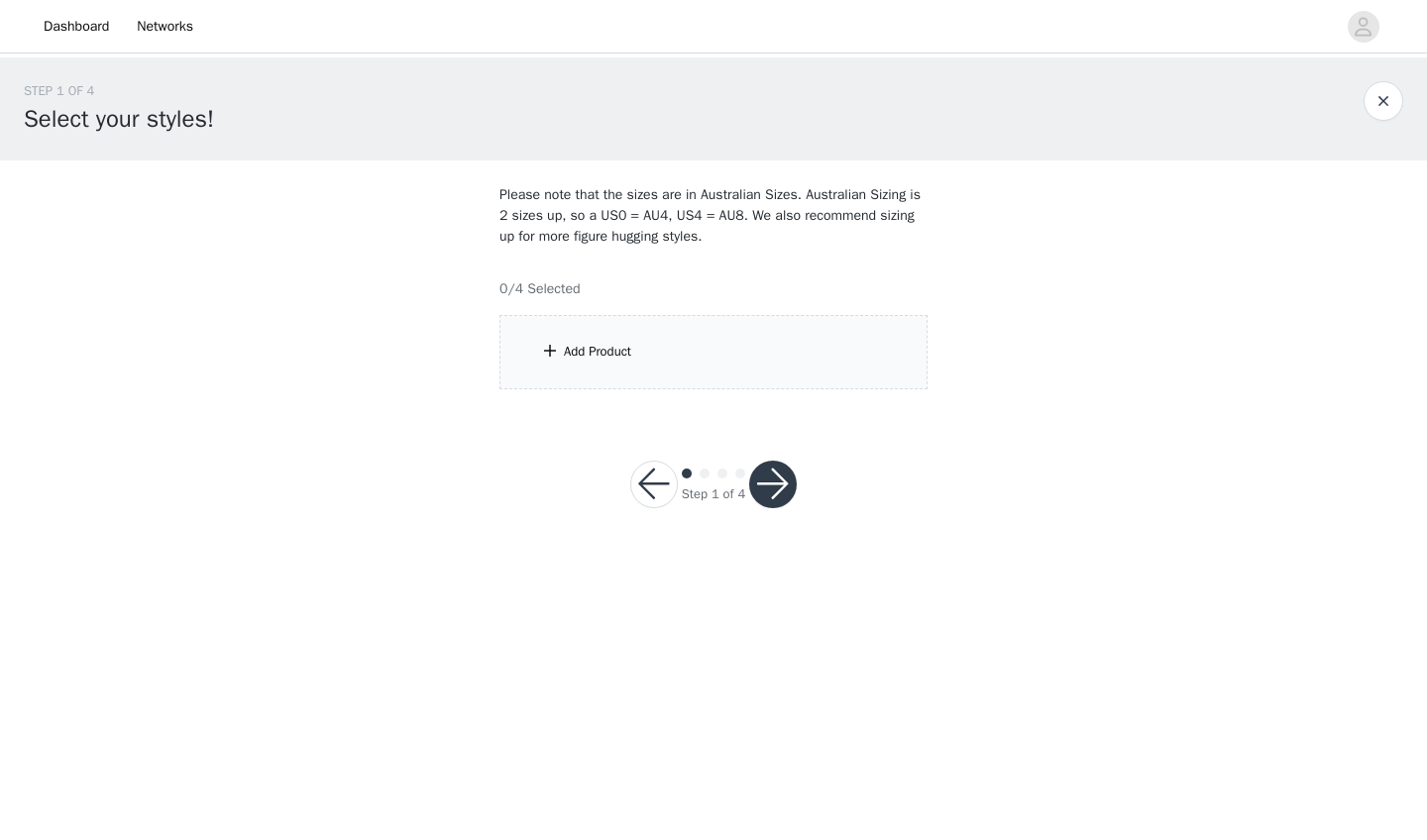 scroll, scrollTop: 0, scrollLeft: 0, axis: both 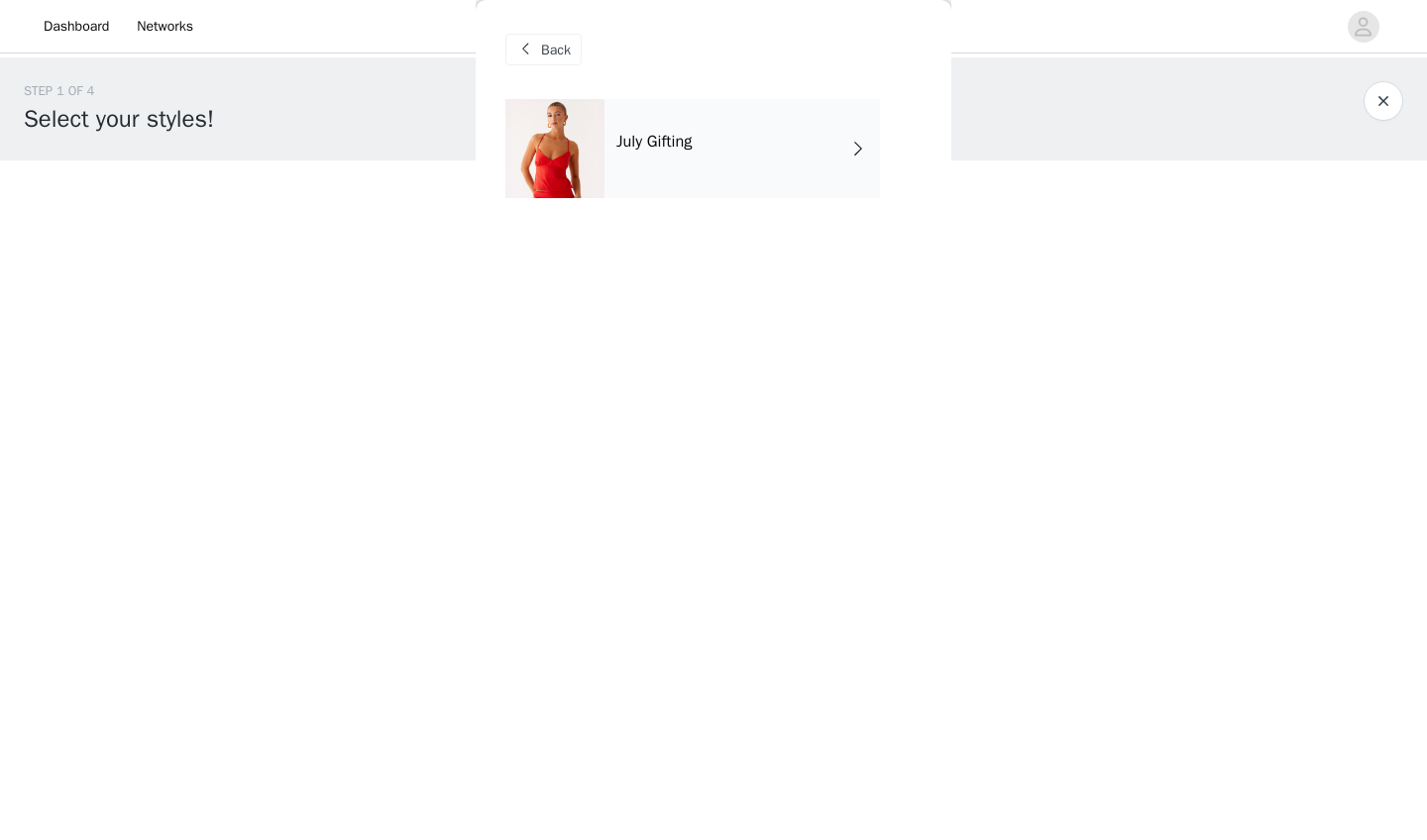 click on "July Gifting" at bounding box center (654, 142) 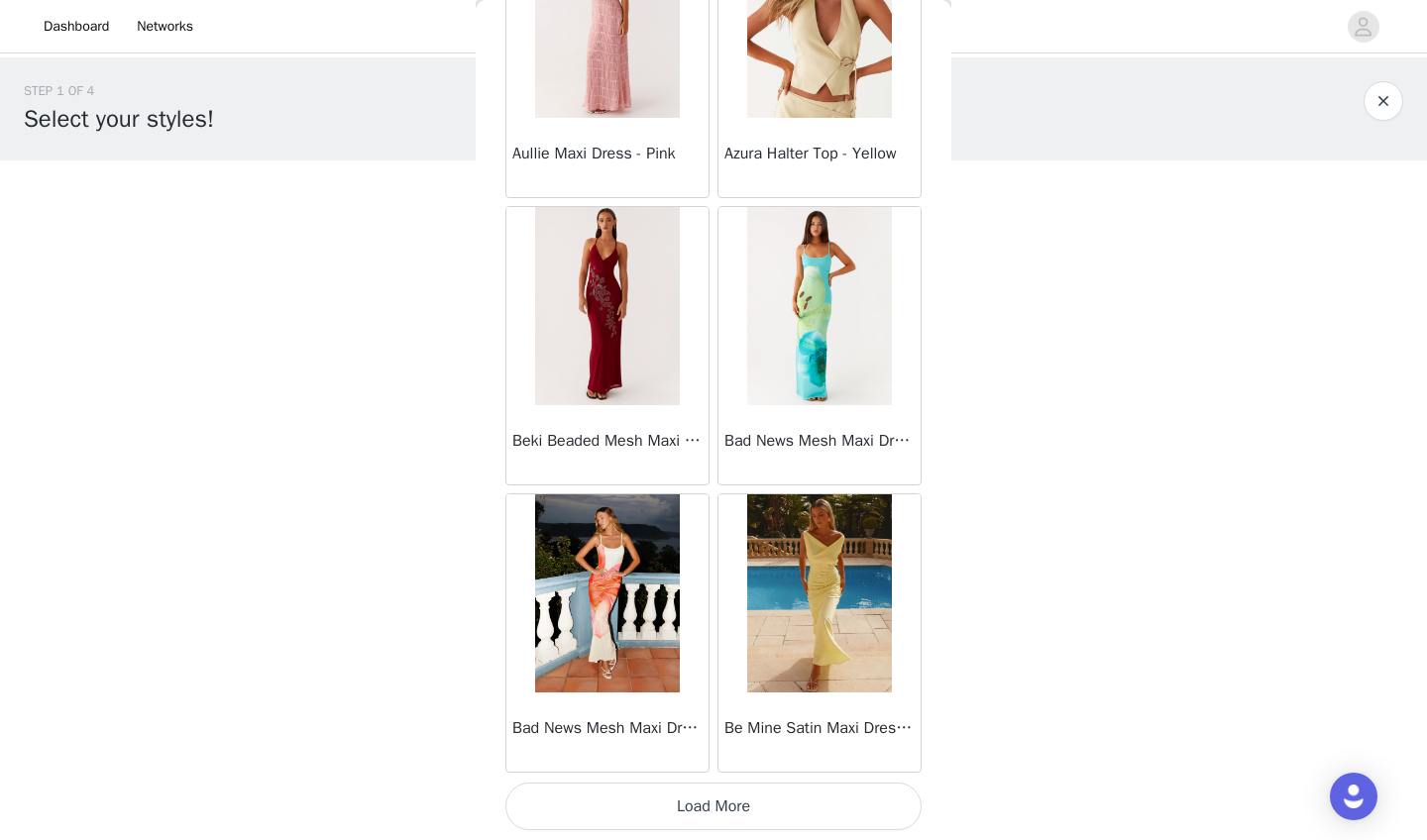 scroll, scrollTop: 2192, scrollLeft: 0, axis: vertical 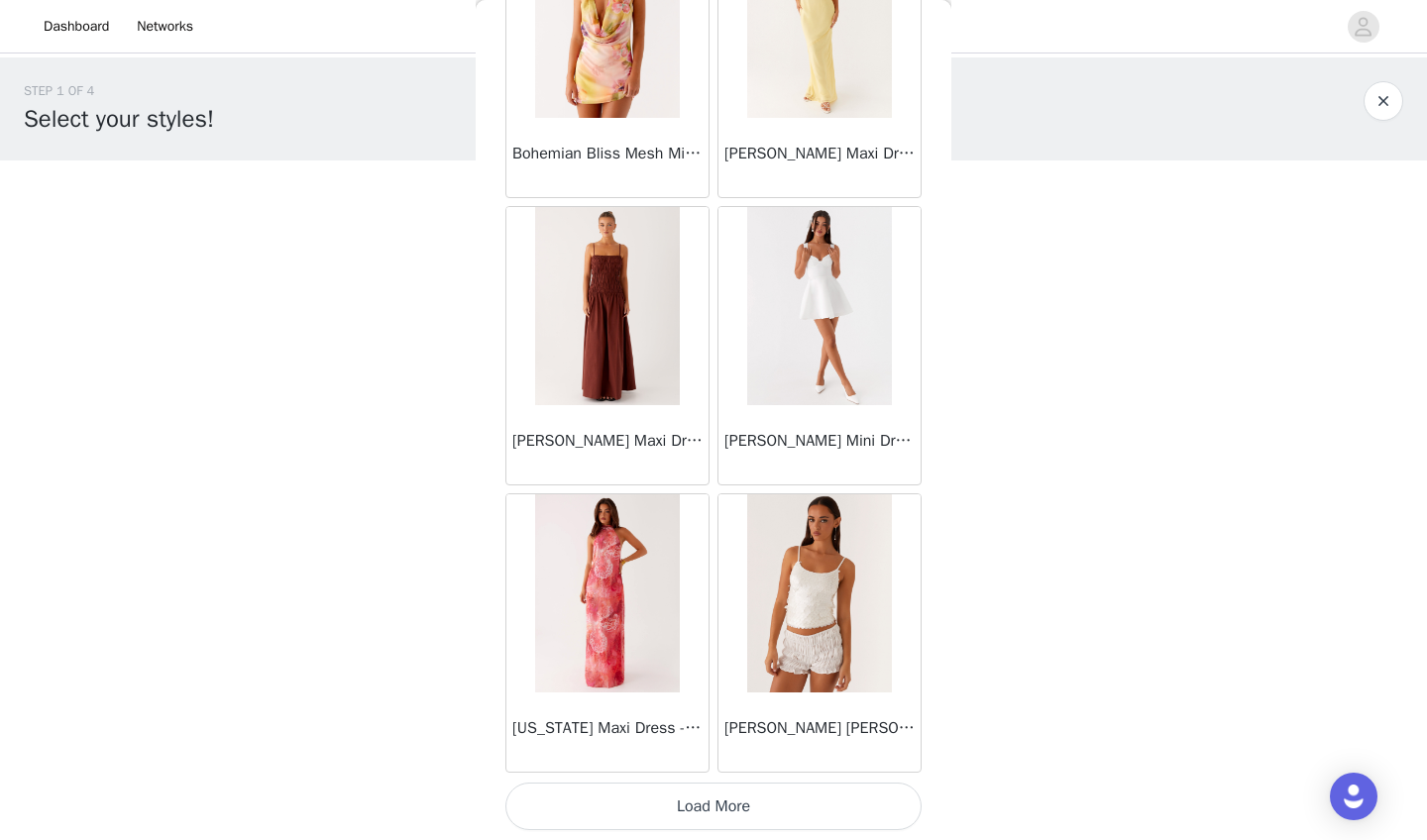 click on "Load More" at bounding box center [714, 806] 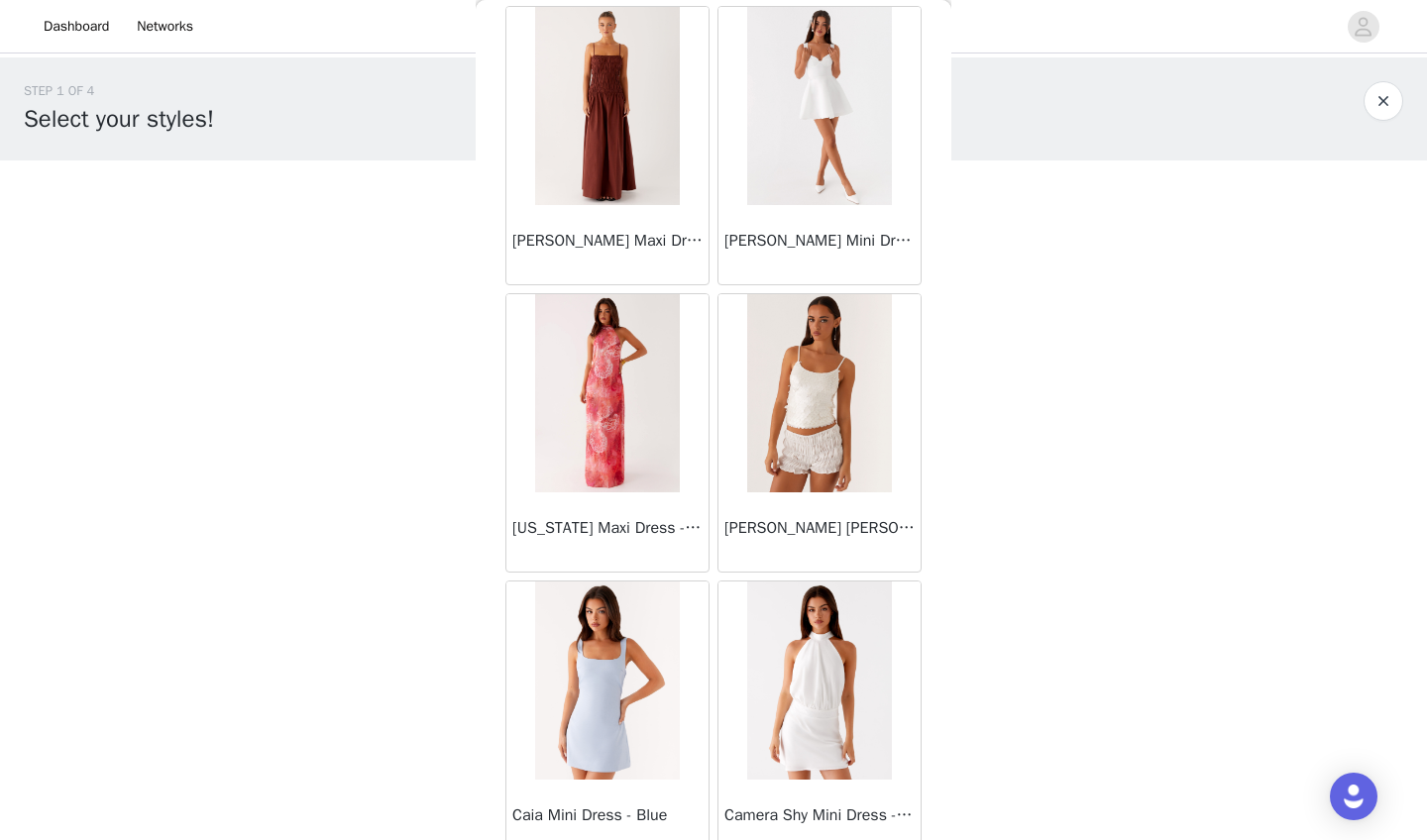 scroll, scrollTop: 5608, scrollLeft: 0, axis: vertical 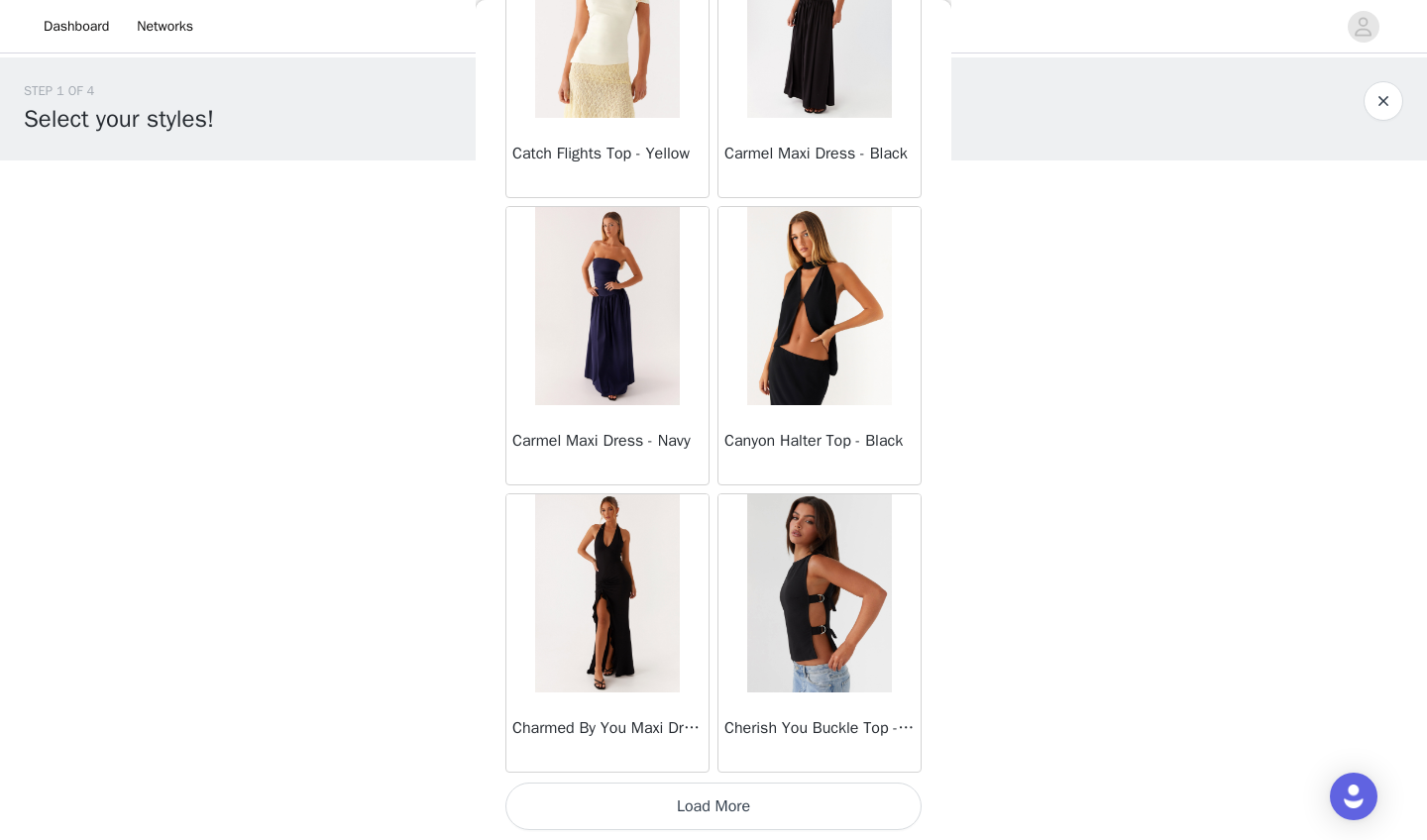 click on "Load More" at bounding box center [714, 806] 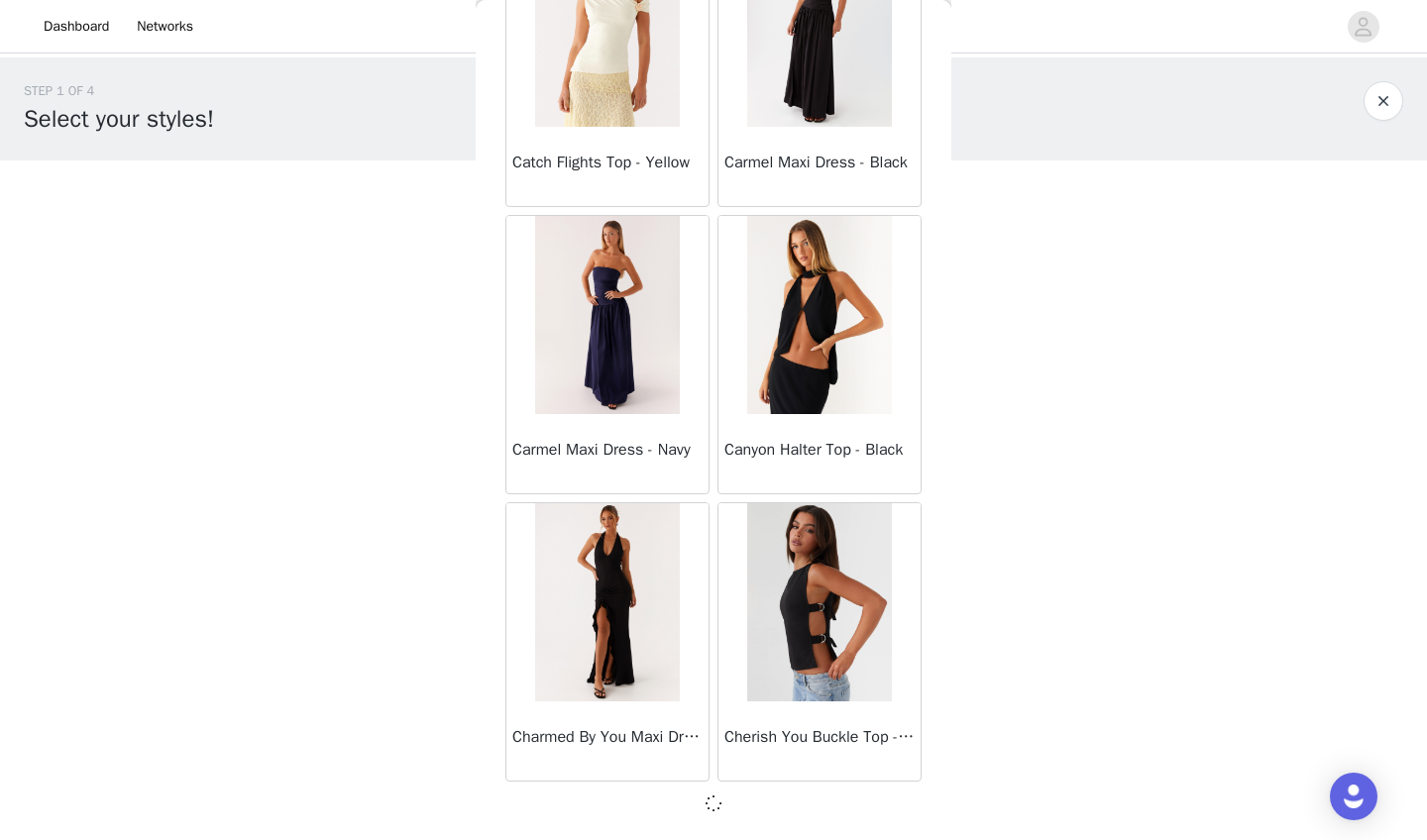scroll, scrollTop: 7928, scrollLeft: 0, axis: vertical 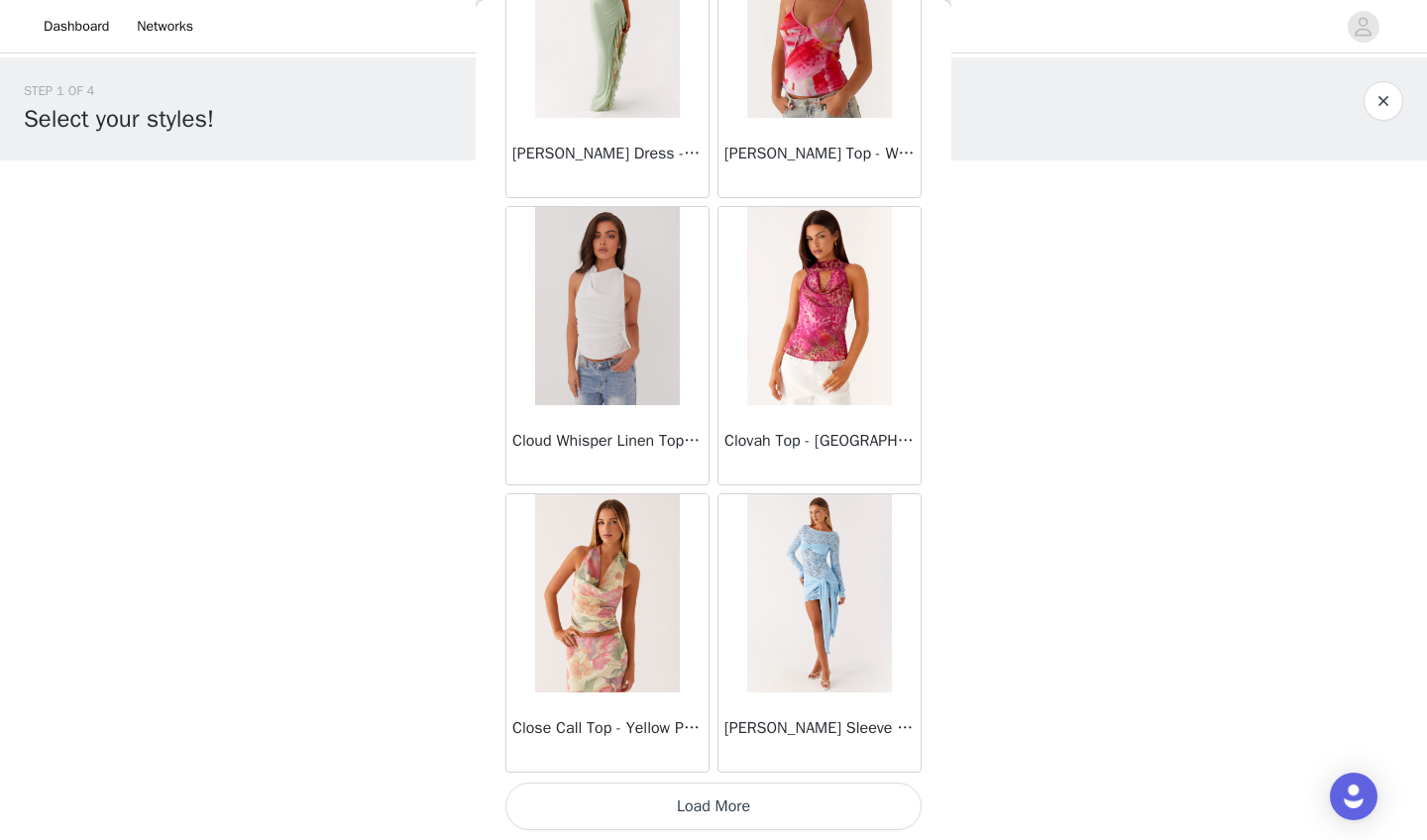 click on "Load More" at bounding box center [714, 806] 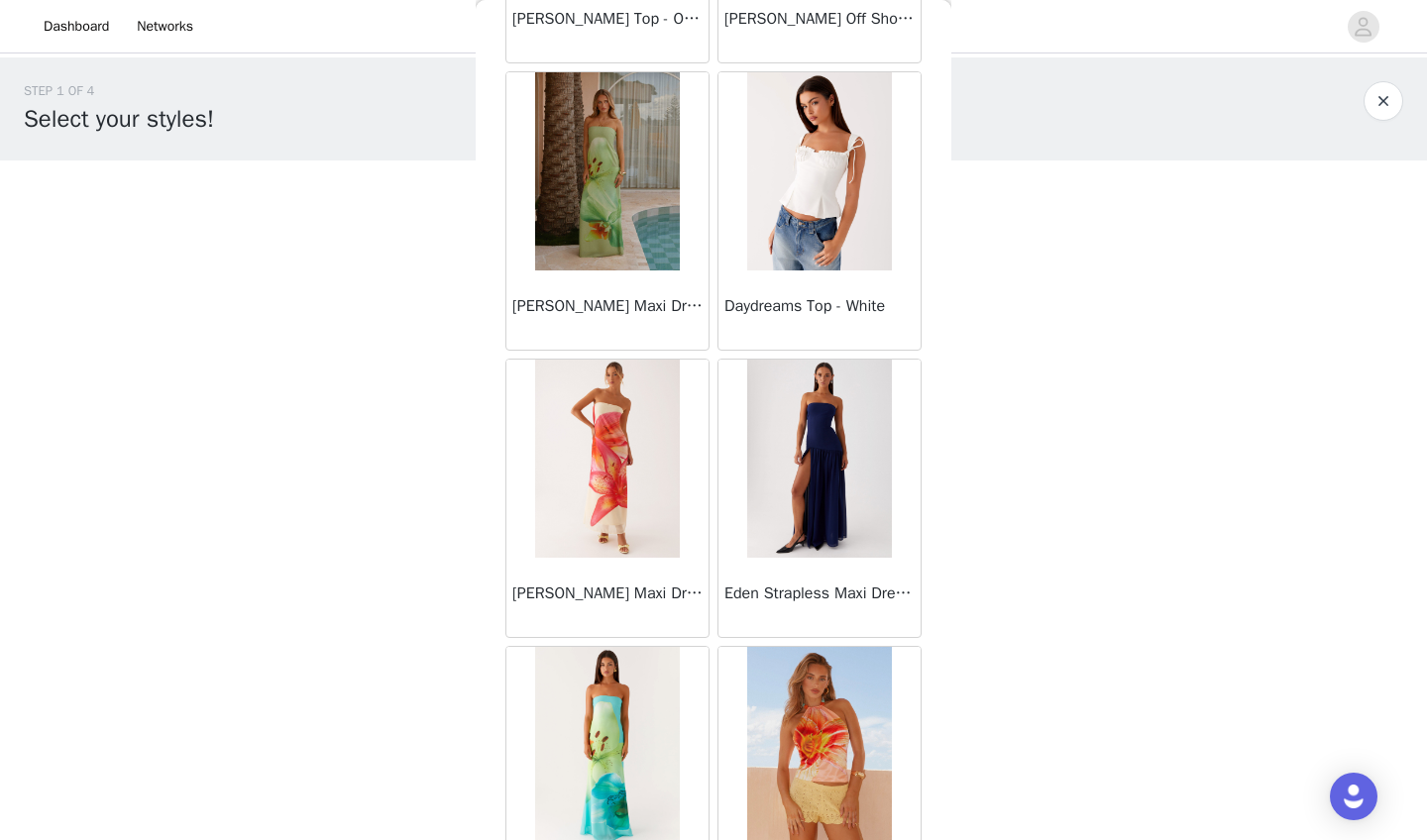 scroll, scrollTop: 13270, scrollLeft: 0, axis: vertical 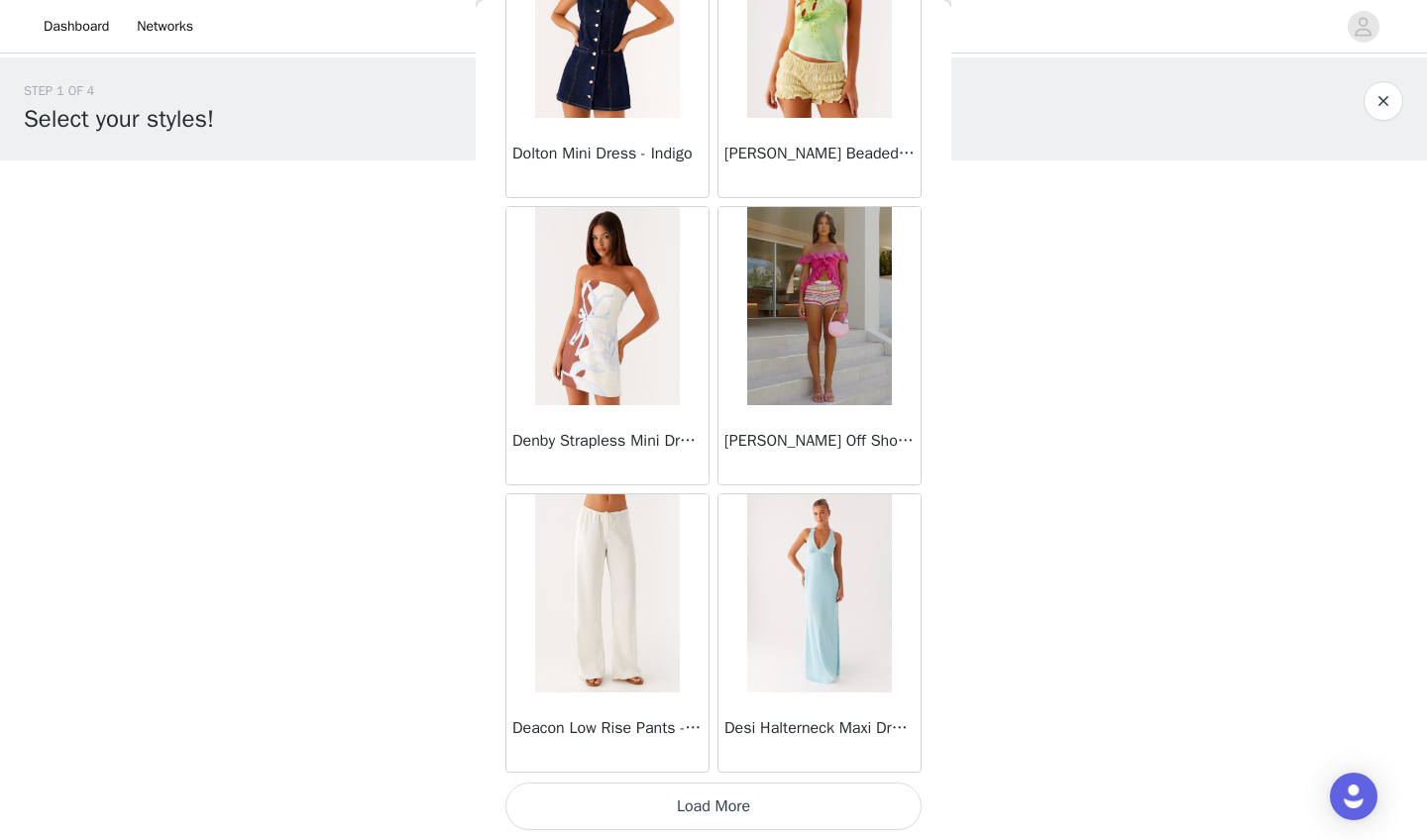 click on "Load More" at bounding box center (714, 806) 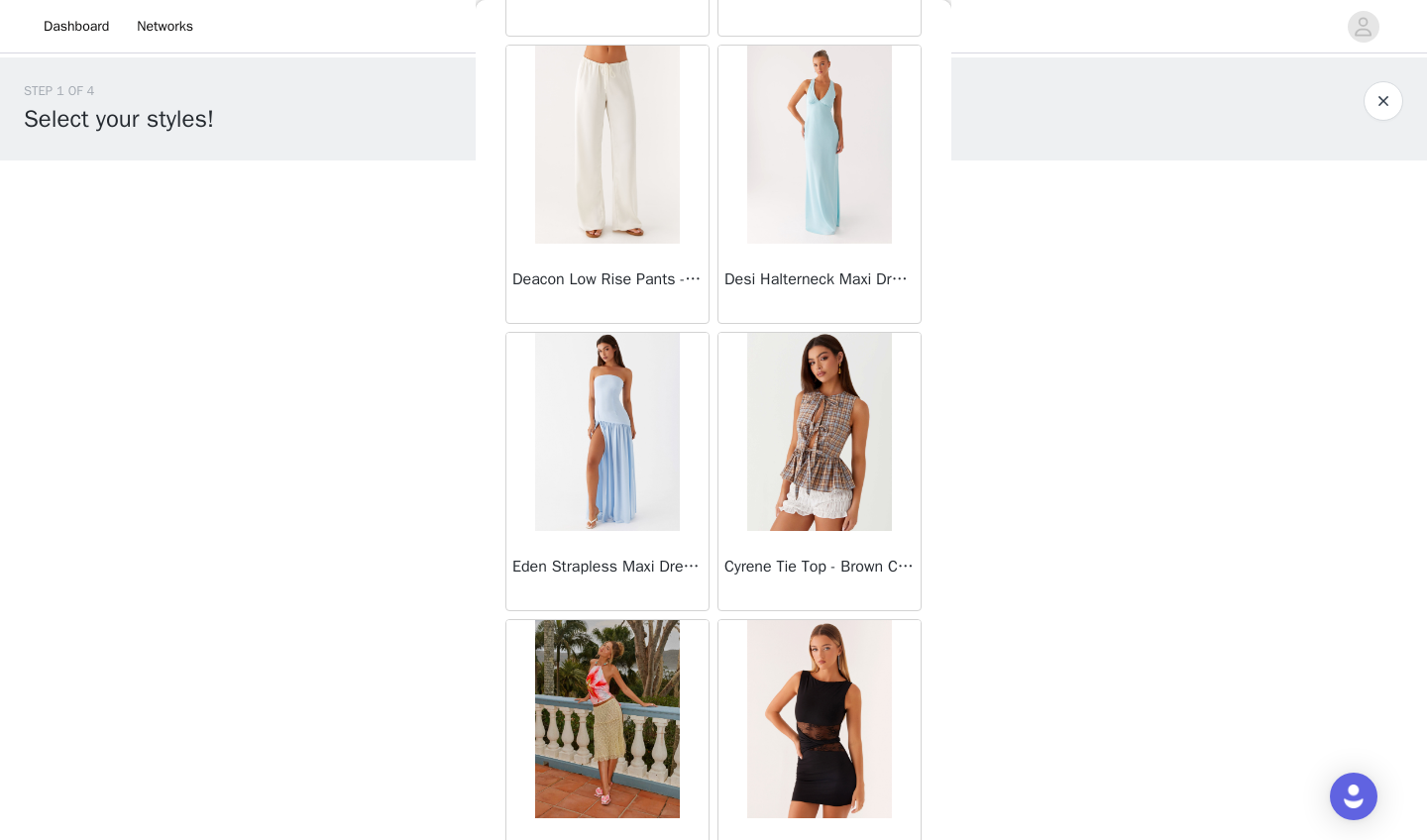 scroll, scrollTop: 14140, scrollLeft: 0, axis: vertical 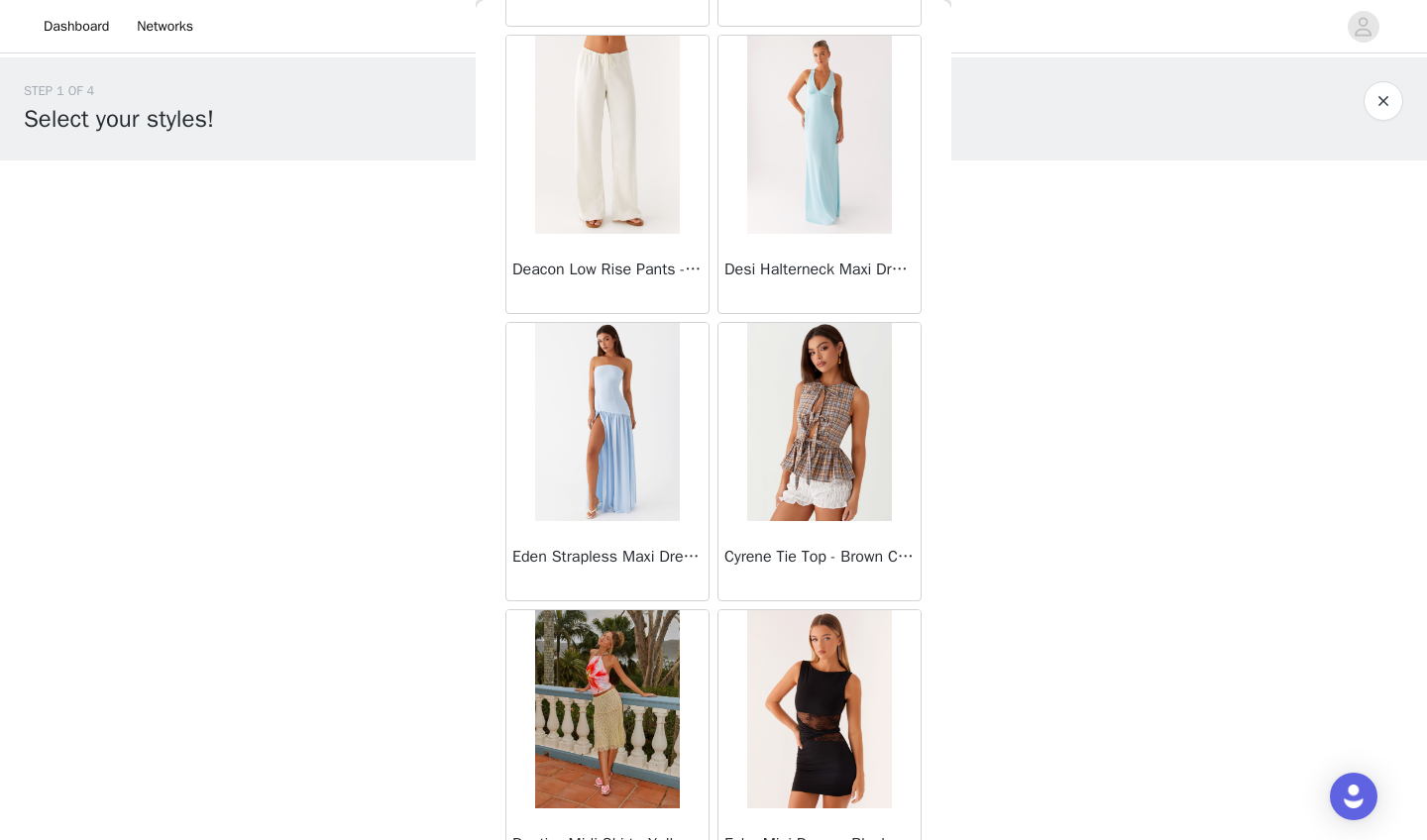 click at bounding box center (606, 422) 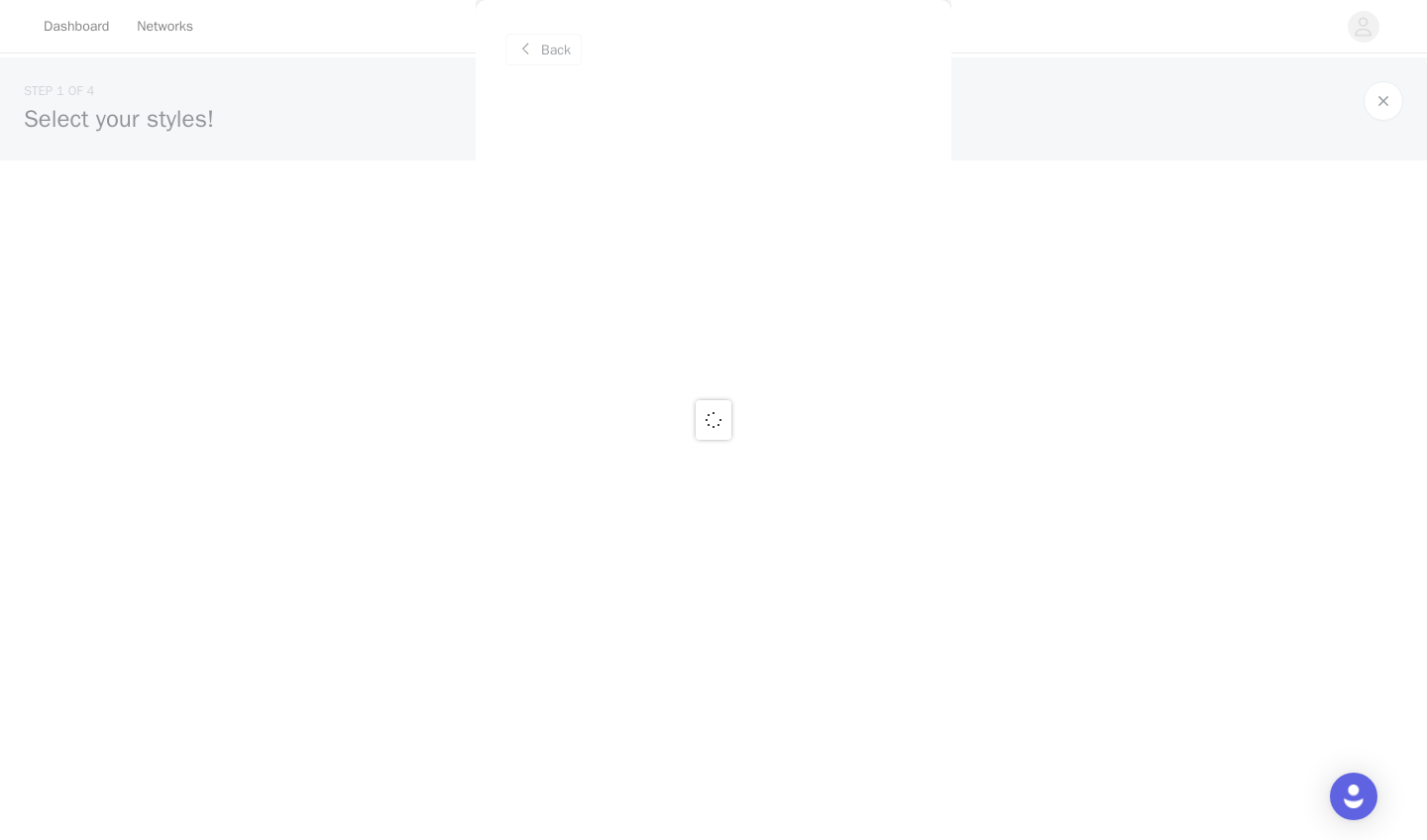 scroll, scrollTop: 0, scrollLeft: 0, axis: both 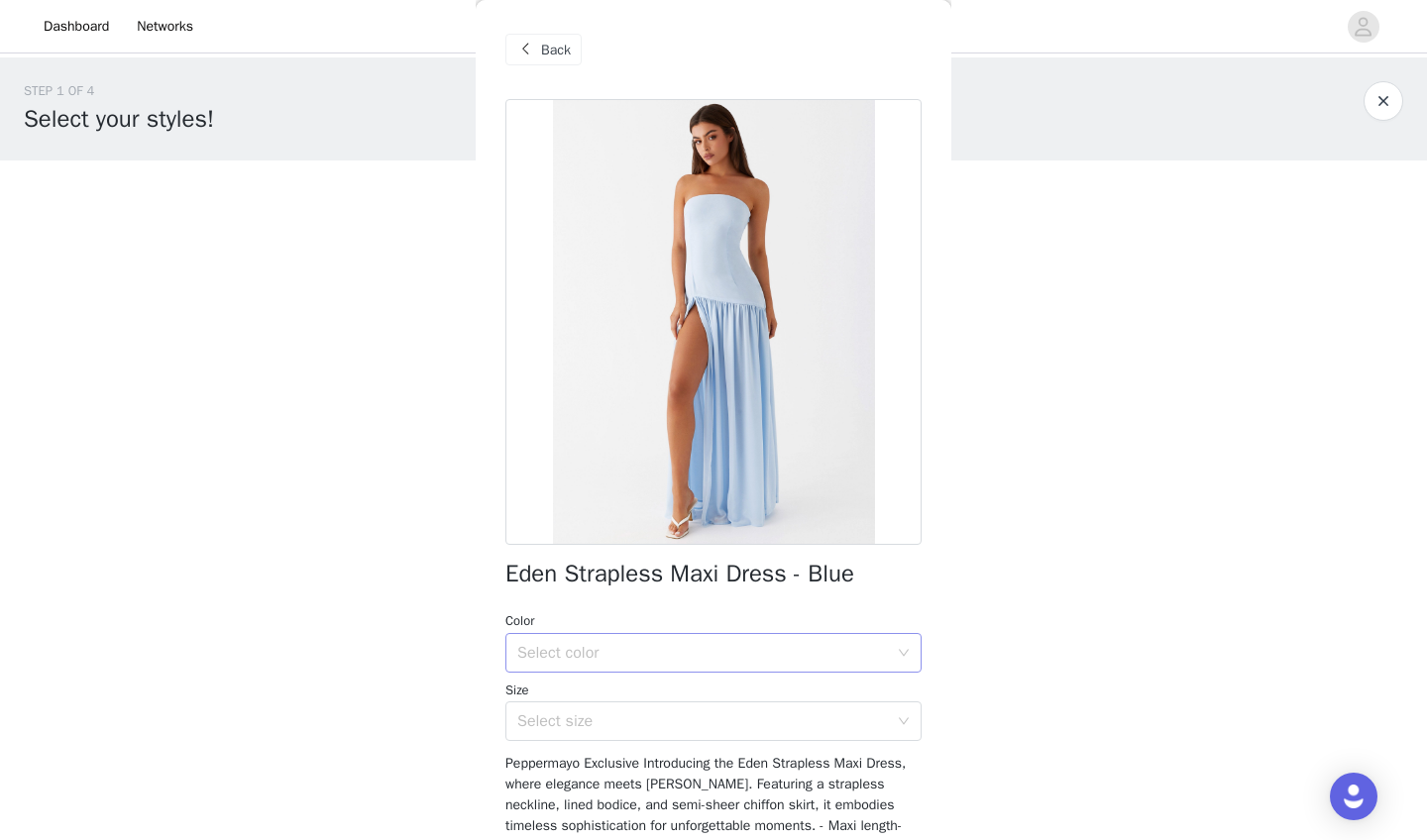 click on "Select color" at bounding box center [703, 653] 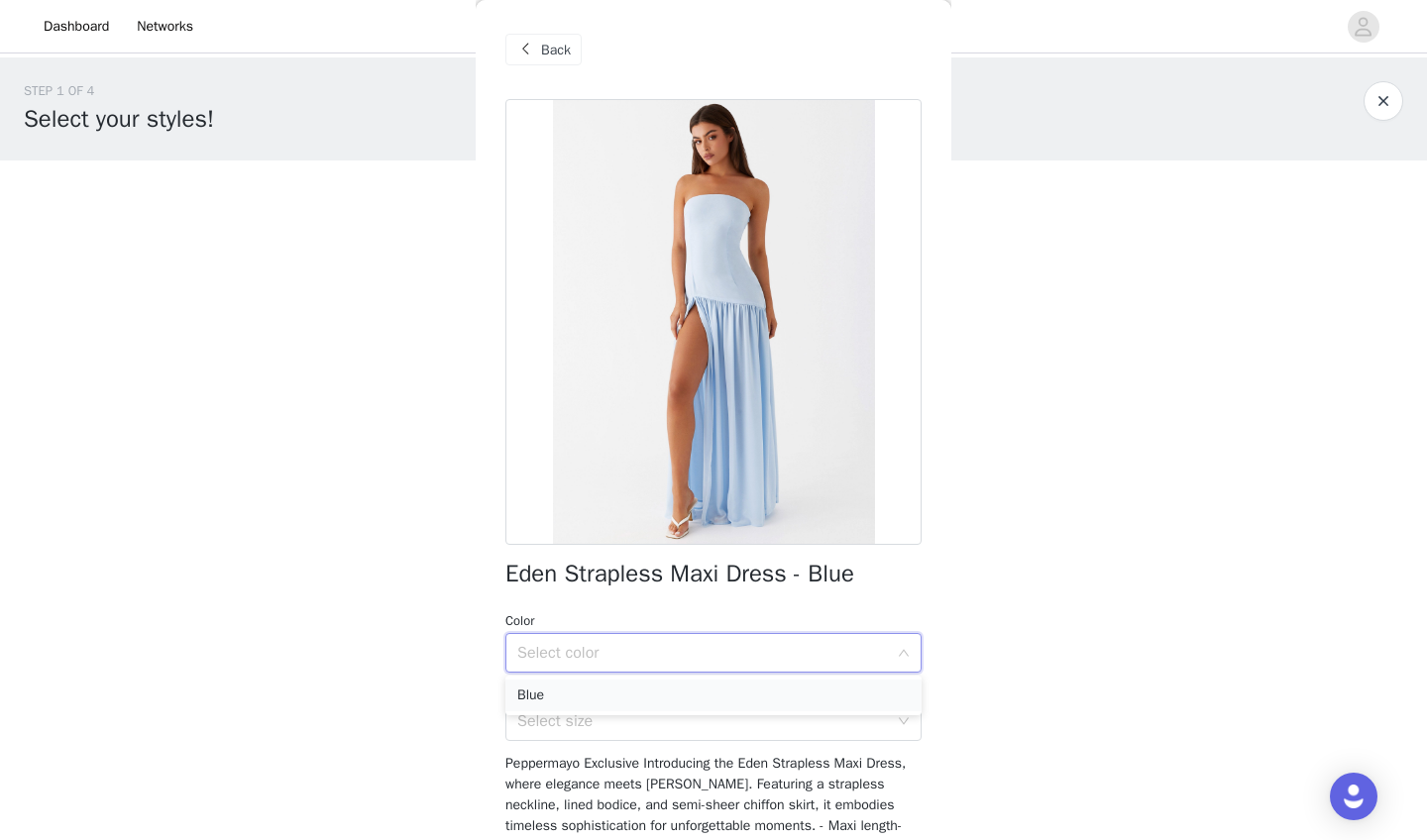 click on "Blue" at bounding box center (714, 695) 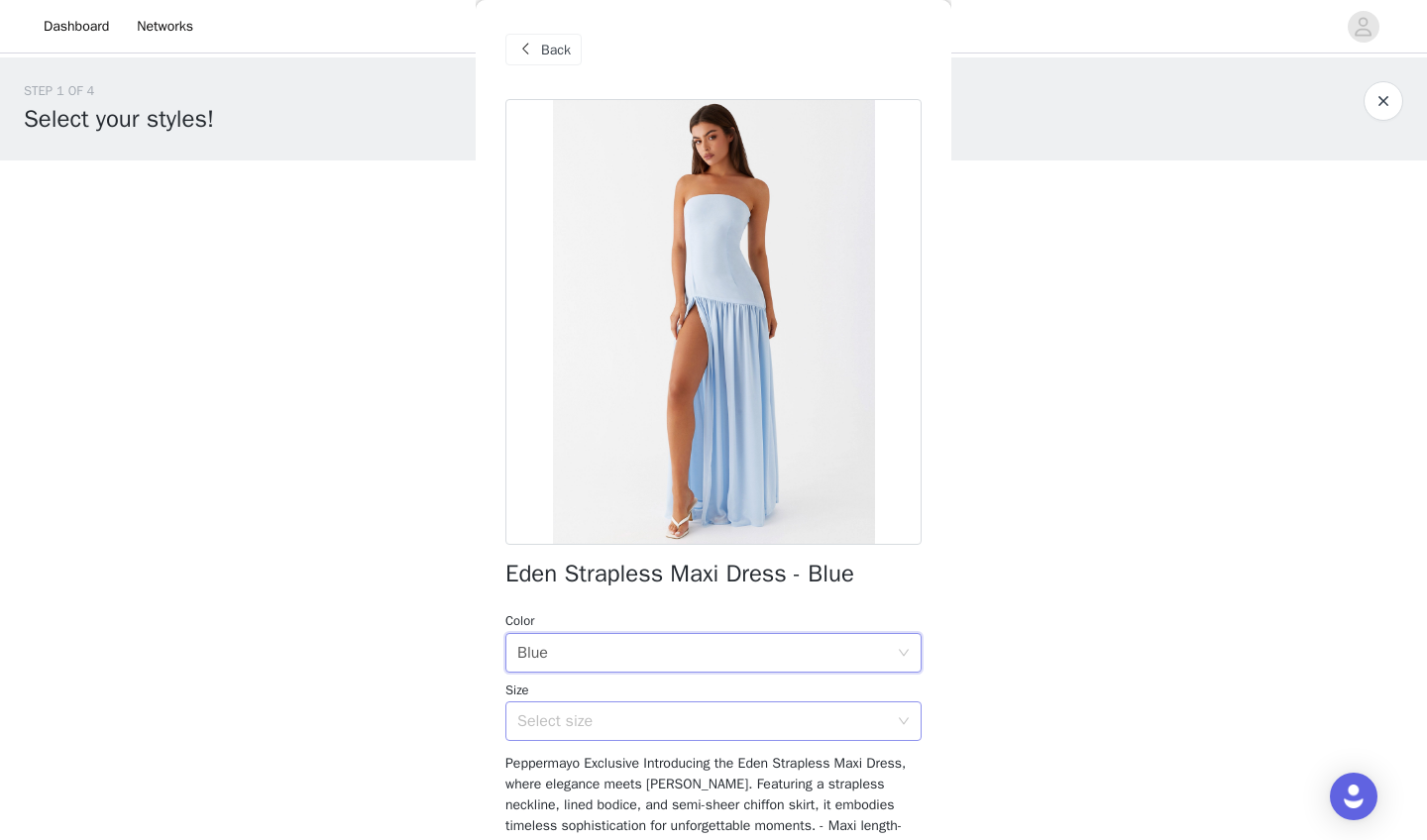 click on "Select size" at bounding box center [703, 721] 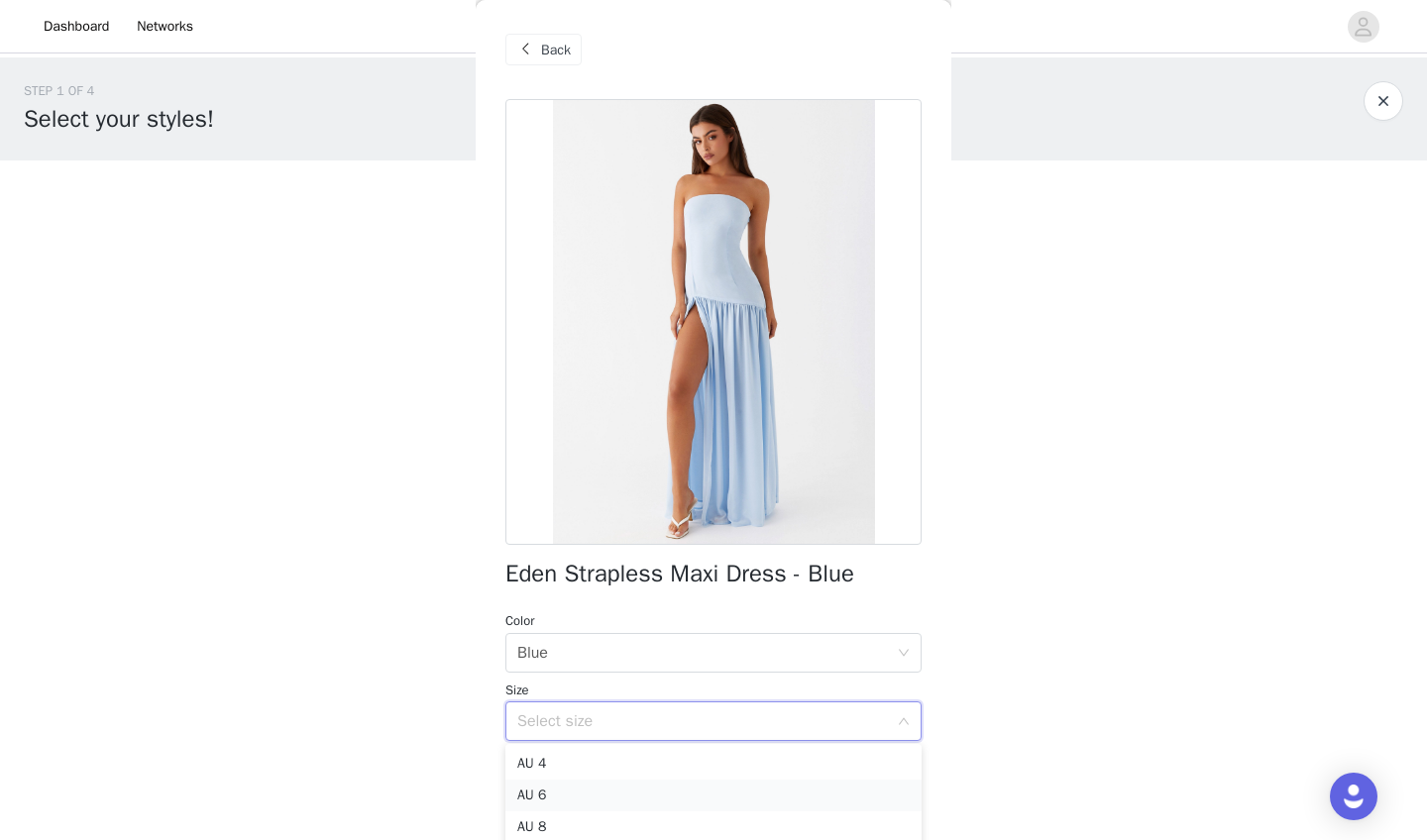 click on "AU 6" at bounding box center (714, 795) 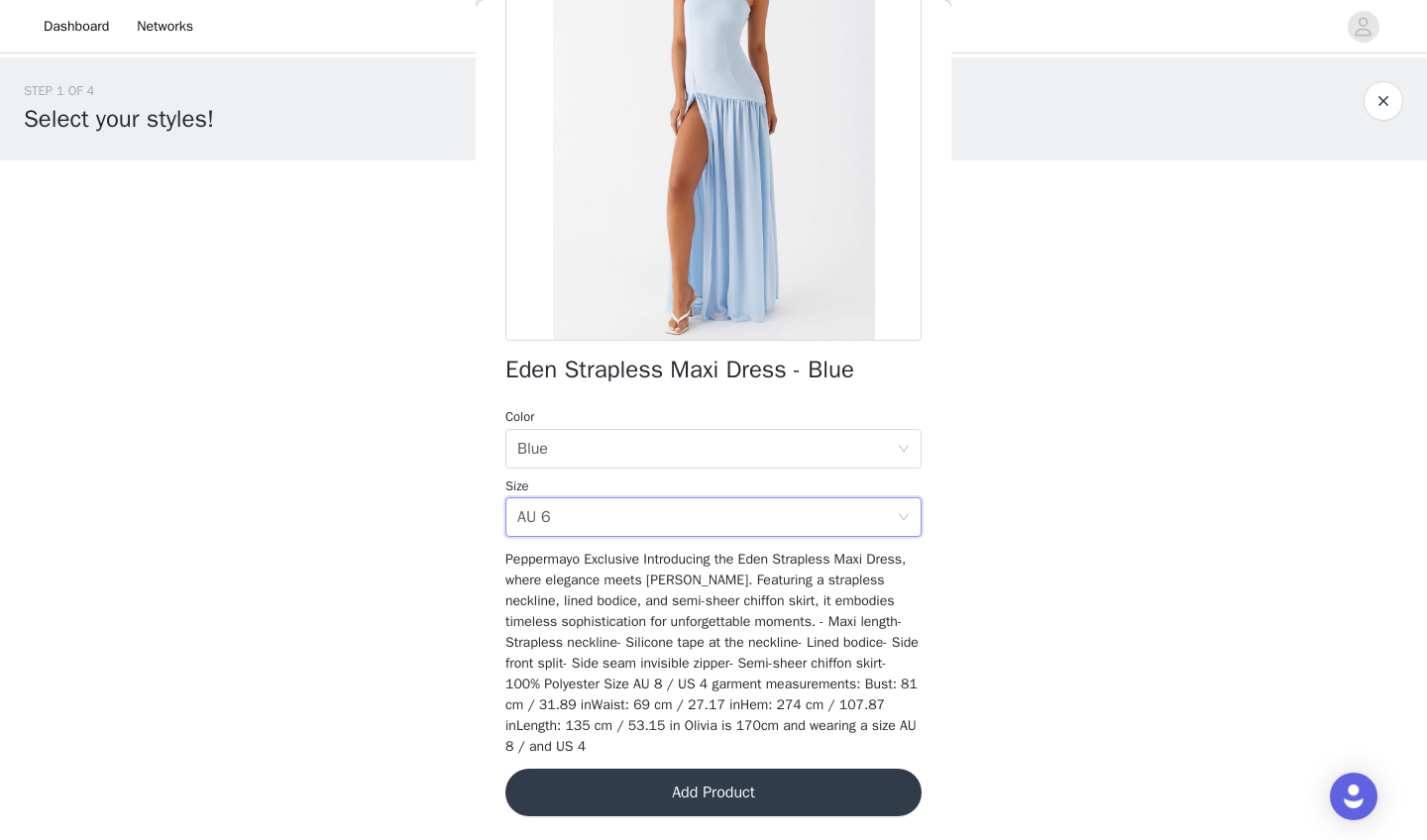 scroll, scrollTop: 203, scrollLeft: 0, axis: vertical 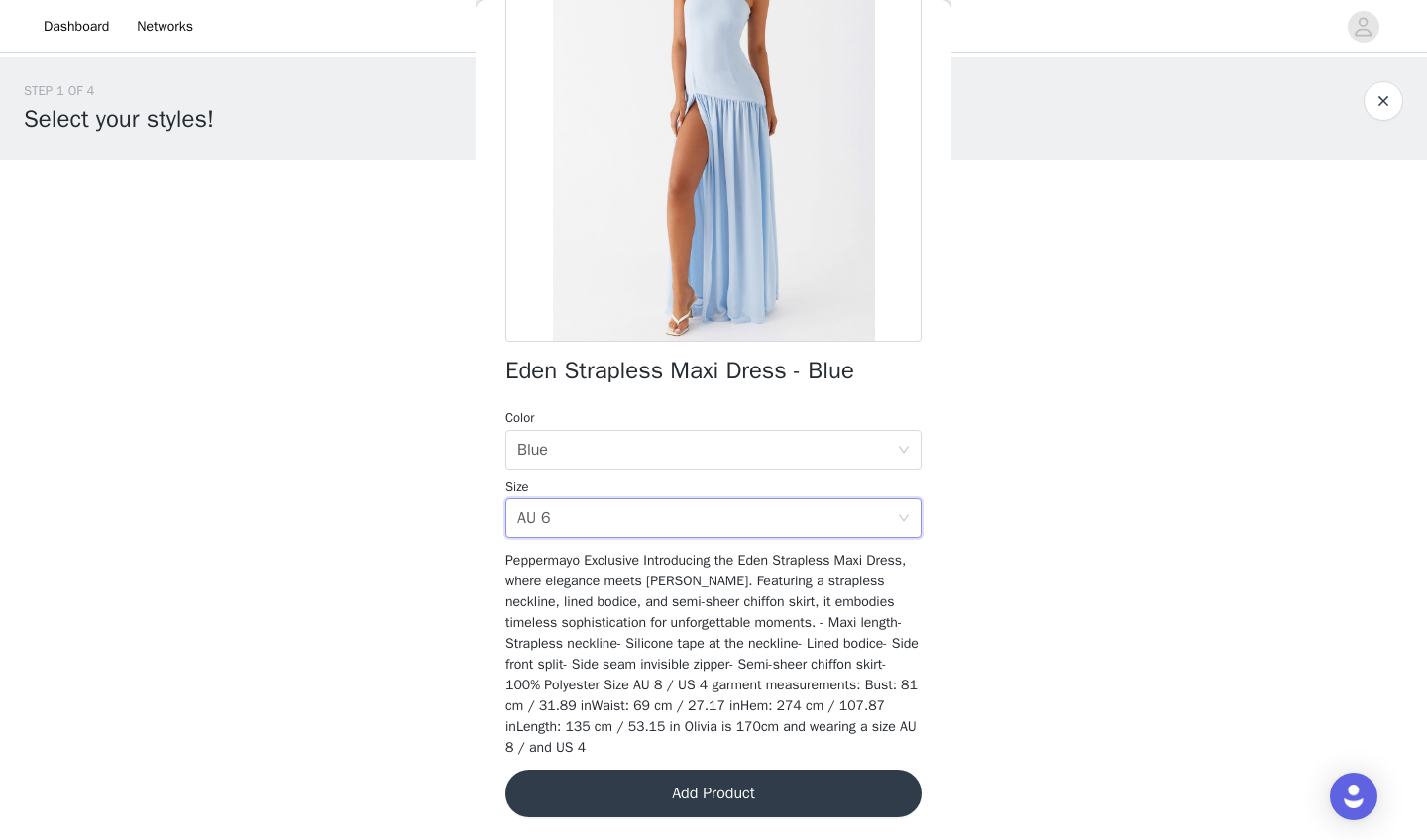 click on "Add Product" at bounding box center [714, 793] 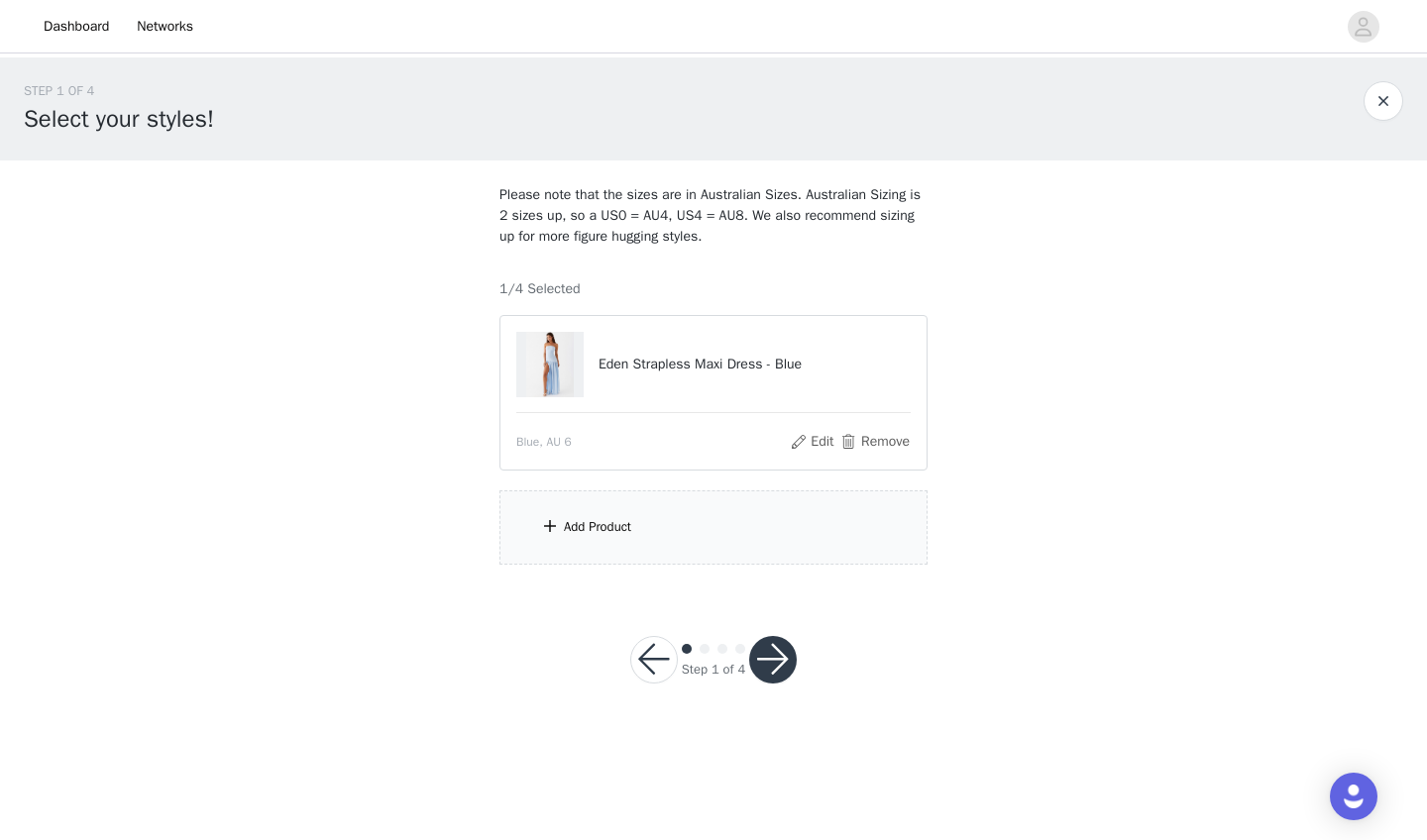 click on "Add Product" at bounding box center [714, 527] 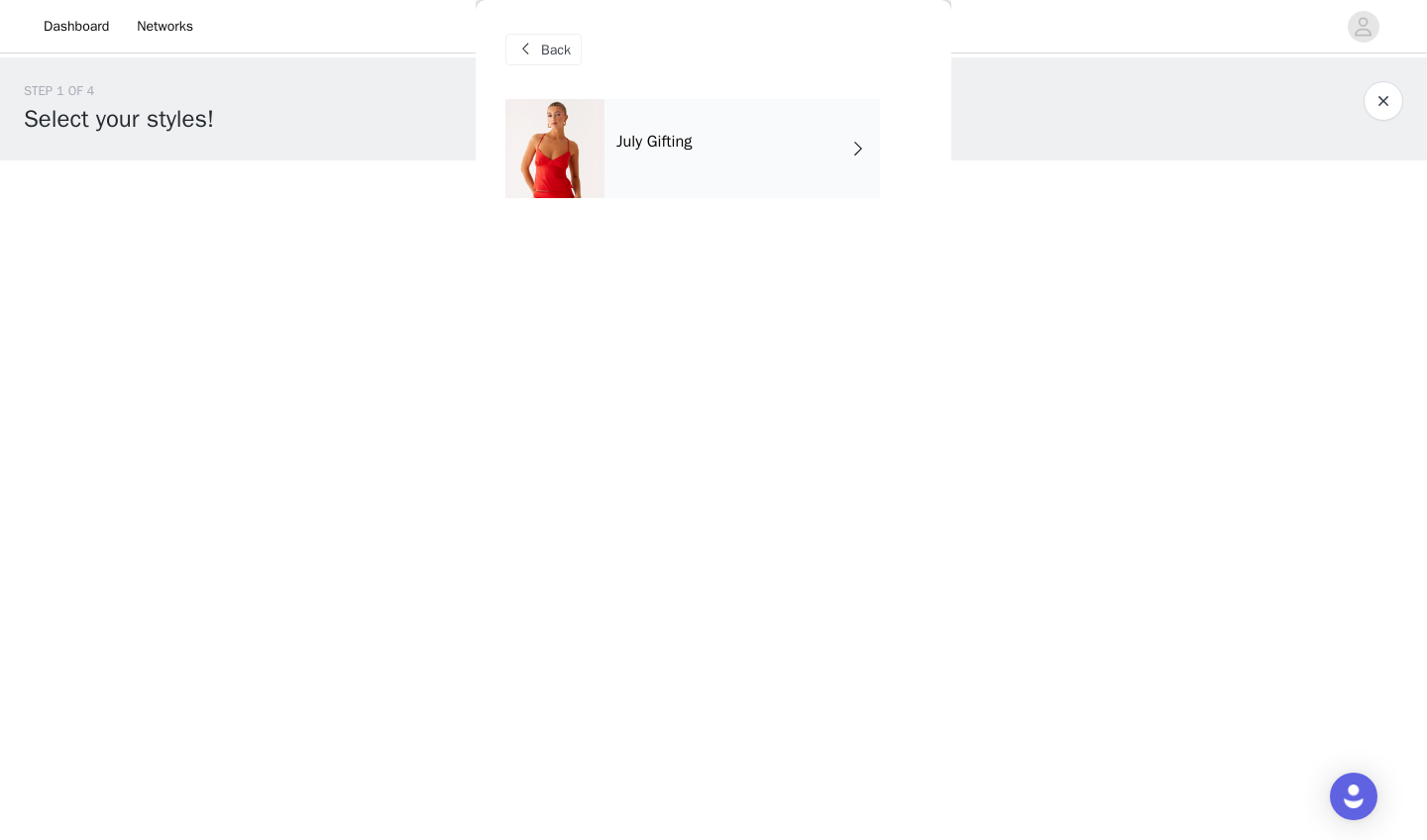 click on "July Gifting" at bounding box center [654, 142] 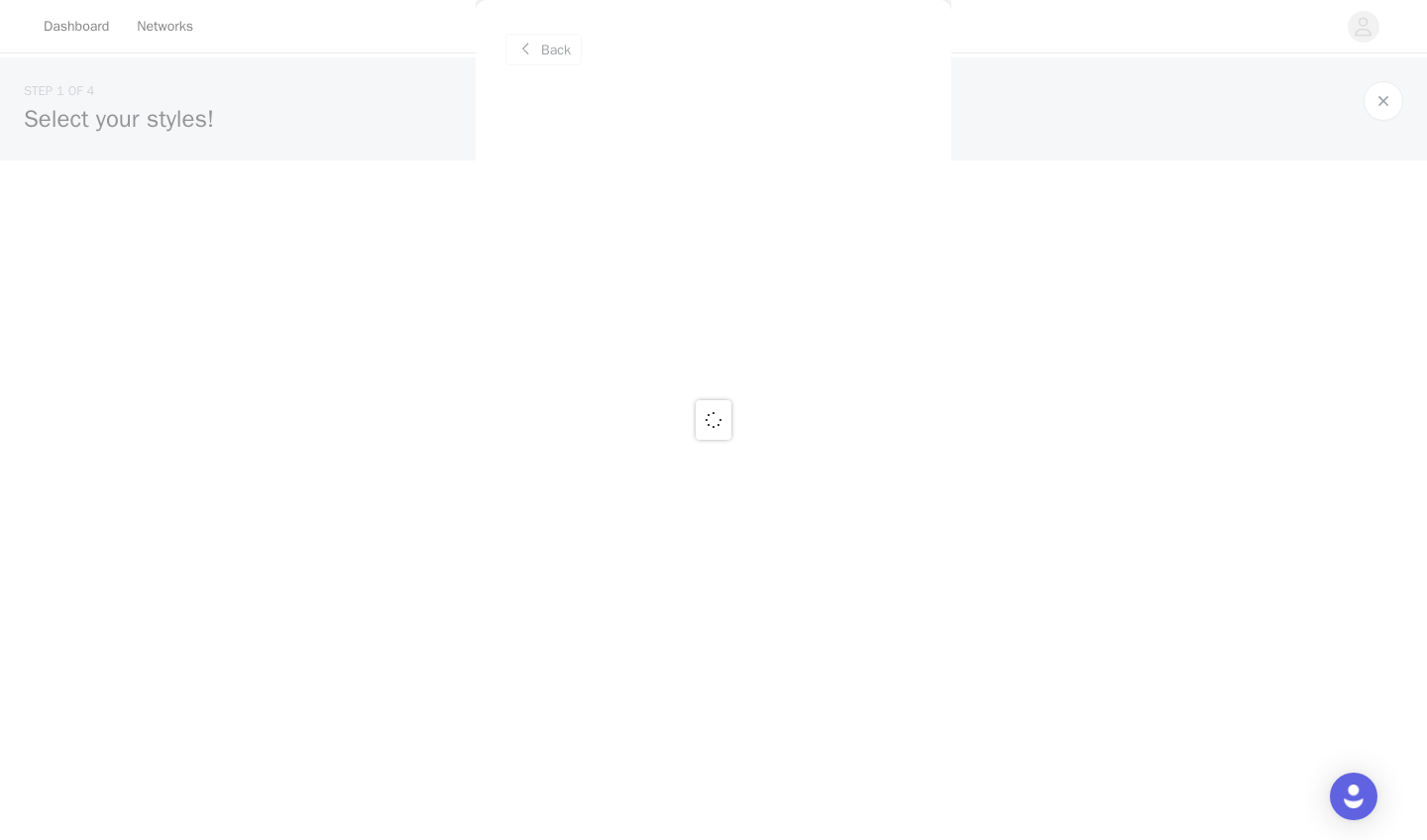scroll, scrollTop: 0, scrollLeft: 0, axis: both 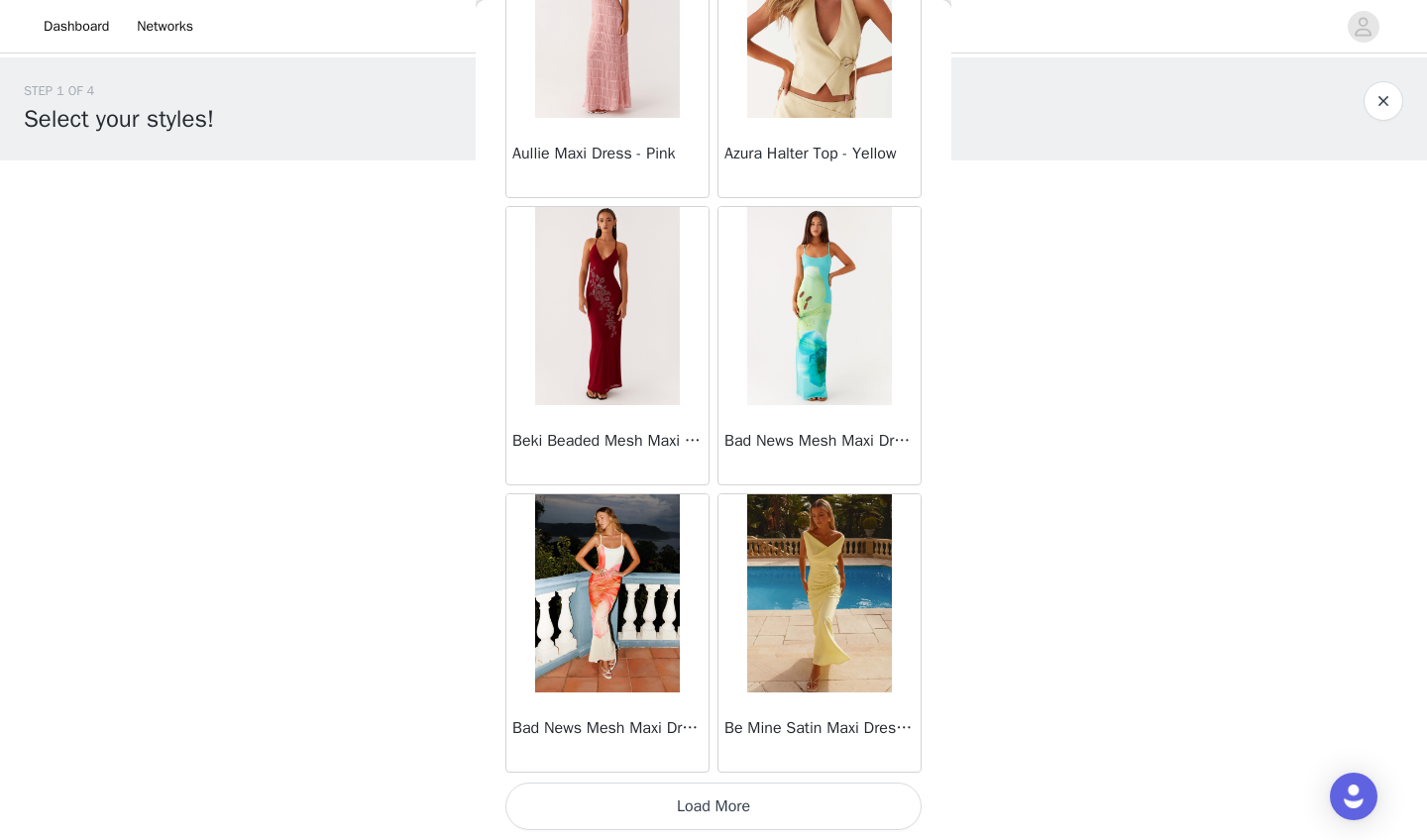 click on "Load More" at bounding box center (714, 806) 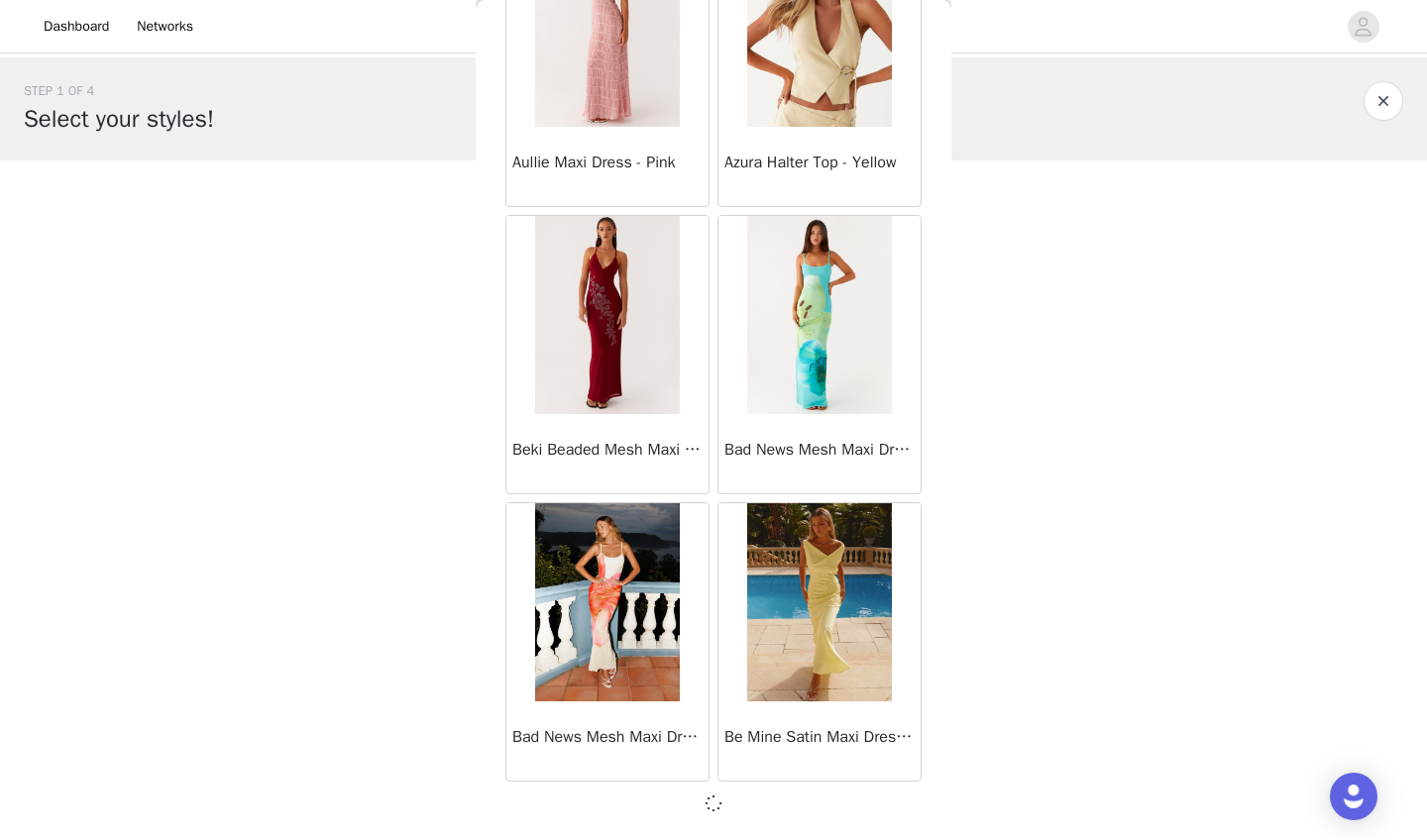 scroll, scrollTop: 2182, scrollLeft: 0, axis: vertical 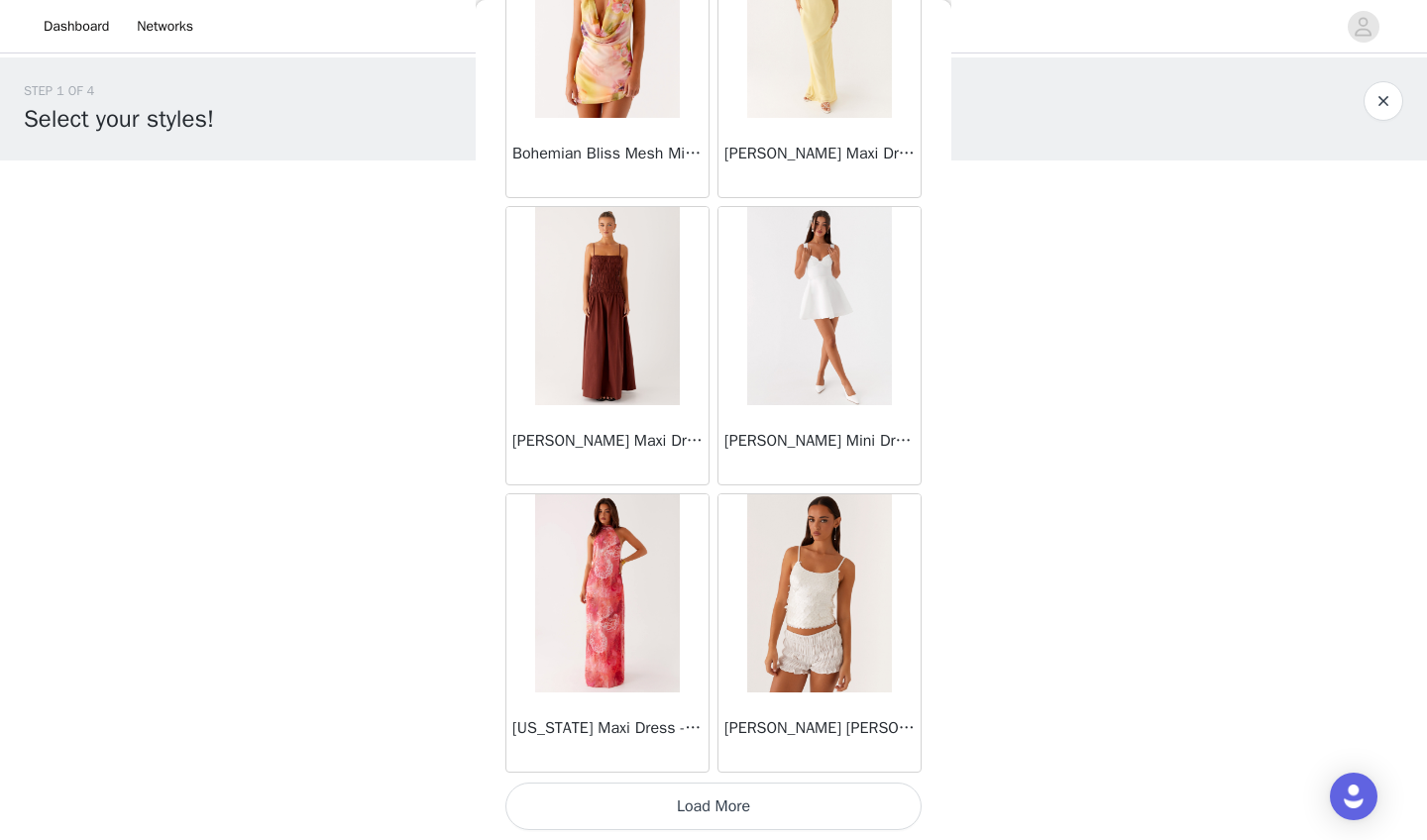 click on "Load More" at bounding box center (714, 806) 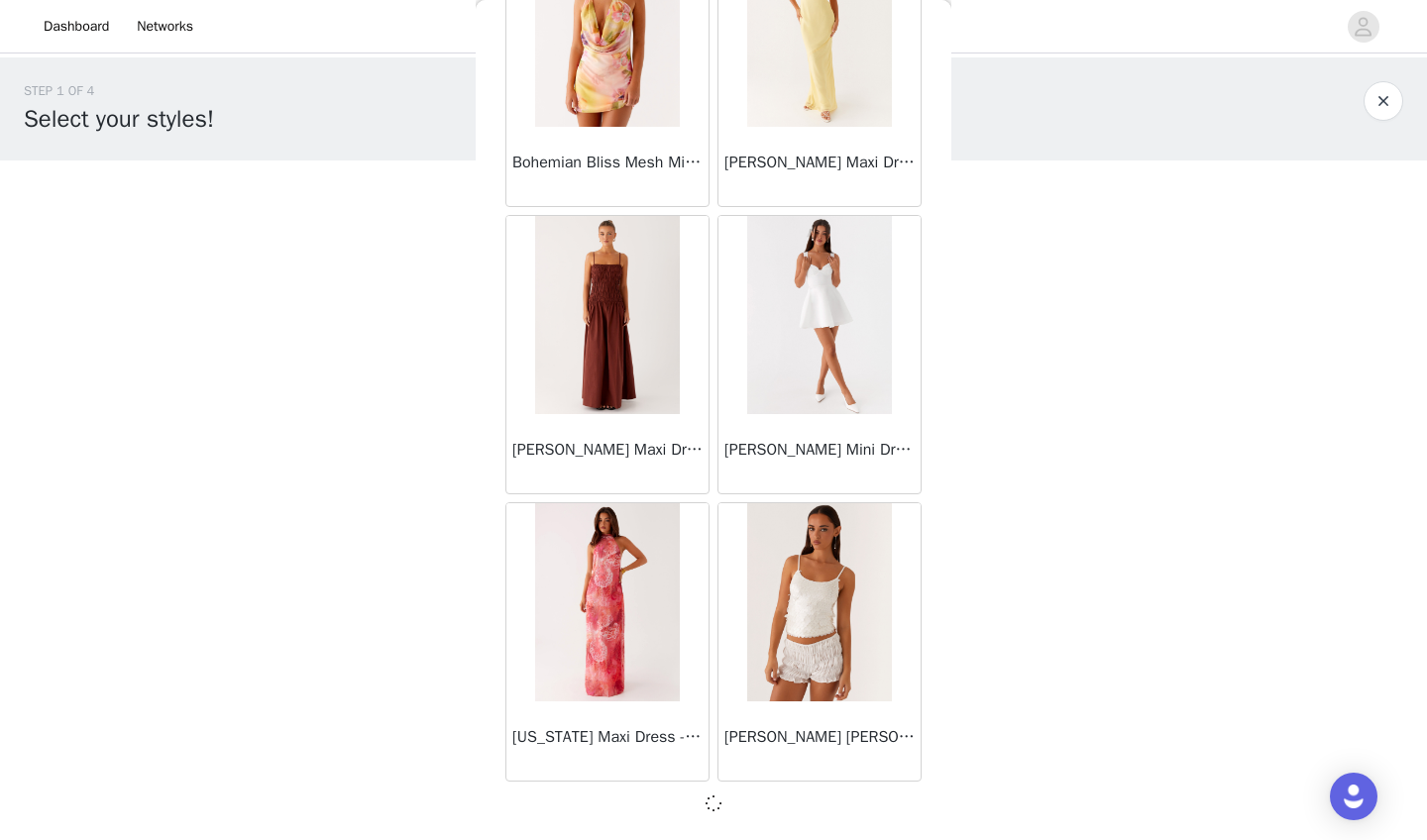 scroll, scrollTop: 5055, scrollLeft: 0, axis: vertical 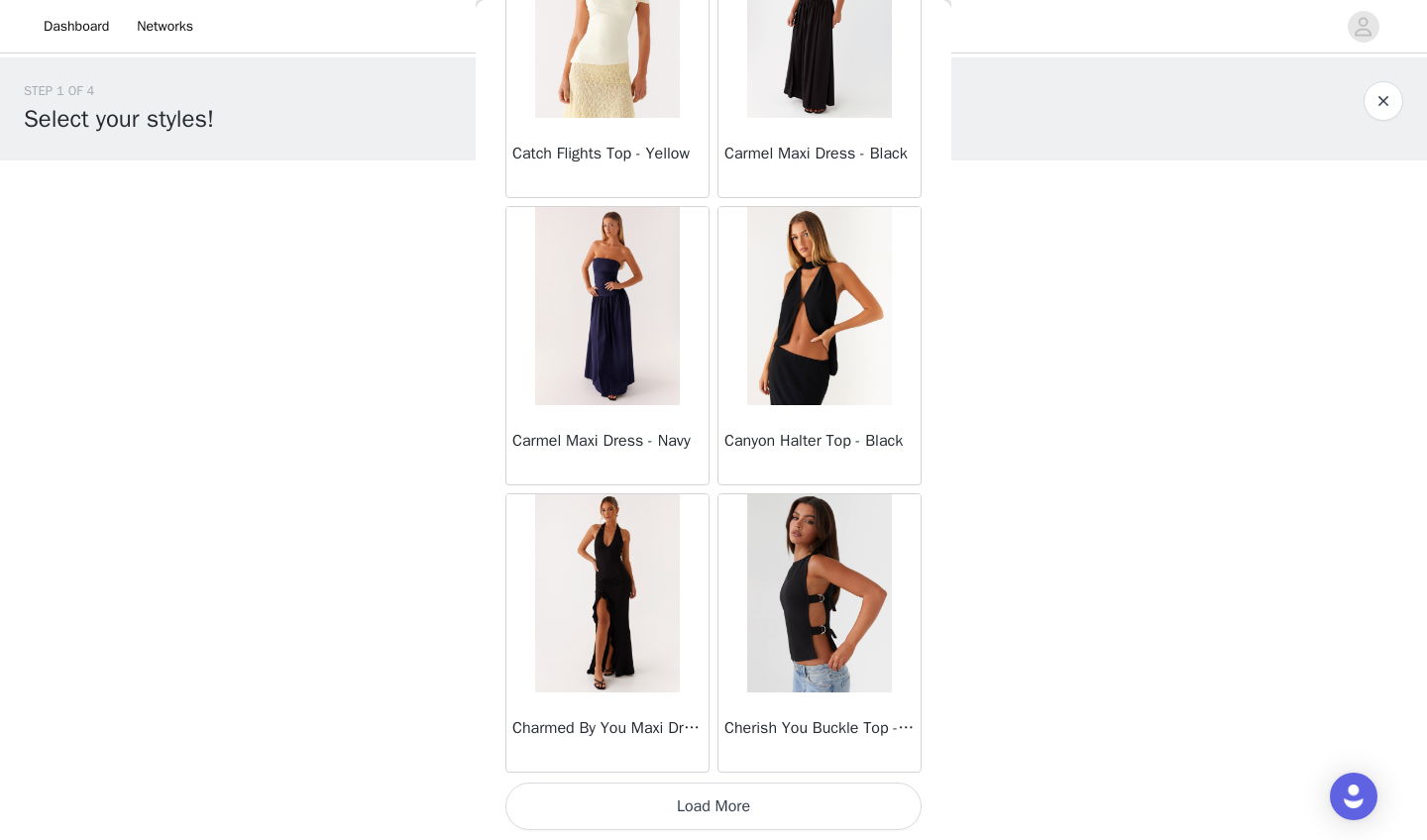 click on "Load More" at bounding box center (714, 806) 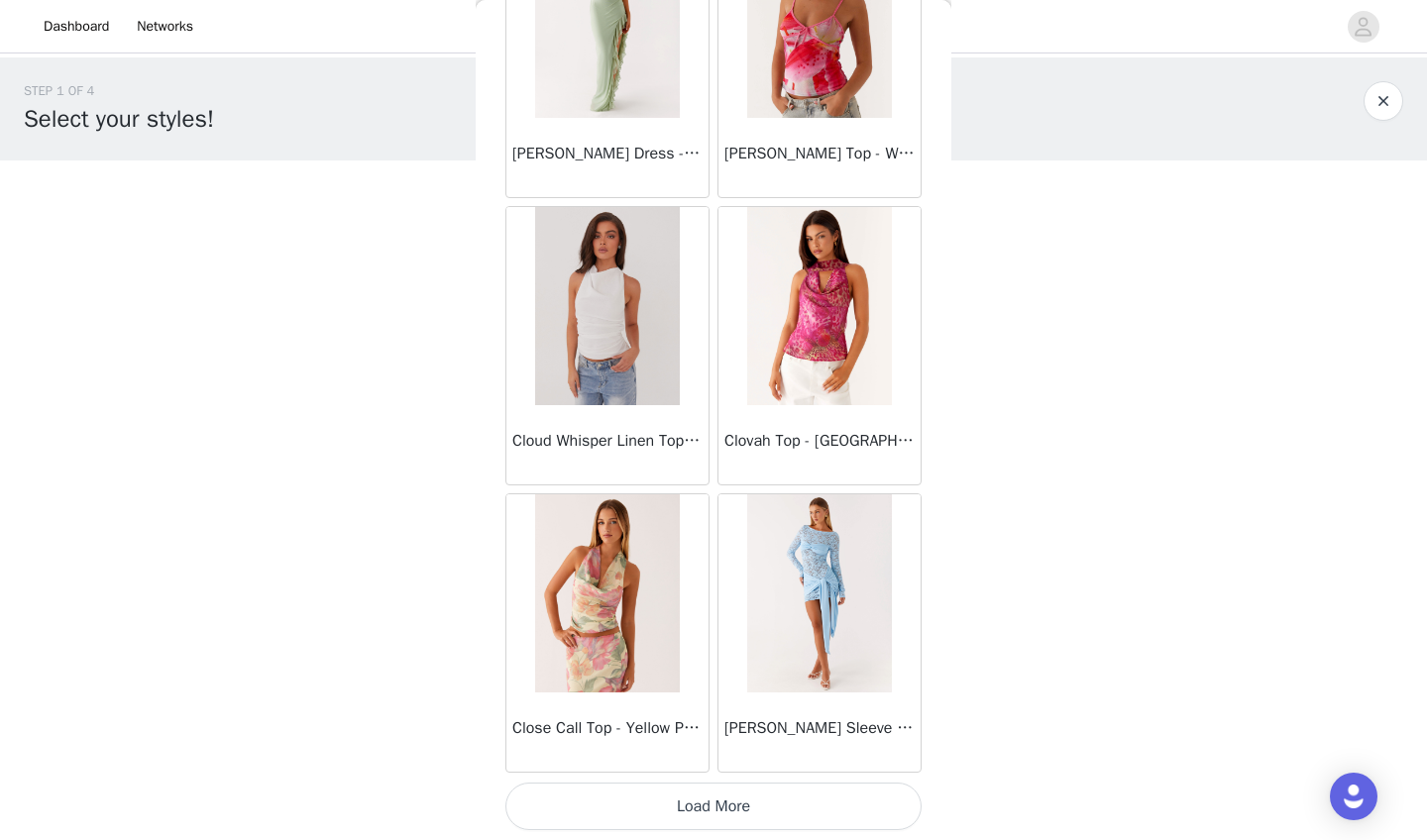 click on "Load More" at bounding box center (714, 806) 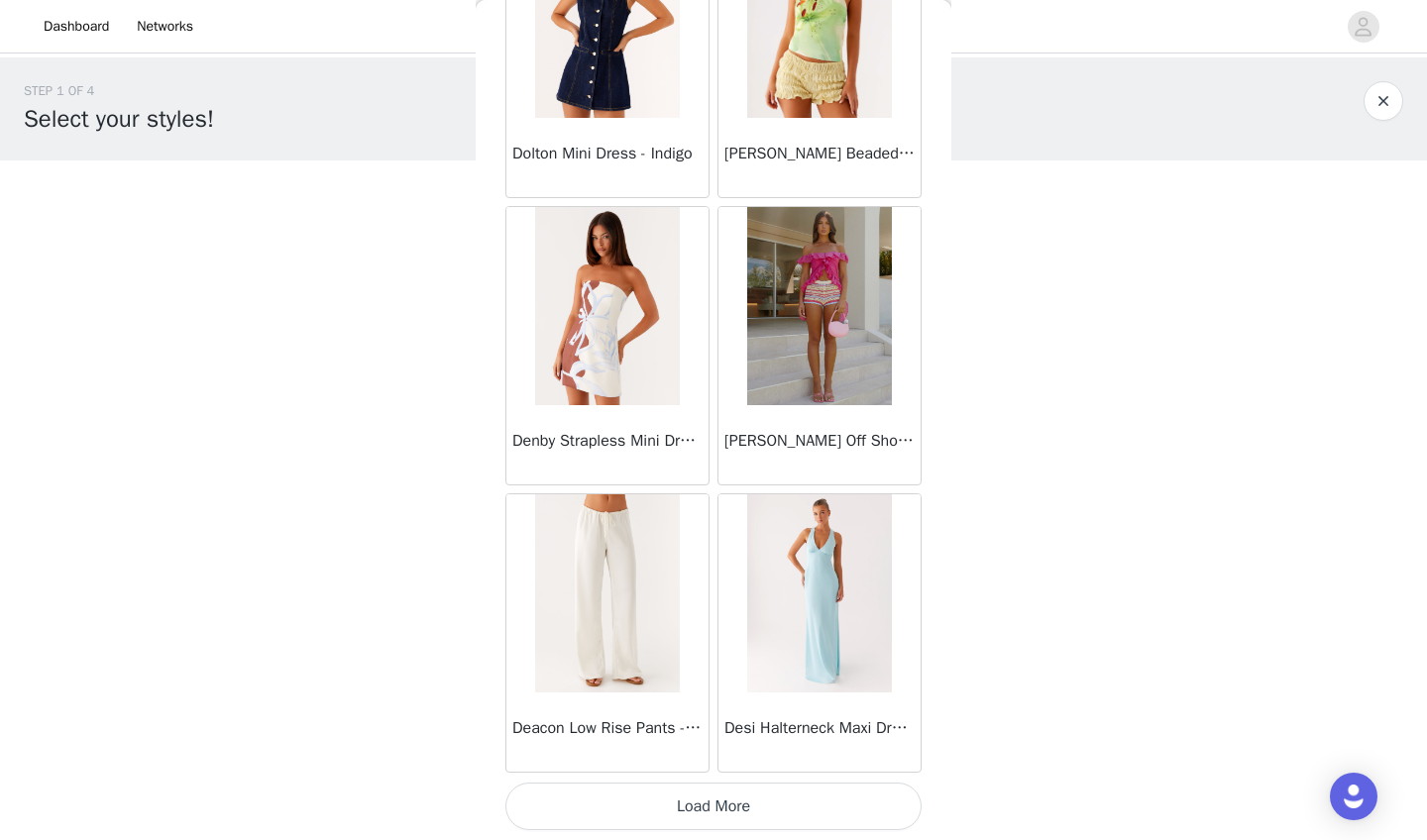 click on "Load More" at bounding box center (714, 806) 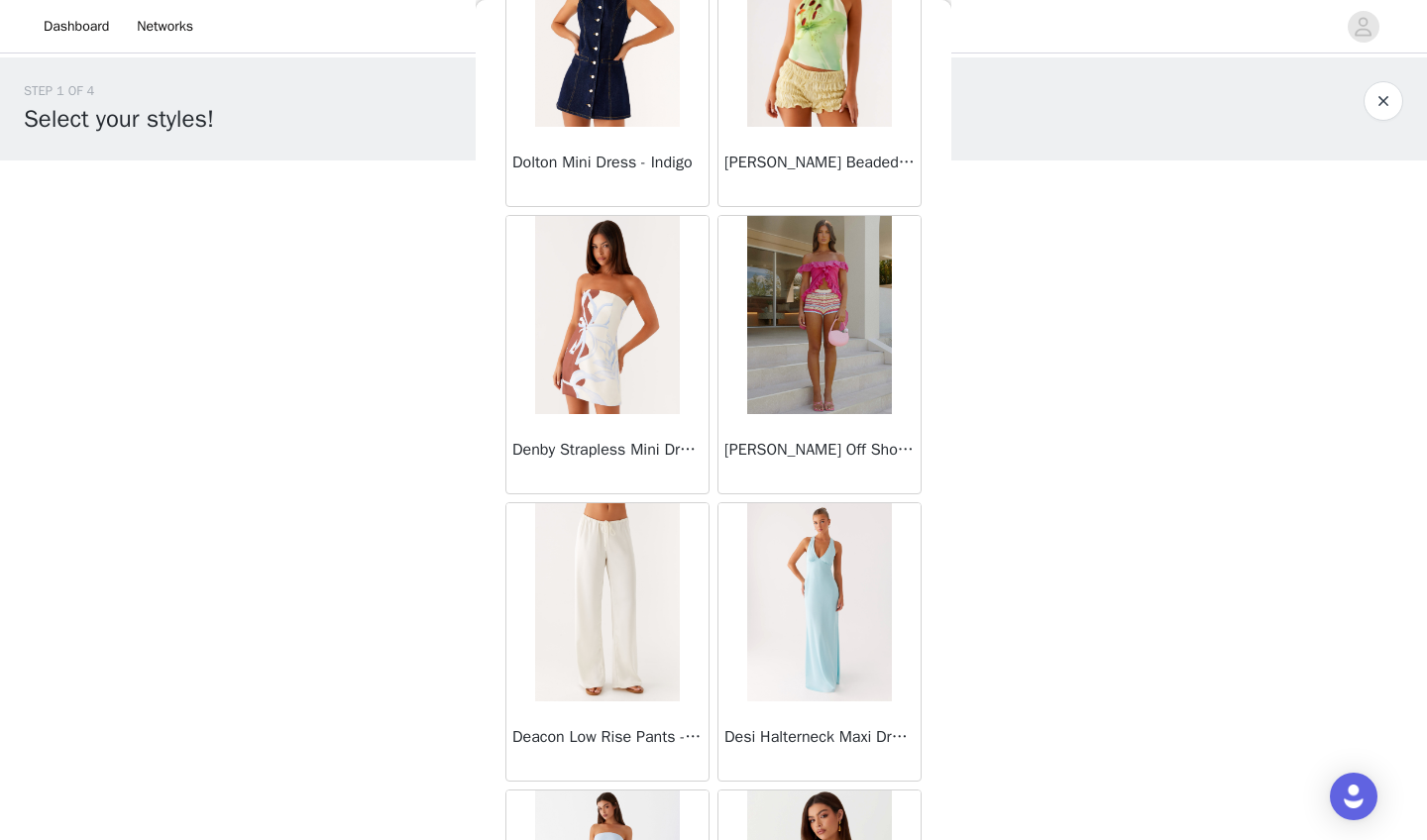 scroll, scrollTop: 0, scrollLeft: 0, axis: both 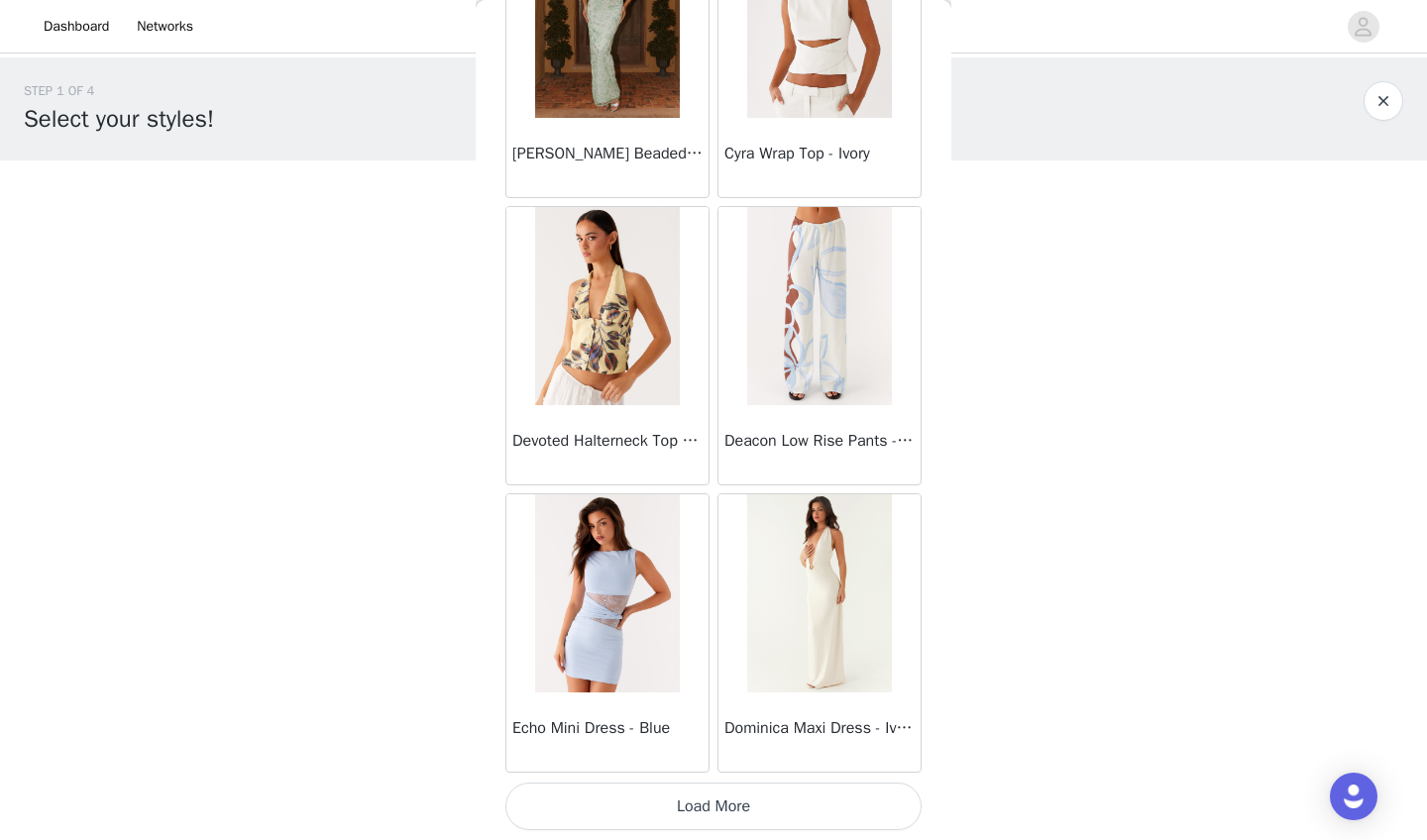 click on "Load More" at bounding box center (714, 806) 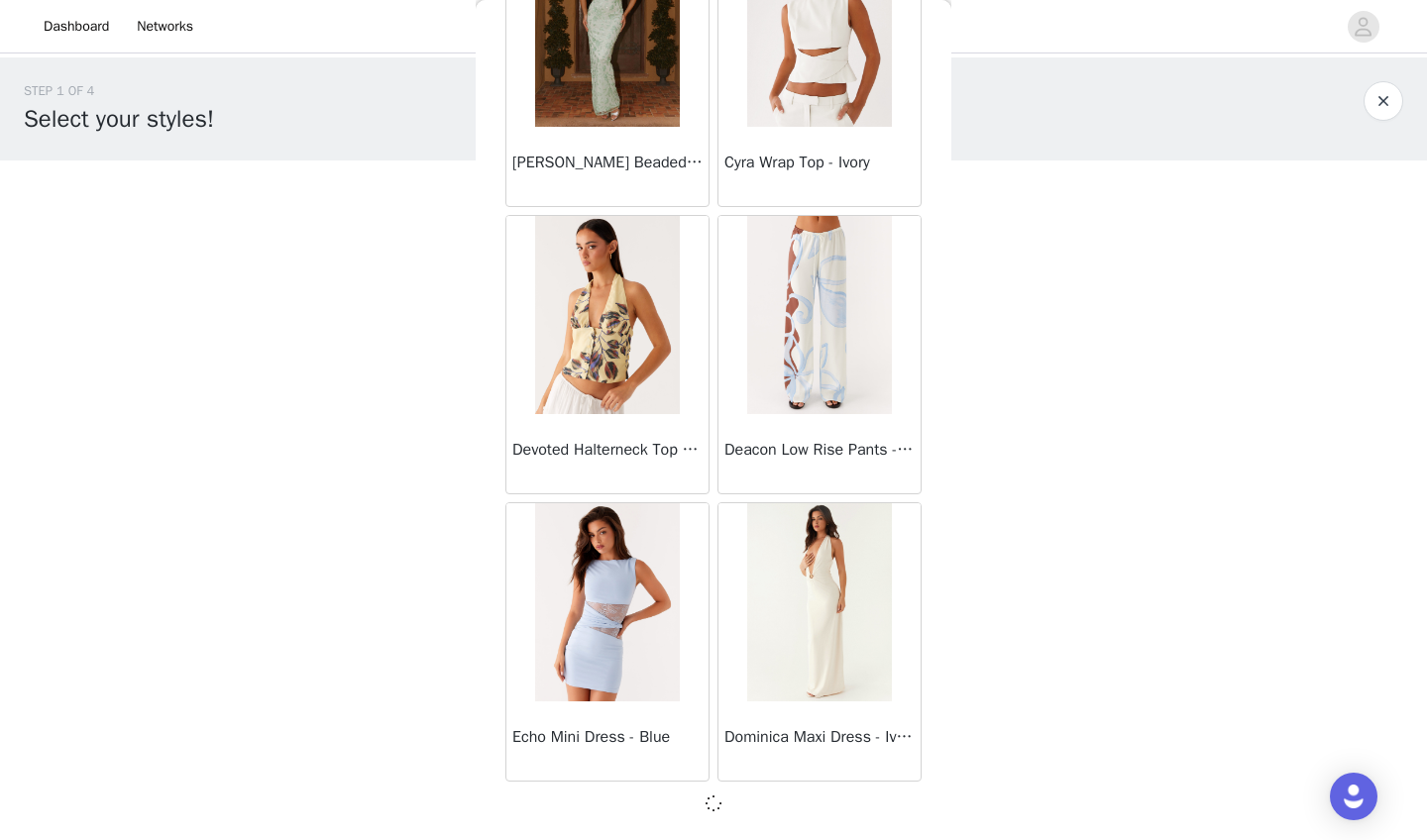 scroll, scrollTop: 16545, scrollLeft: 0, axis: vertical 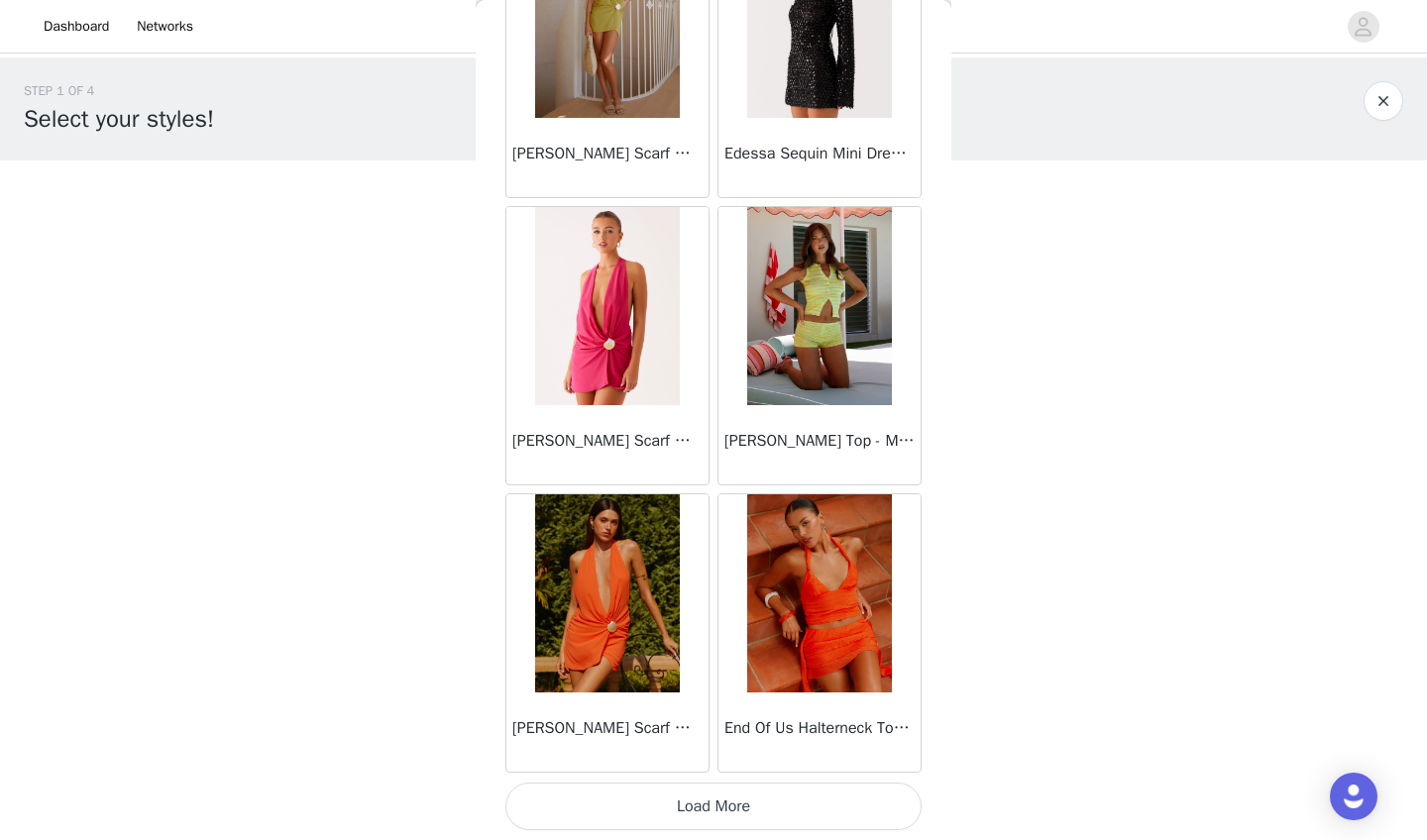 click on "Load More" at bounding box center (714, 806) 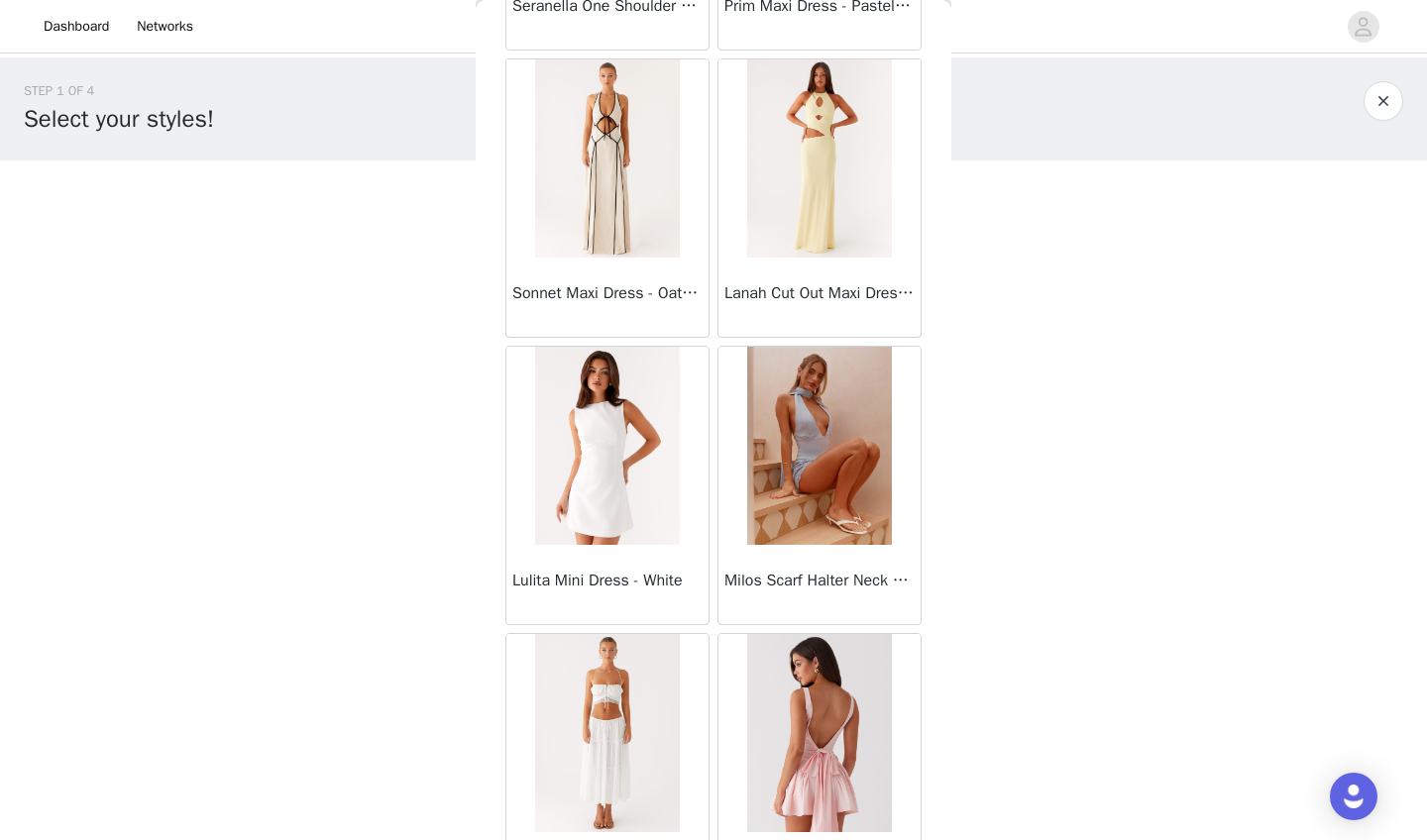 scroll, scrollTop: 21244, scrollLeft: 0, axis: vertical 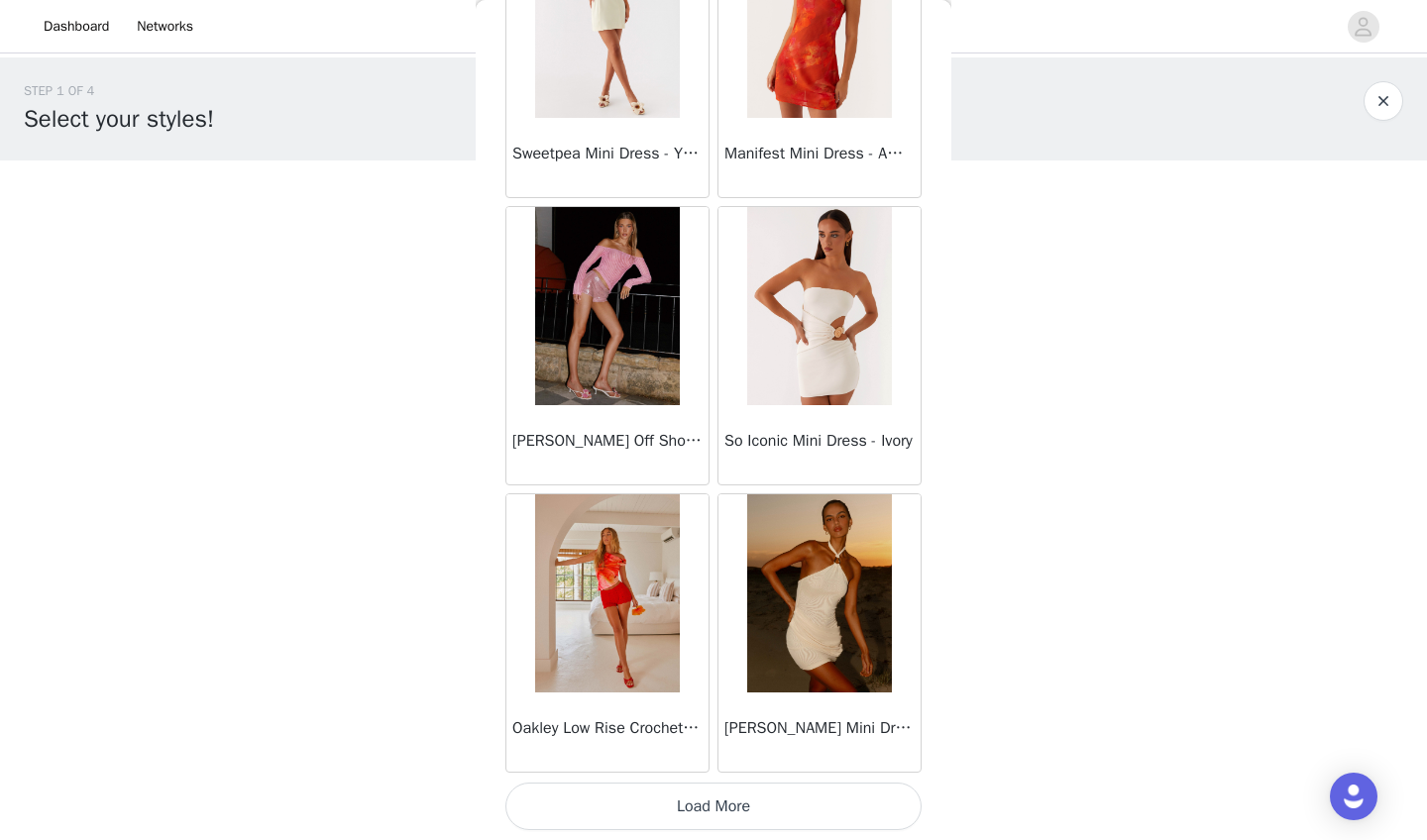 click on "Load More" at bounding box center [714, 806] 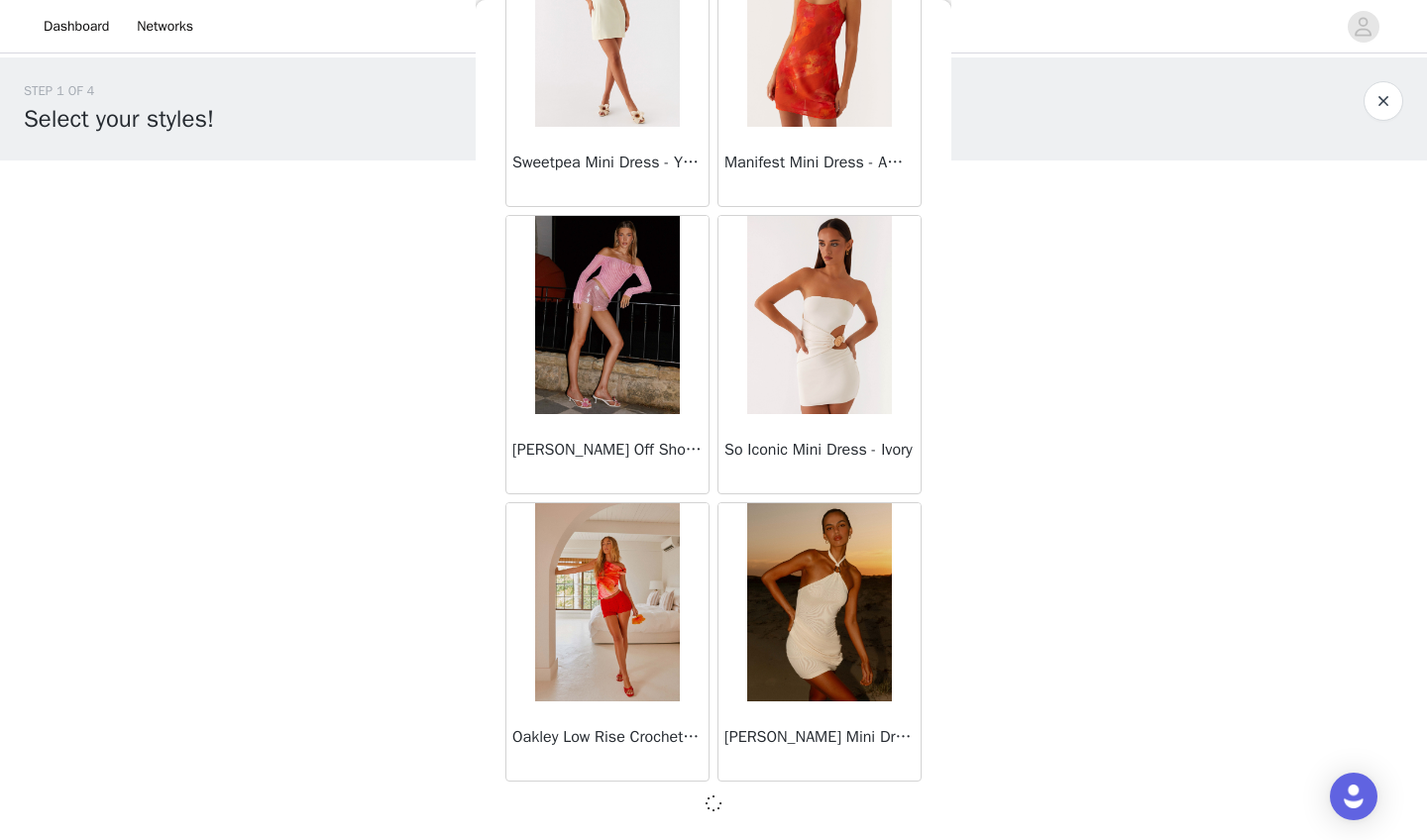 scroll, scrollTop: 22291, scrollLeft: 0, axis: vertical 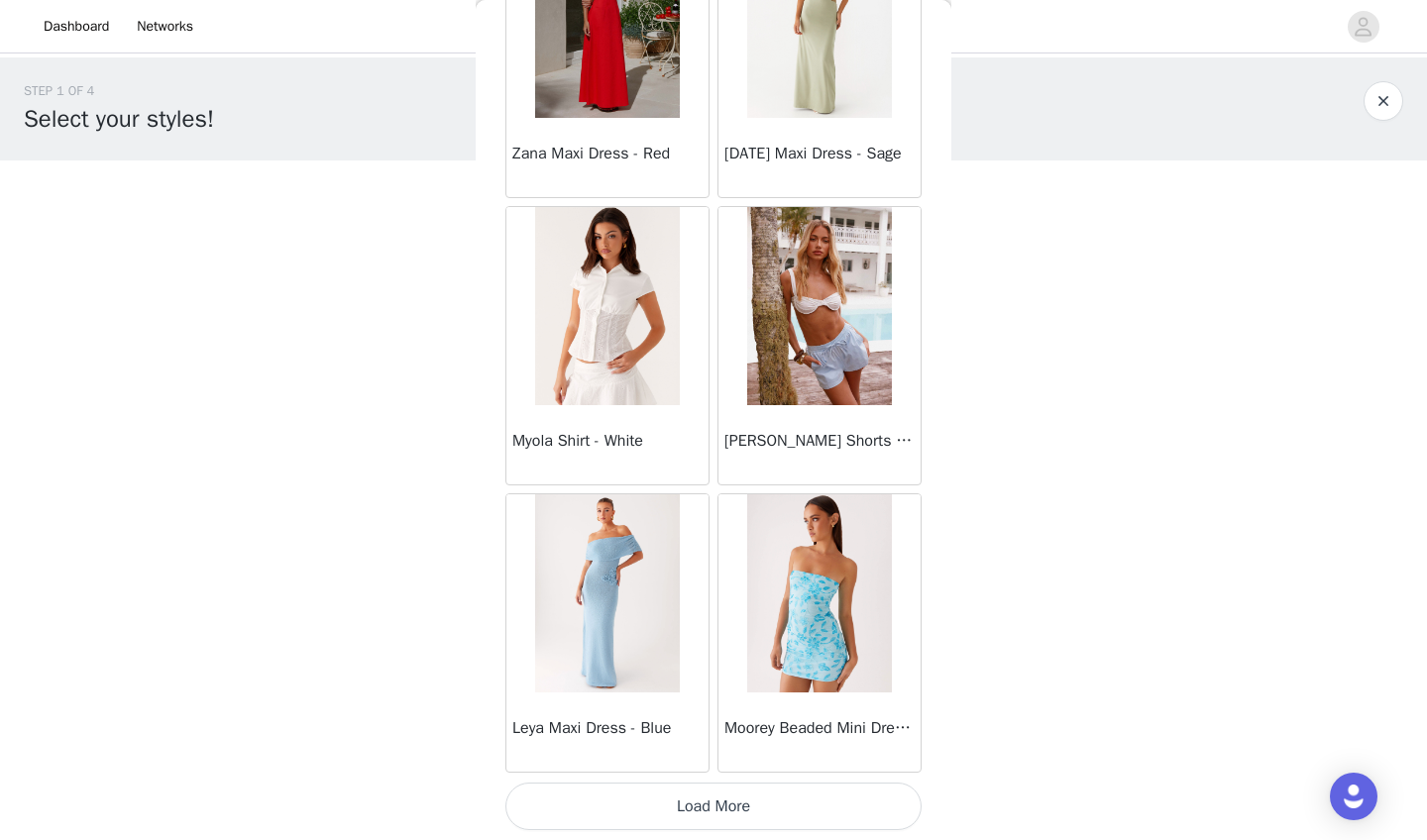 click on "Load More" at bounding box center (714, 806) 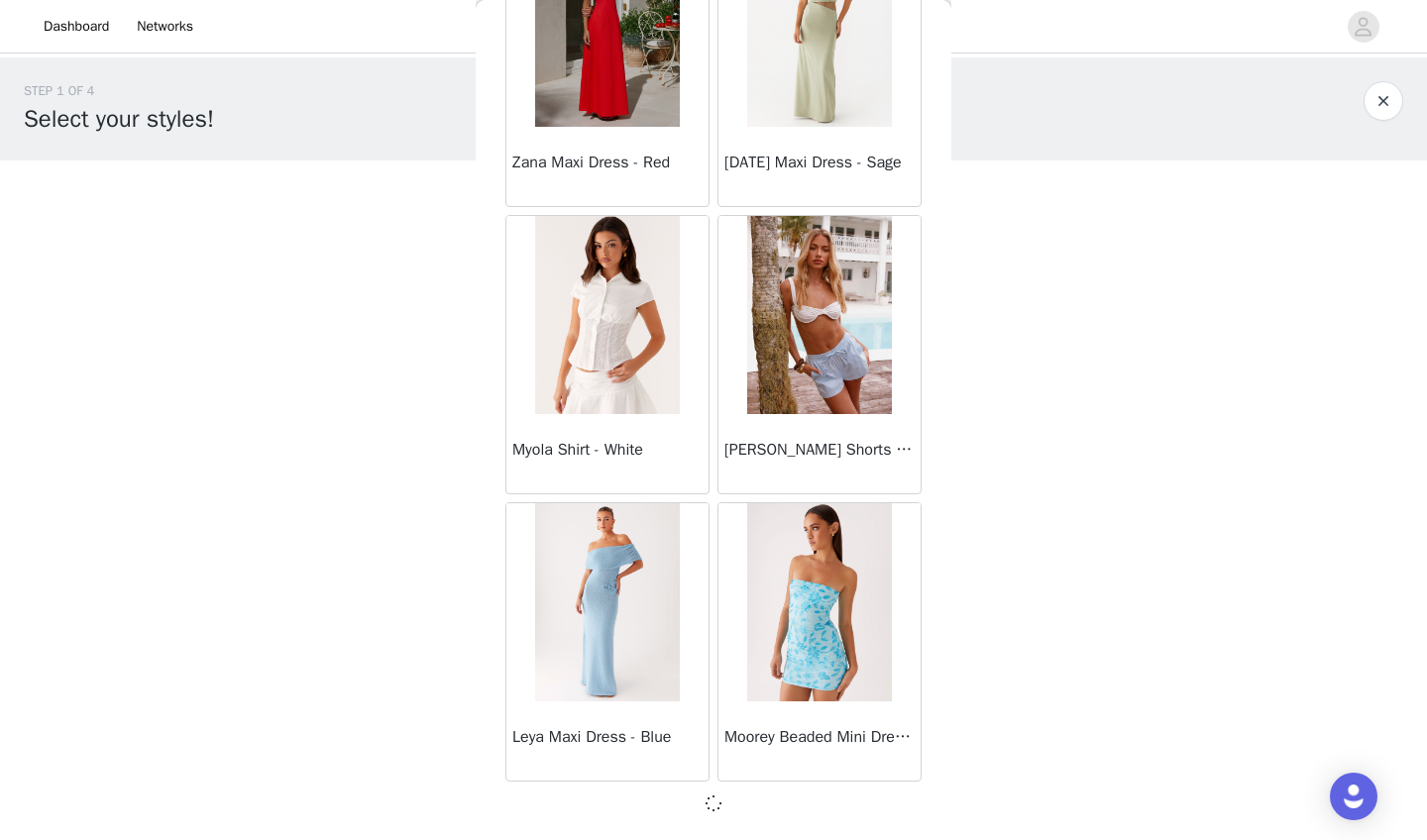 scroll, scrollTop: 25163, scrollLeft: 0, axis: vertical 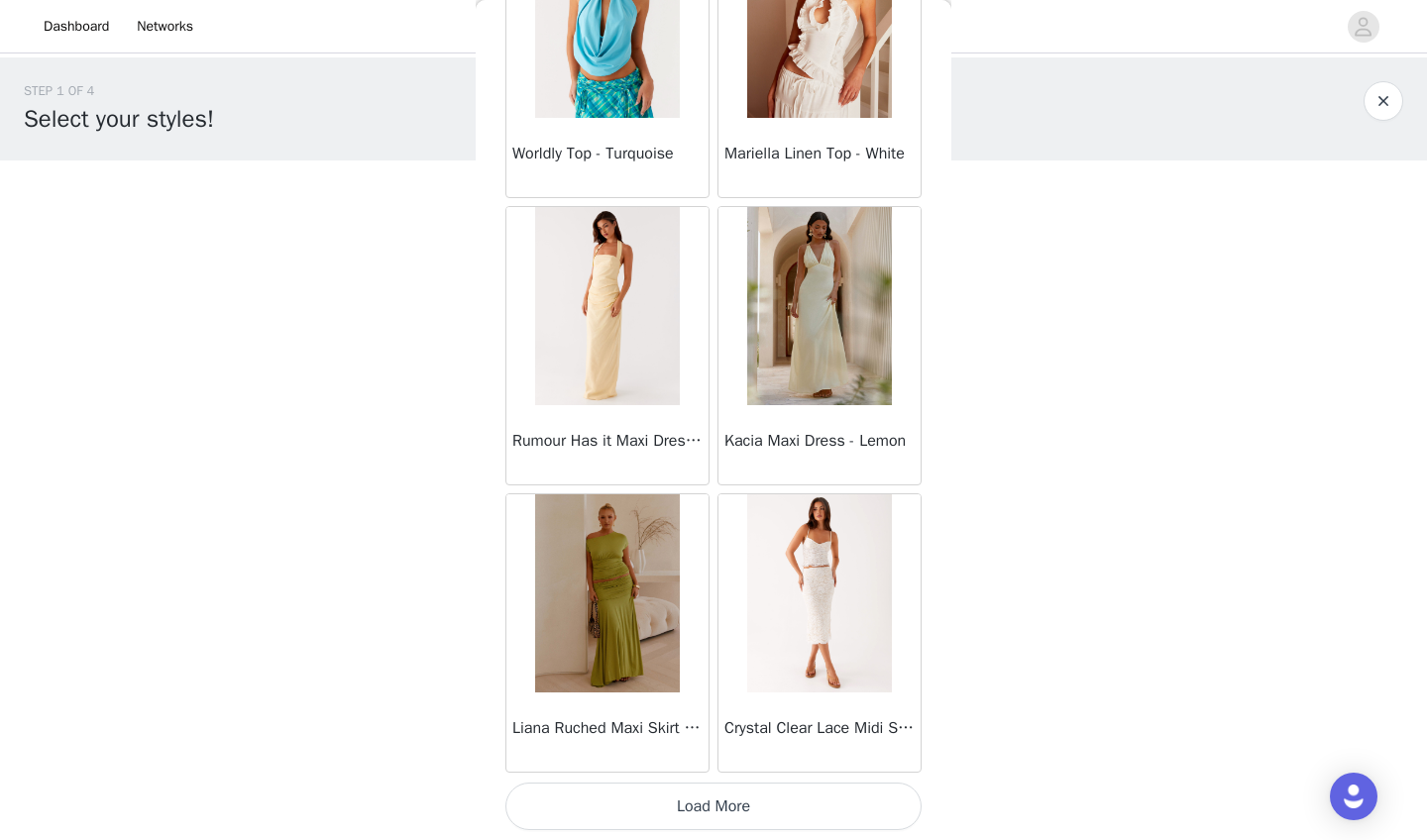 click on "Load More" at bounding box center [714, 806] 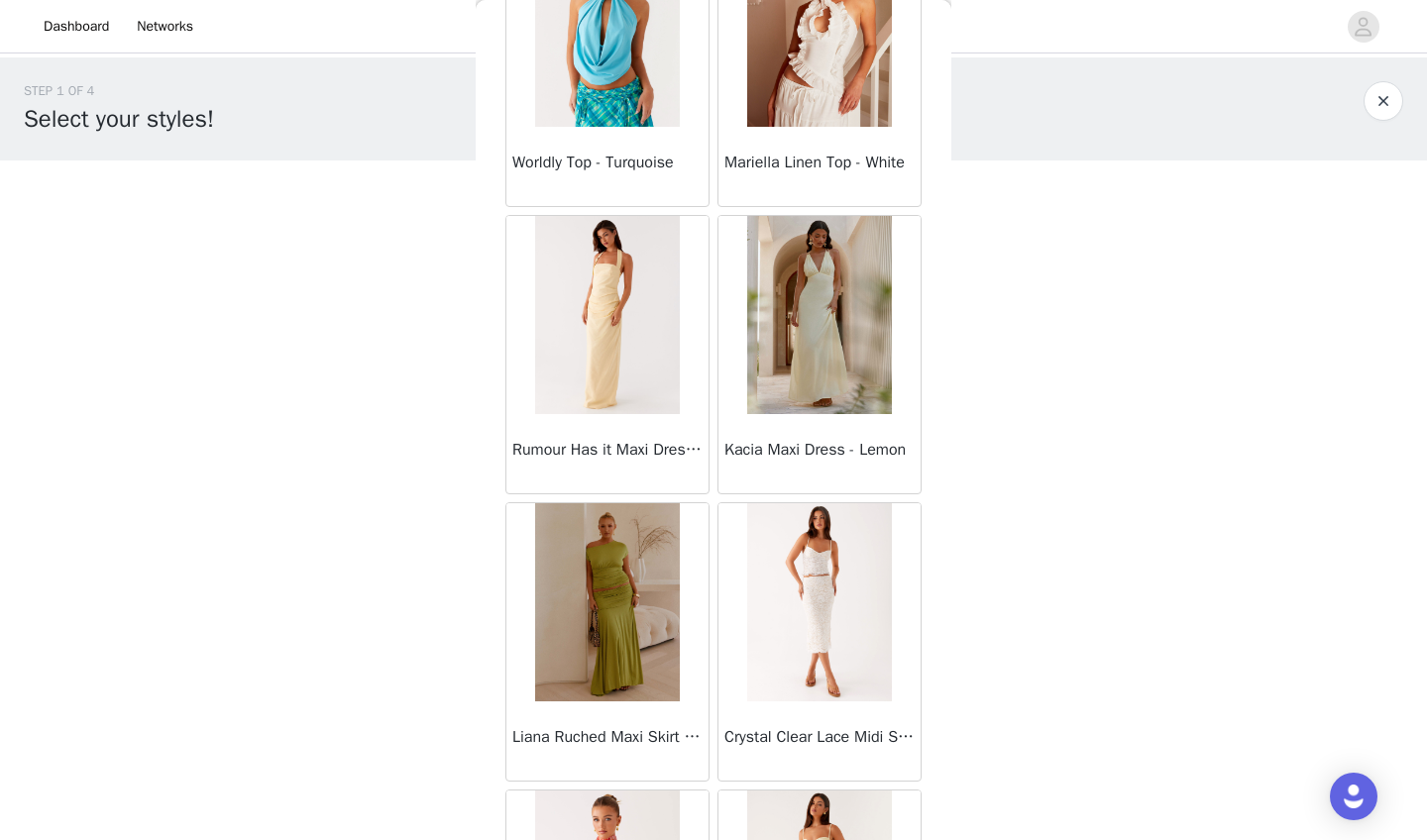 scroll, scrollTop: 0, scrollLeft: 0, axis: both 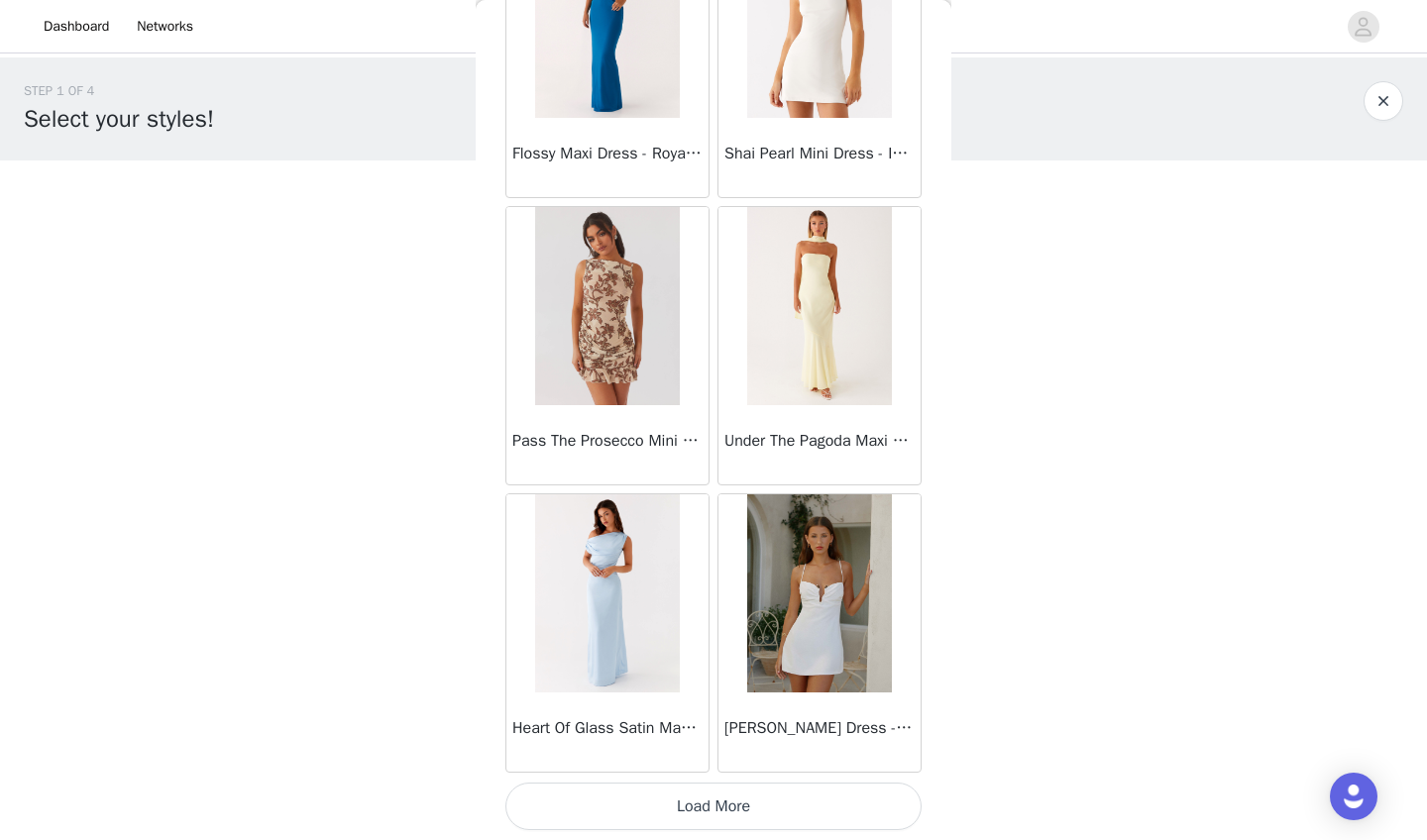 click on "Load More" at bounding box center [714, 806] 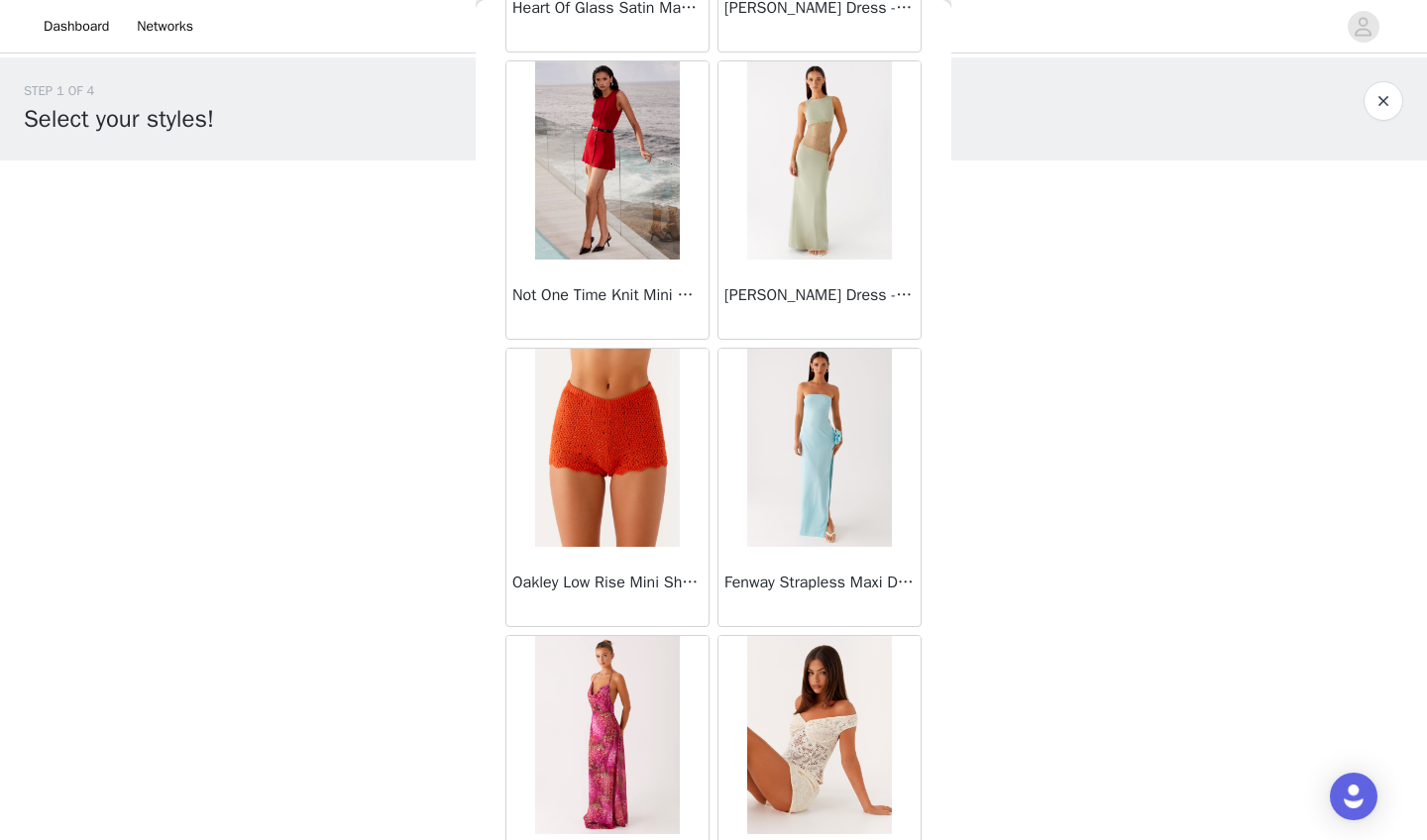 scroll, scrollTop: 31642, scrollLeft: 0, axis: vertical 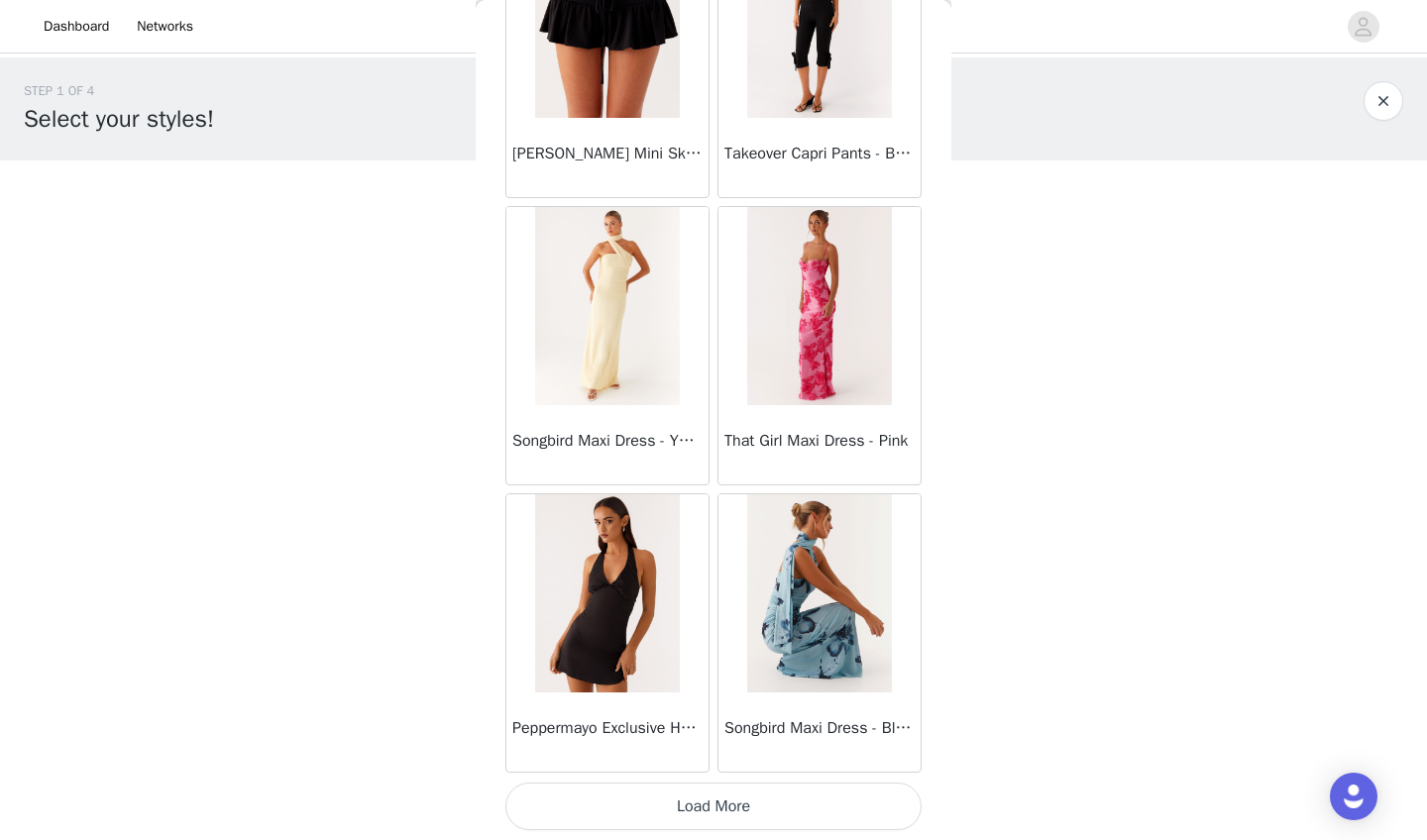 click on "Load More" at bounding box center (714, 806) 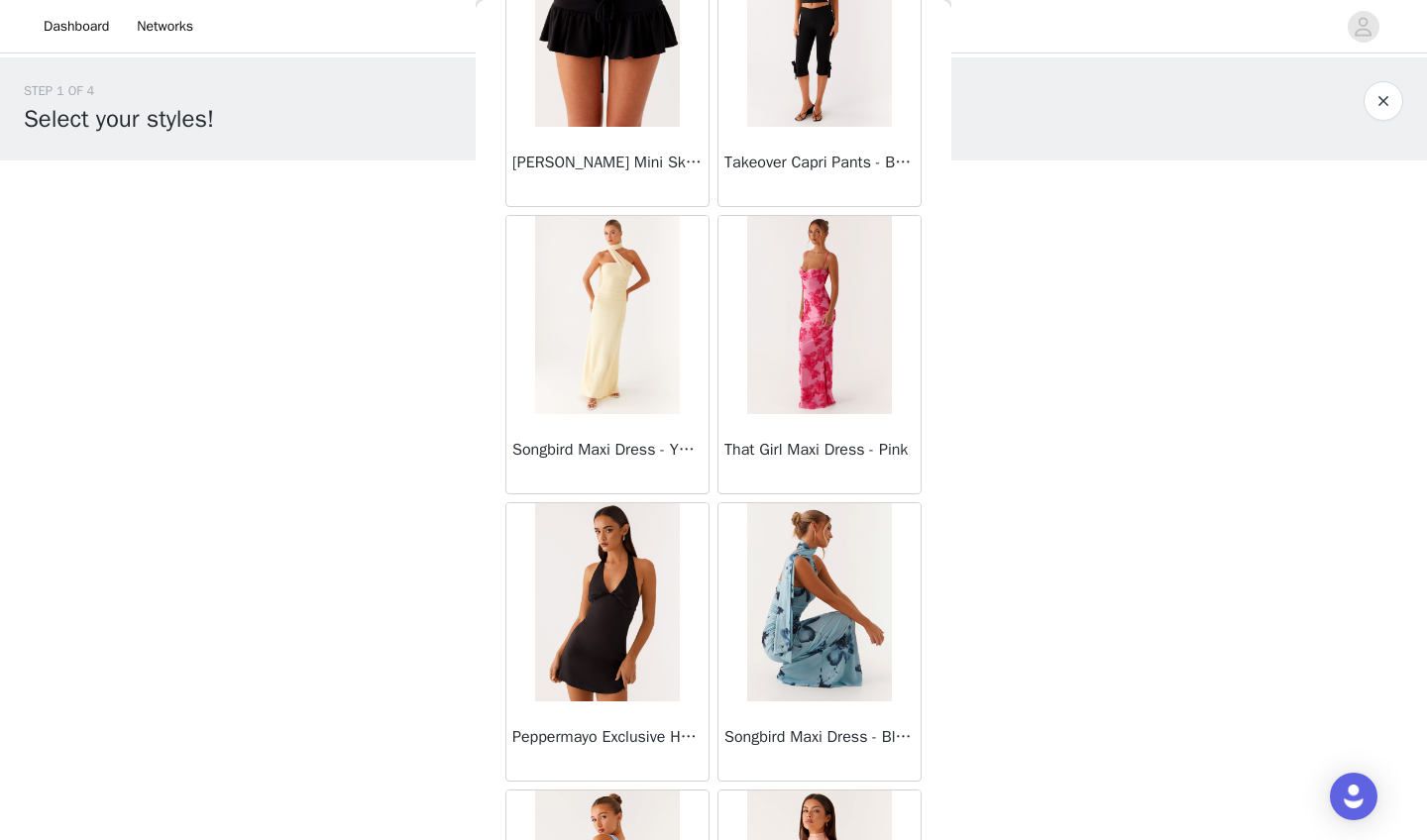 scroll, scrollTop: 0, scrollLeft: 0, axis: both 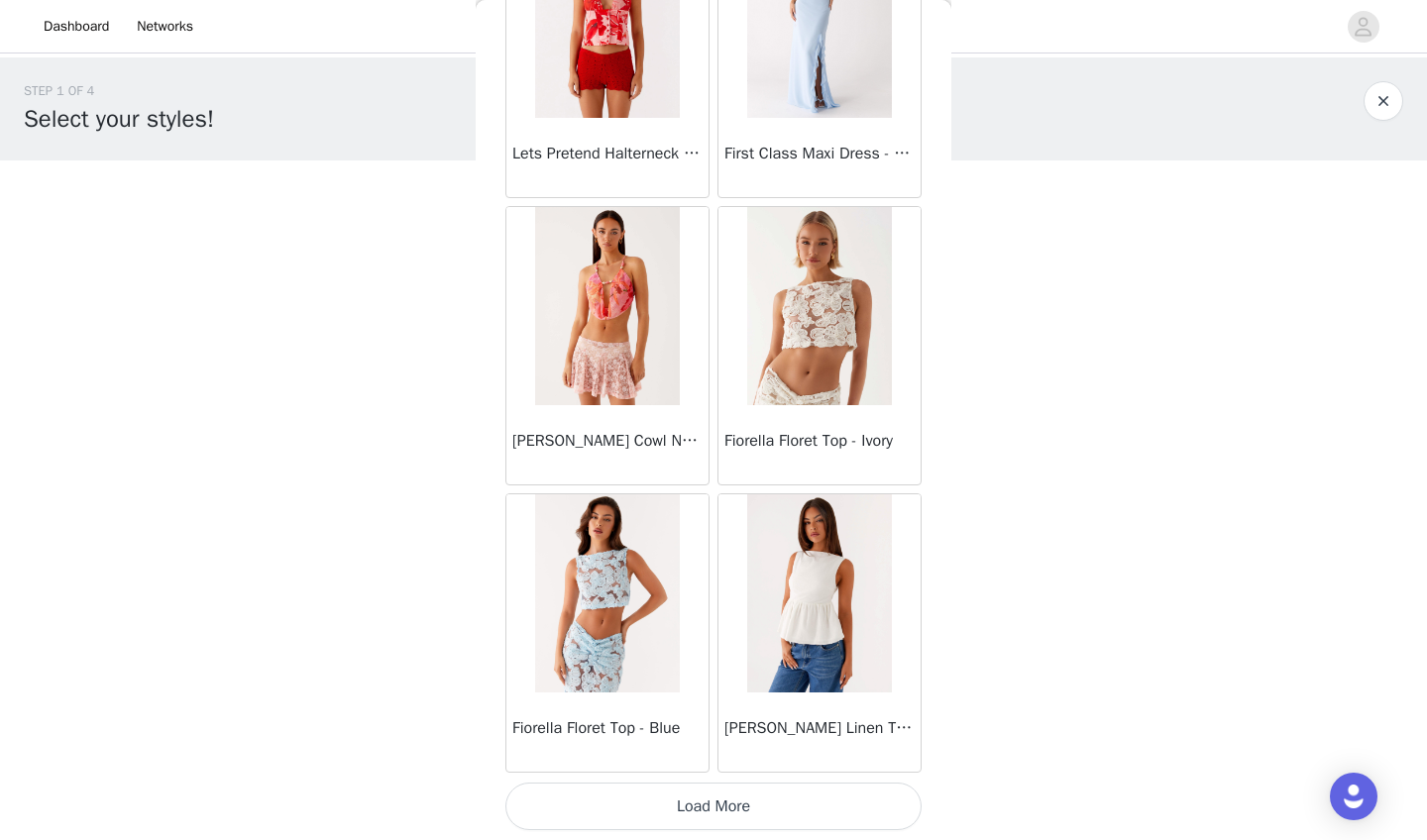 click on "Load More" at bounding box center [714, 806] 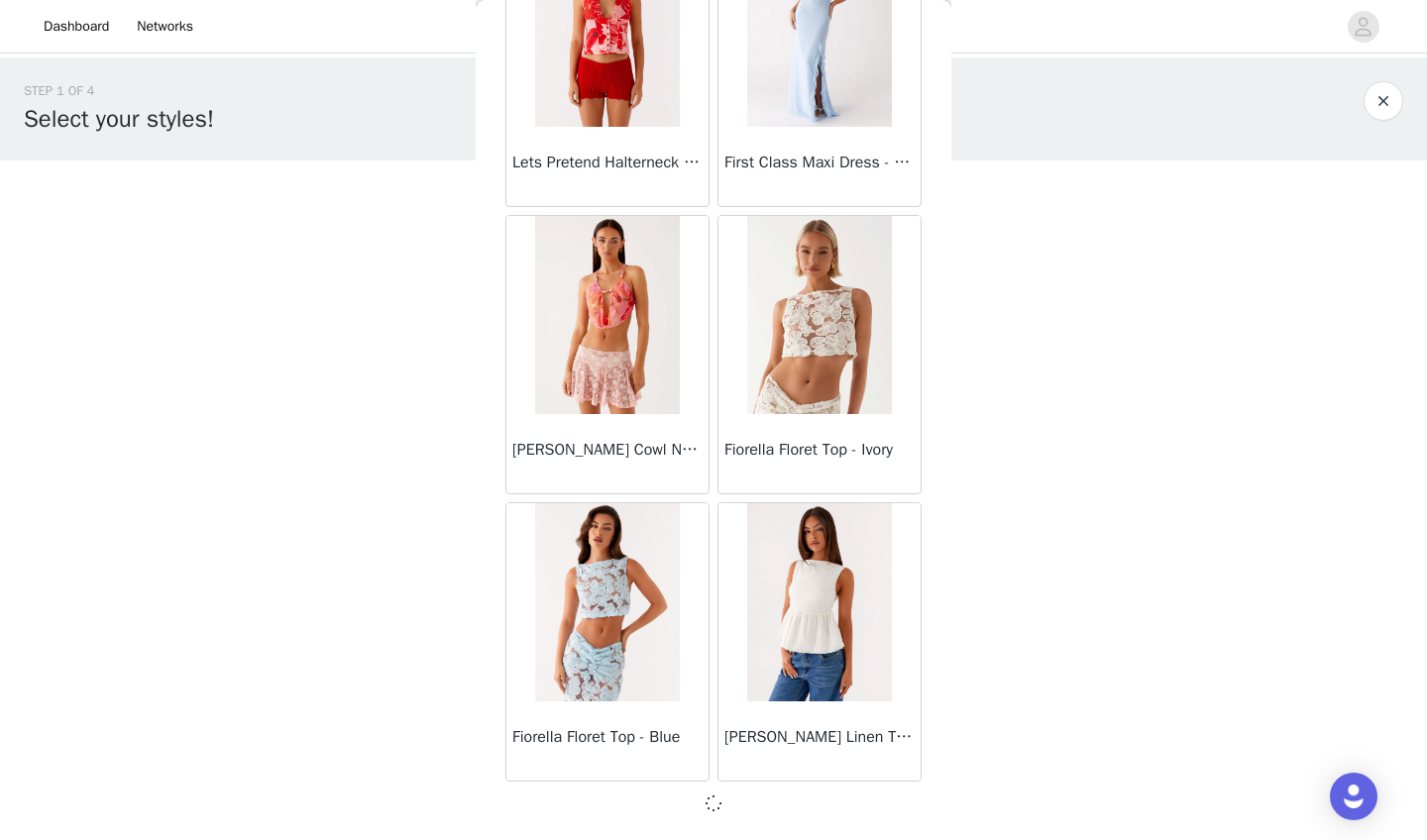 scroll, scrollTop: 36654, scrollLeft: 0, axis: vertical 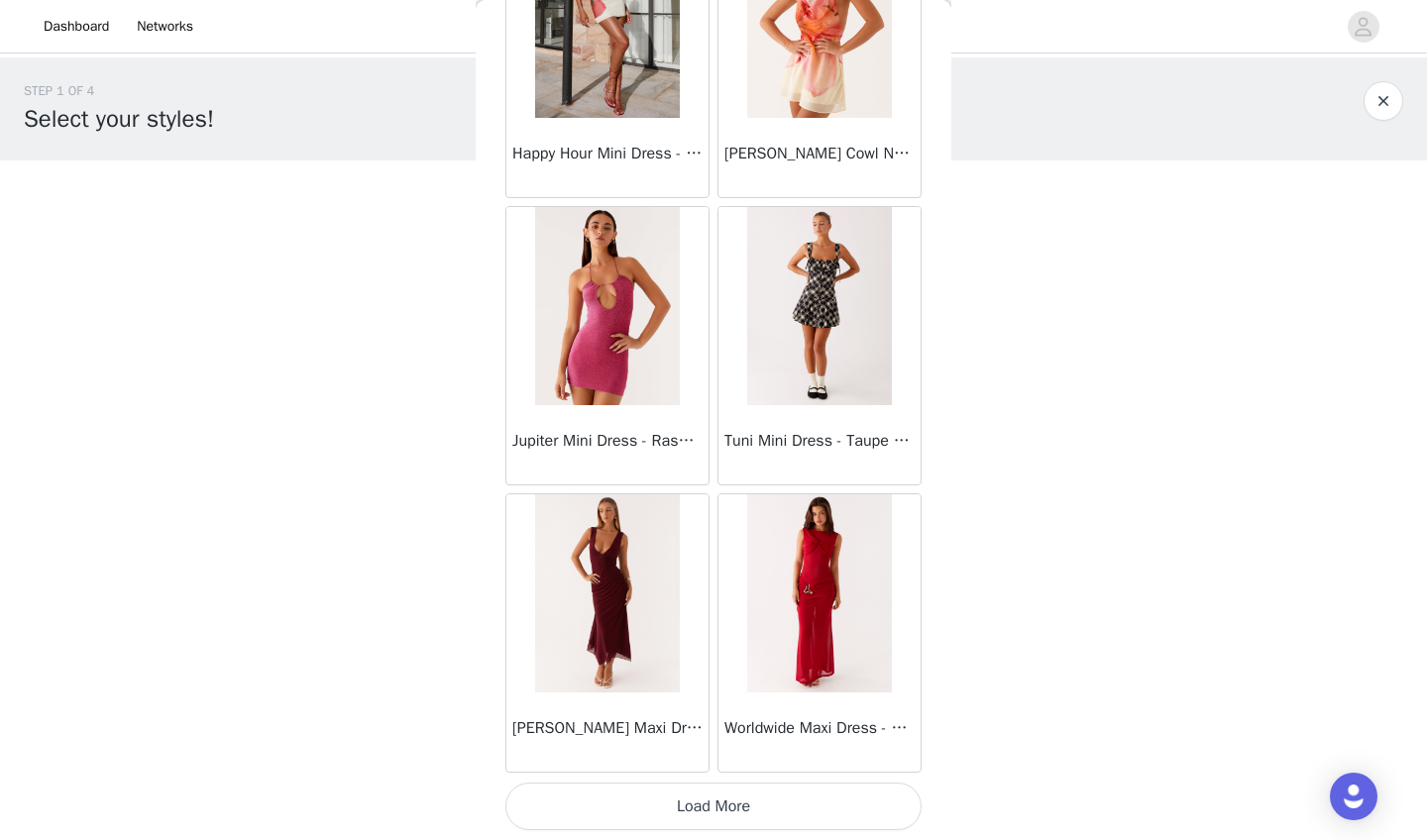 click on "Load More" at bounding box center [714, 806] 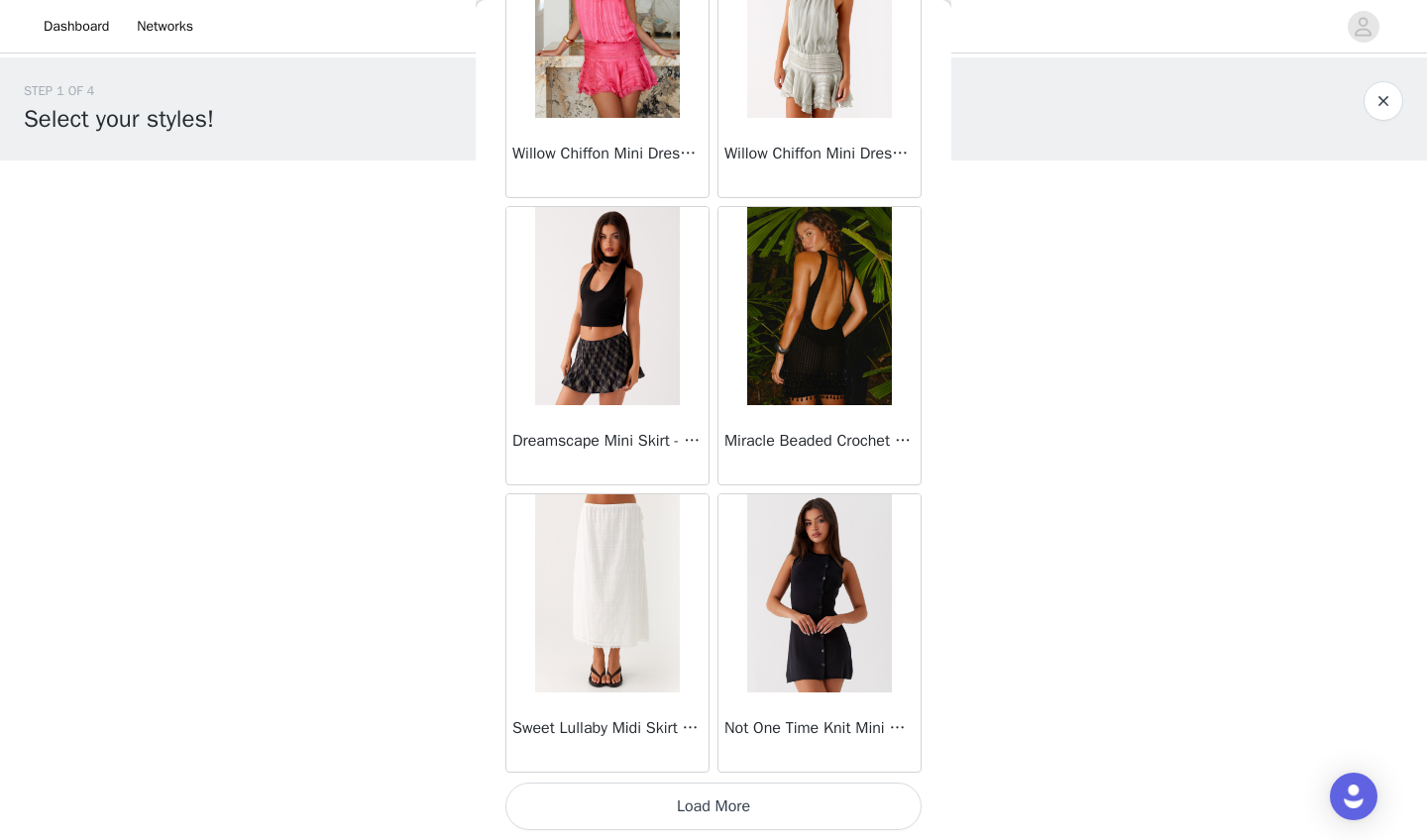 scroll, scrollTop: 42408, scrollLeft: 0, axis: vertical 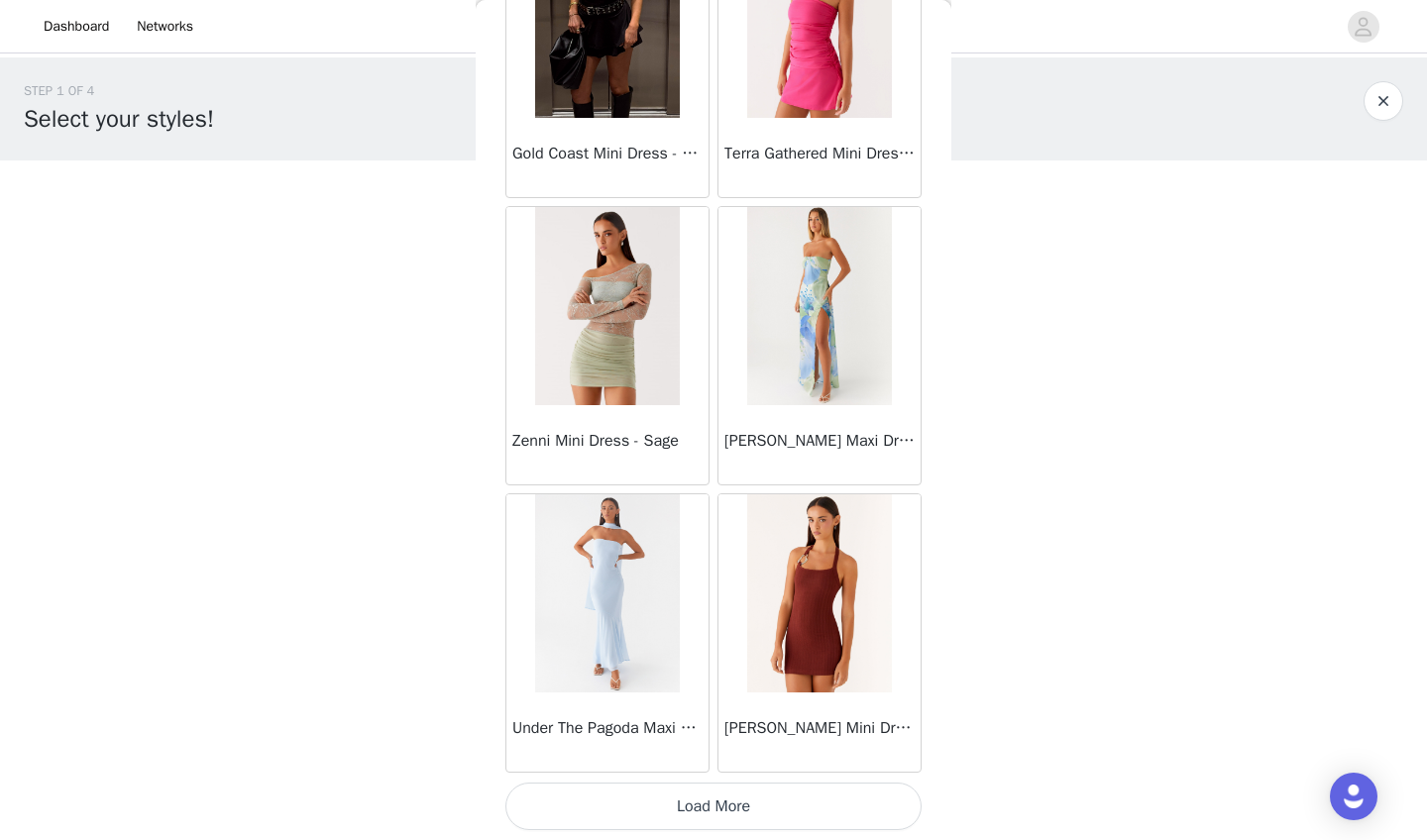 click on "Load More" at bounding box center [714, 806] 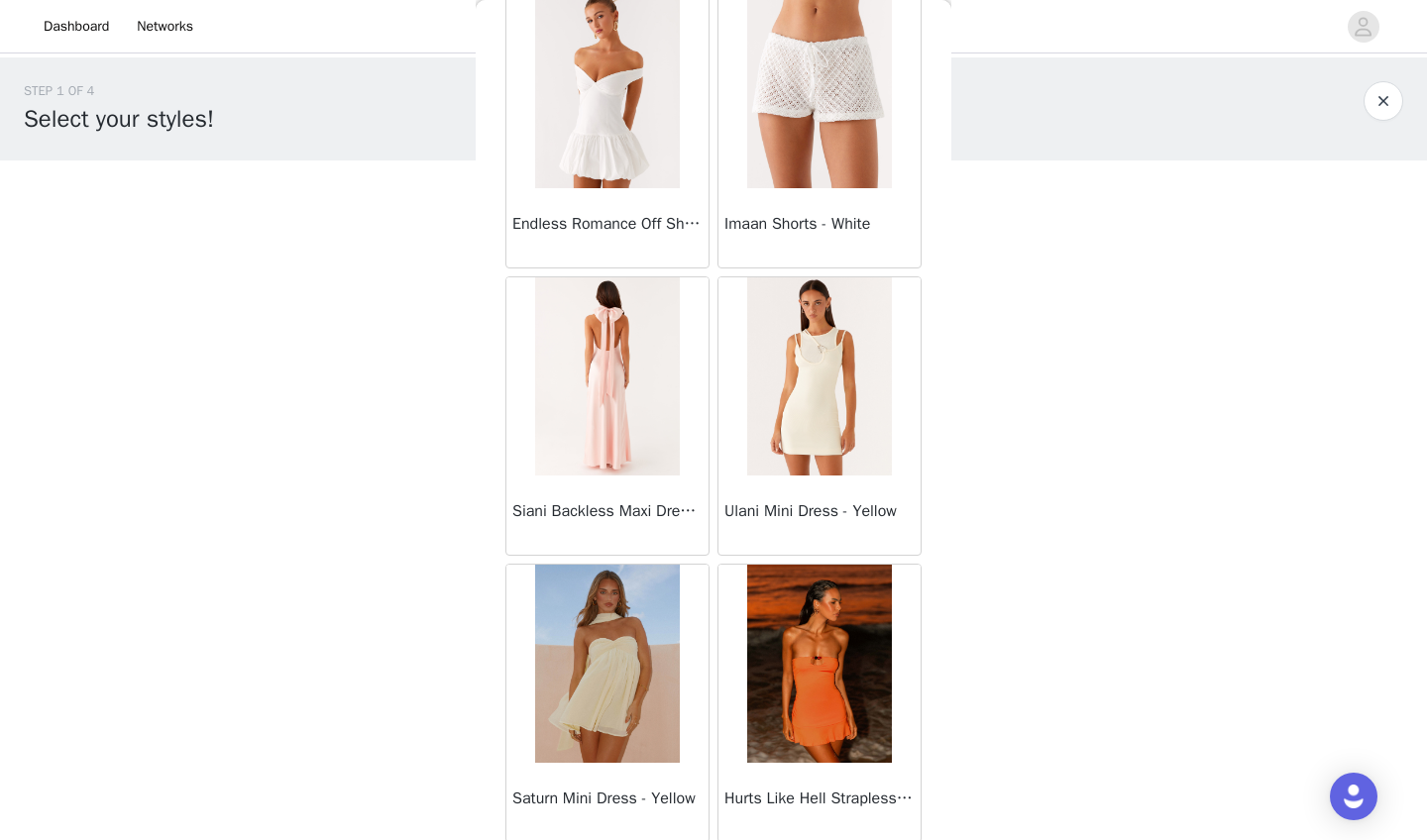 scroll, scrollTop: 46932, scrollLeft: 0, axis: vertical 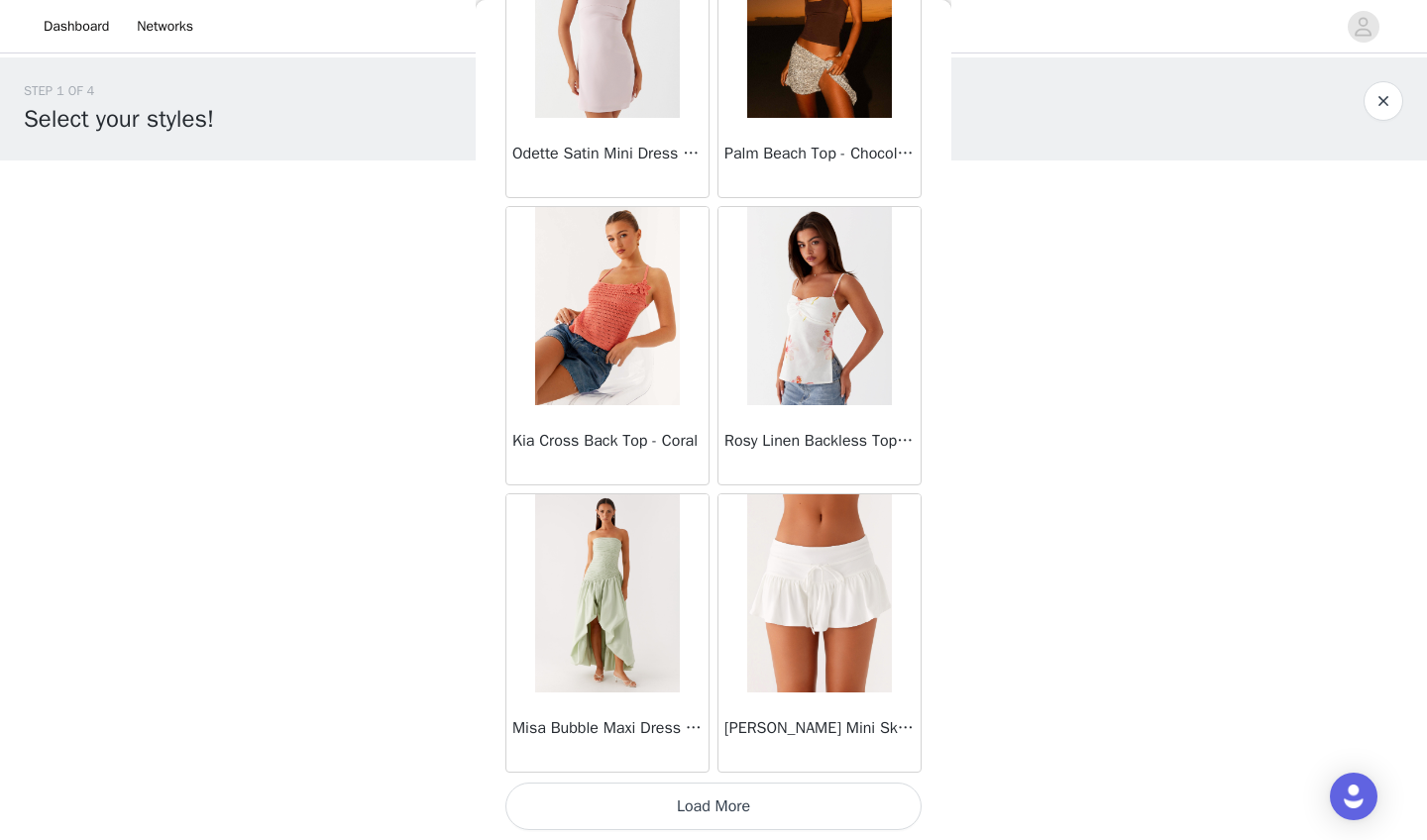 click on "Load More" at bounding box center [714, 806] 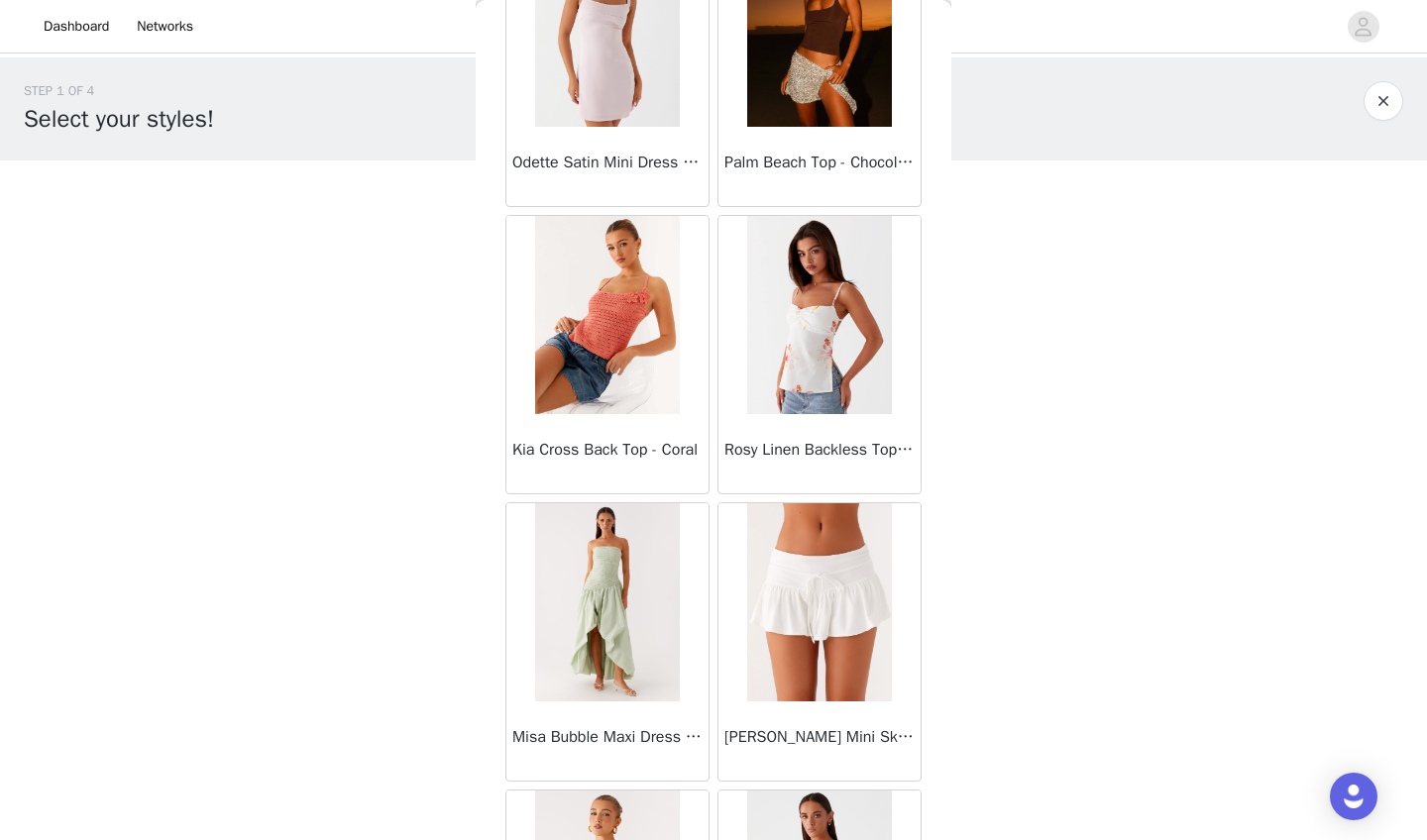 scroll, scrollTop: 0, scrollLeft: 0, axis: both 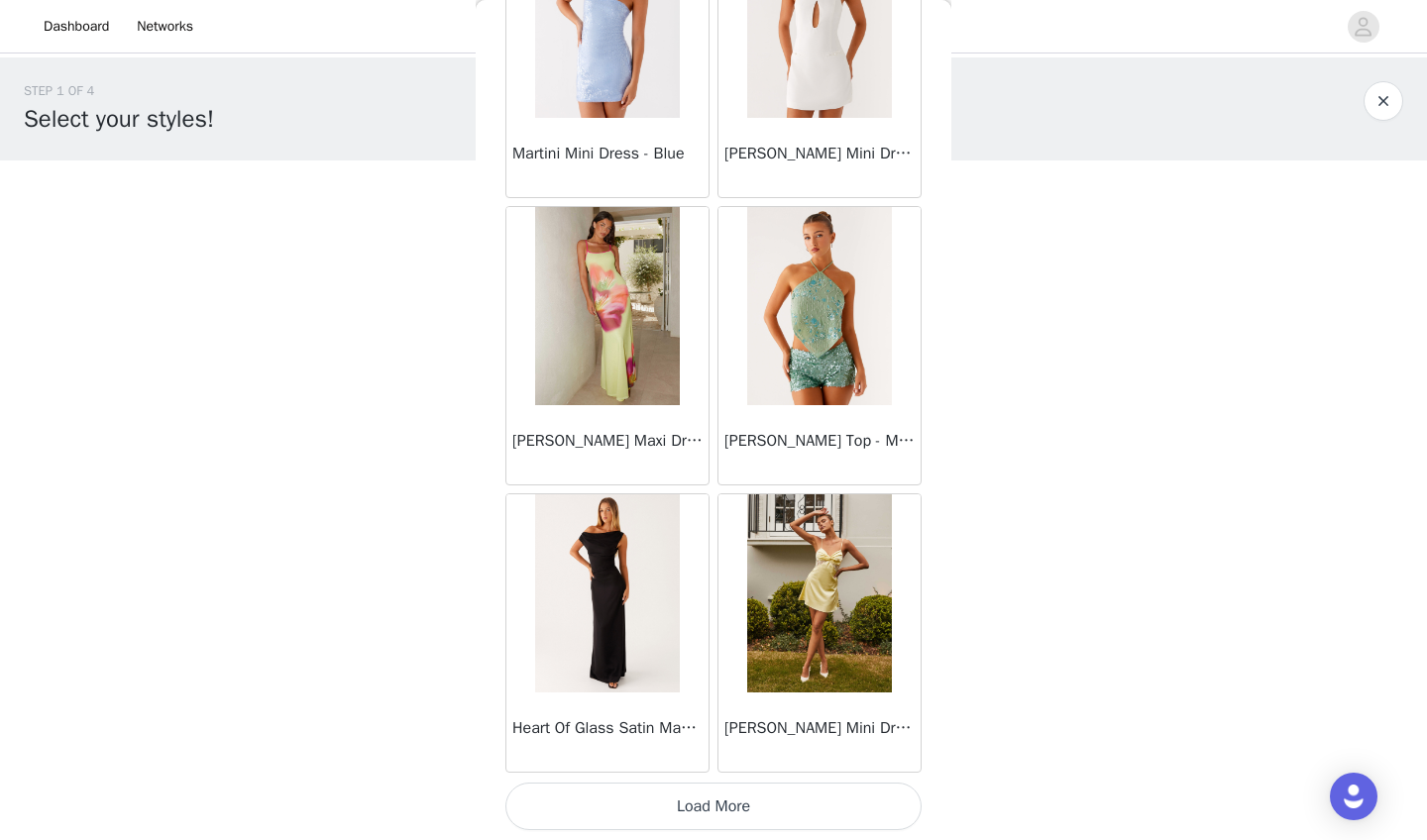 click on "Load More" at bounding box center (714, 806) 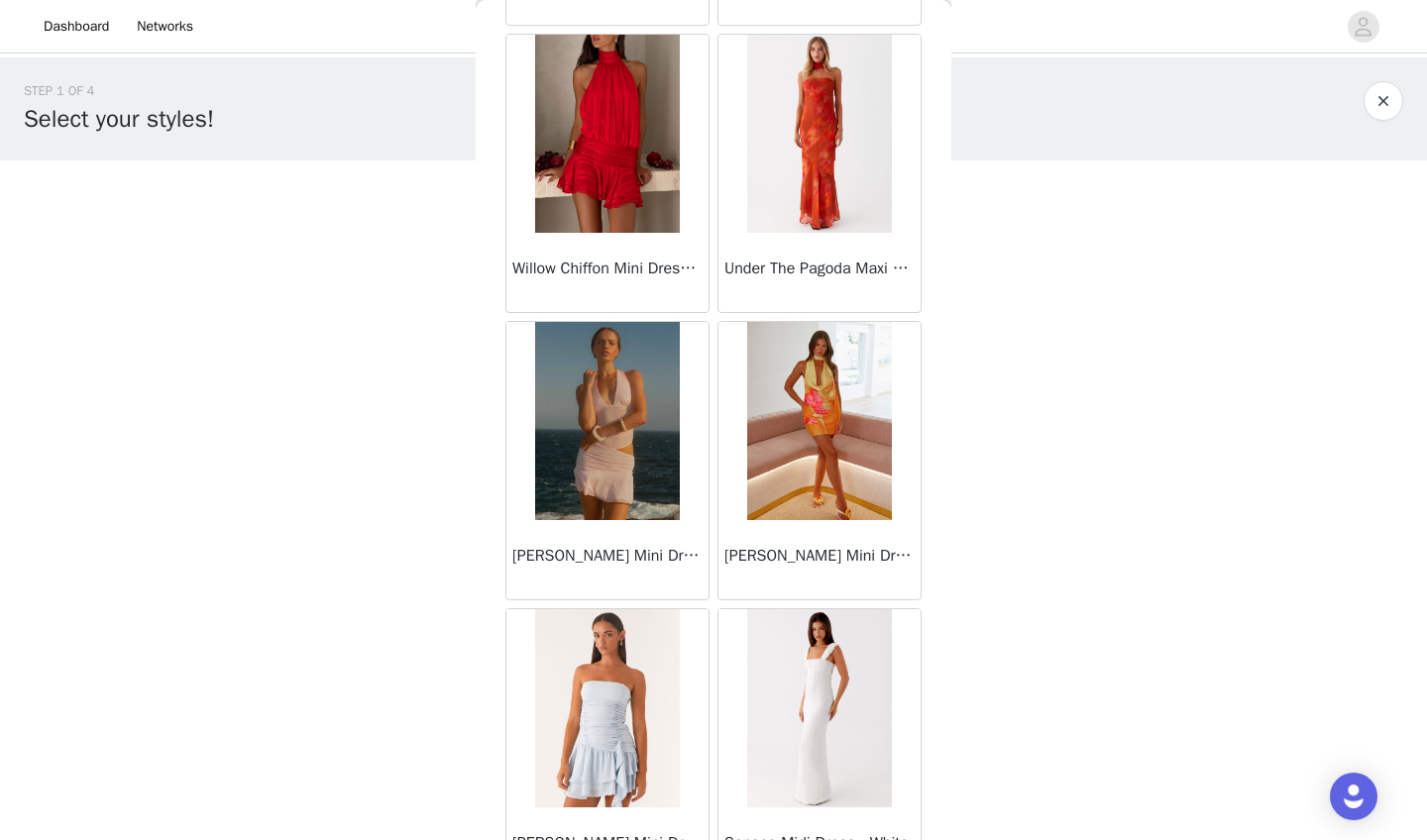 scroll, scrollTop: 51775, scrollLeft: 0, axis: vertical 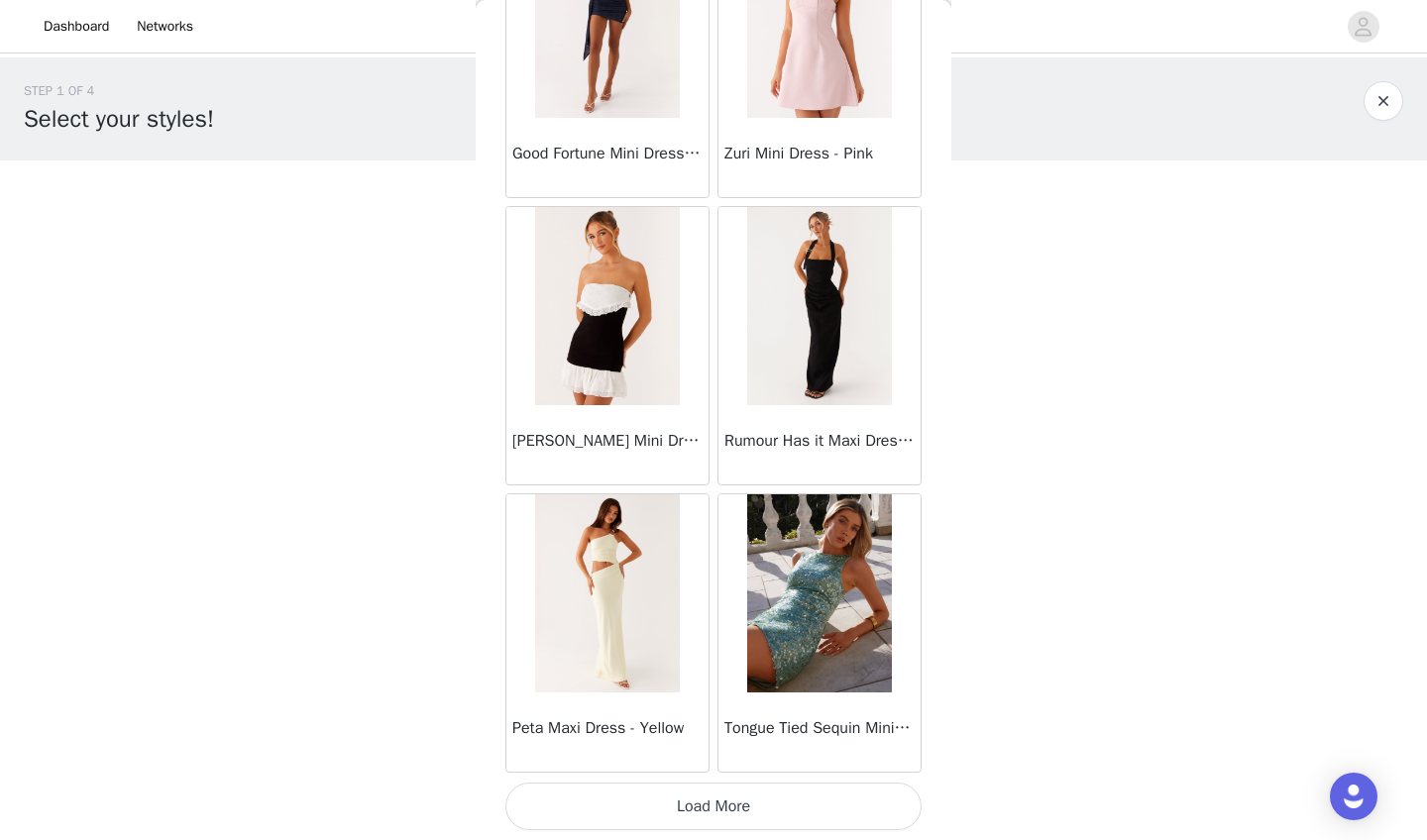 click on "Load More" at bounding box center (714, 806) 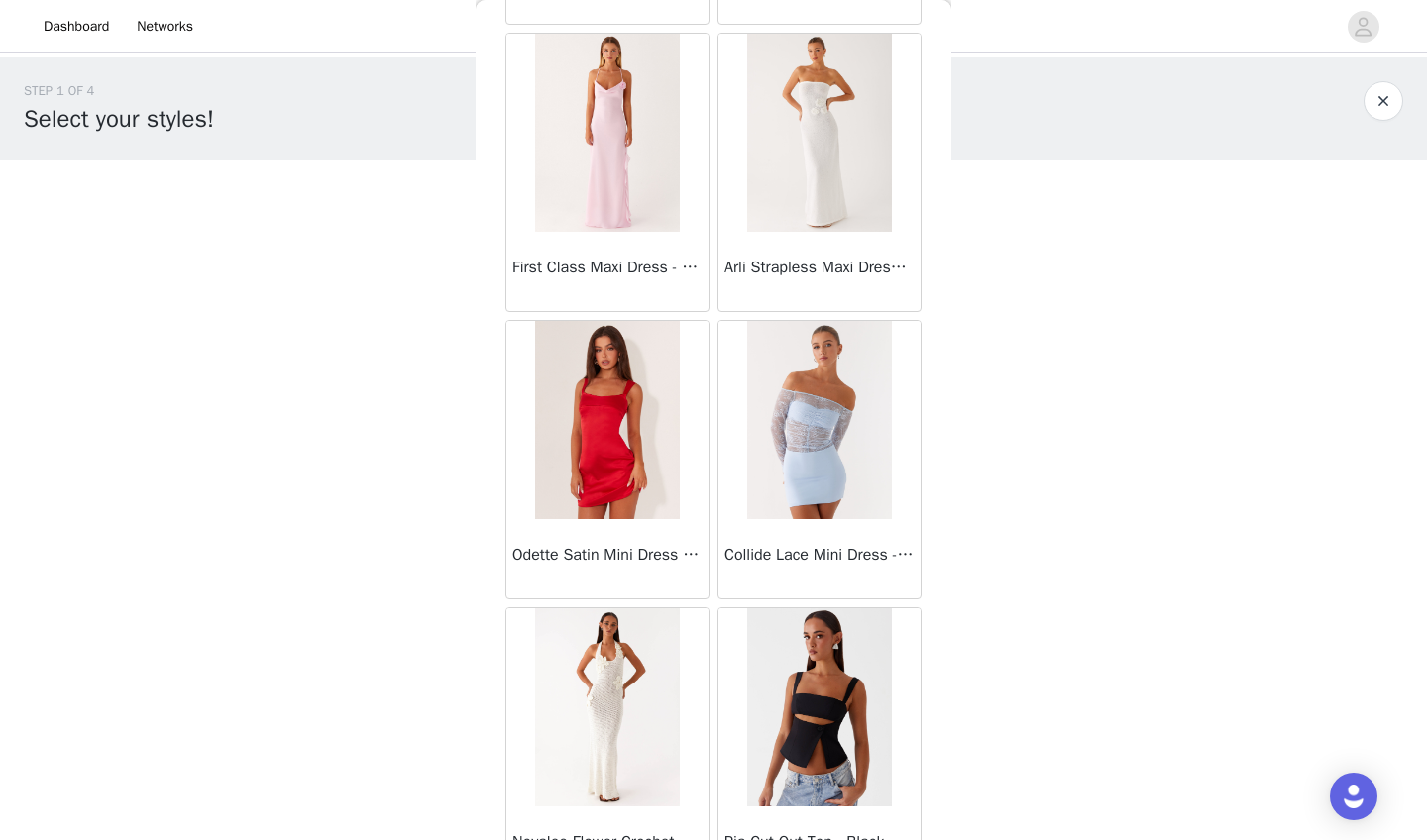 scroll, scrollTop: 56372, scrollLeft: 0, axis: vertical 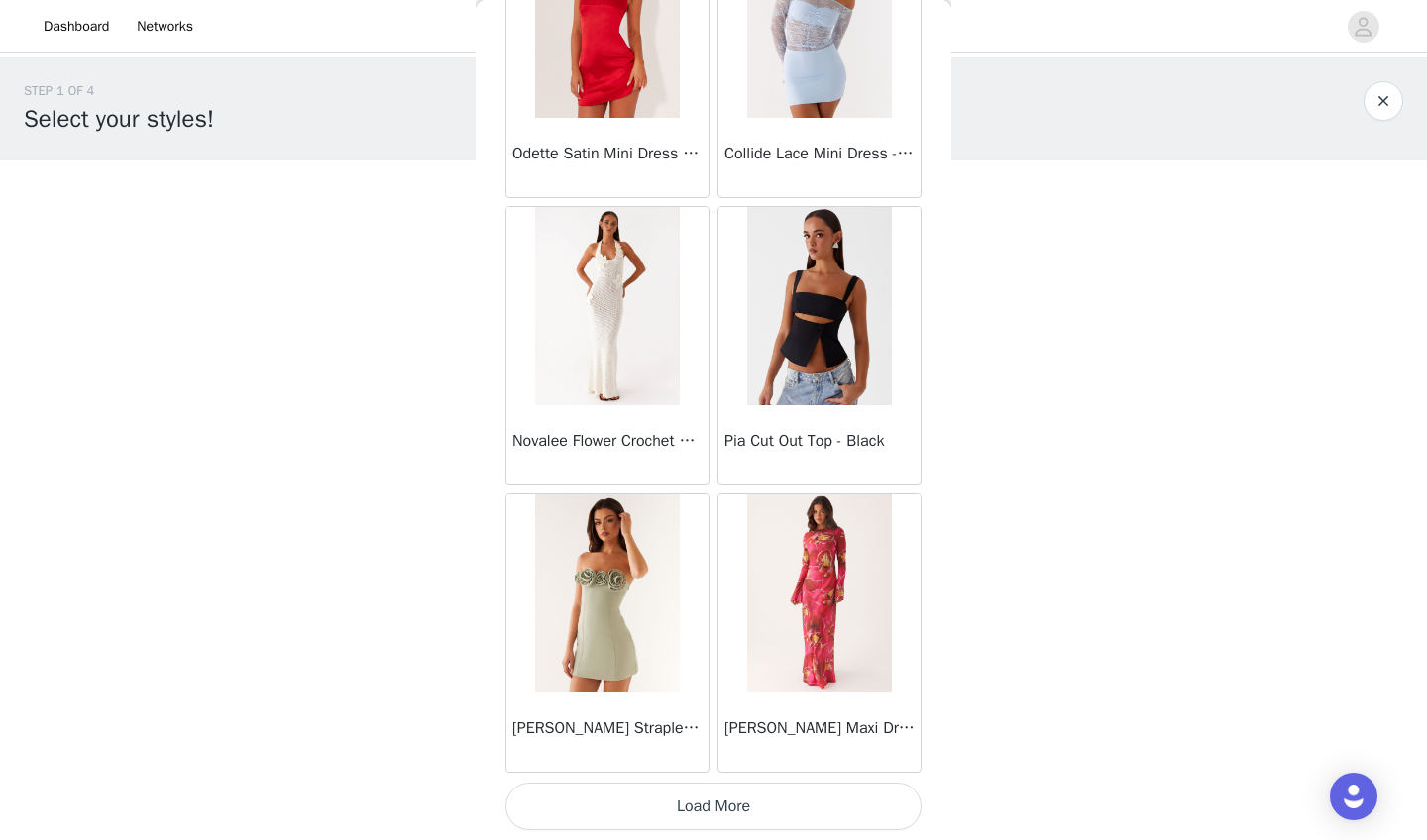 click on "Load More" at bounding box center (714, 806) 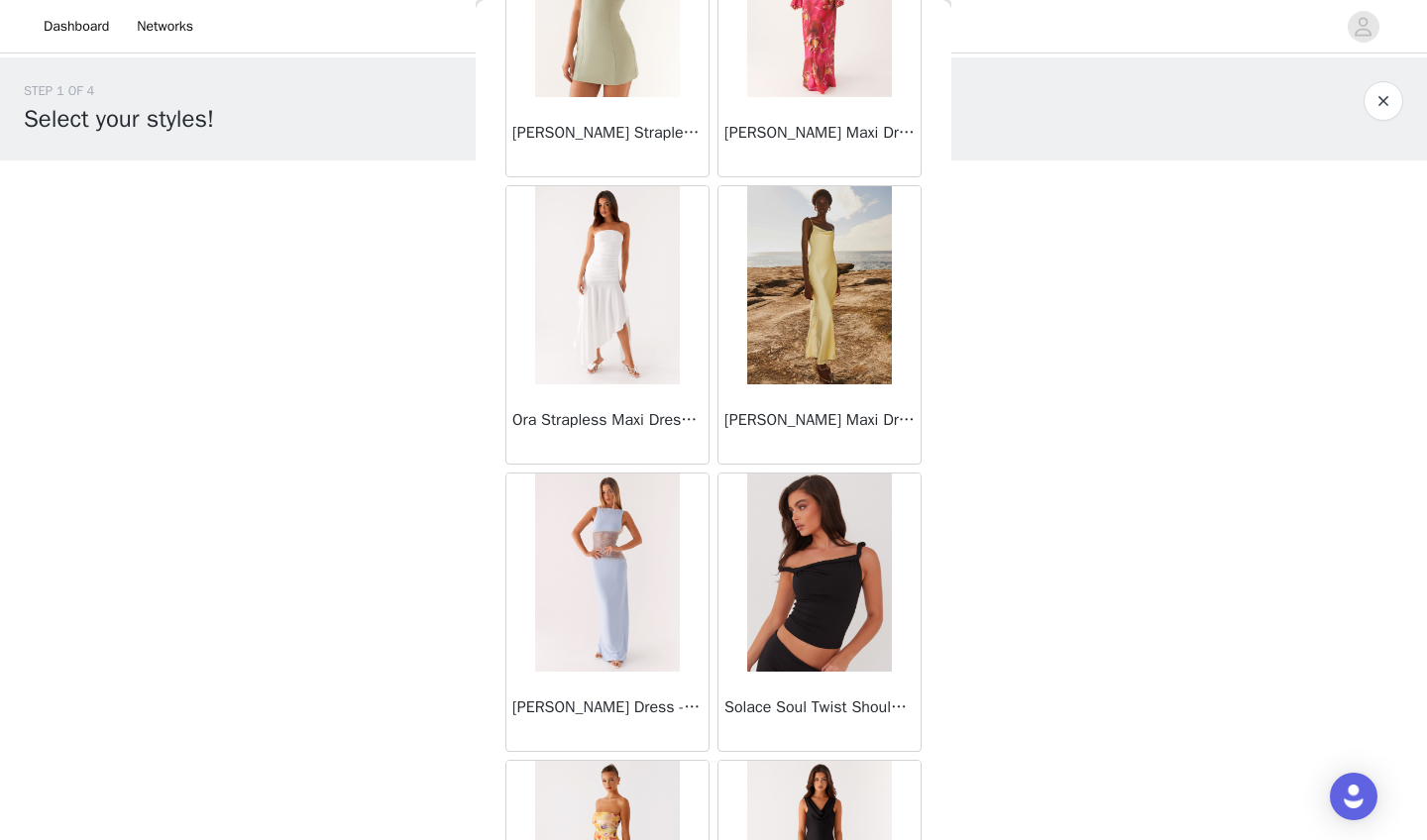scroll, scrollTop: 57441, scrollLeft: 0, axis: vertical 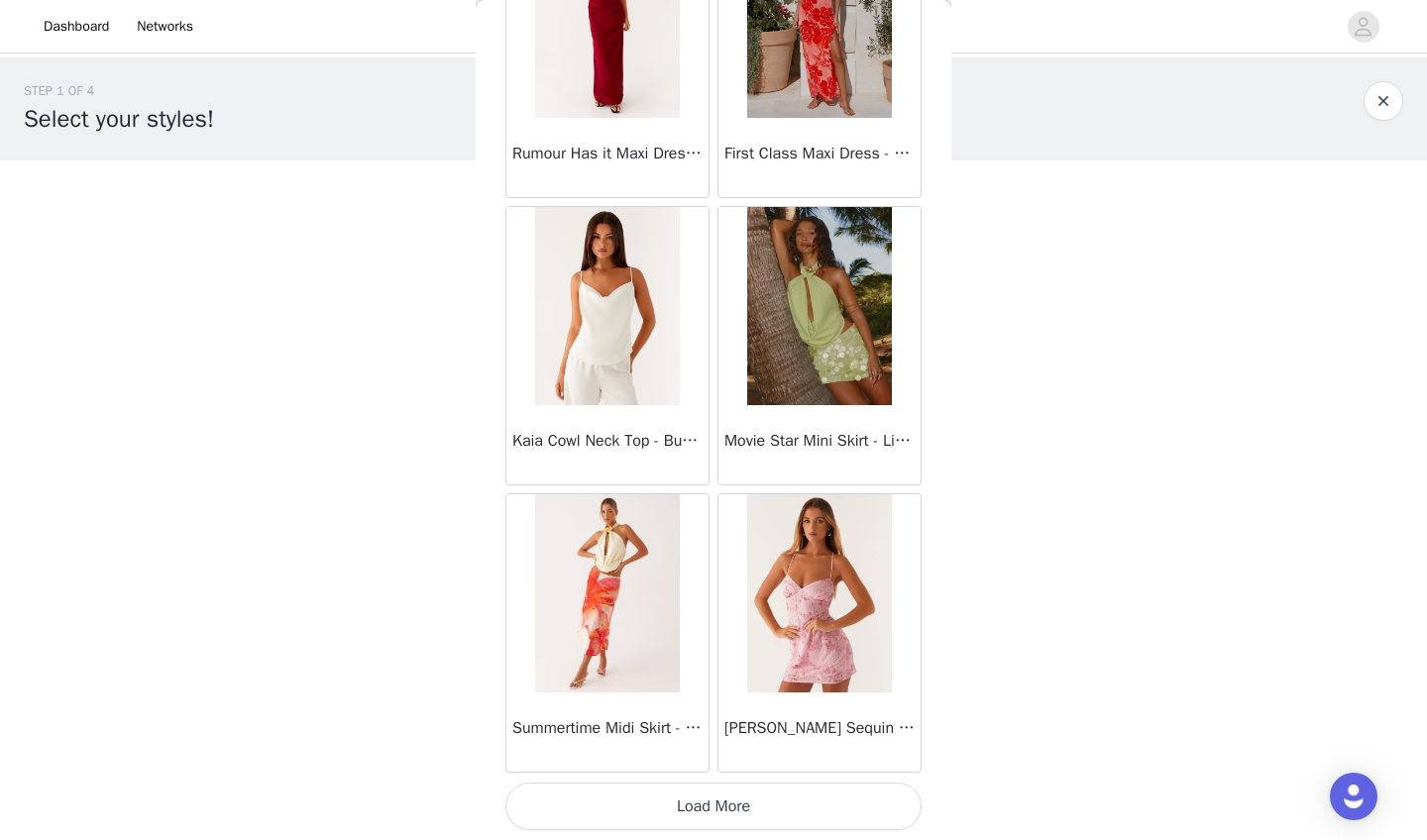 click on "Load More" at bounding box center (714, 806) 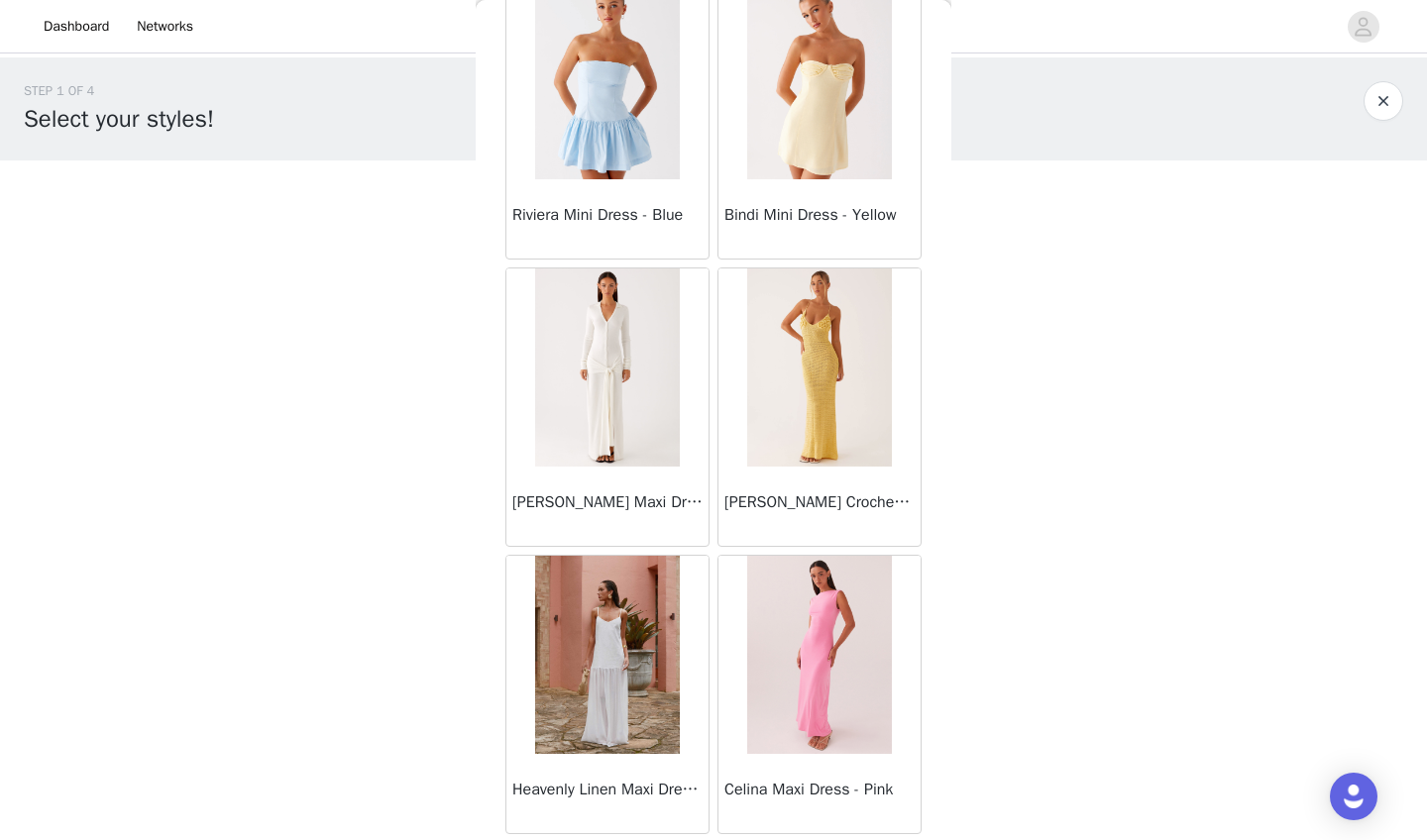 scroll, scrollTop: 61278, scrollLeft: 0, axis: vertical 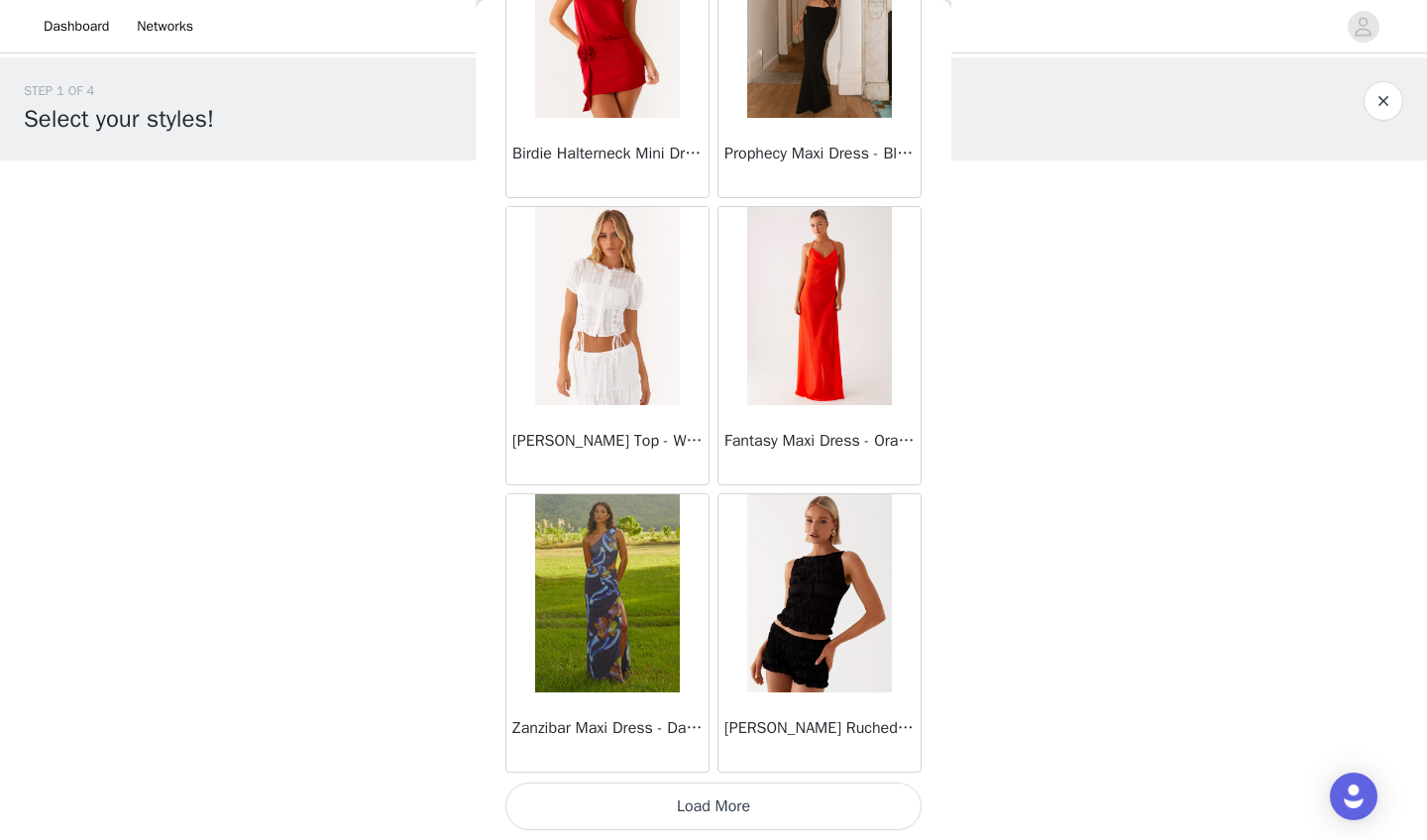 click on "Load More" at bounding box center (714, 806) 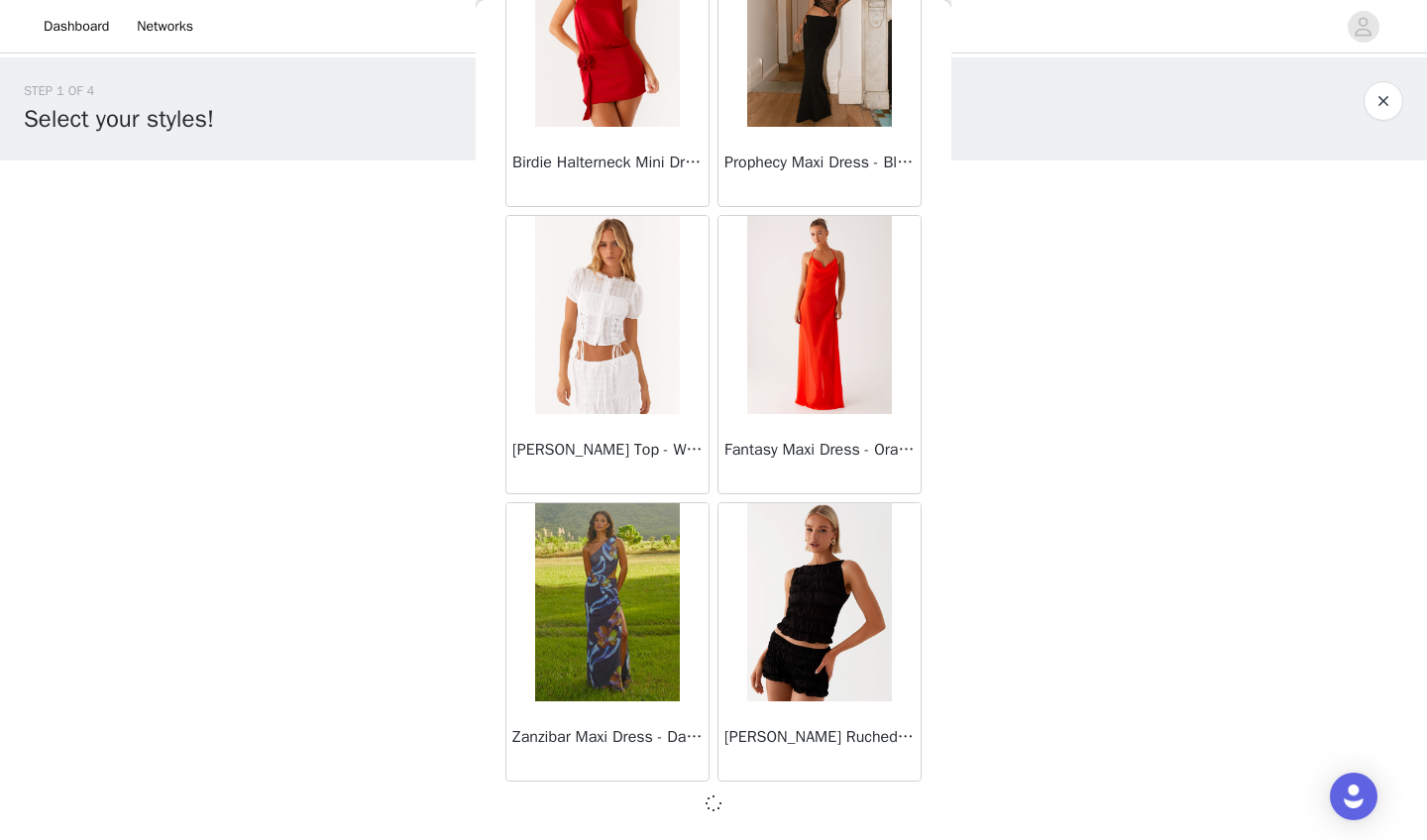 scroll, scrollTop: 62508, scrollLeft: 0, axis: vertical 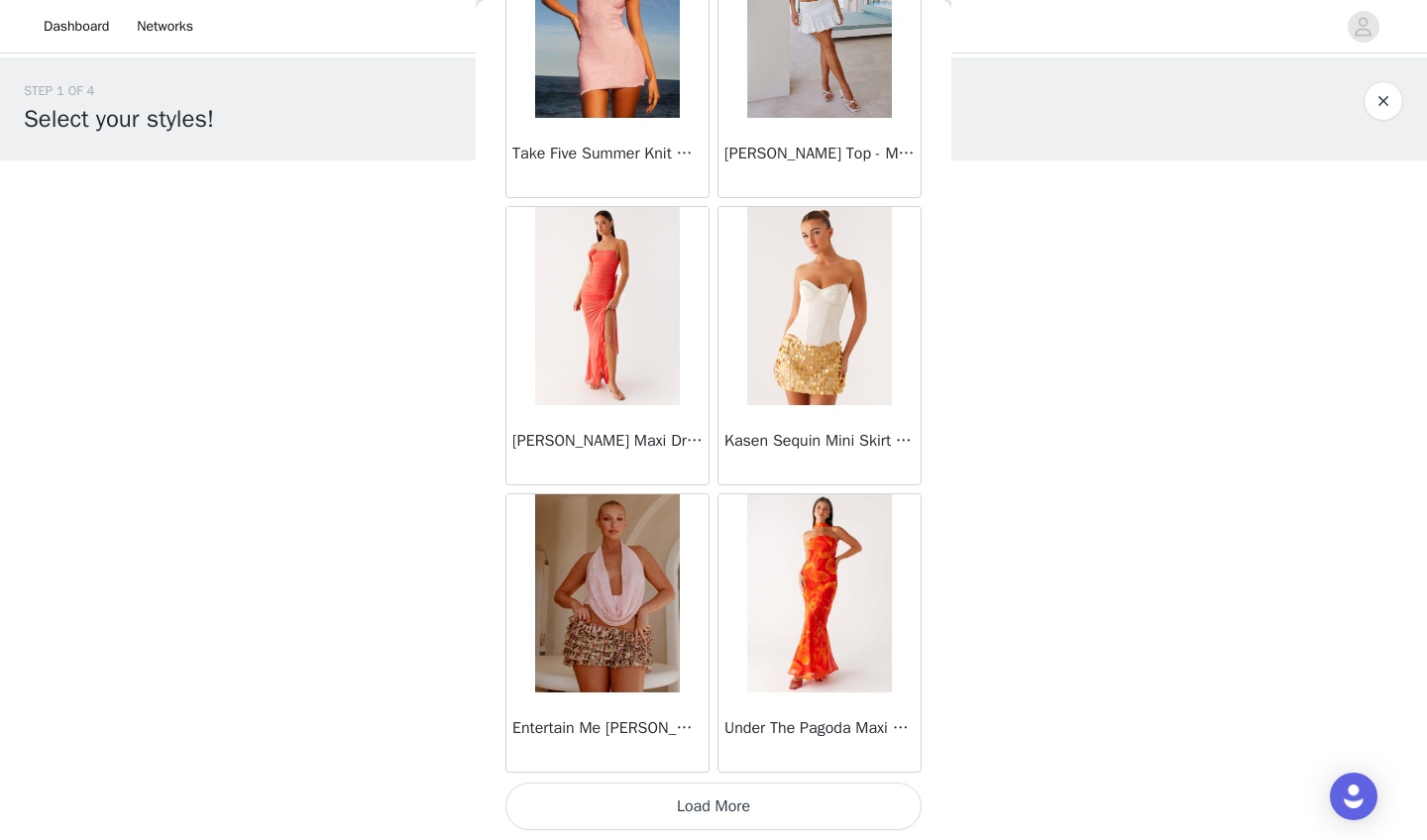 click on "Load More" at bounding box center (714, 806) 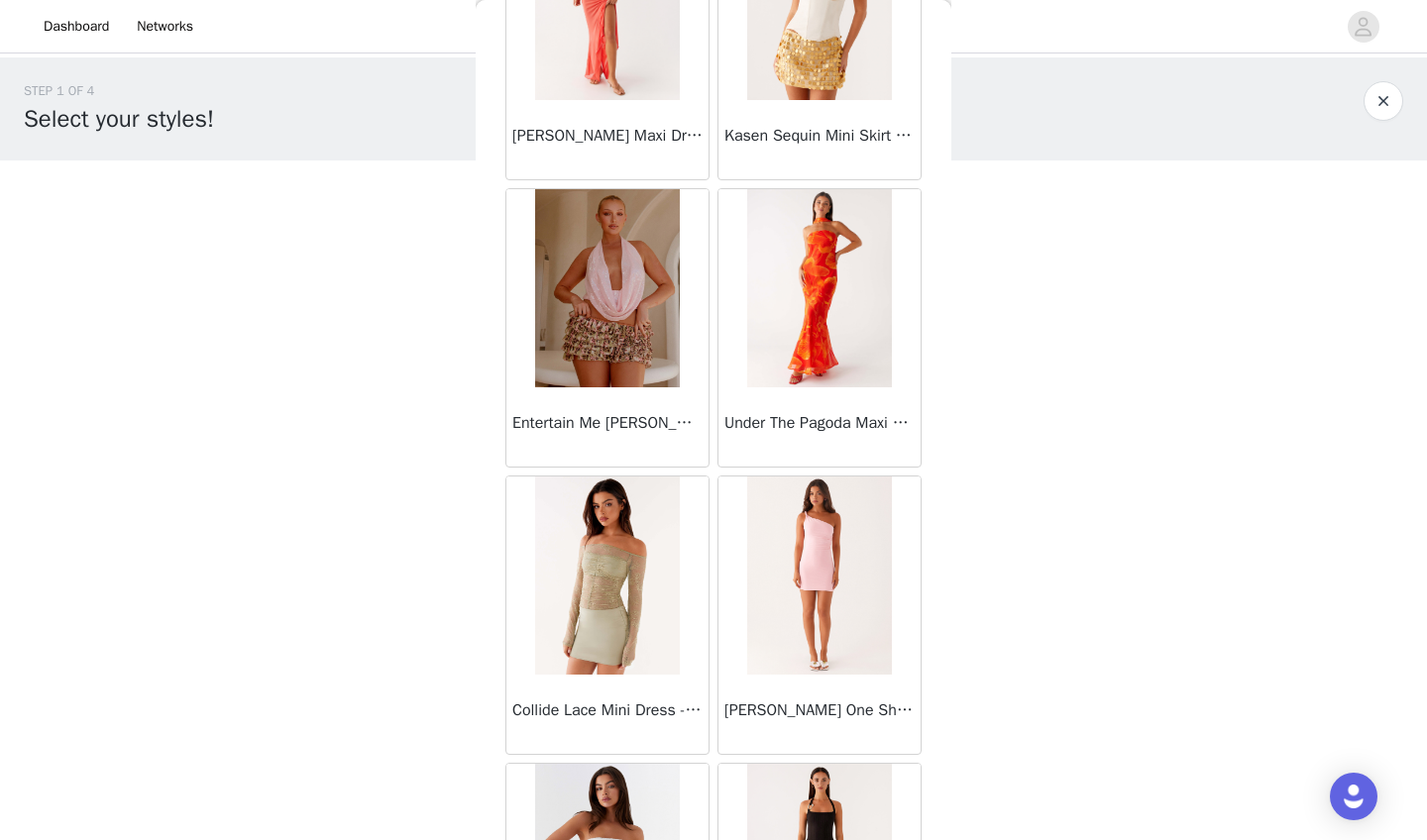 scroll, scrollTop: 65693, scrollLeft: 0, axis: vertical 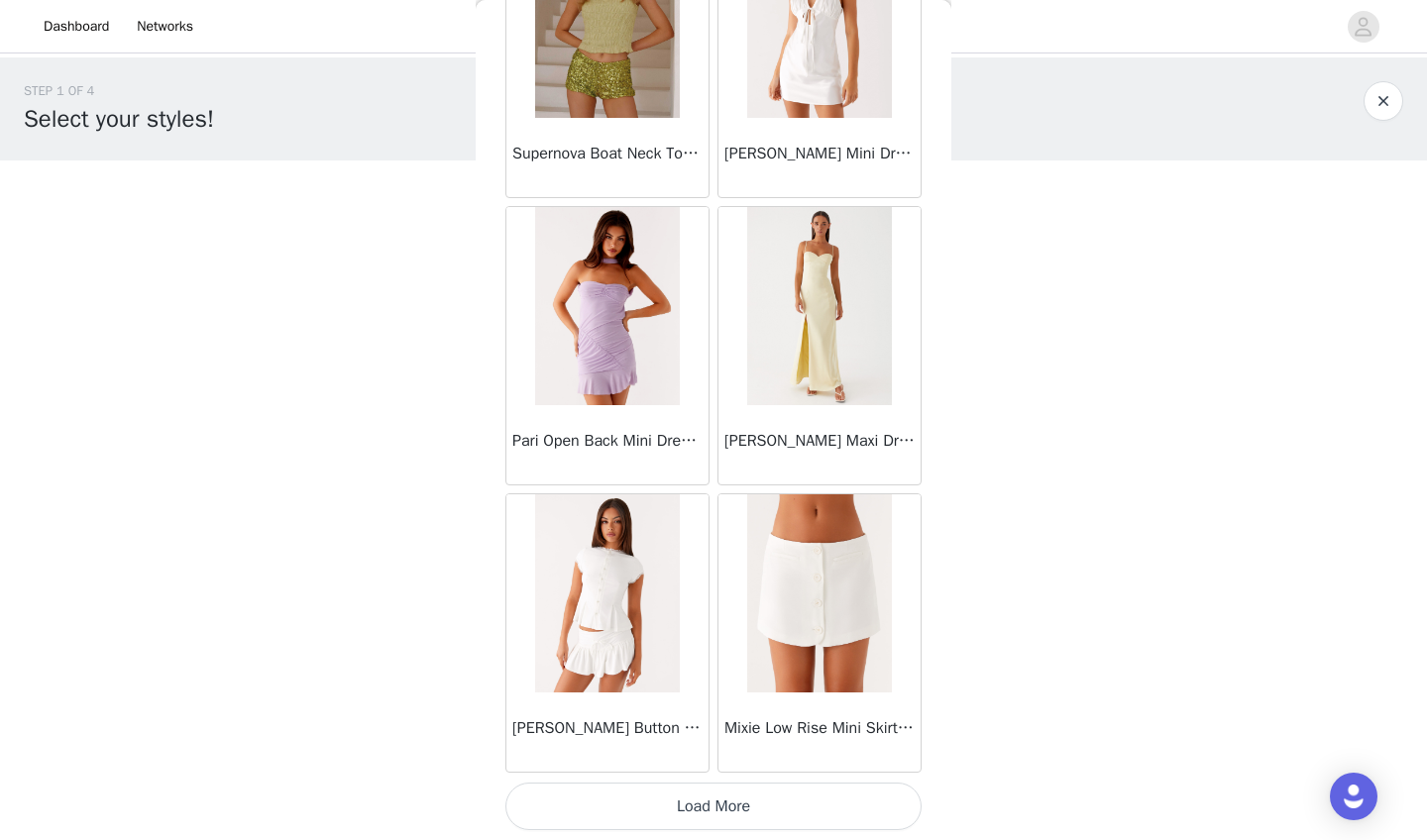 click on "Load More" at bounding box center (714, 806) 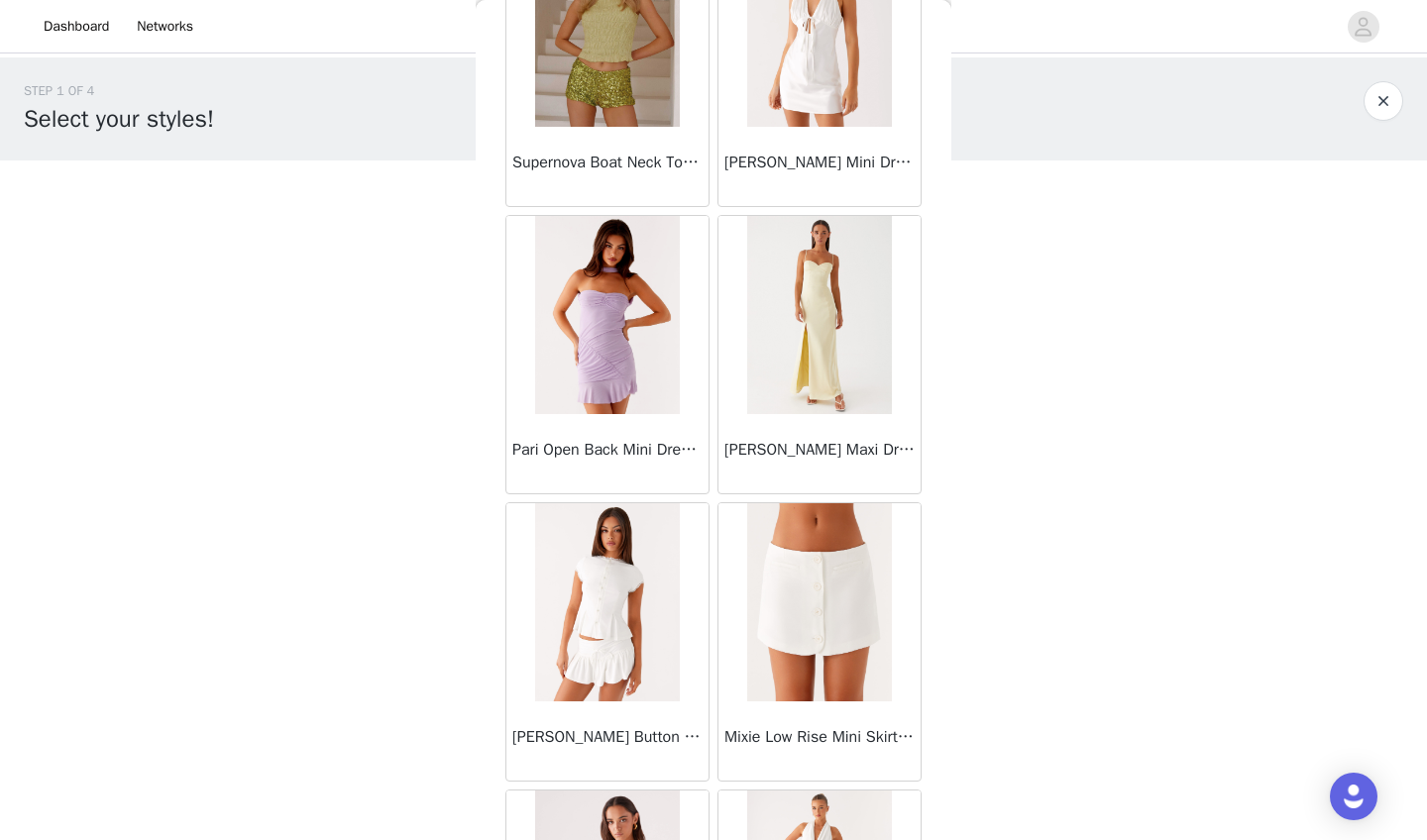 scroll, scrollTop: 68820, scrollLeft: 0, axis: vertical 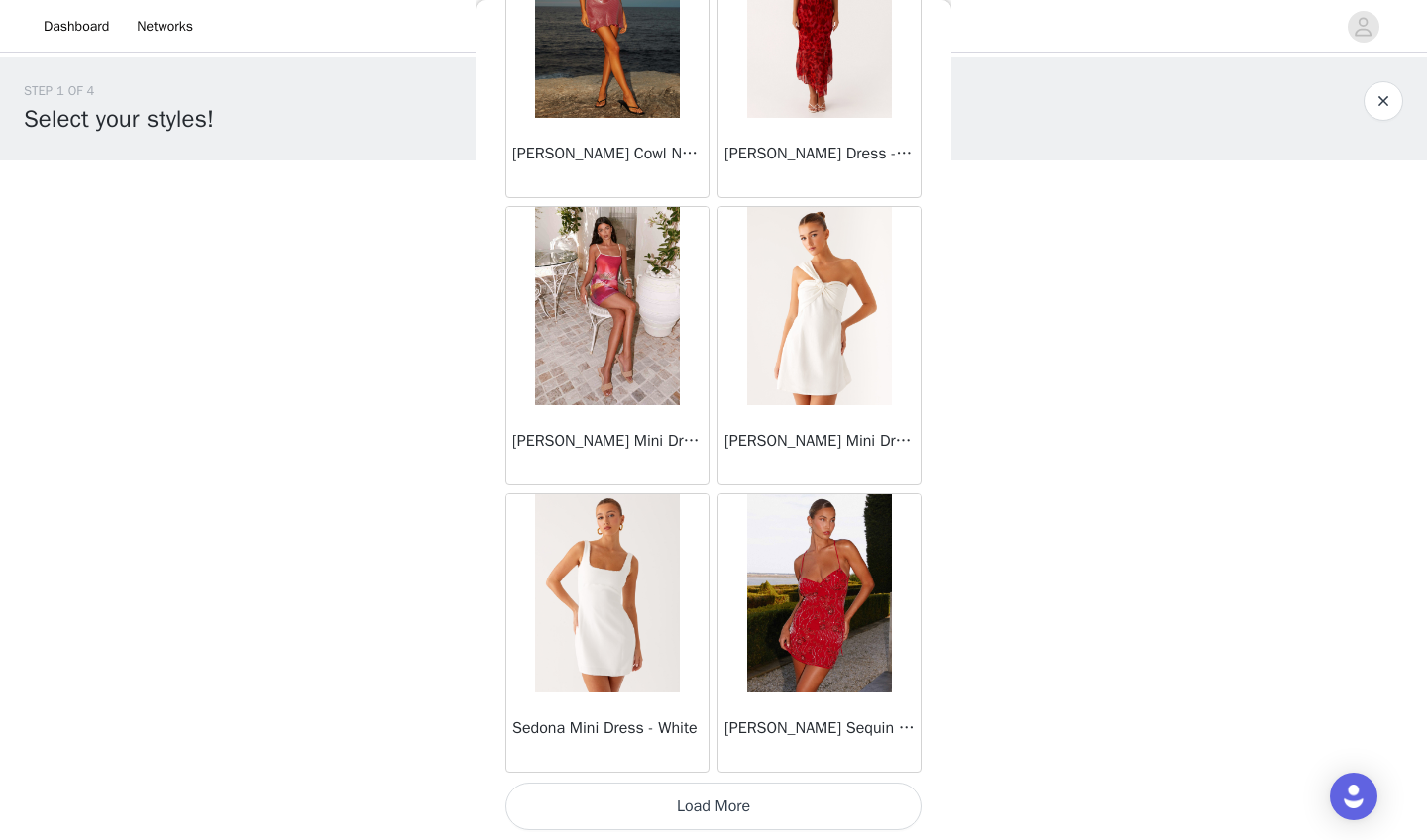 click on "Load More" at bounding box center [714, 806] 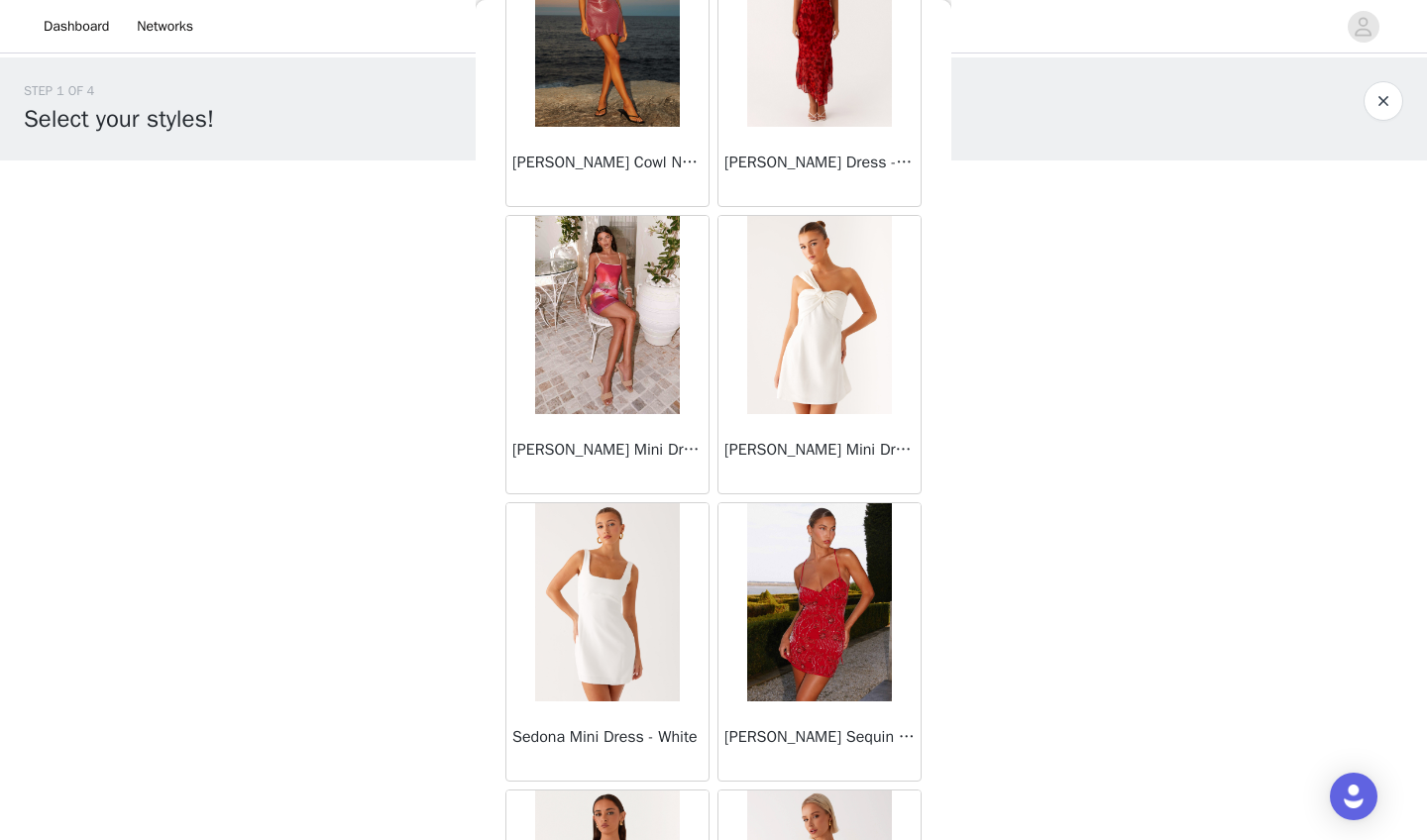 scroll, scrollTop: 0, scrollLeft: 0, axis: both 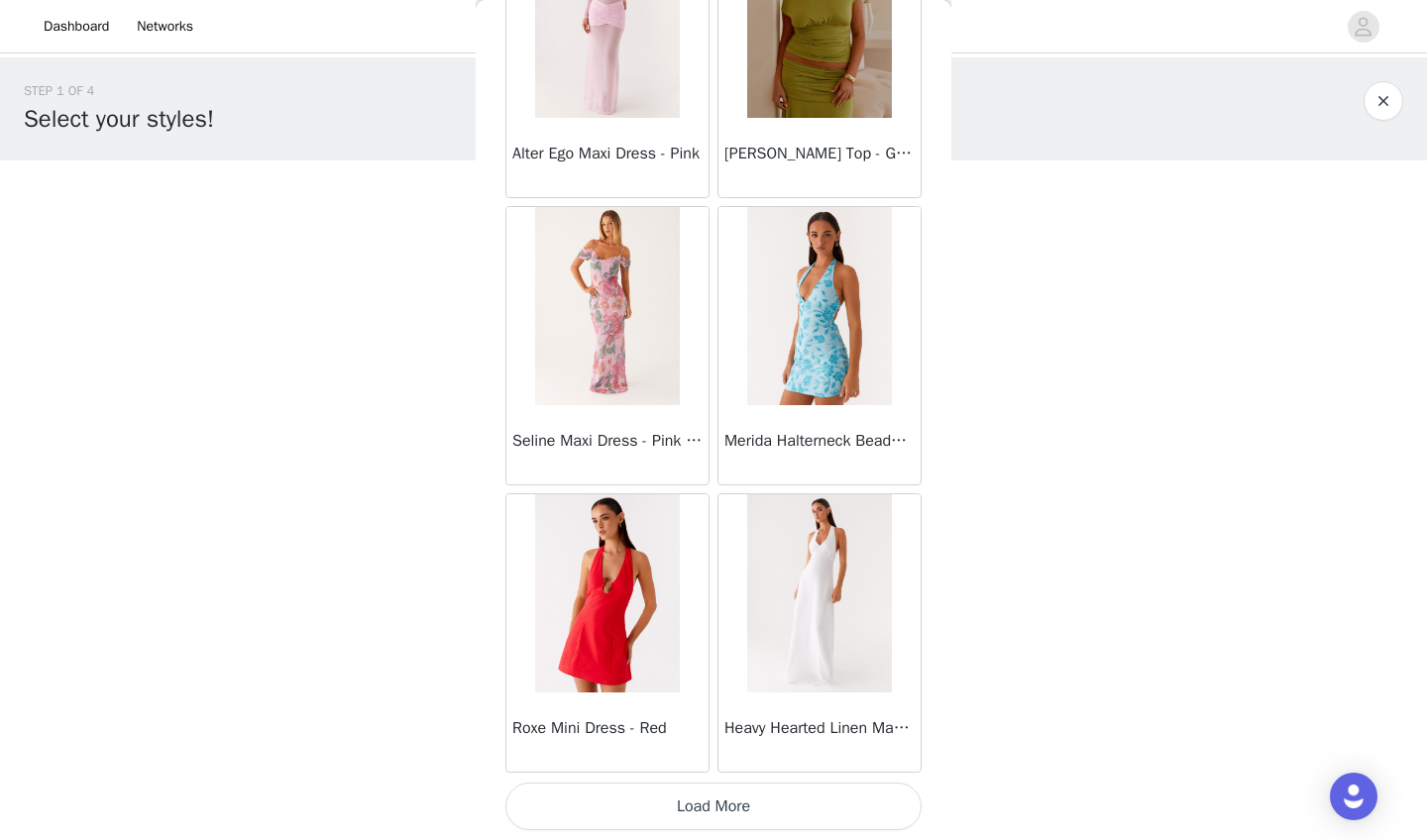 click on "Load More" at bounding box center (714, 806) 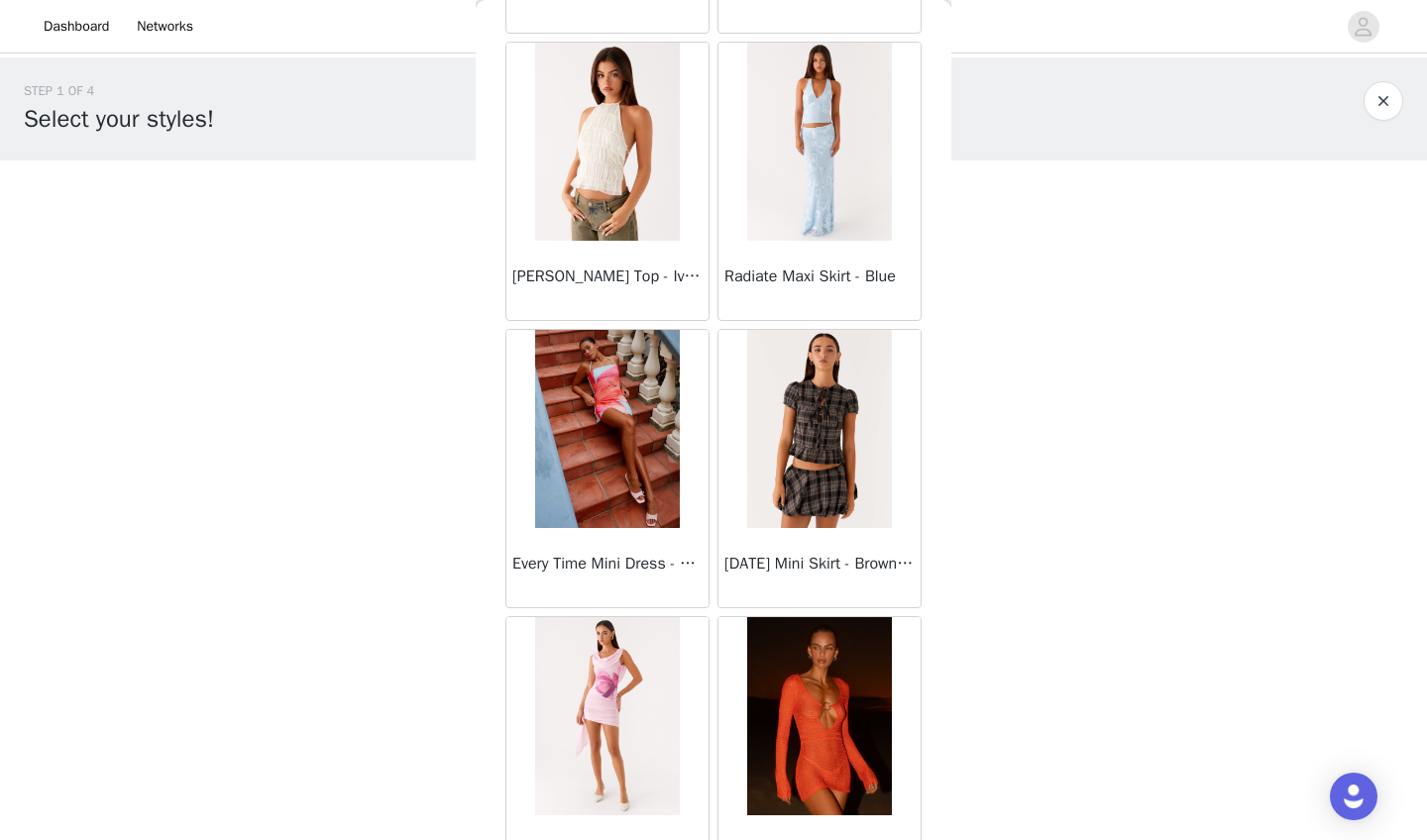 scroll, scrollTop: 74755, scrollLeft: 0, axis: vertical 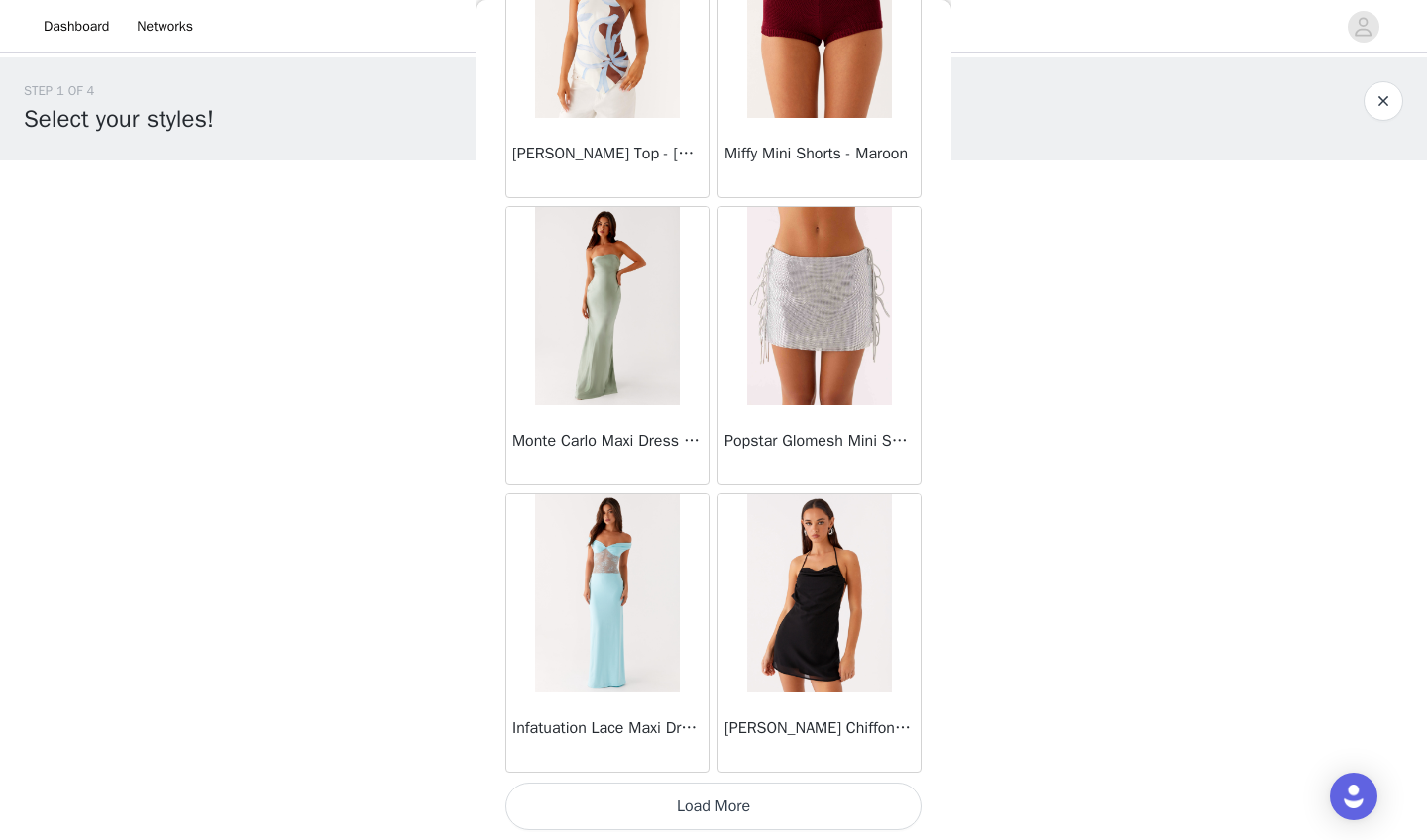 click on "Load More" at bounding box center [714, 806] 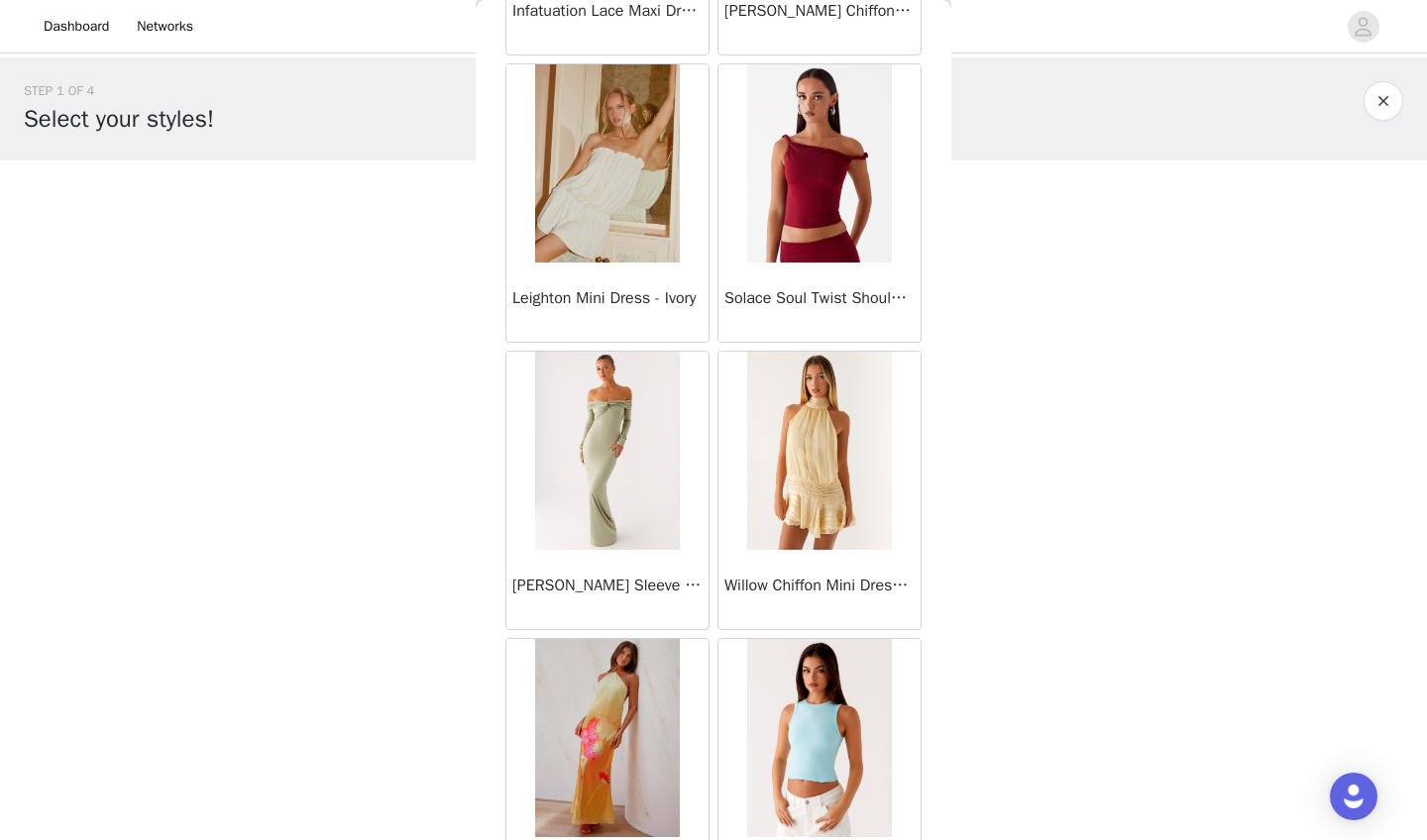 scroll, scrollTop: 77606, scrollLeft: 0, axis: vertical 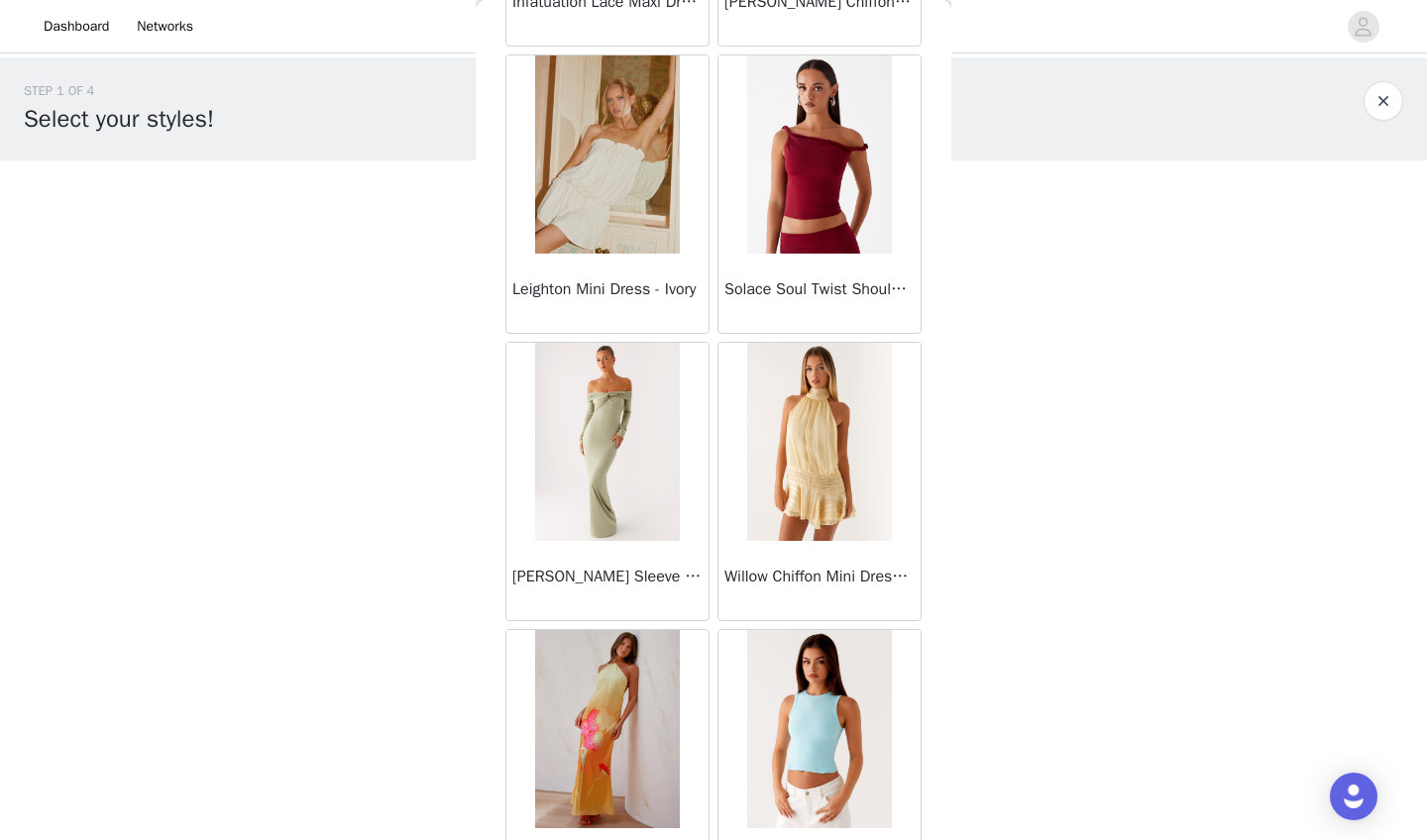 click at bounding box center [819, 442] 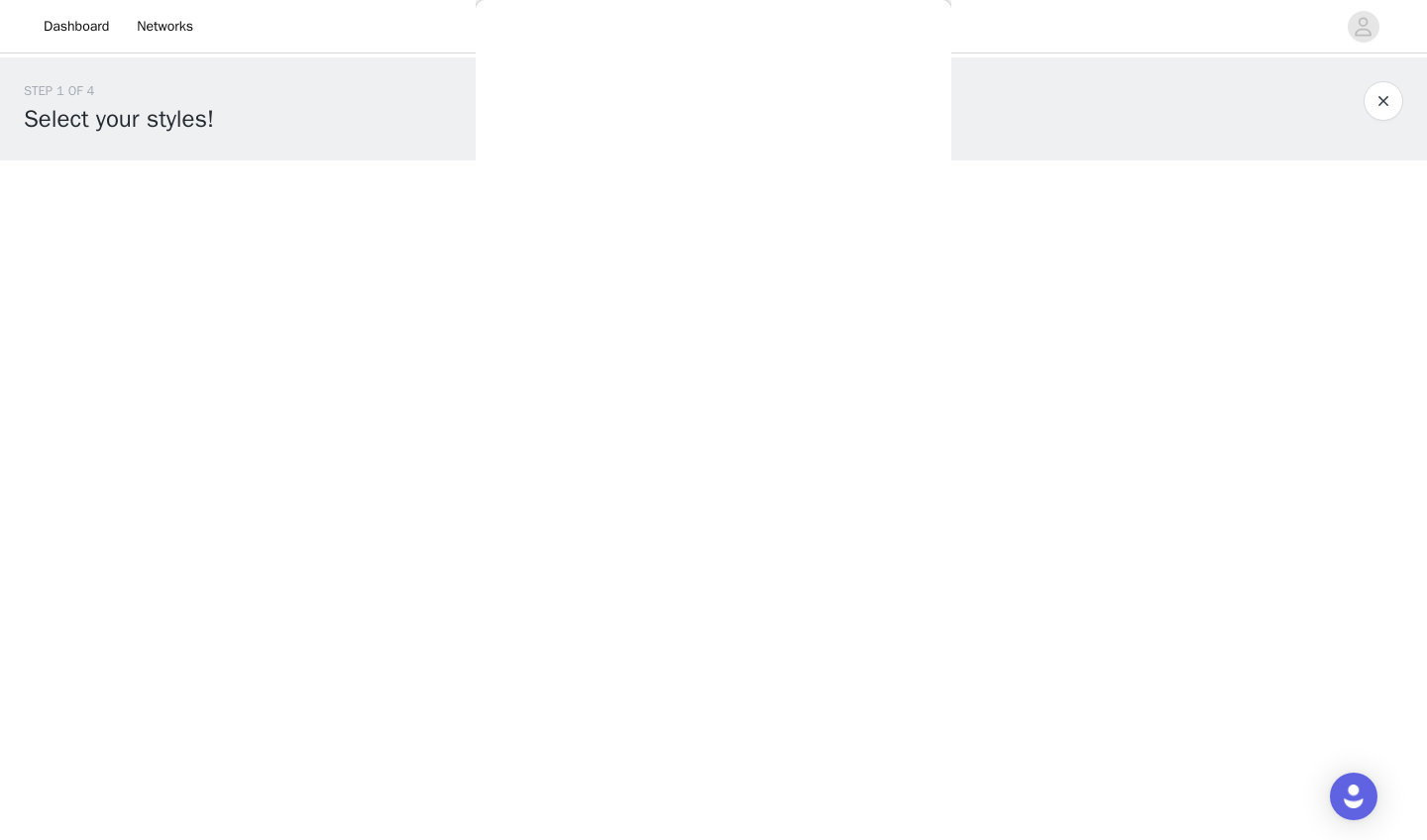 scroll, scrollTop: 0, scrollLeft: 0, axis: both 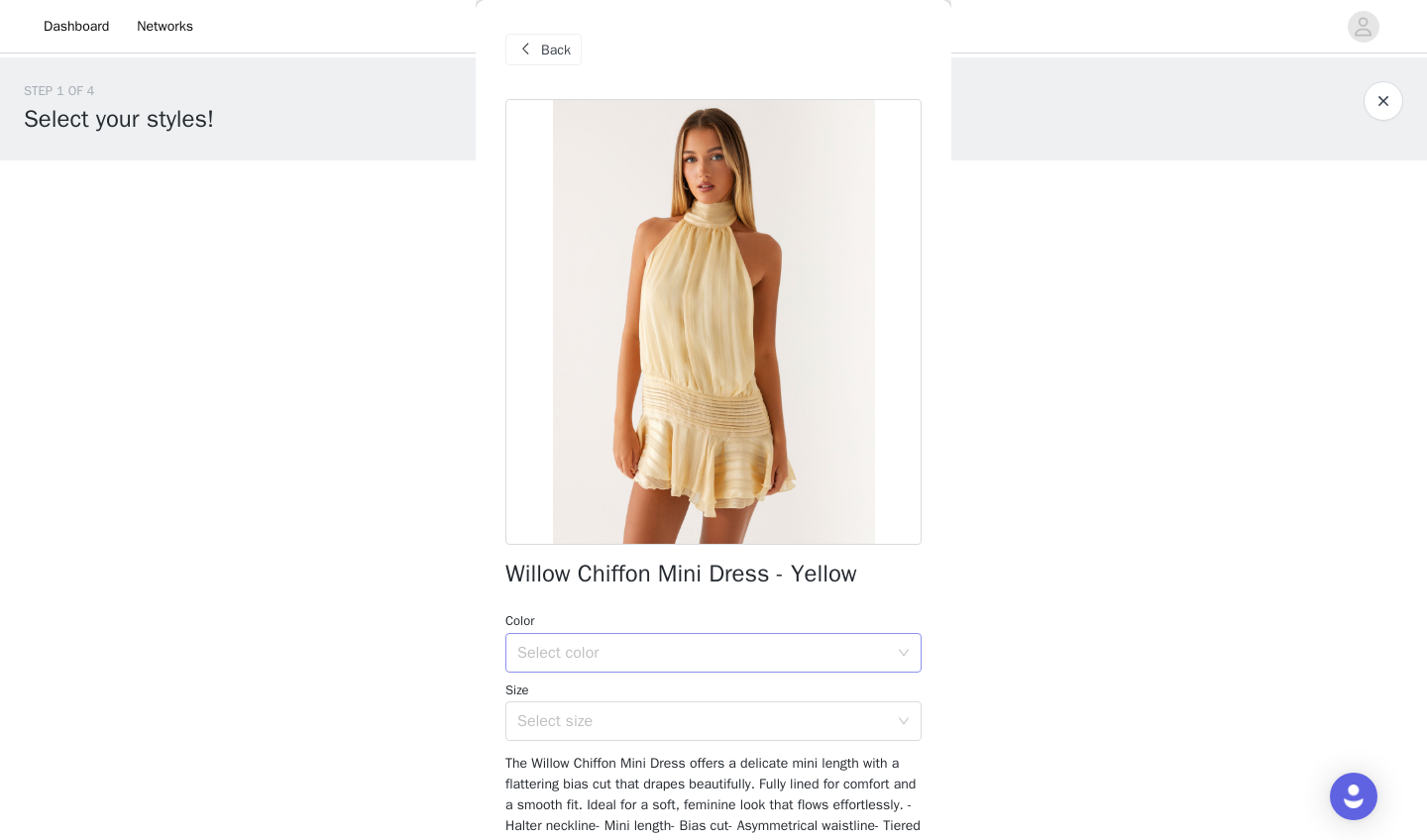 click on "Select color" at bounding box center [703, 653] 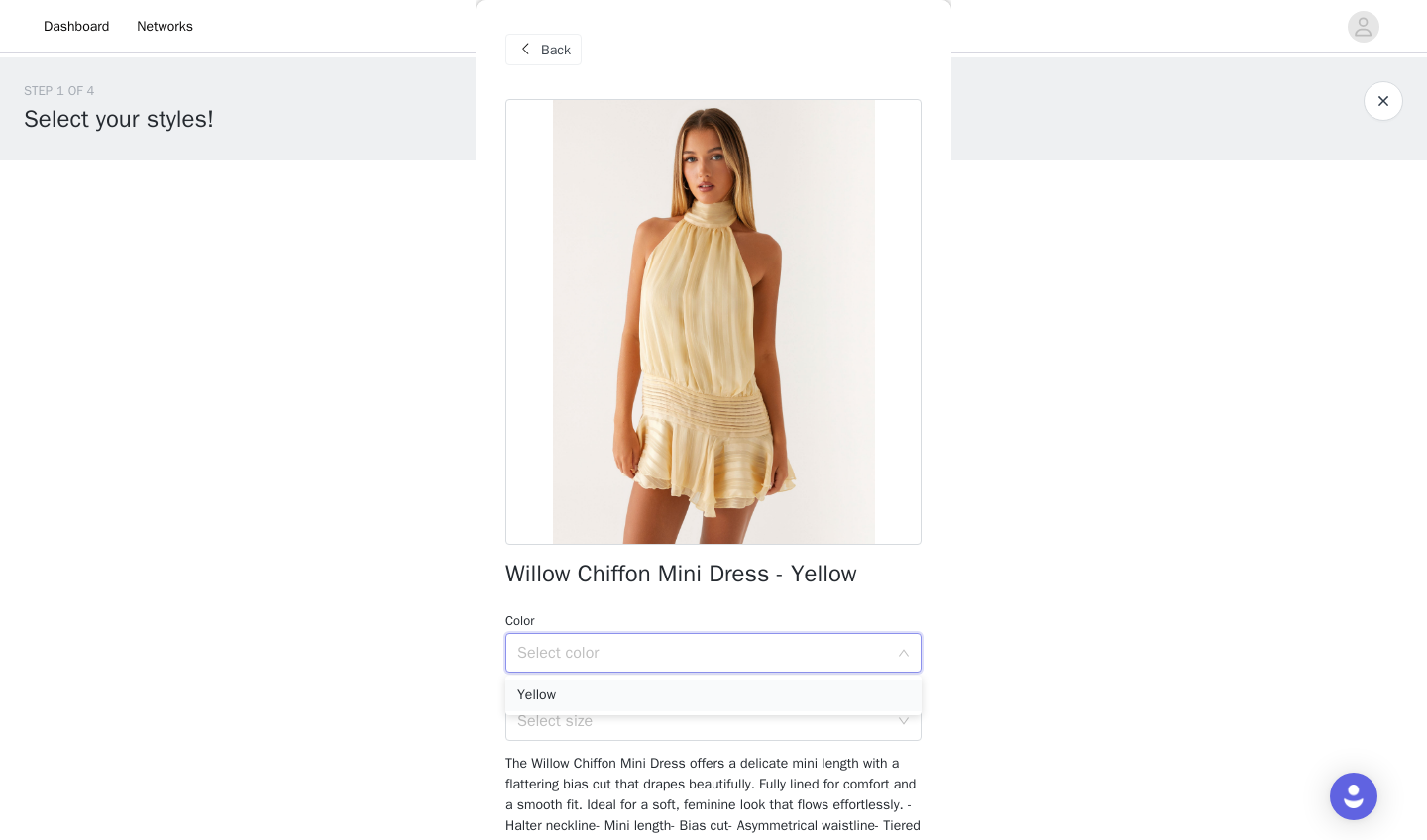 click on "Yellow" at bounding box center (714, 695) 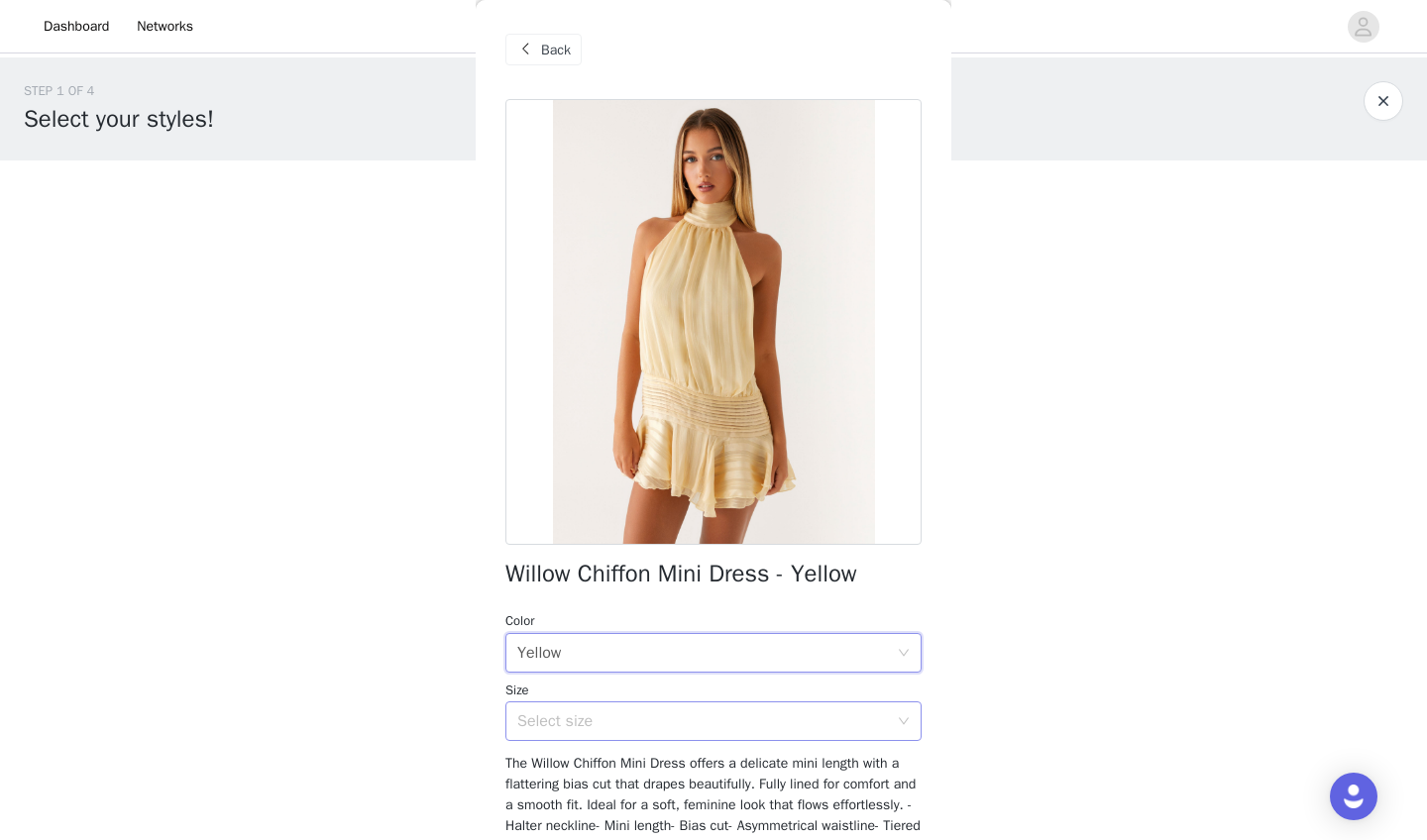 click on "Select size" at bounding box center (703, 721) 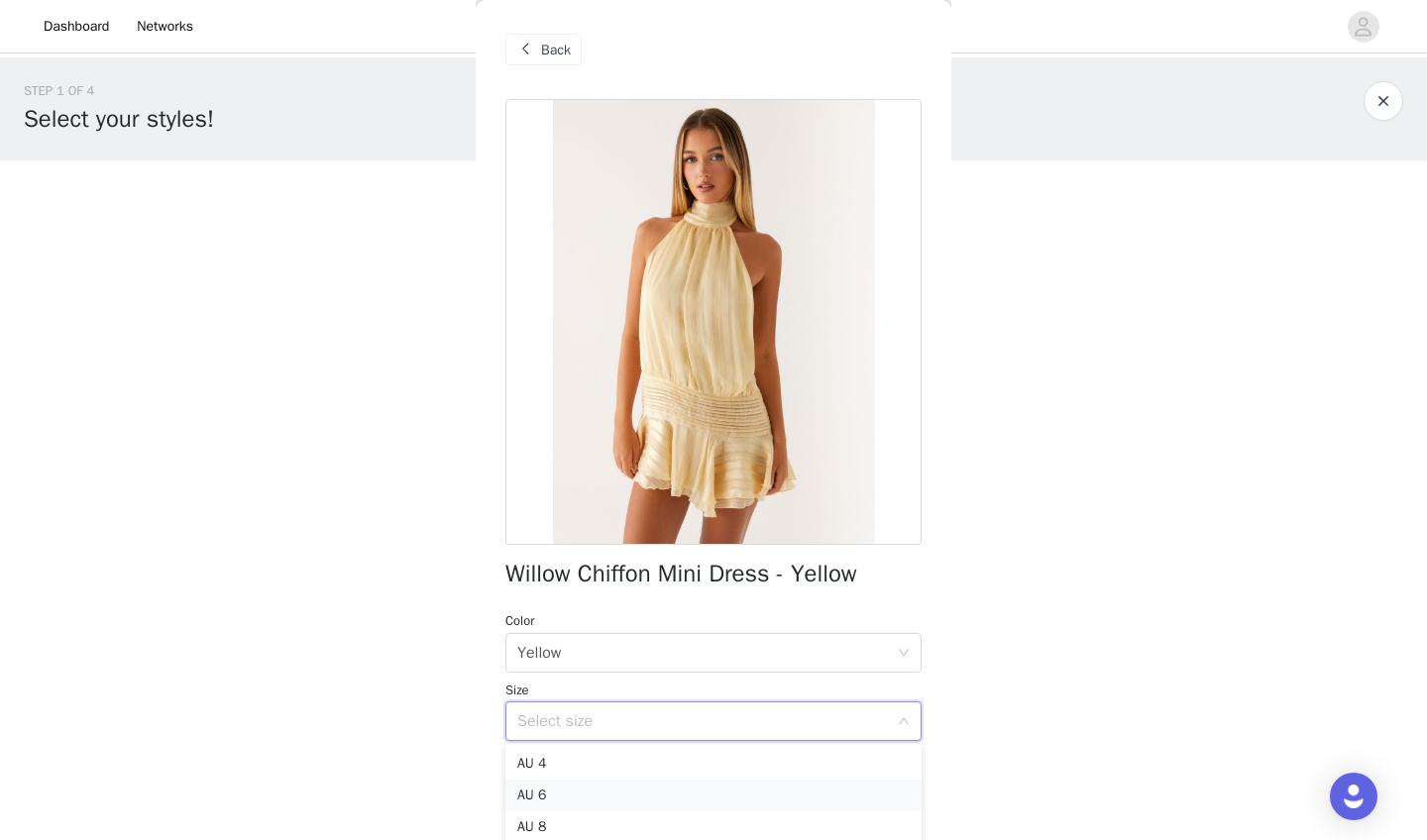 click on "AU 6" at bounding box center [714, 795] 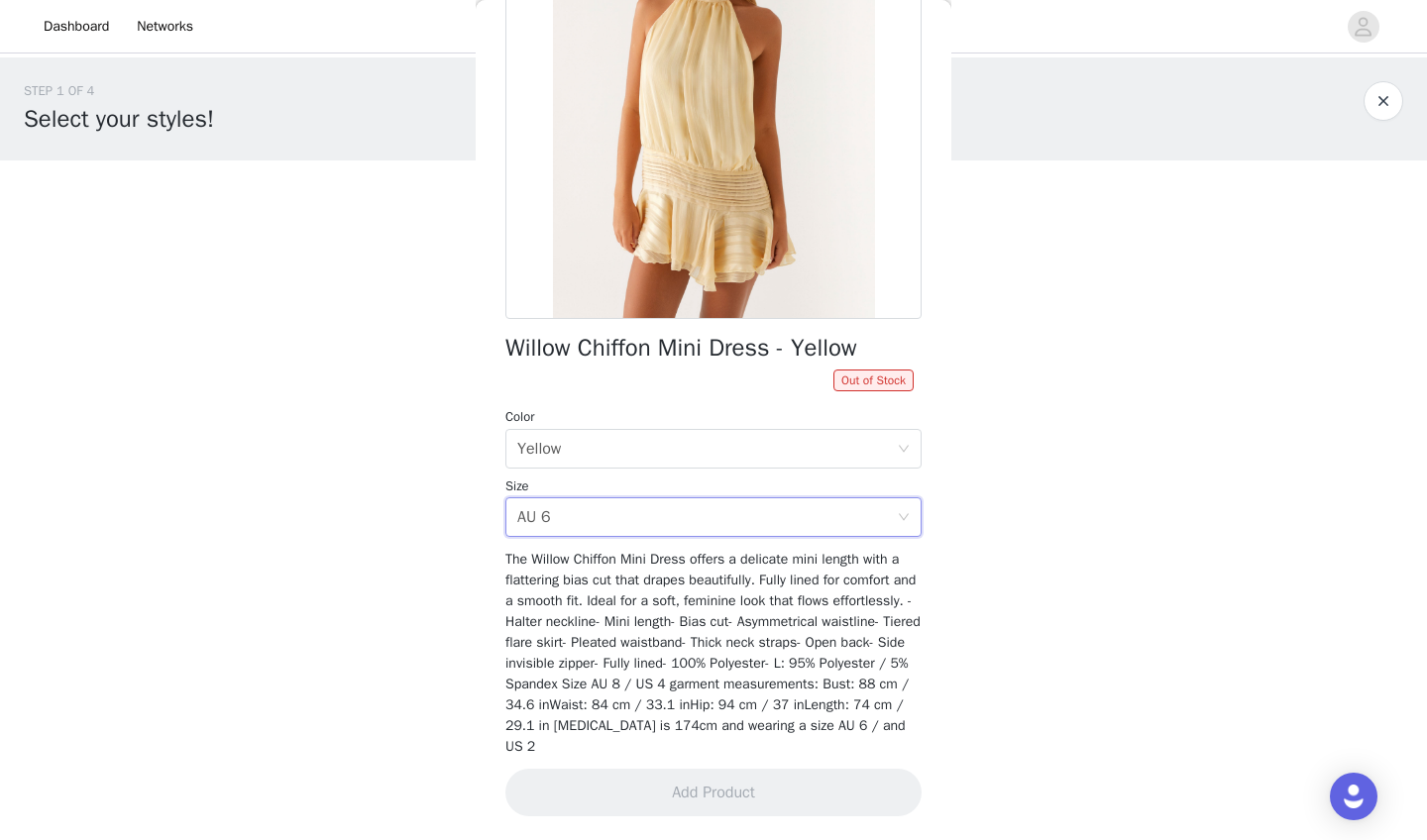 scroll, scrollTop: 225, scrollLeft: 0, axis: vertical 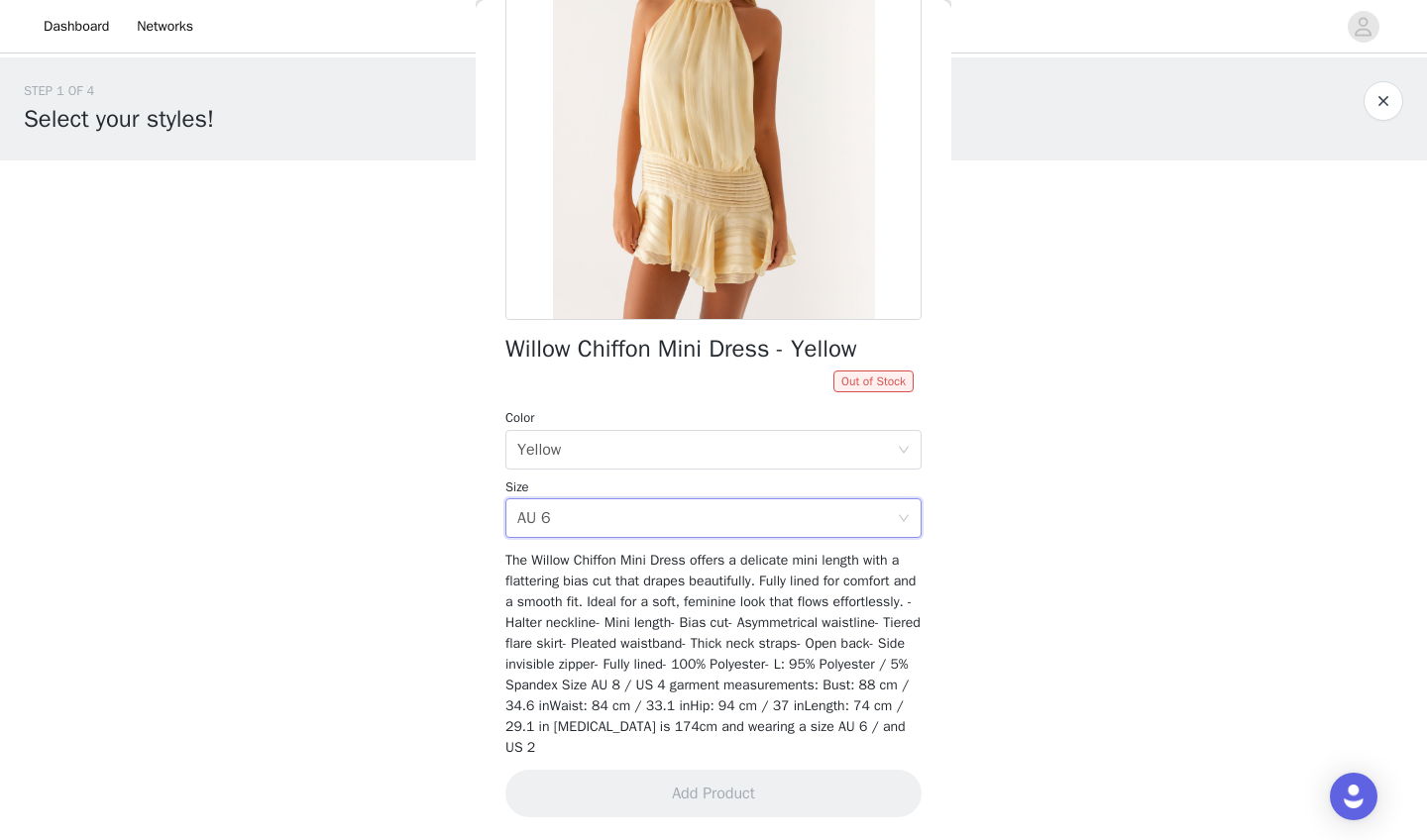 click on "Out of Stock" at bounding box center (873, 381) 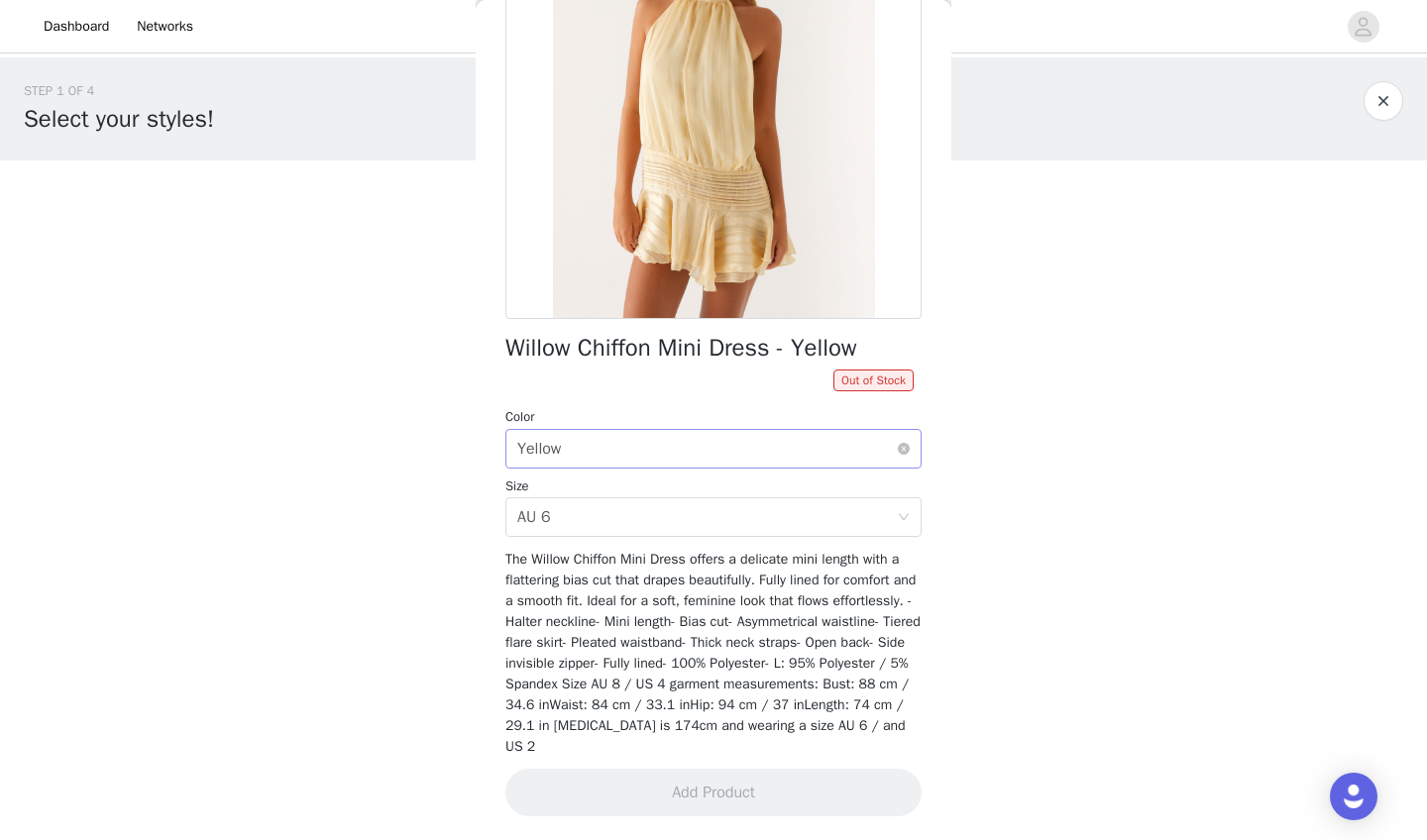 scroll, scrollTop: 225, scrollLeft: 0, axis: vertical 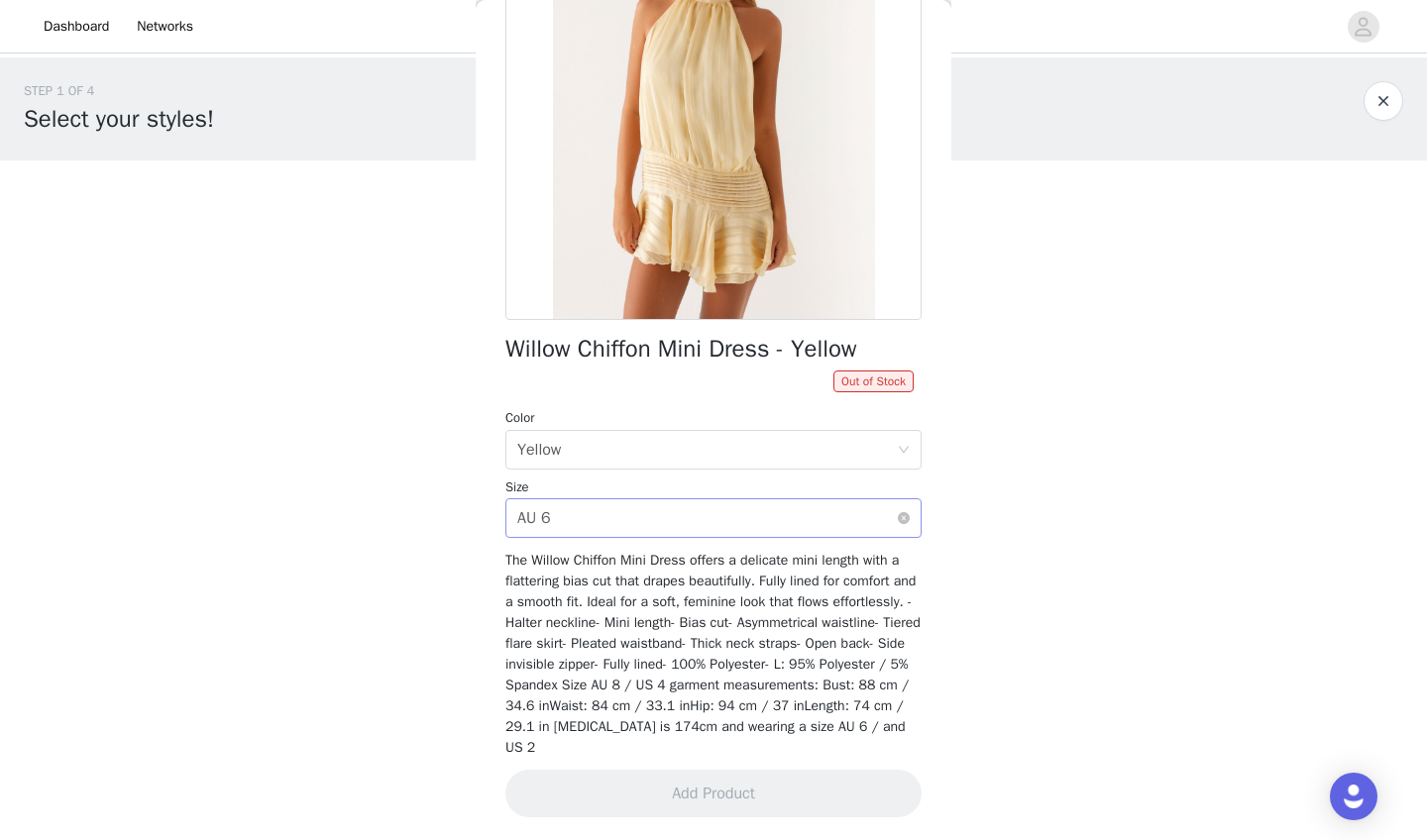 click on "Select size AU 6" at bounding box center [707, 518] 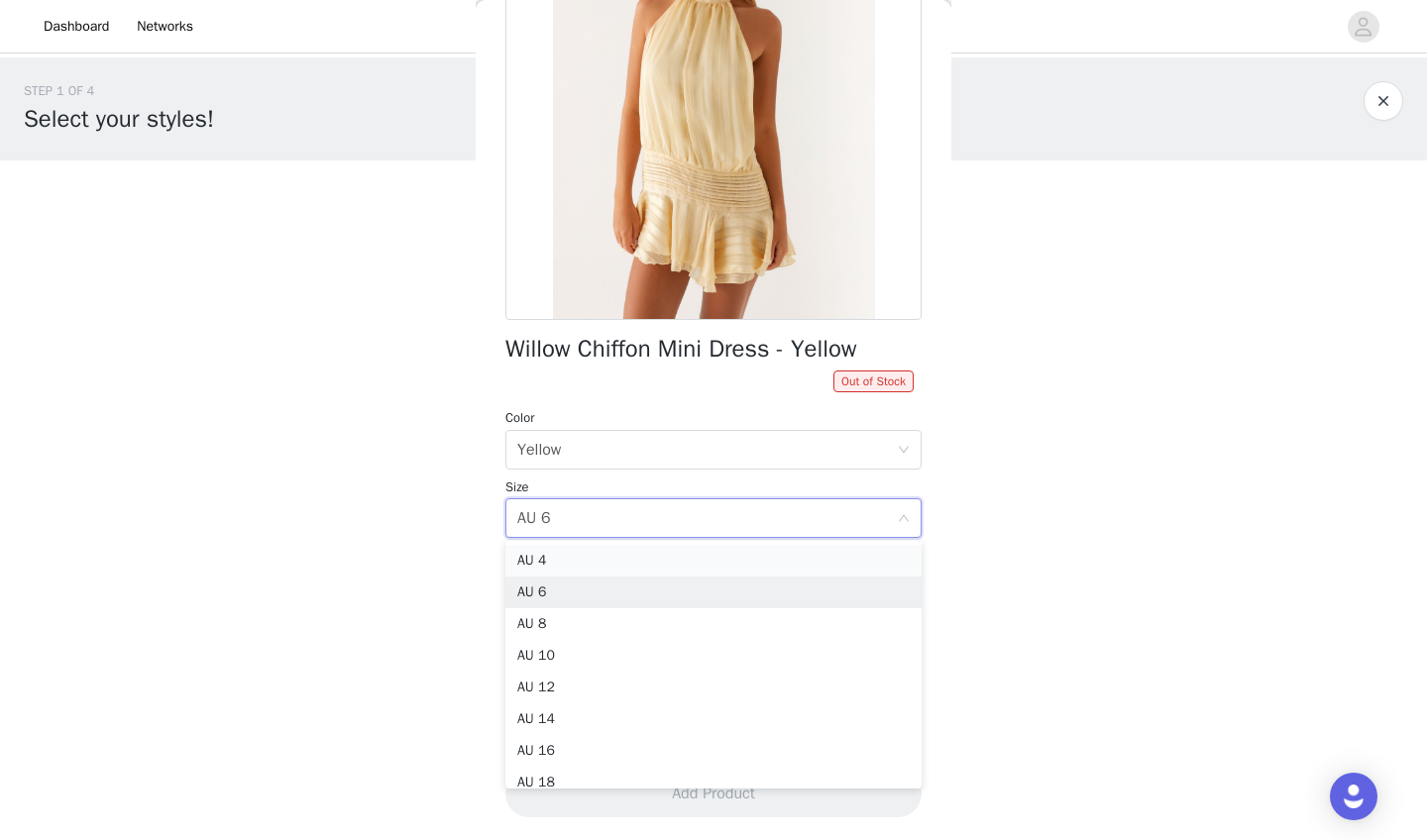 click on "AU 4" at bounding box center [714, 561] 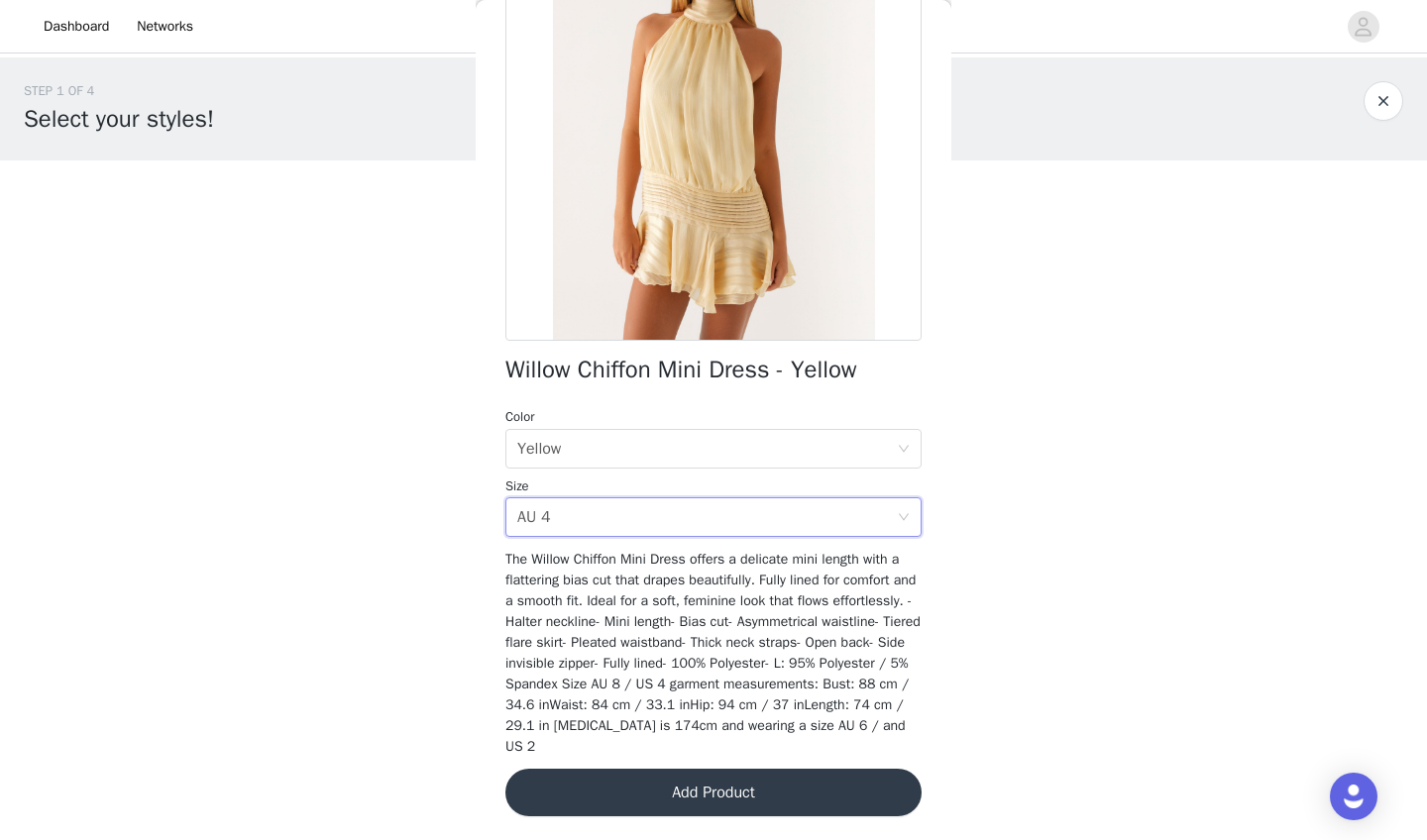scroll, scrollTop: 203, scrollLeft: 0, axis: vertical 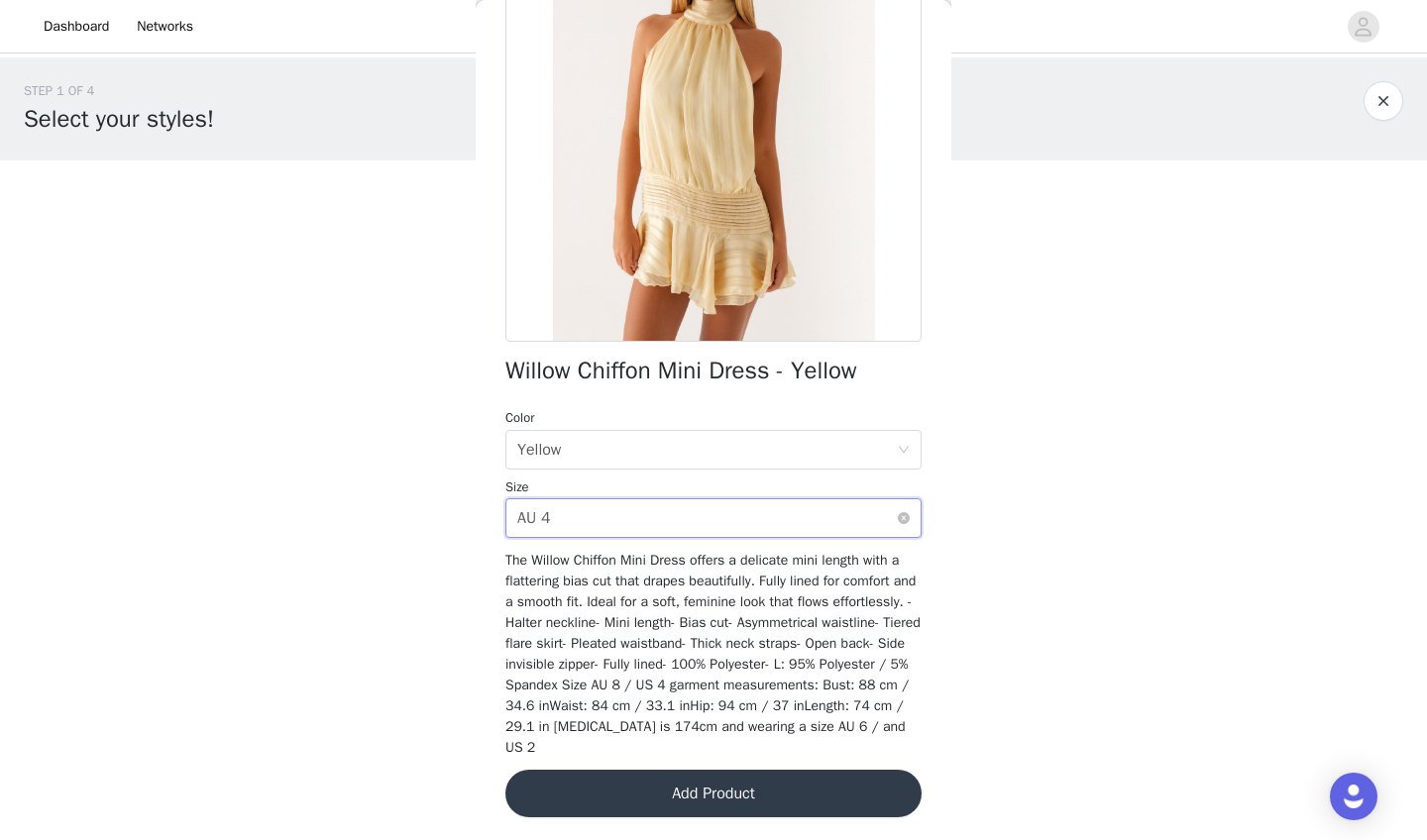 click on "Select size AU 4" at bounding box center (707, 518) 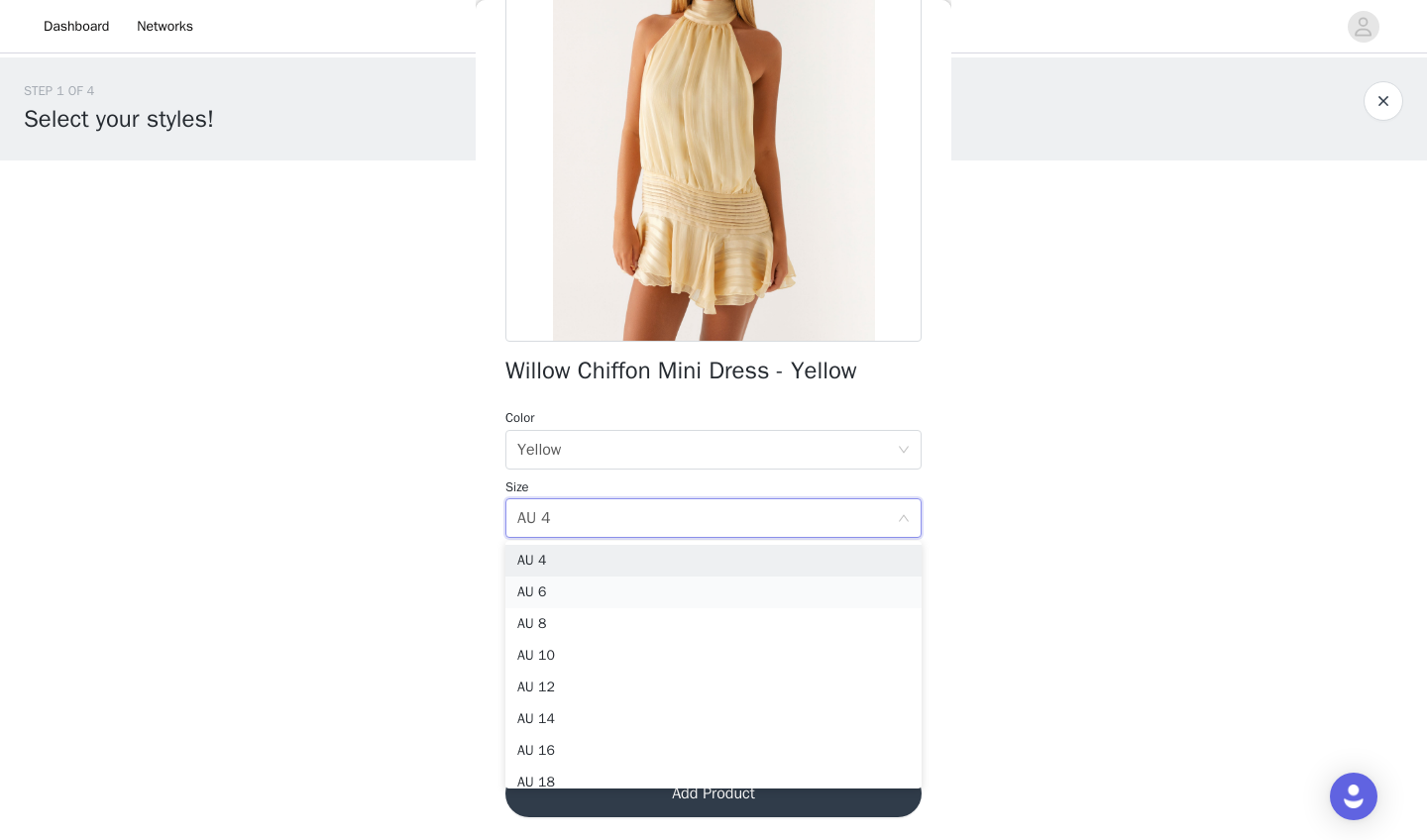 click on "AU 6" at bounding box center [714, 592] 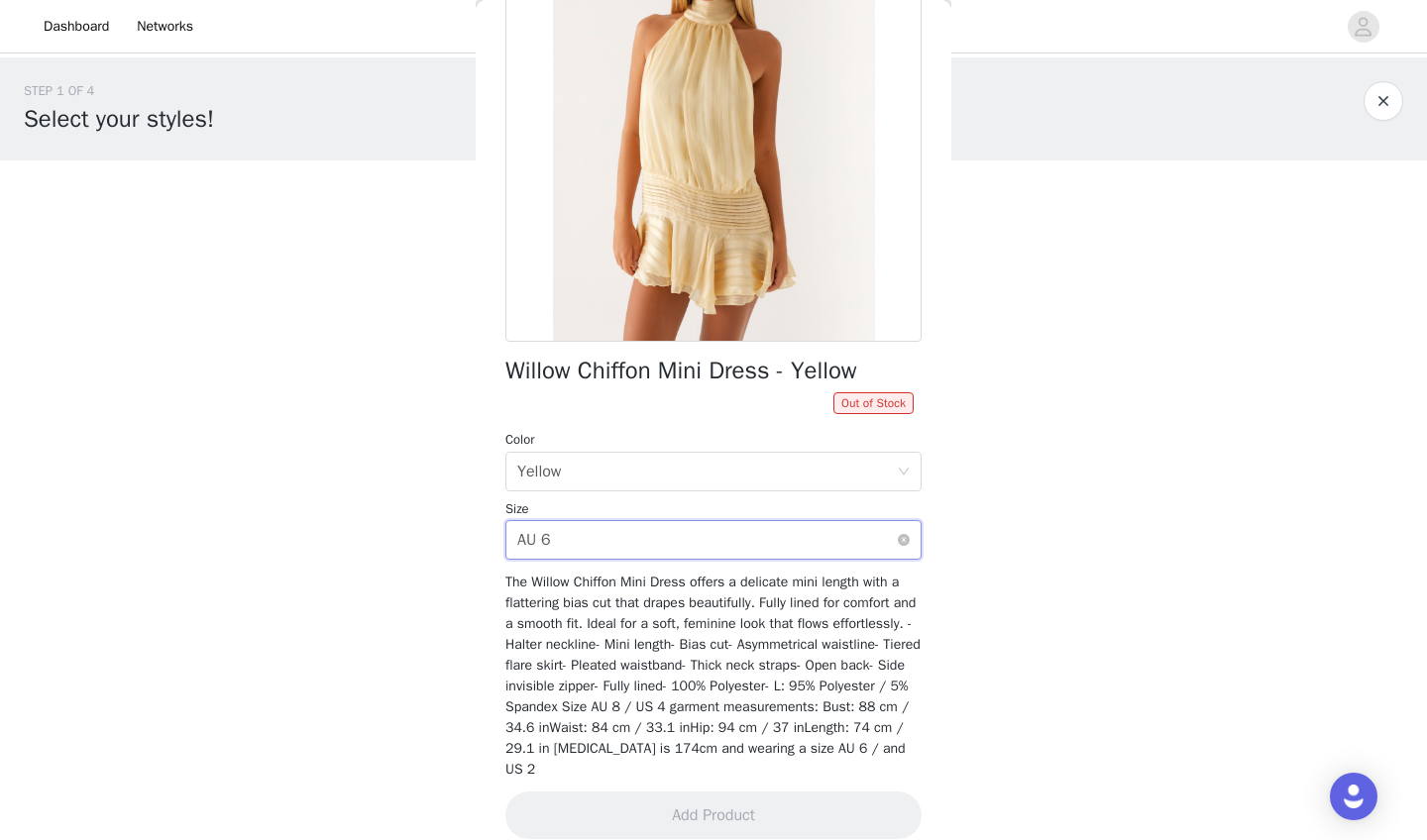 click on "Select size AU 6" at bounding box center (707, 540) 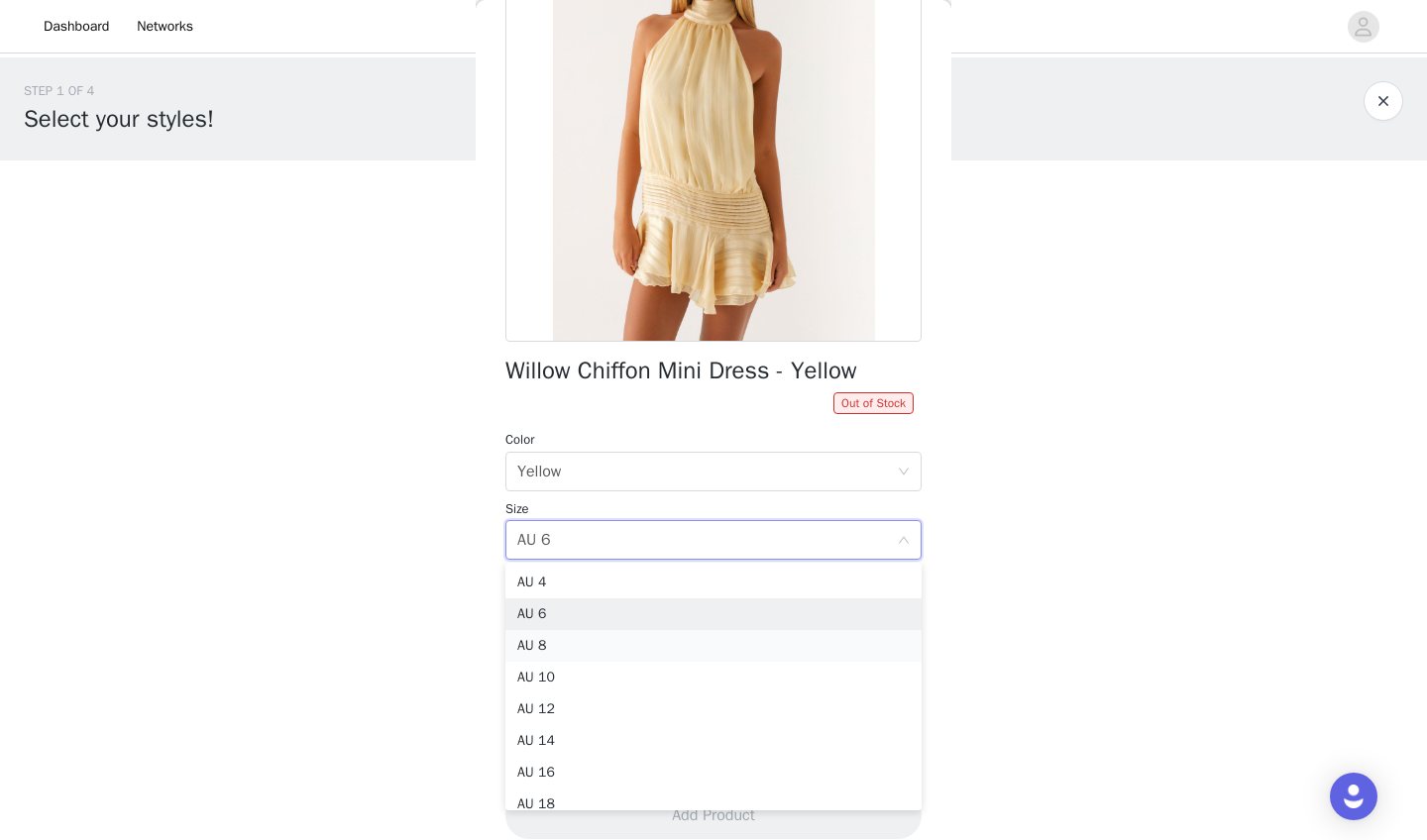 click on "AU 8" at bounding box center (714, 646) 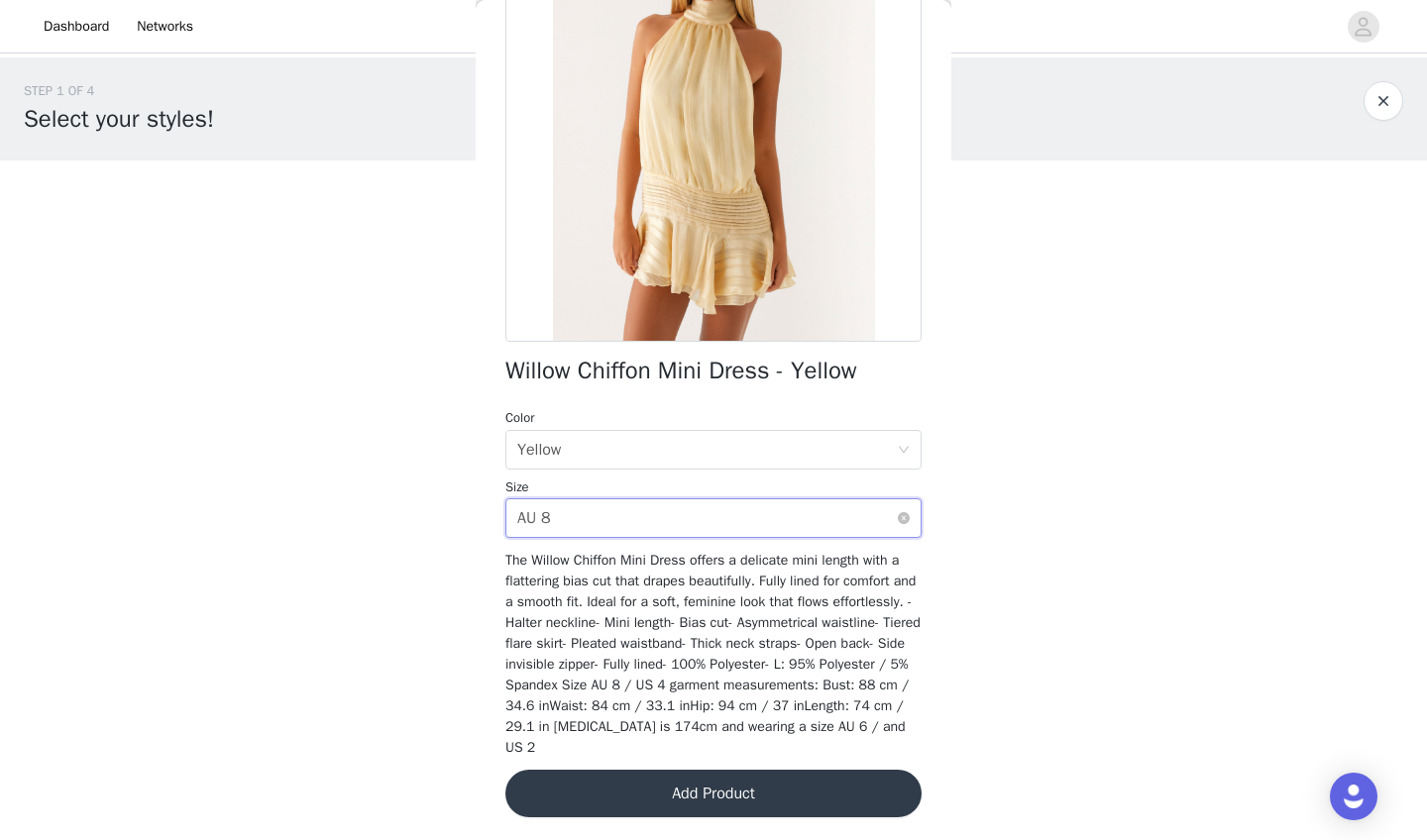click on "Select size AU 8" at bounding box center (707, 518) 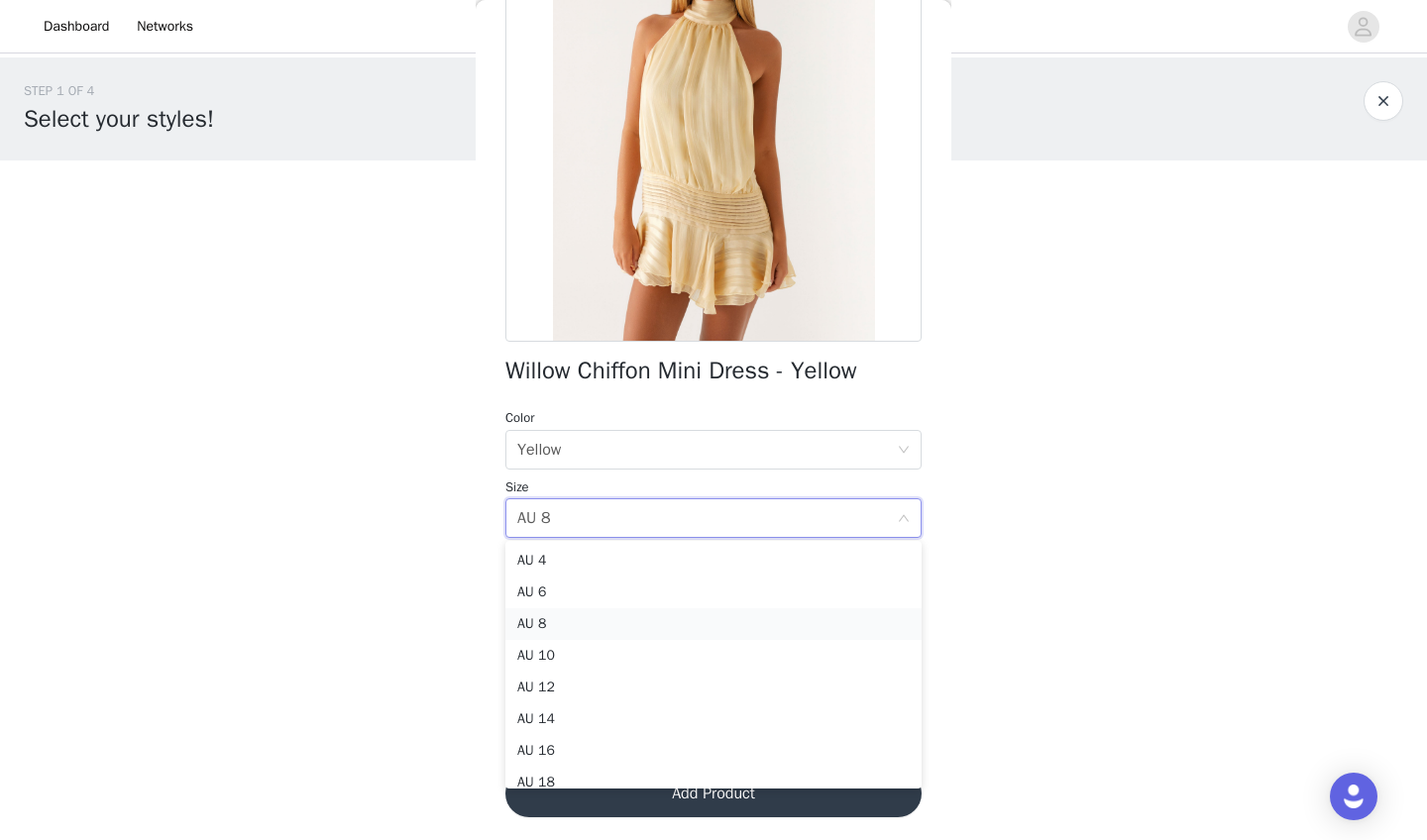 click on "AU 8" at bounding box center [714, 624] 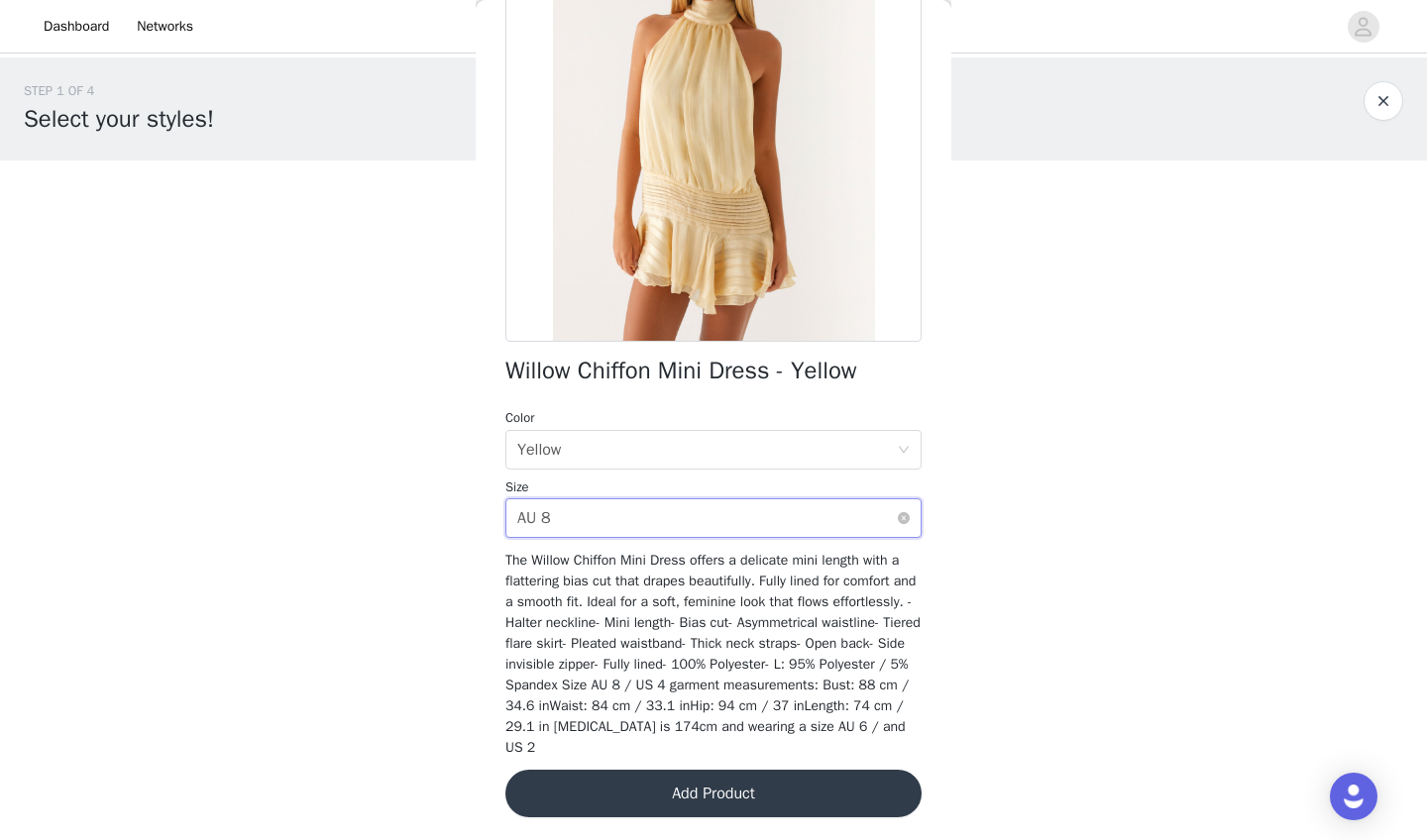 click on "Select size AU 8" at bounding box center (707, 518) 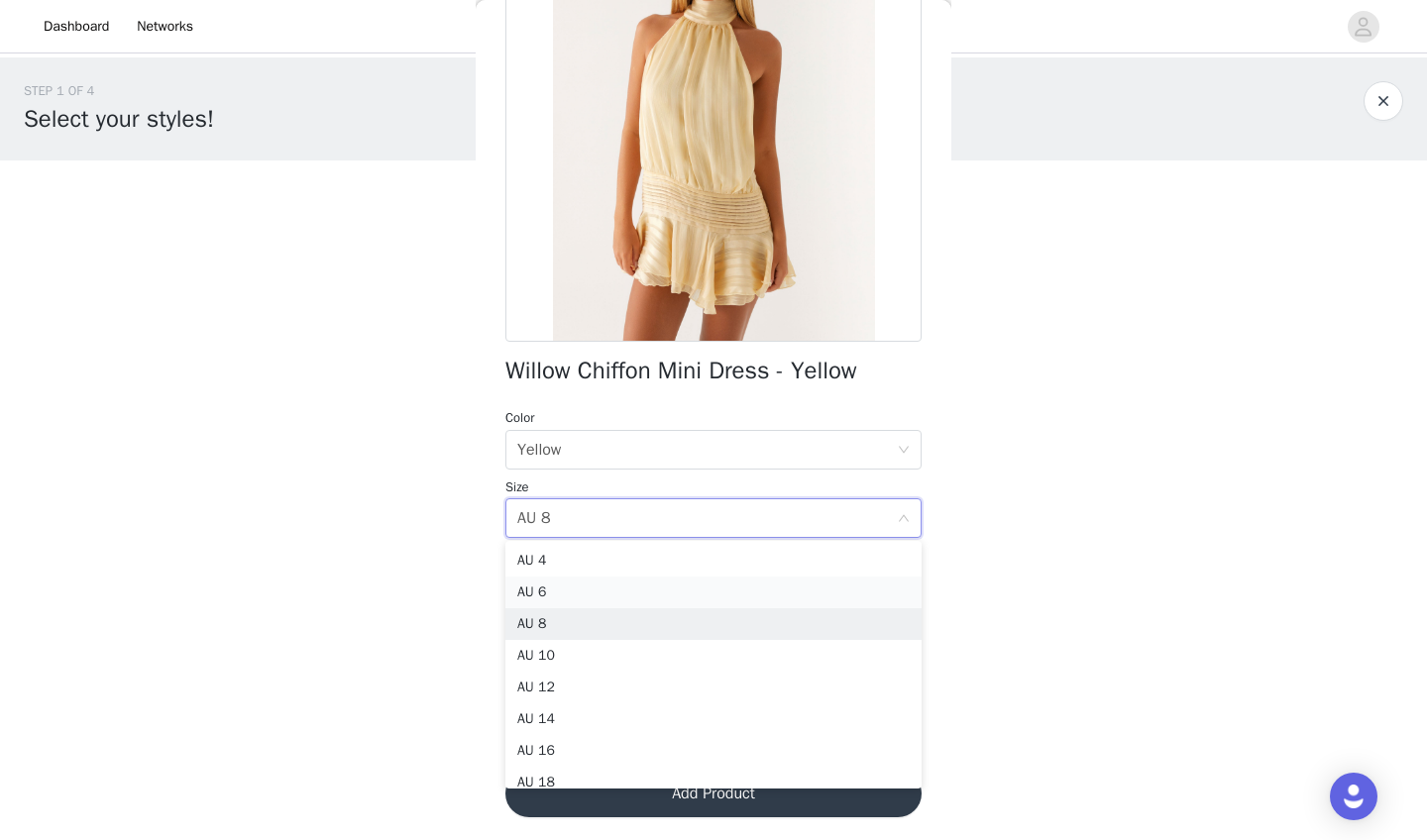 click on "AU 6" at bounding box center (714, 592) 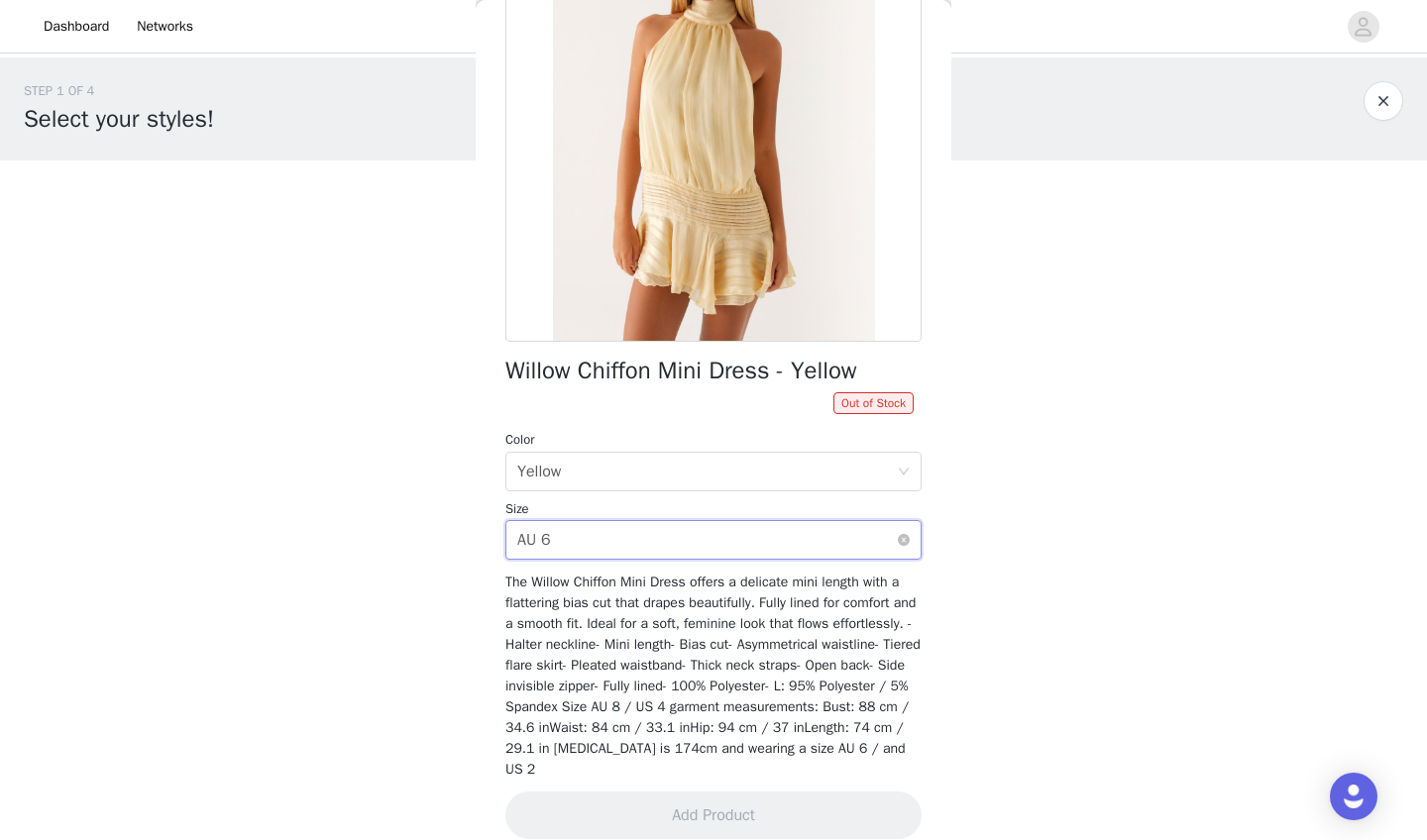 click on "Select size AU 6" at bounding box center (707, 540) 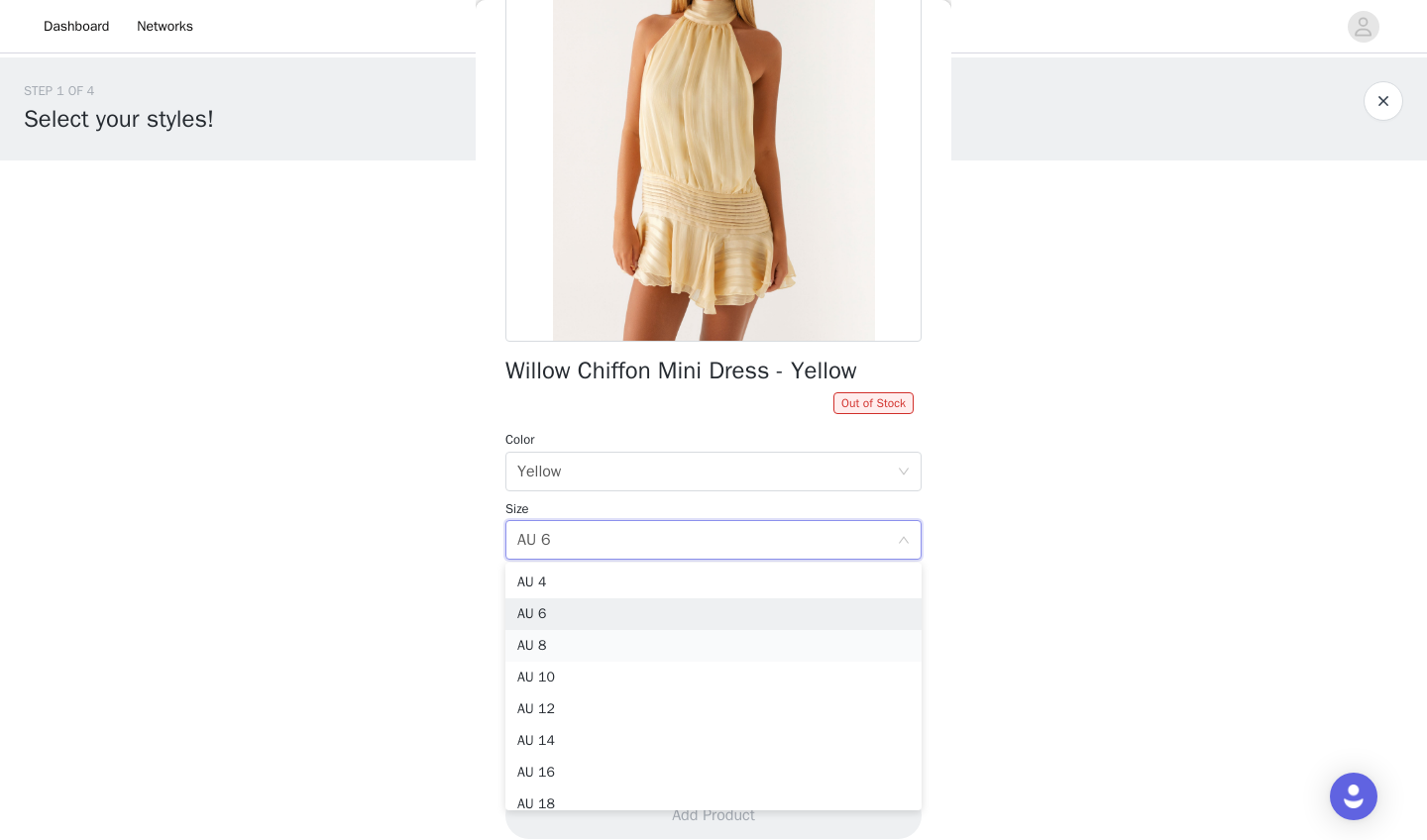click on "AU 8" at bounding box center (714, 646) 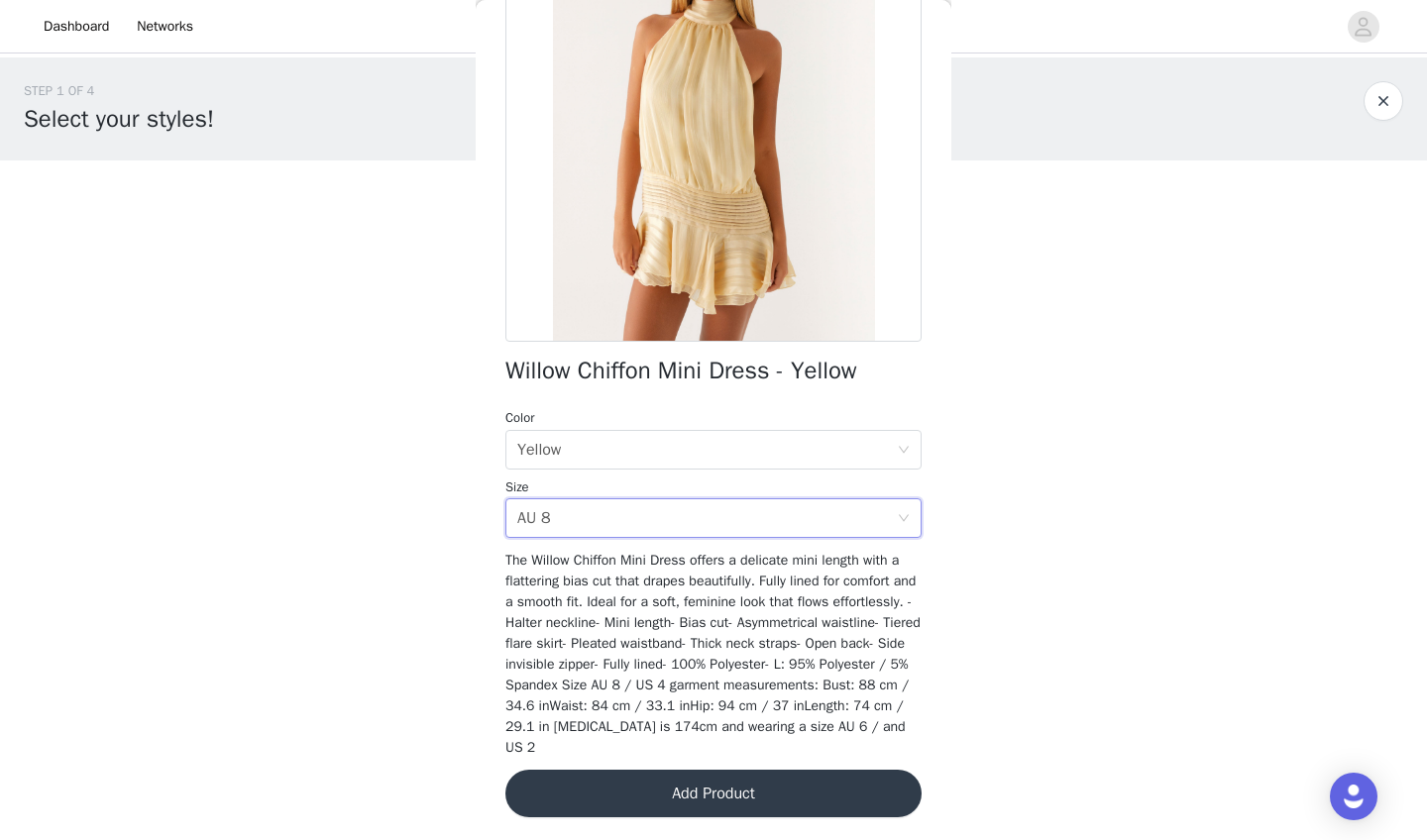 click on "Add Product" at bounding box center (714, 793) 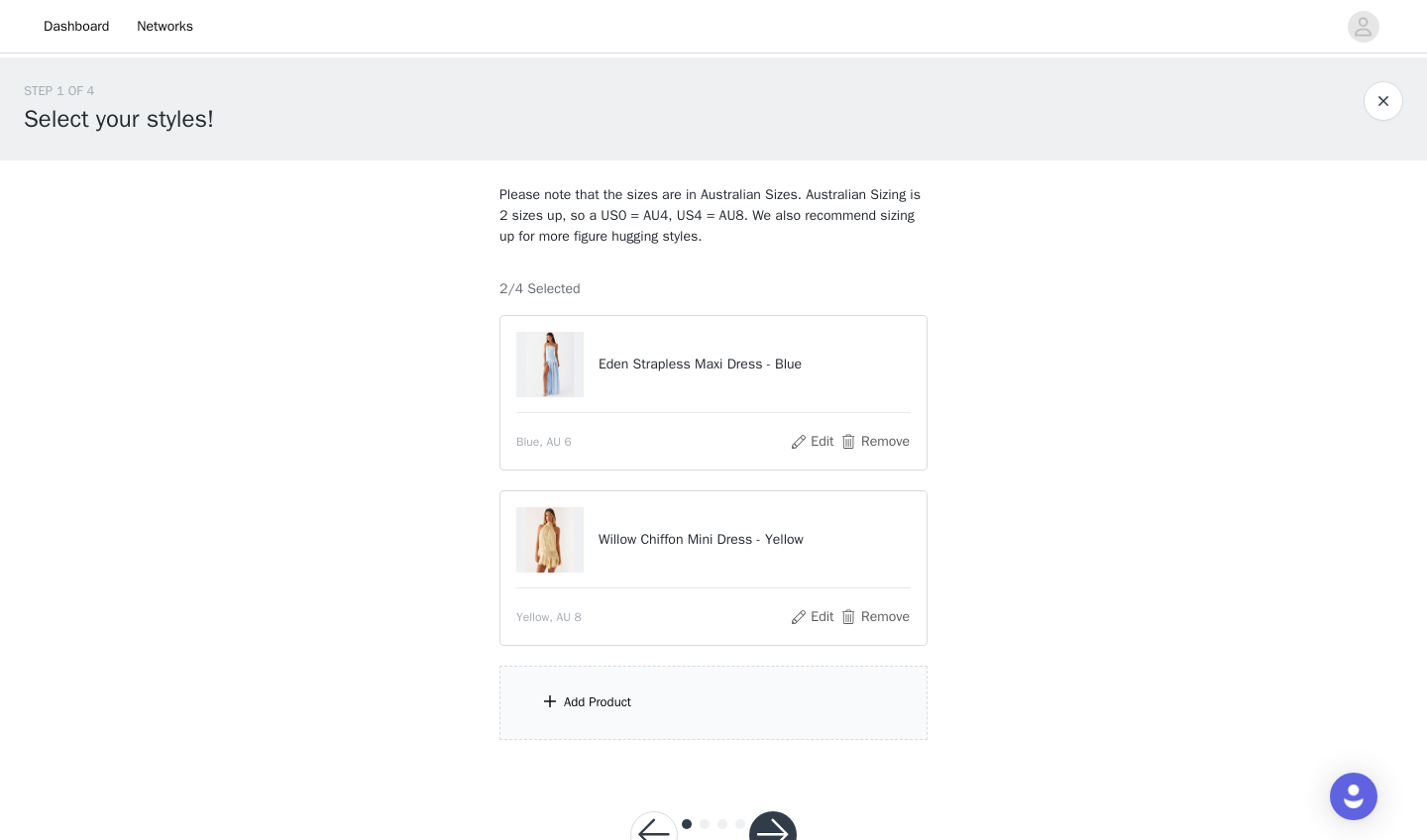 click on "Add Product" at bounding box center (714, 702) 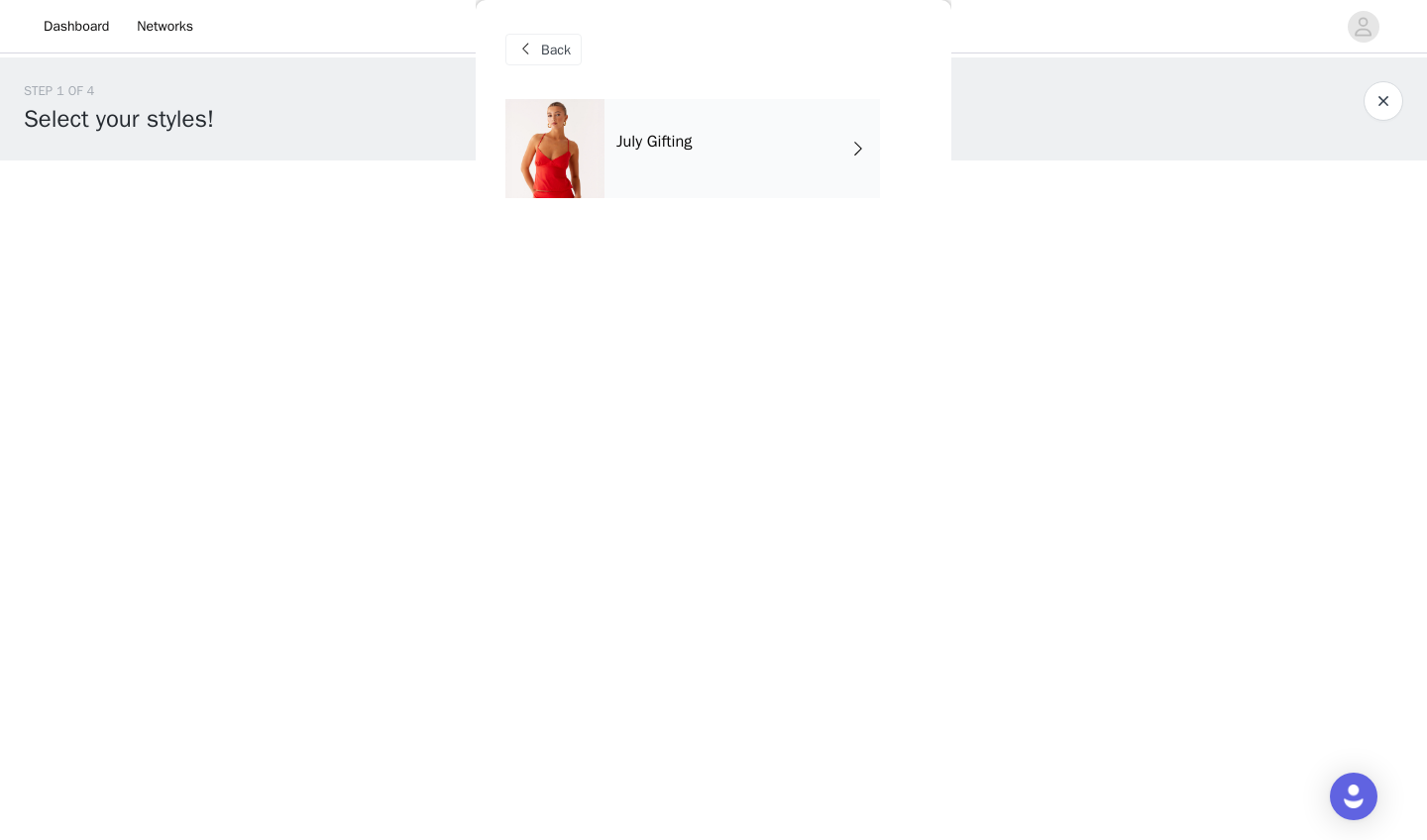click on "July Gifting" at bounding box center (654, 142) 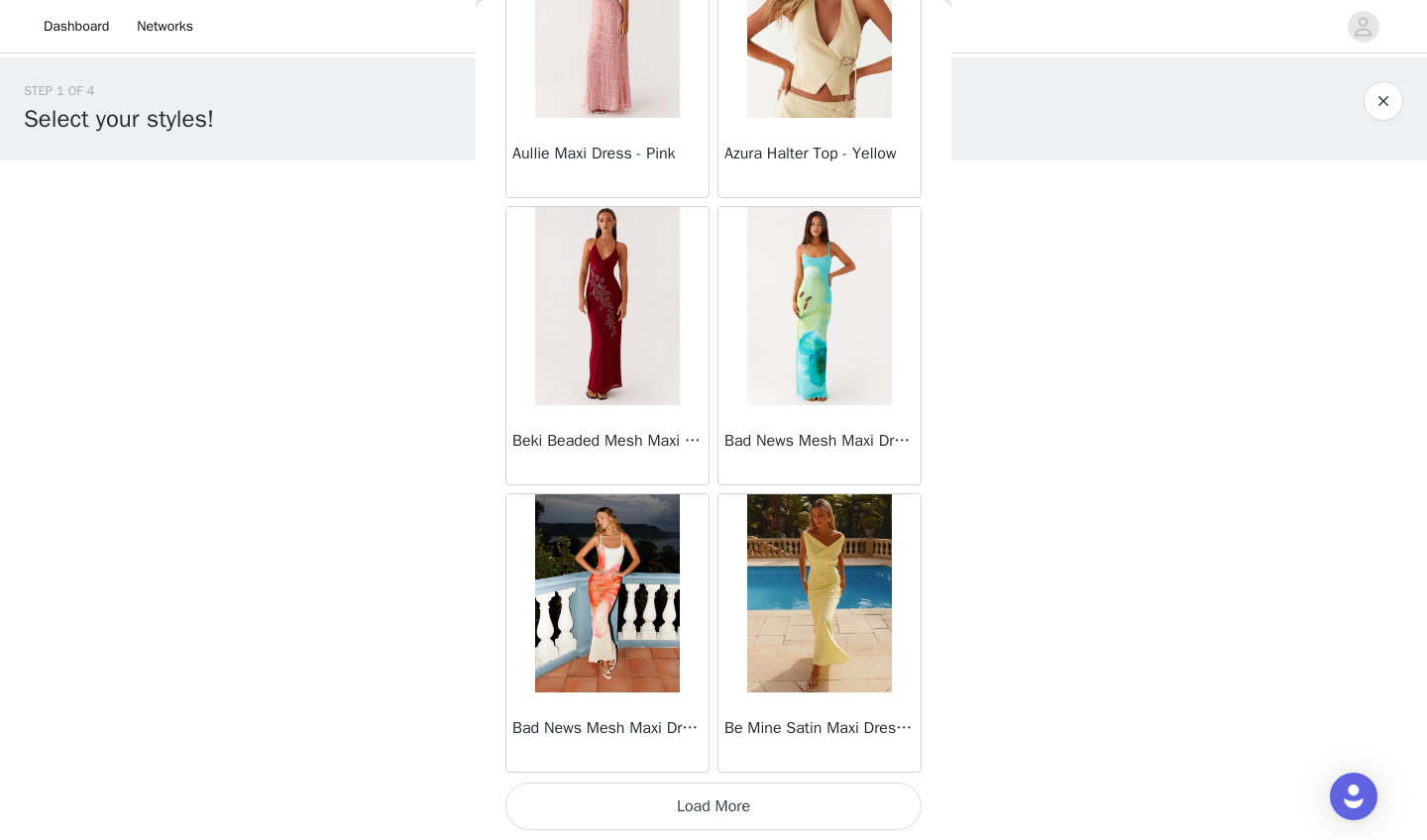 scroll, scrollTop: 2191, scrollLeft: 0, axis: vertical 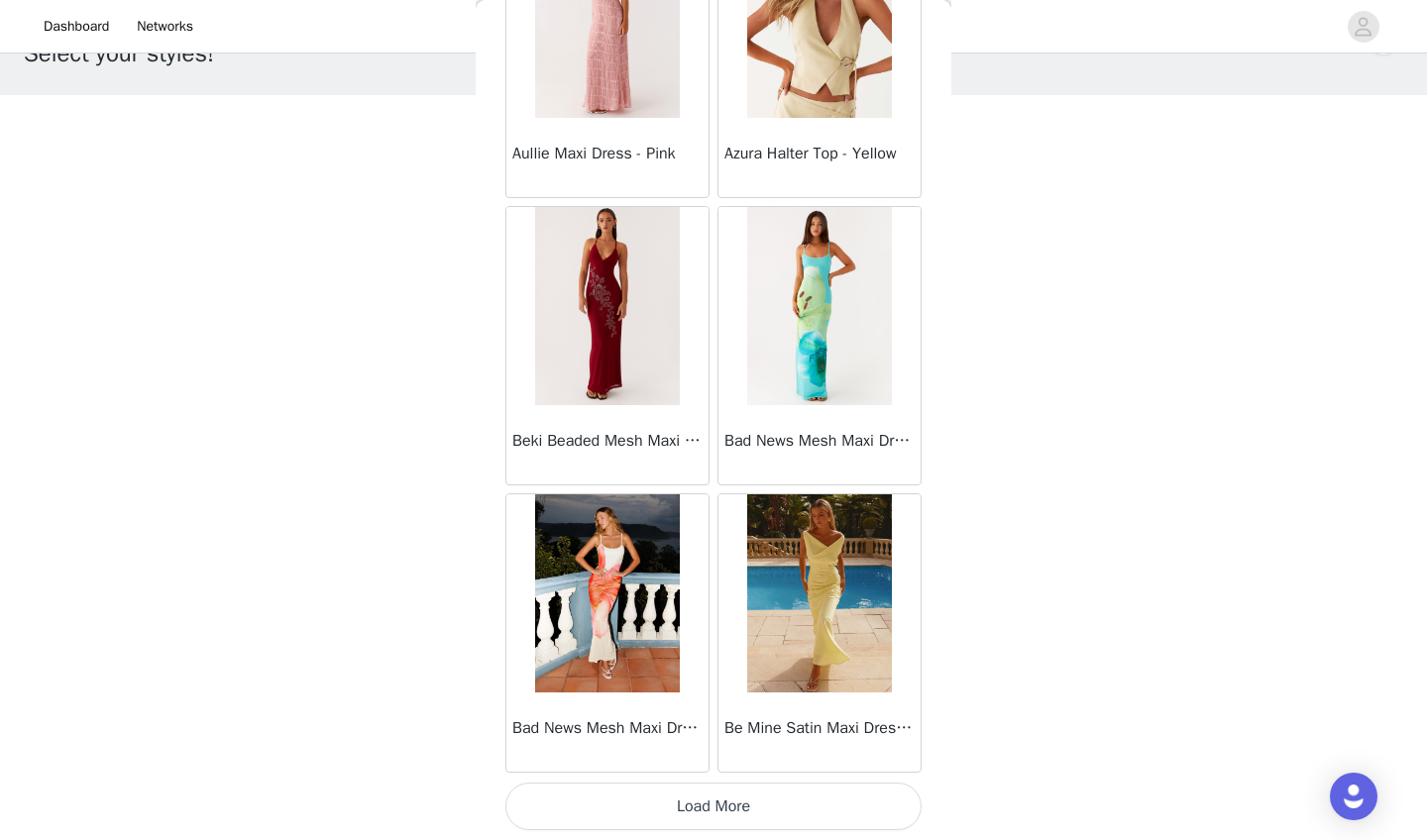 click on "Load More" at bounding box center [714, 806] 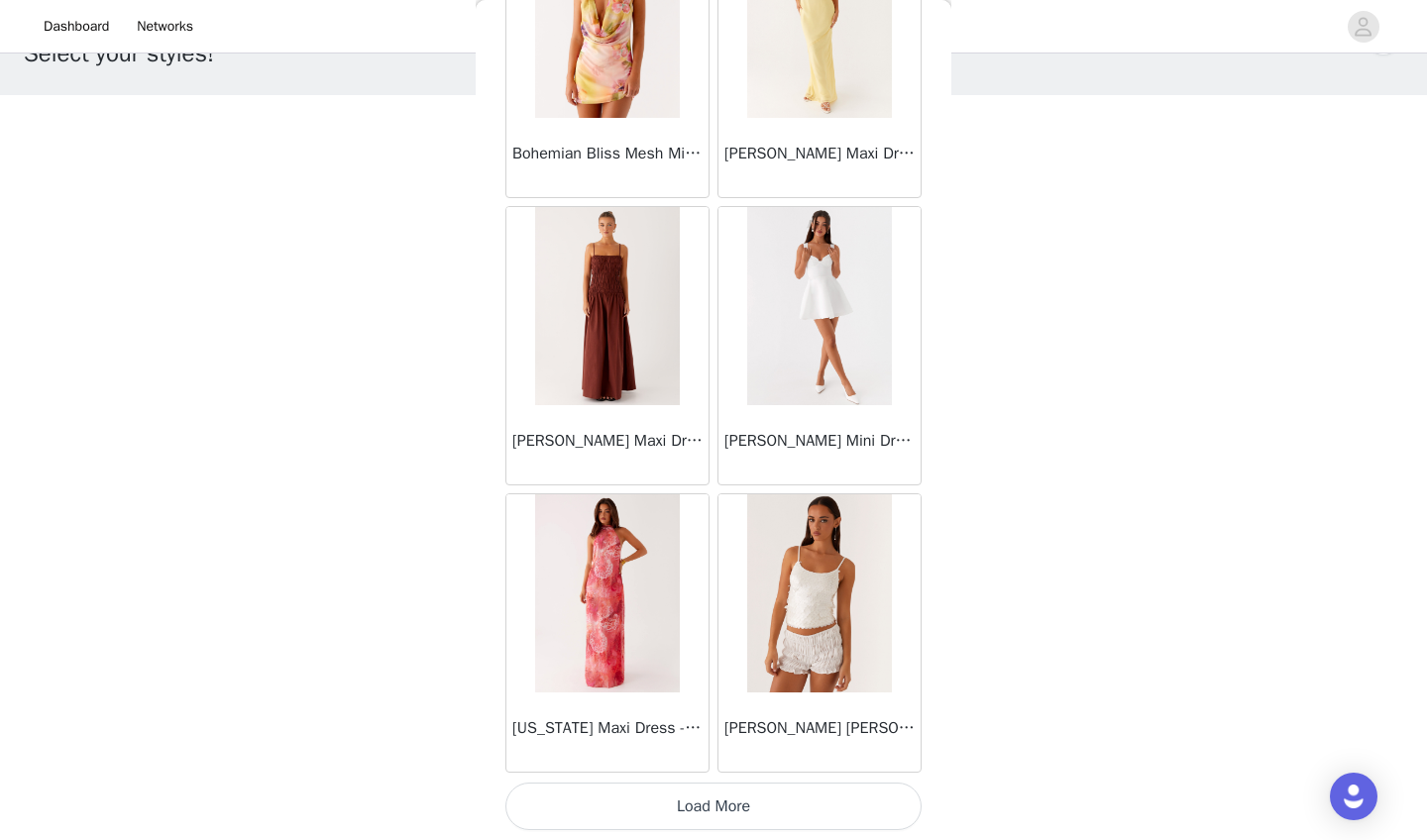 scroll, scrollTop: 5064, scrollLeft: 0, axis: vertical 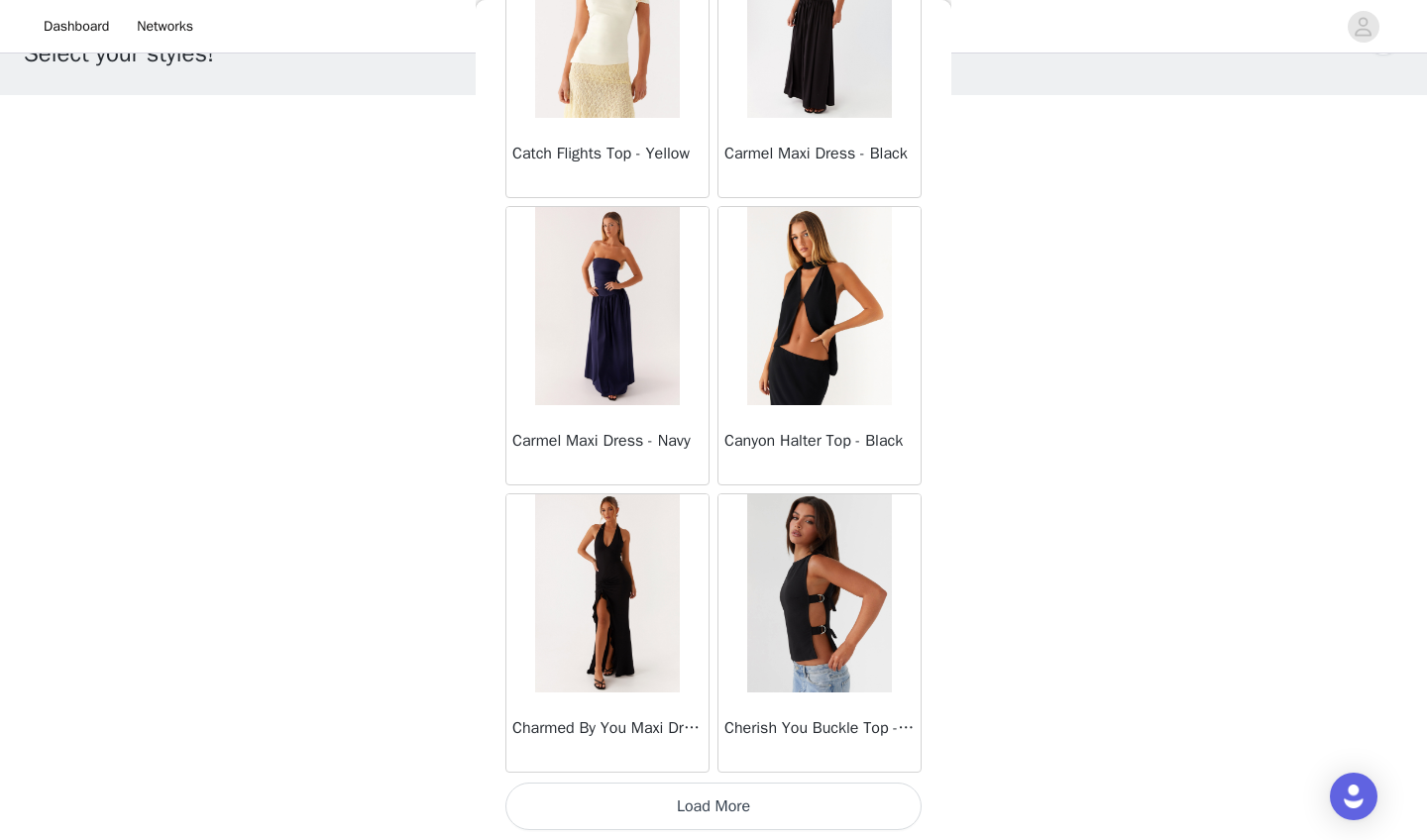 click on "Load More" at bounding box center (714, 806) 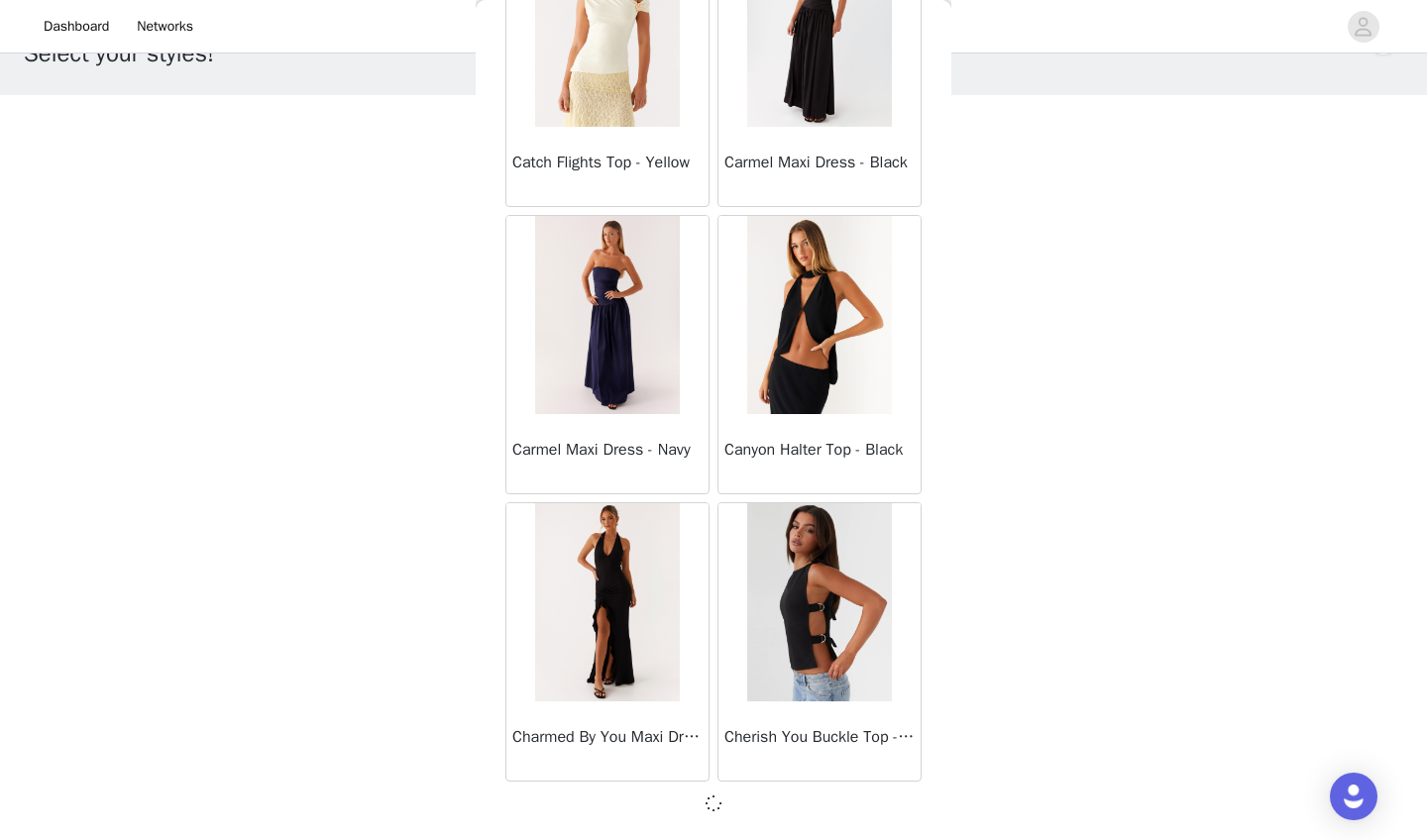 scroll, scrollTop: 7928, scrollLeft: 0, axis: vertical 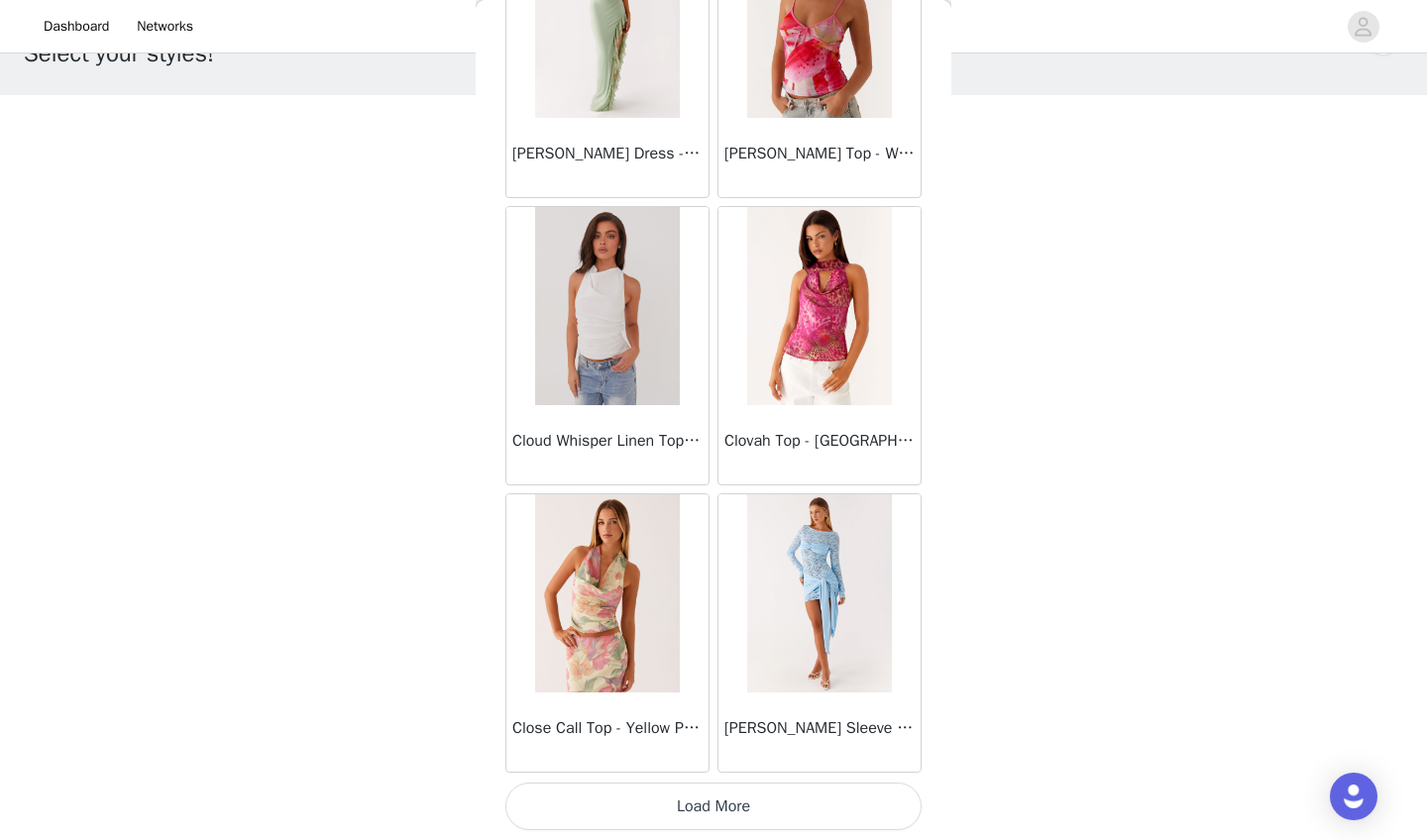 click on "Load More" at bounding box center [714, 806] 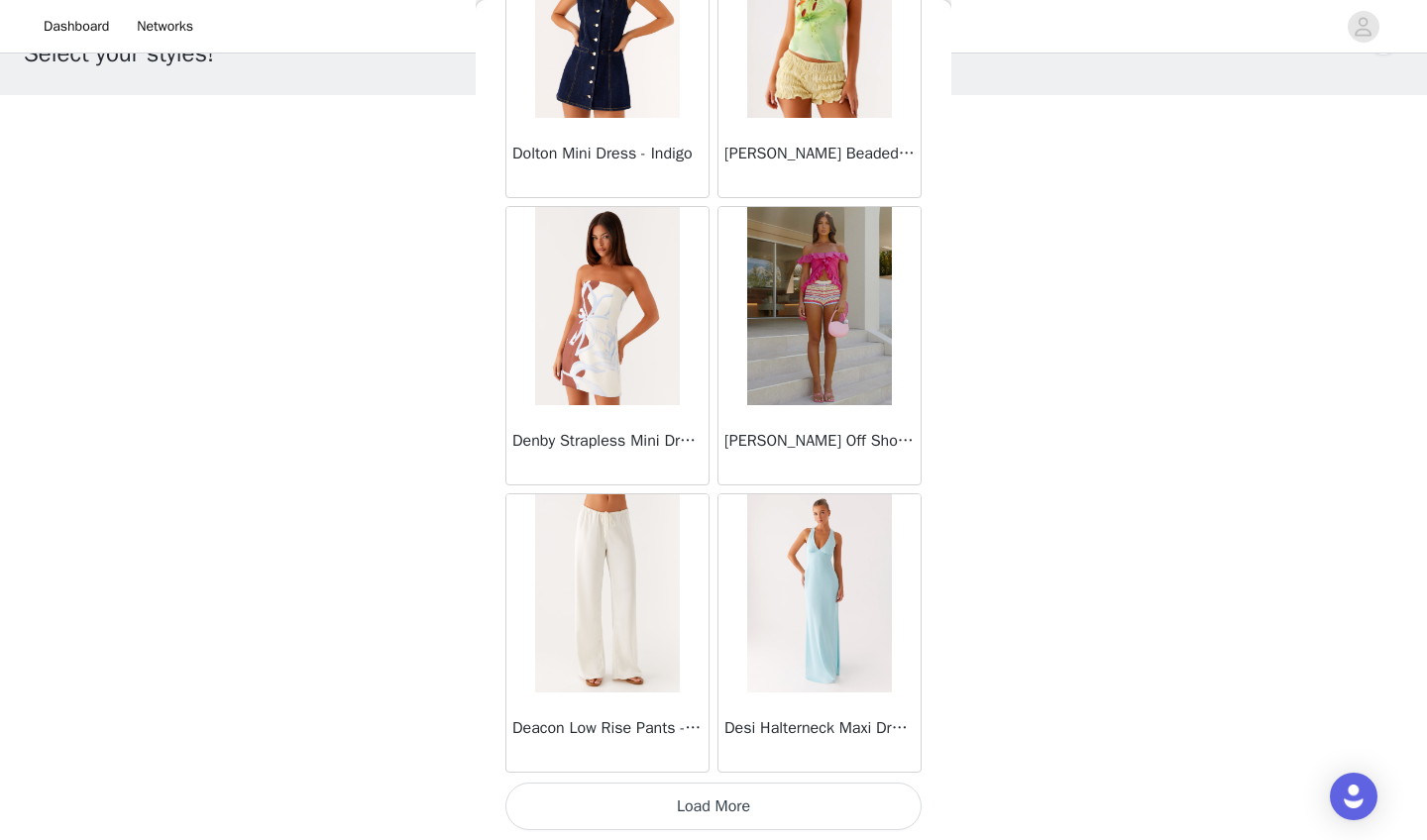 click on "Load More" at bounding box center (714, 806) 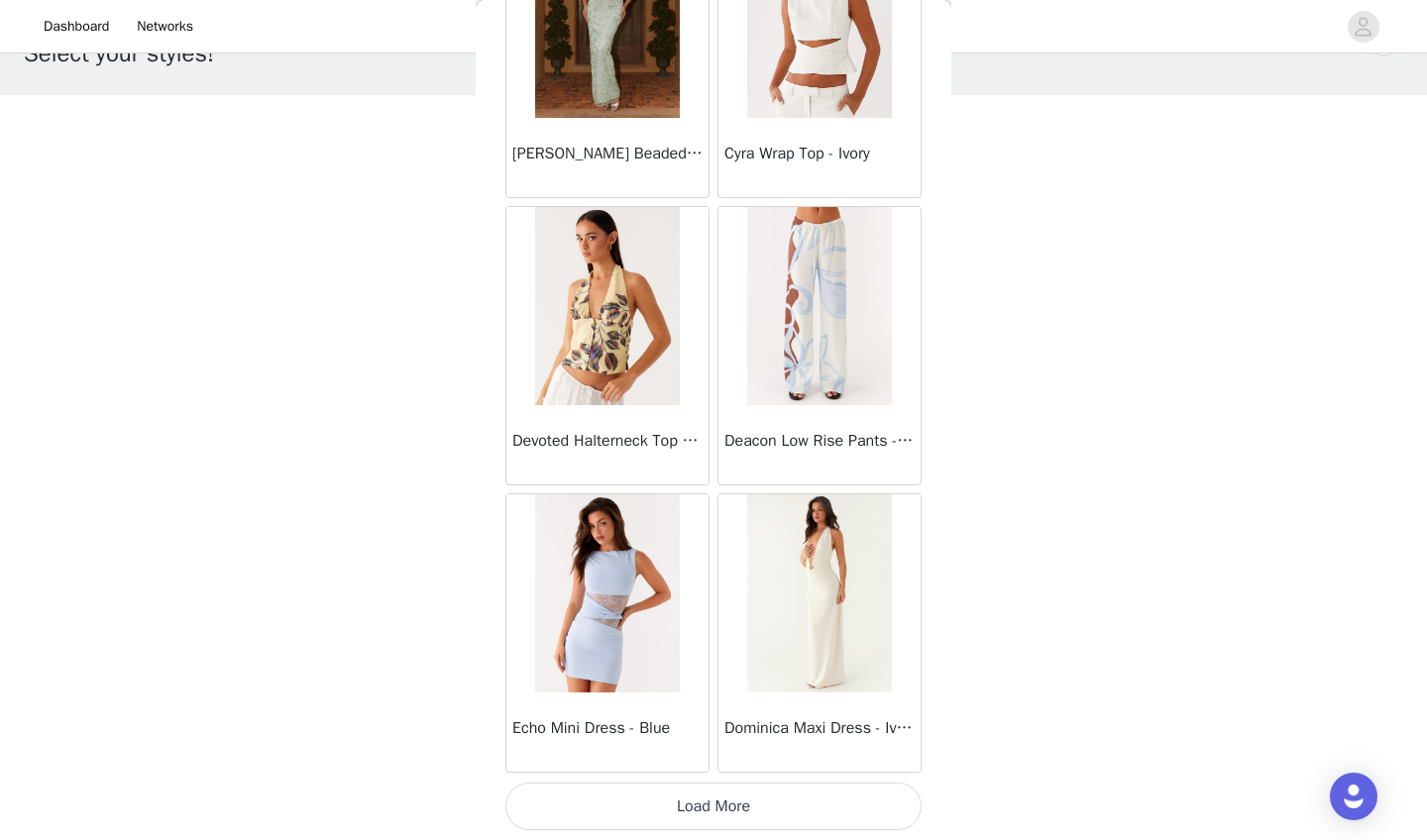 scroll, scrollTop: 16554, scrollLeft: 0, axis: vertical 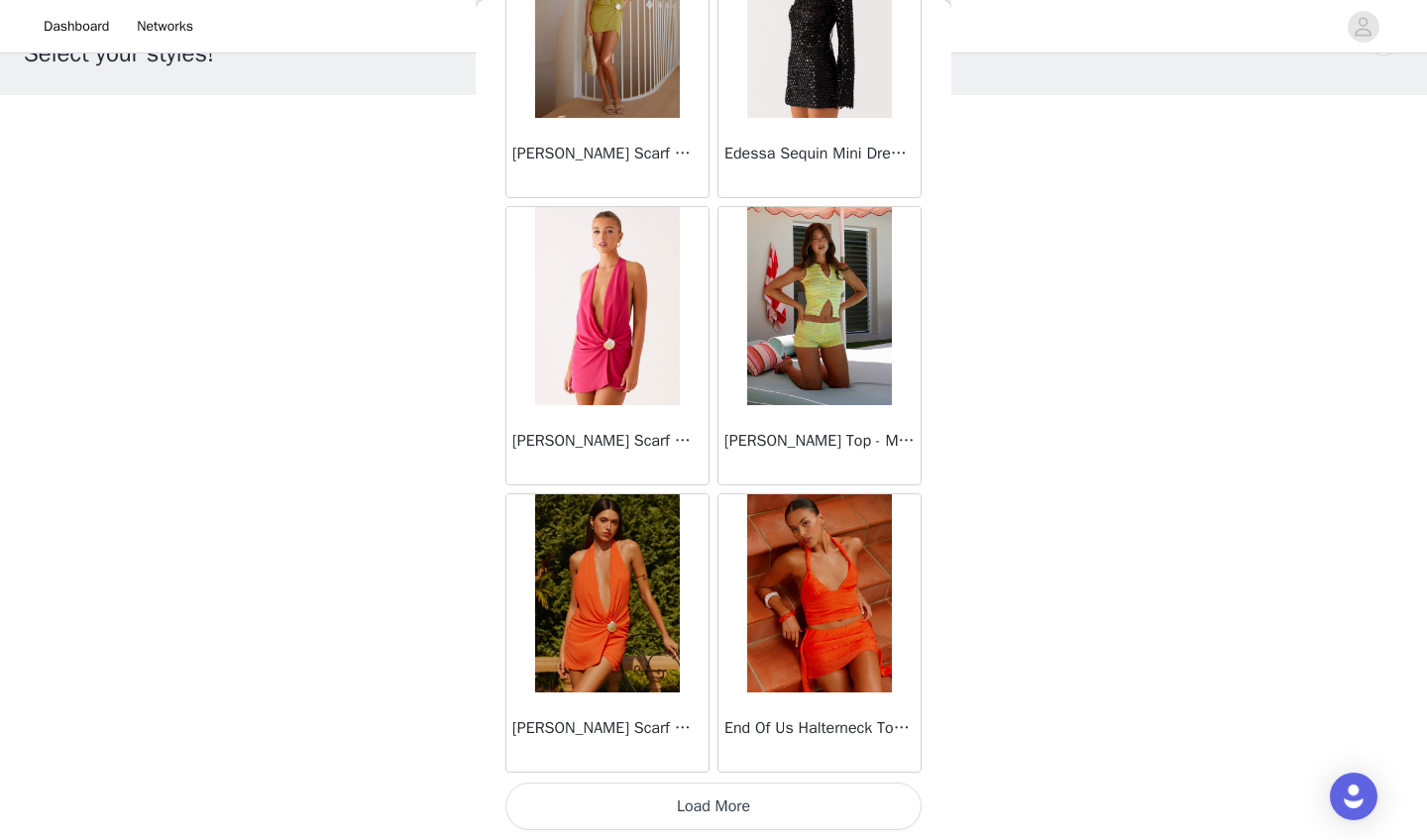 click on "Load More" at bounding box center (714, 806) 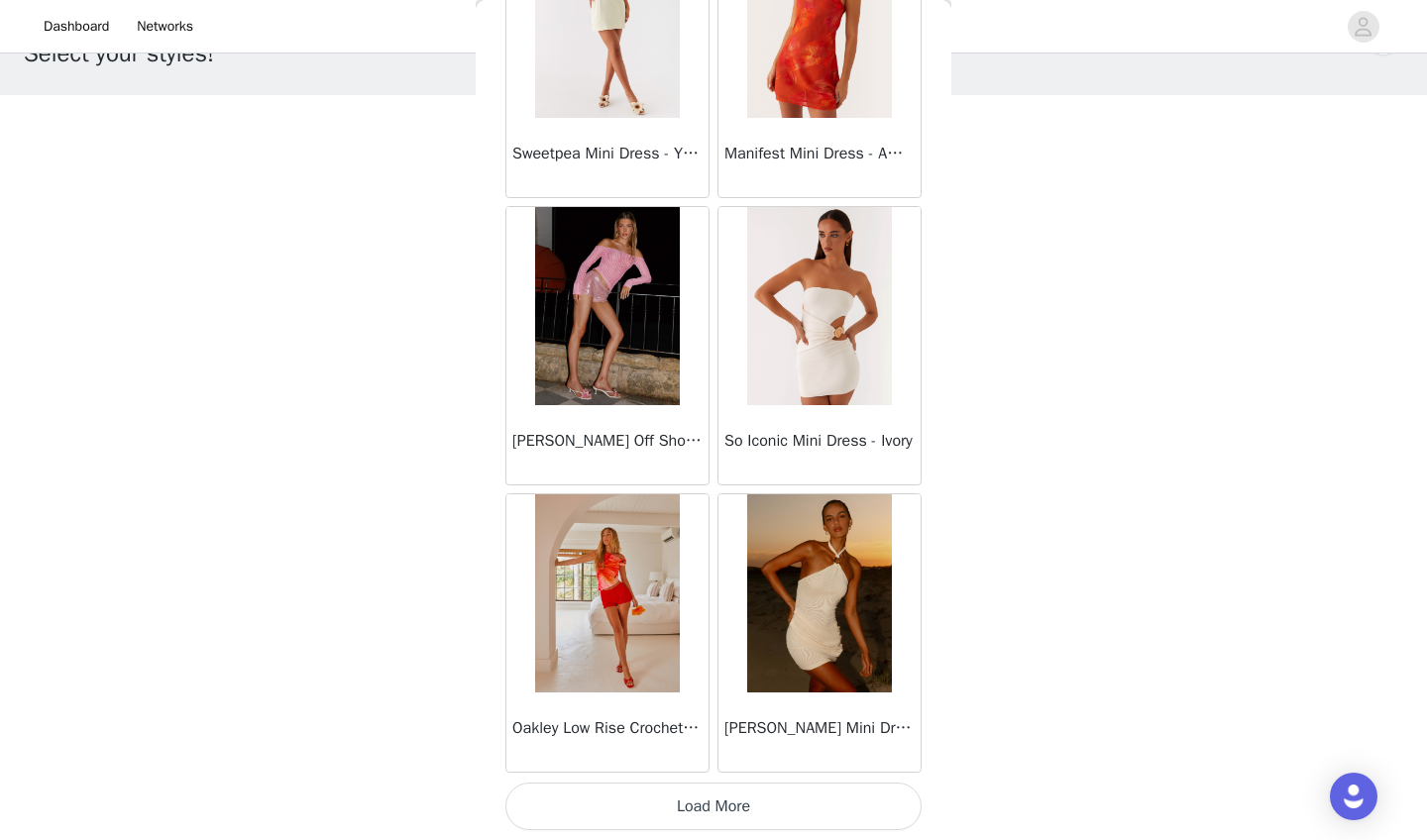 scroll, scrollTop: 22300, scrollLeft: 0, axis: vertical 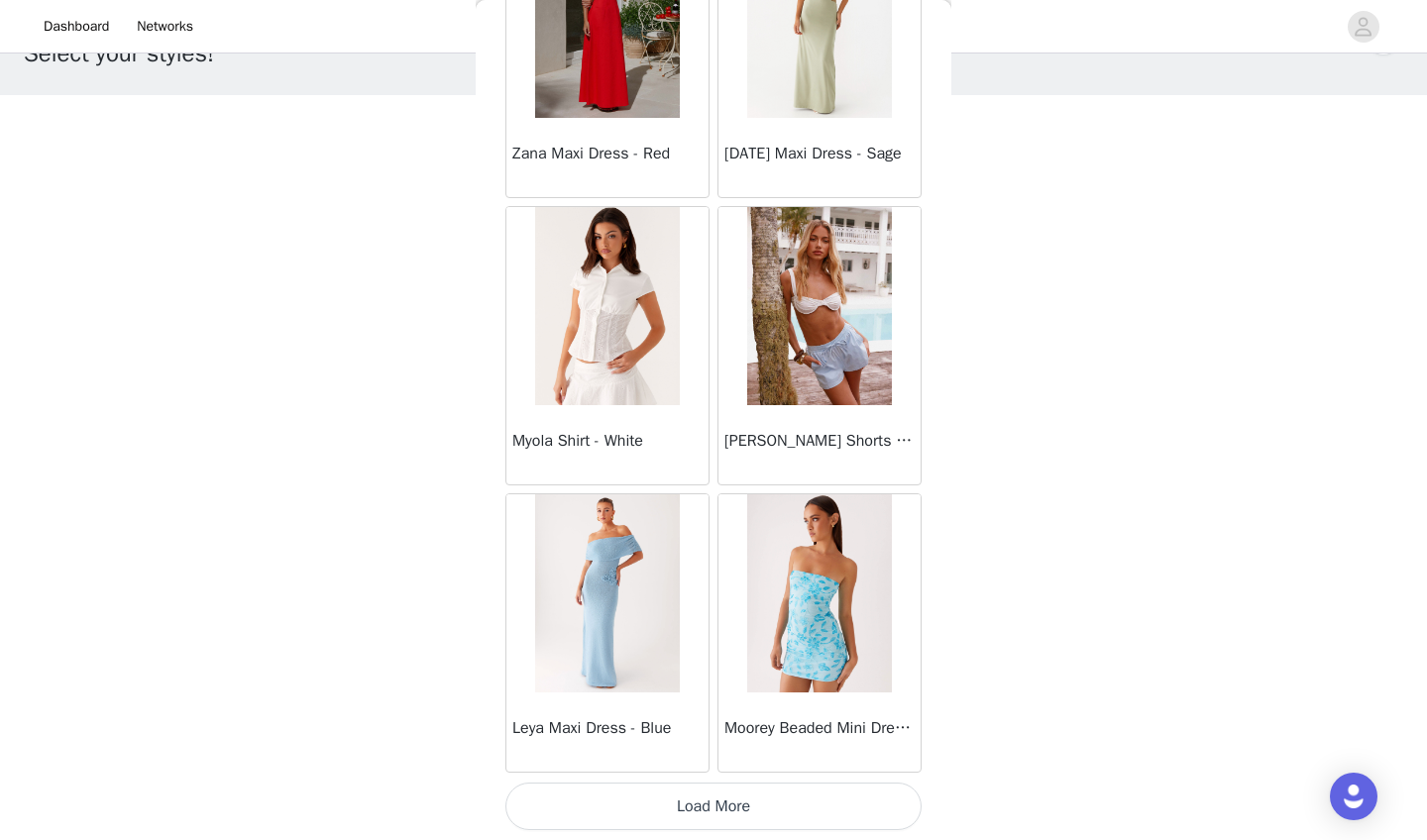 click on "Load More" at bounding box center (714, 806) 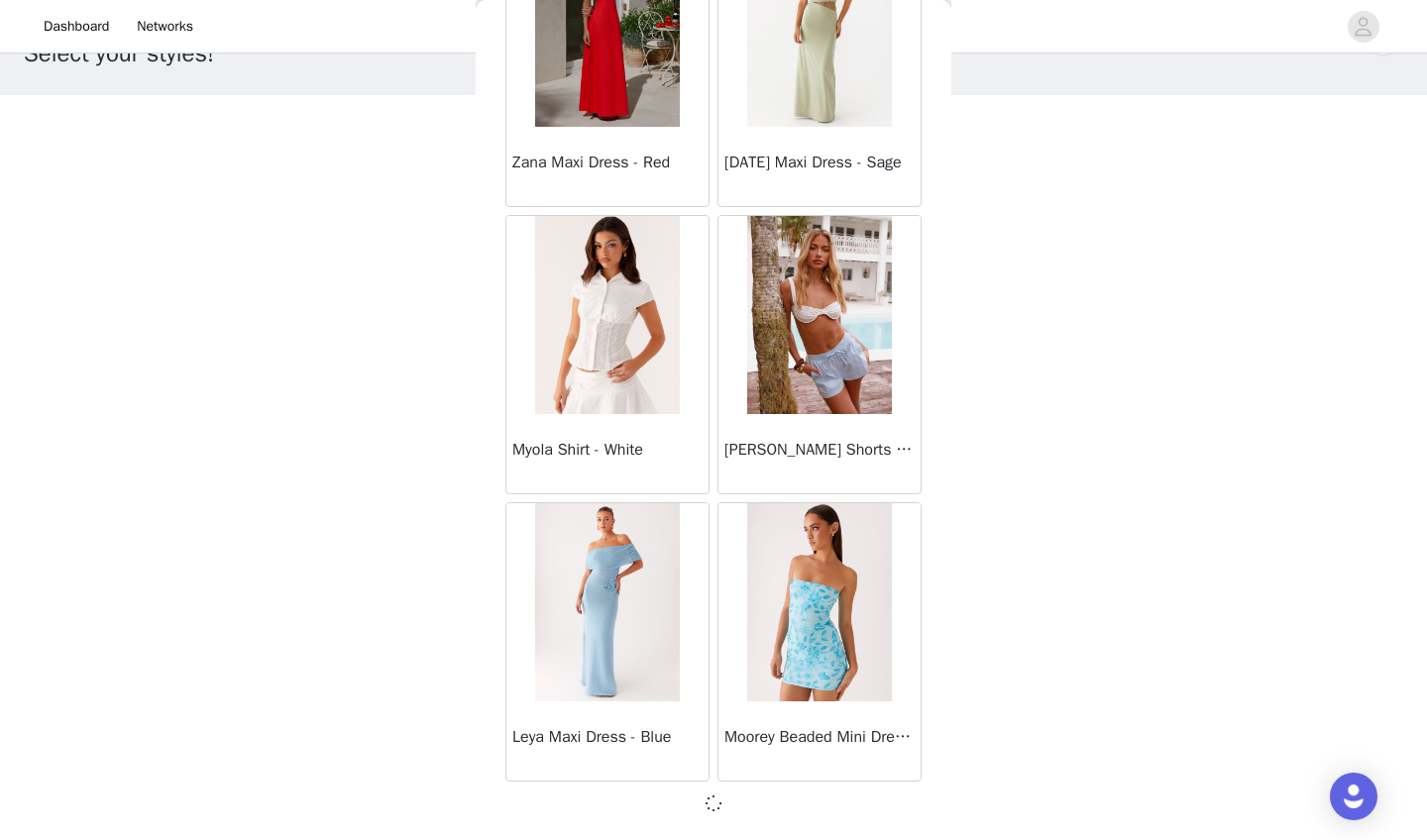 scroll, scrollTop: 25163, scrollLeft: 0, axis: vertical 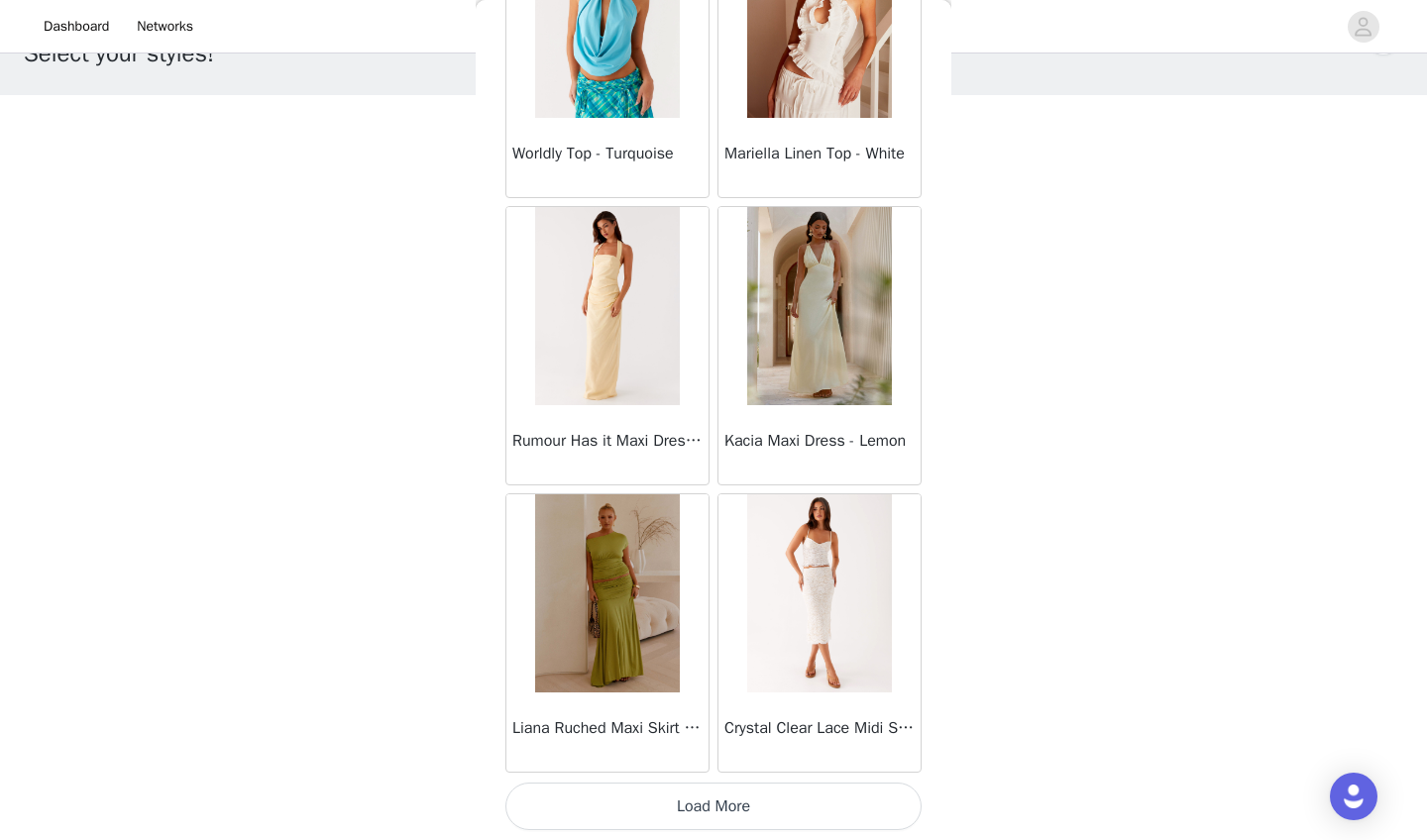 click on "Load More" at bounding box center [714, 806] 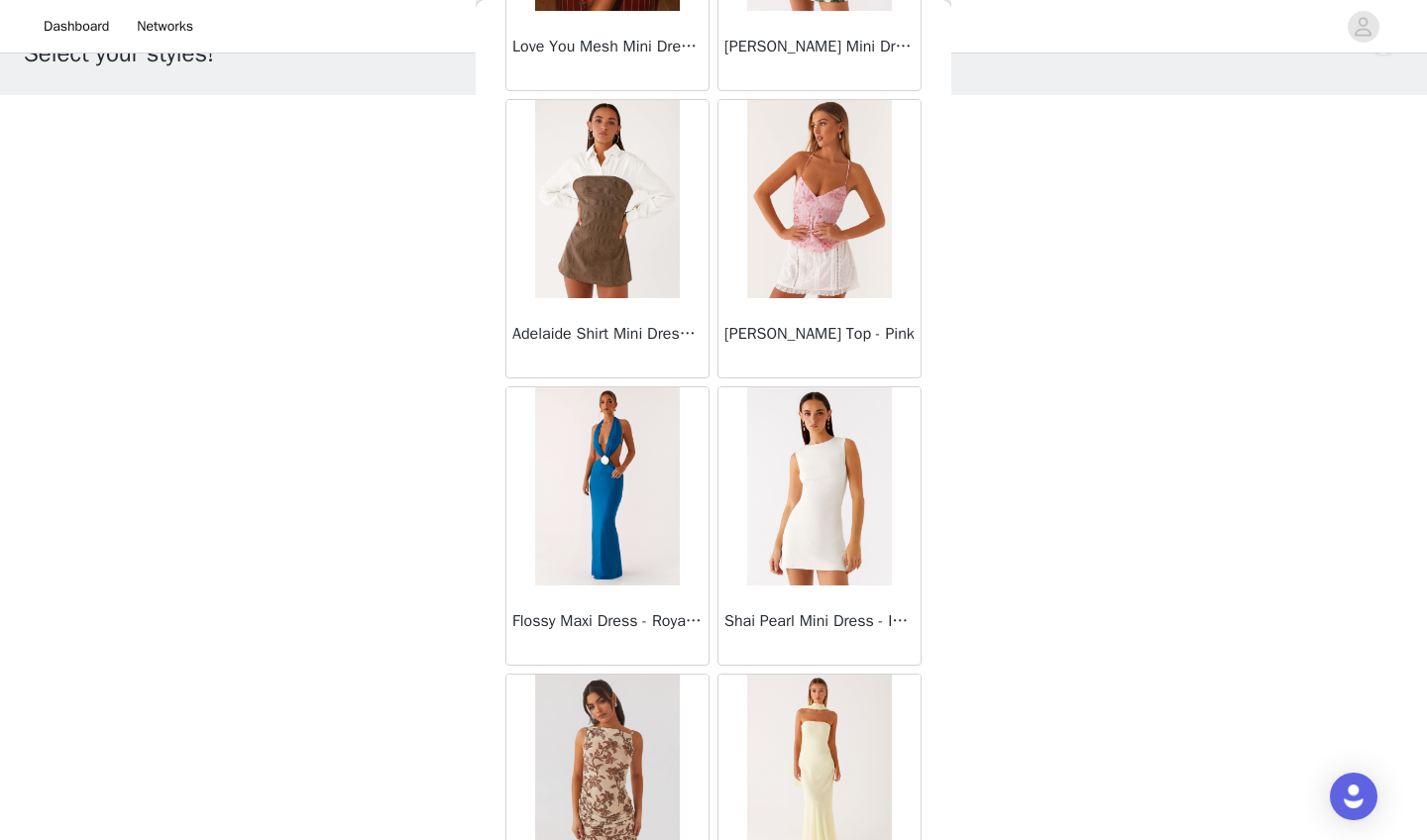 scroll, scrollTop: 30918, scrollLeft: 0, axis: vertical 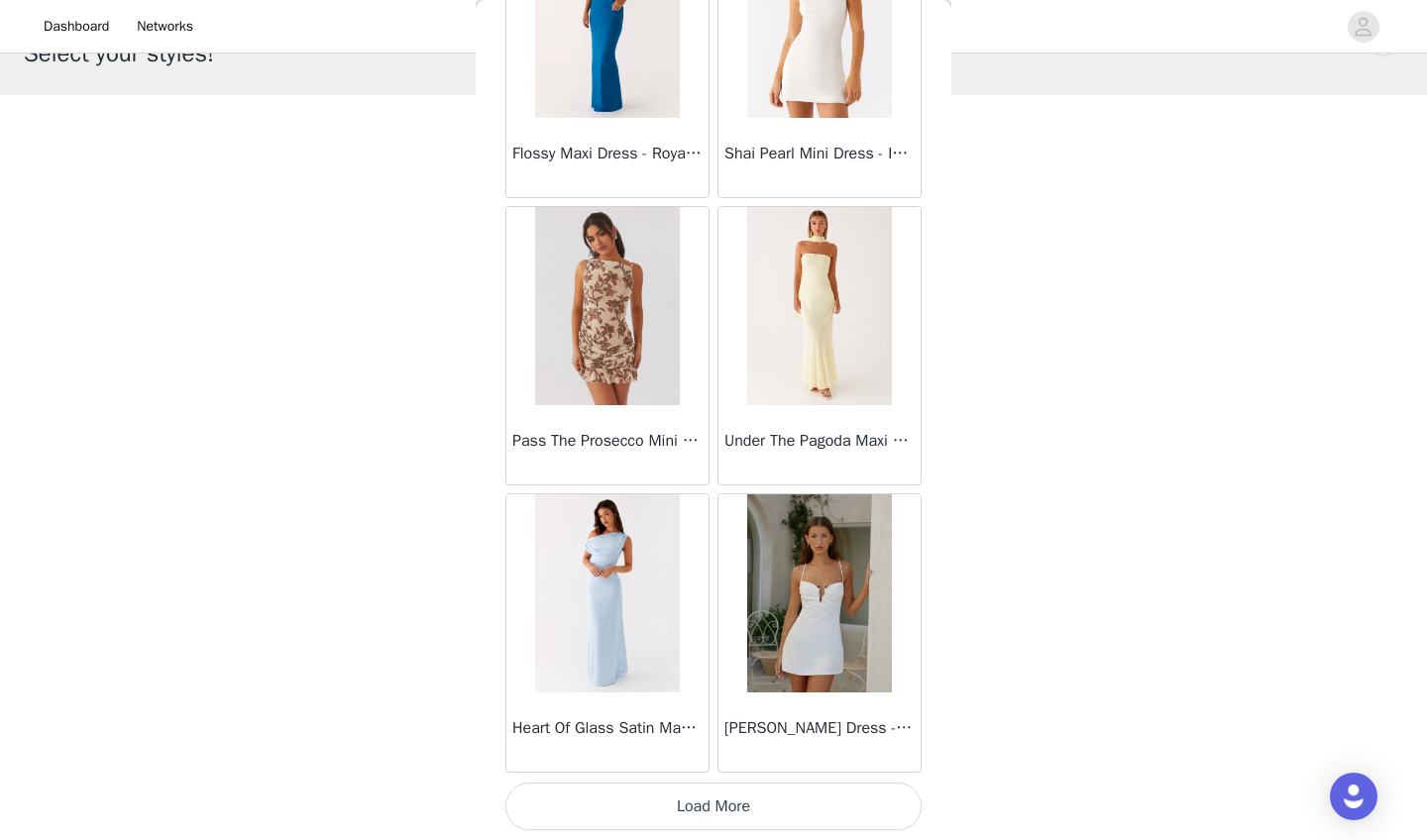 click on "Load More" at bounding box center (714, 806) 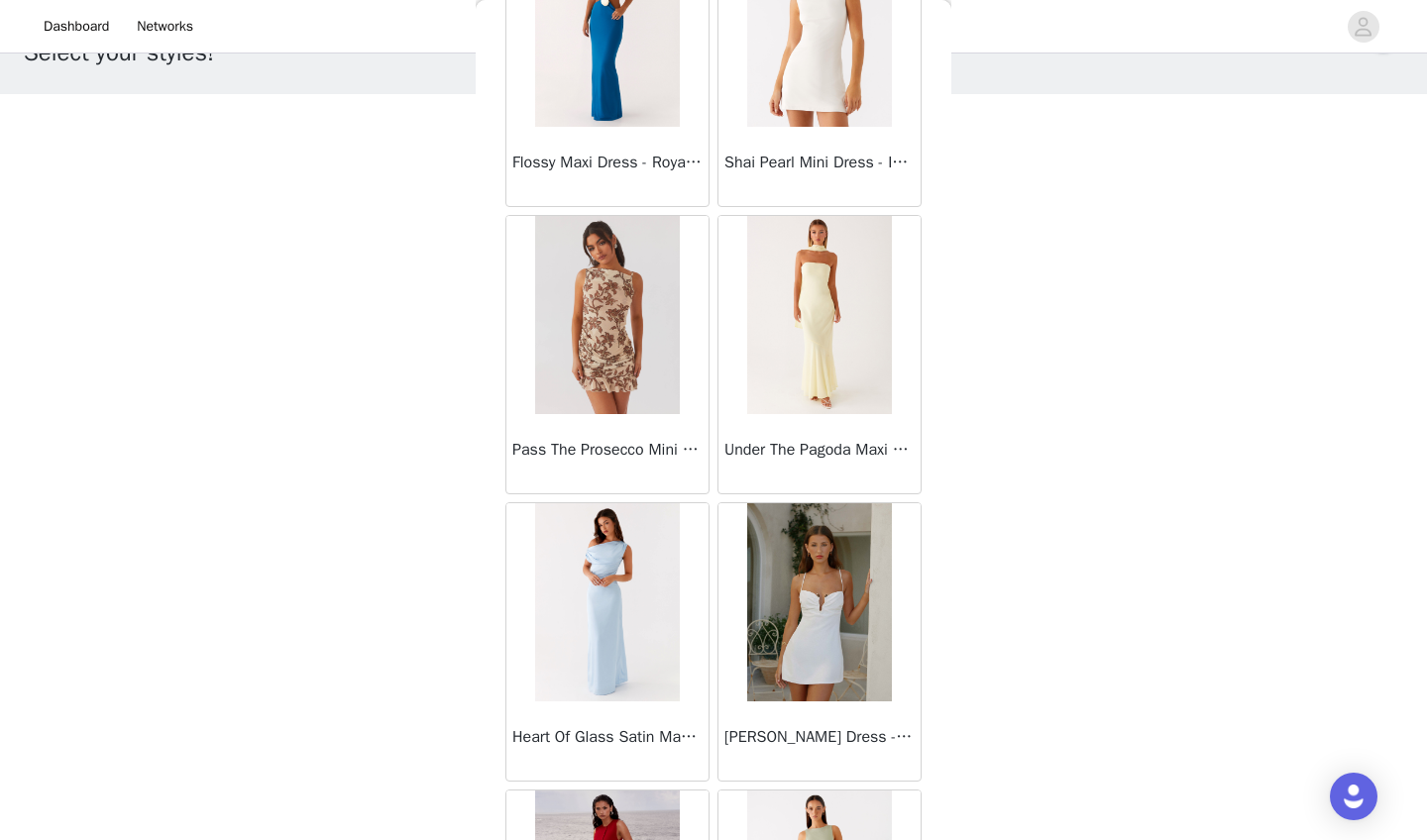 scroll, scrollTop: 66, scrollLeft: 0, axis: vertical 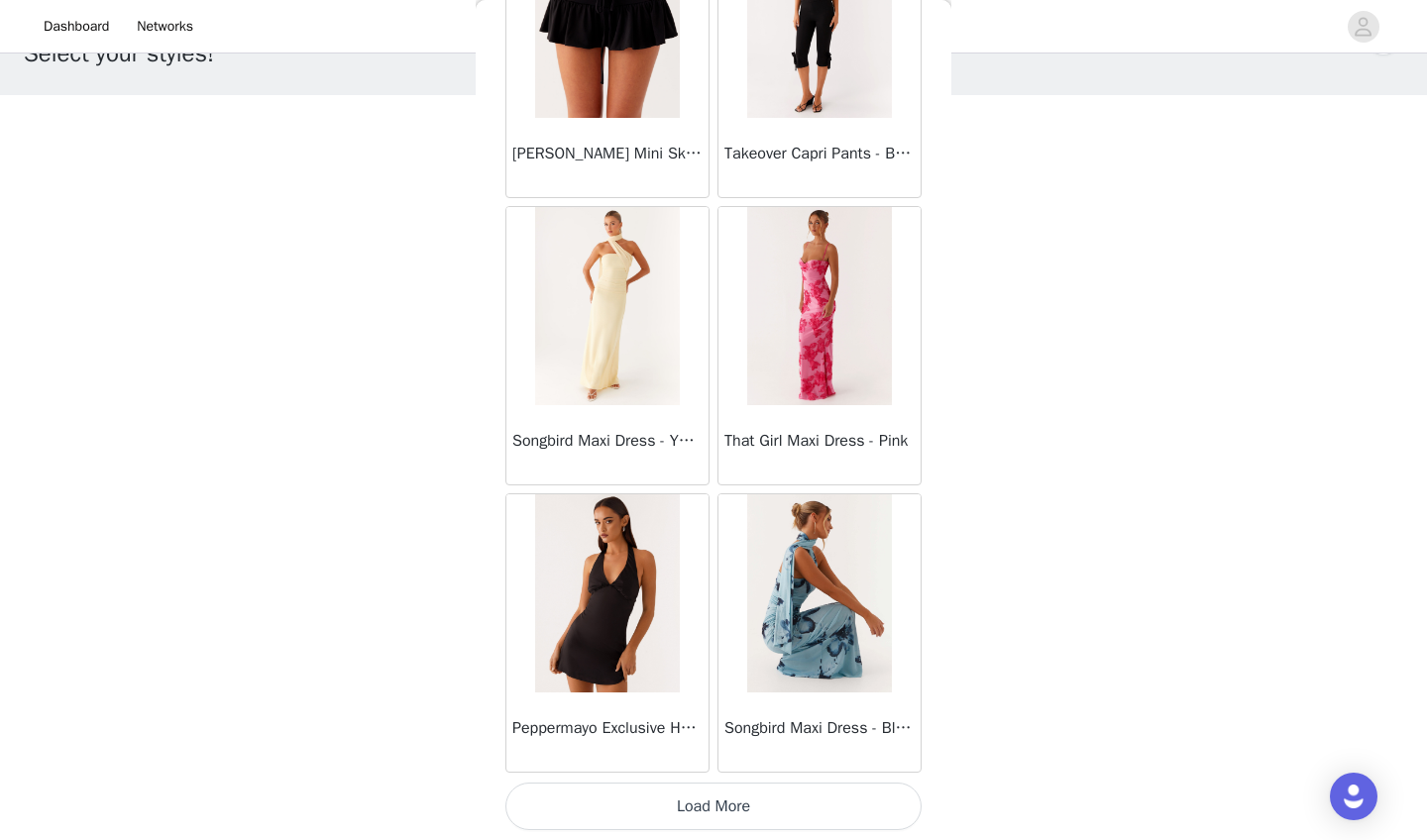 click on "Load More" at bounding box center [714, 806] 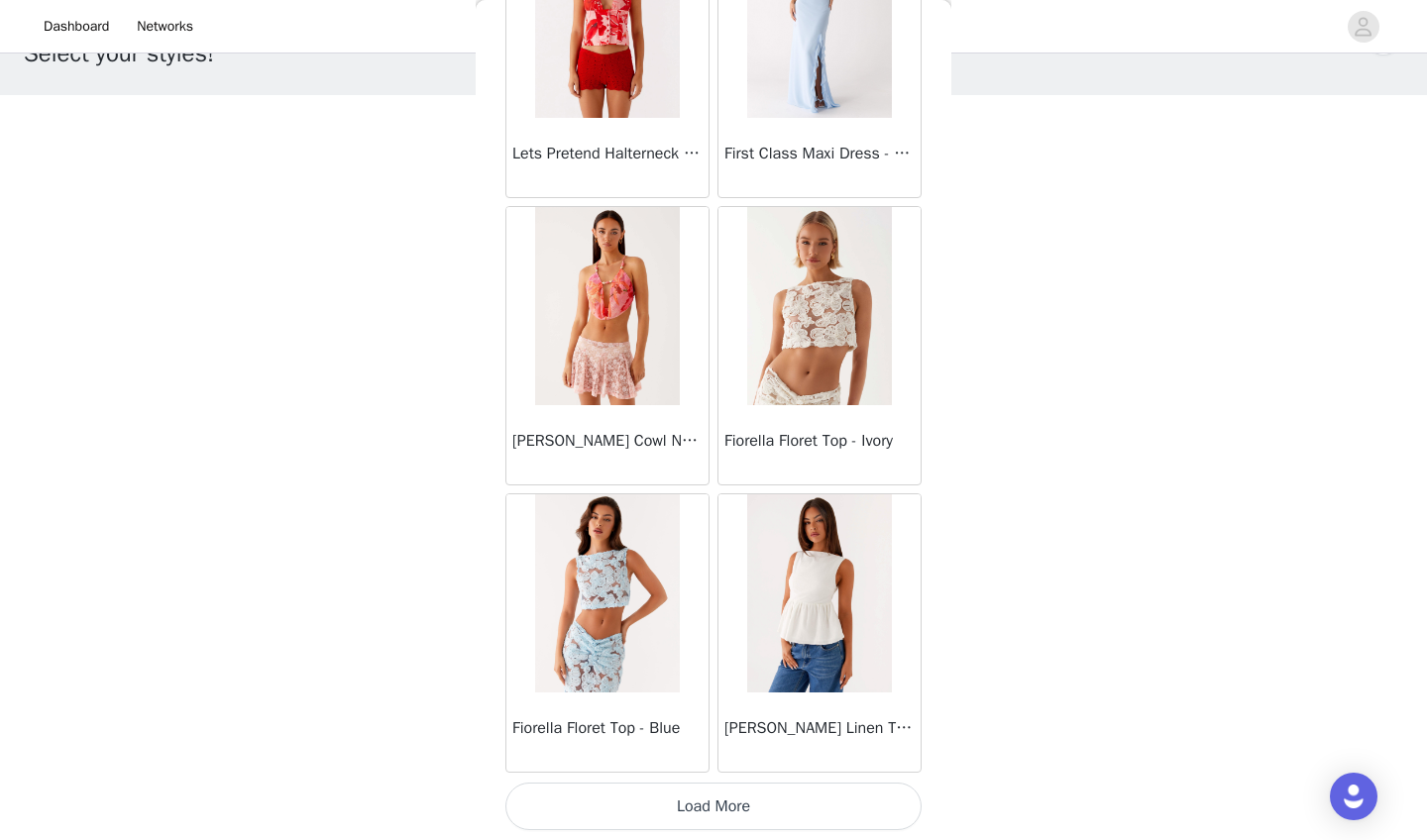 scroll, scrollTop: 36663, scrollLeft: 0, axis: vertical 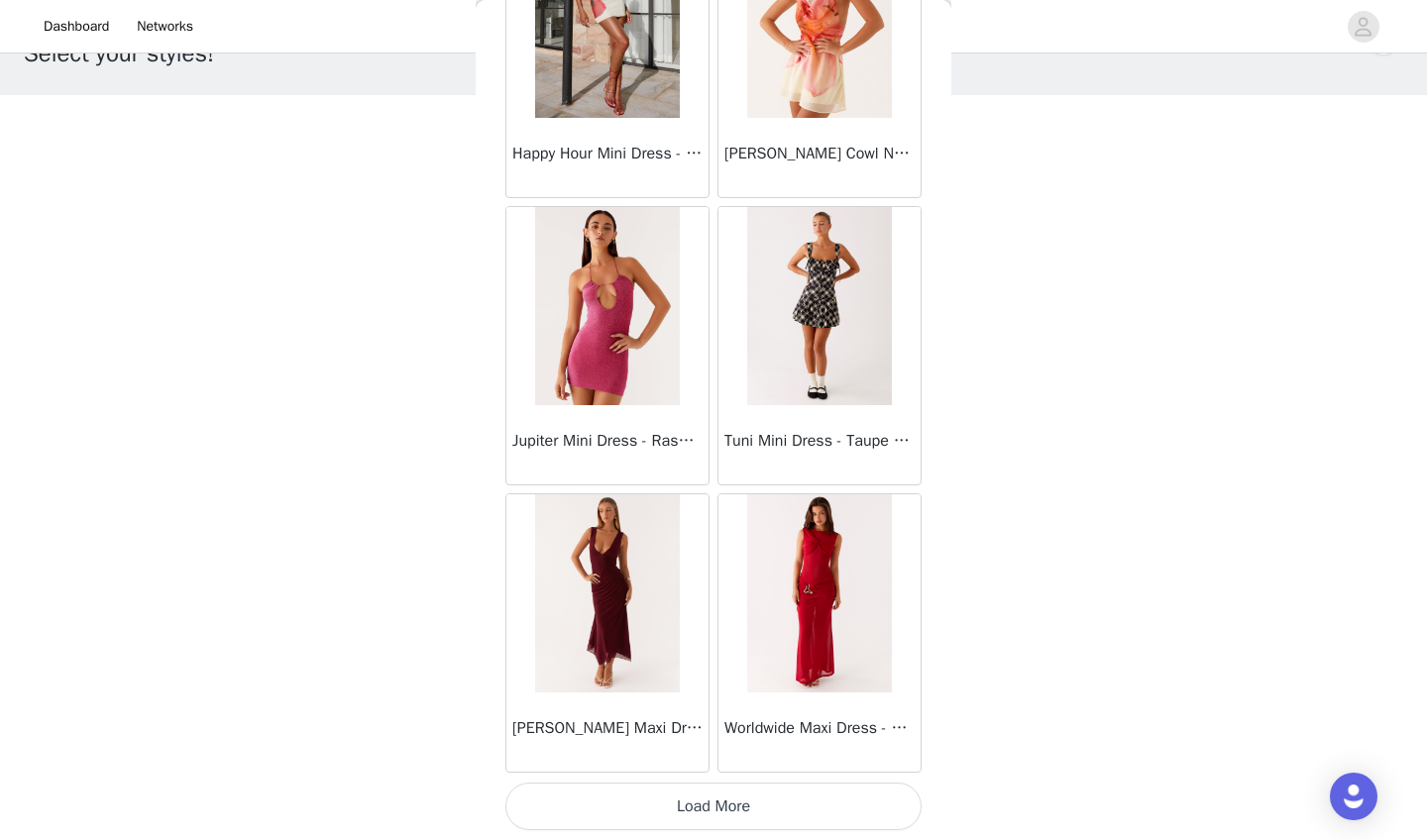 click on "Load More" at bounding box center [714, 806] 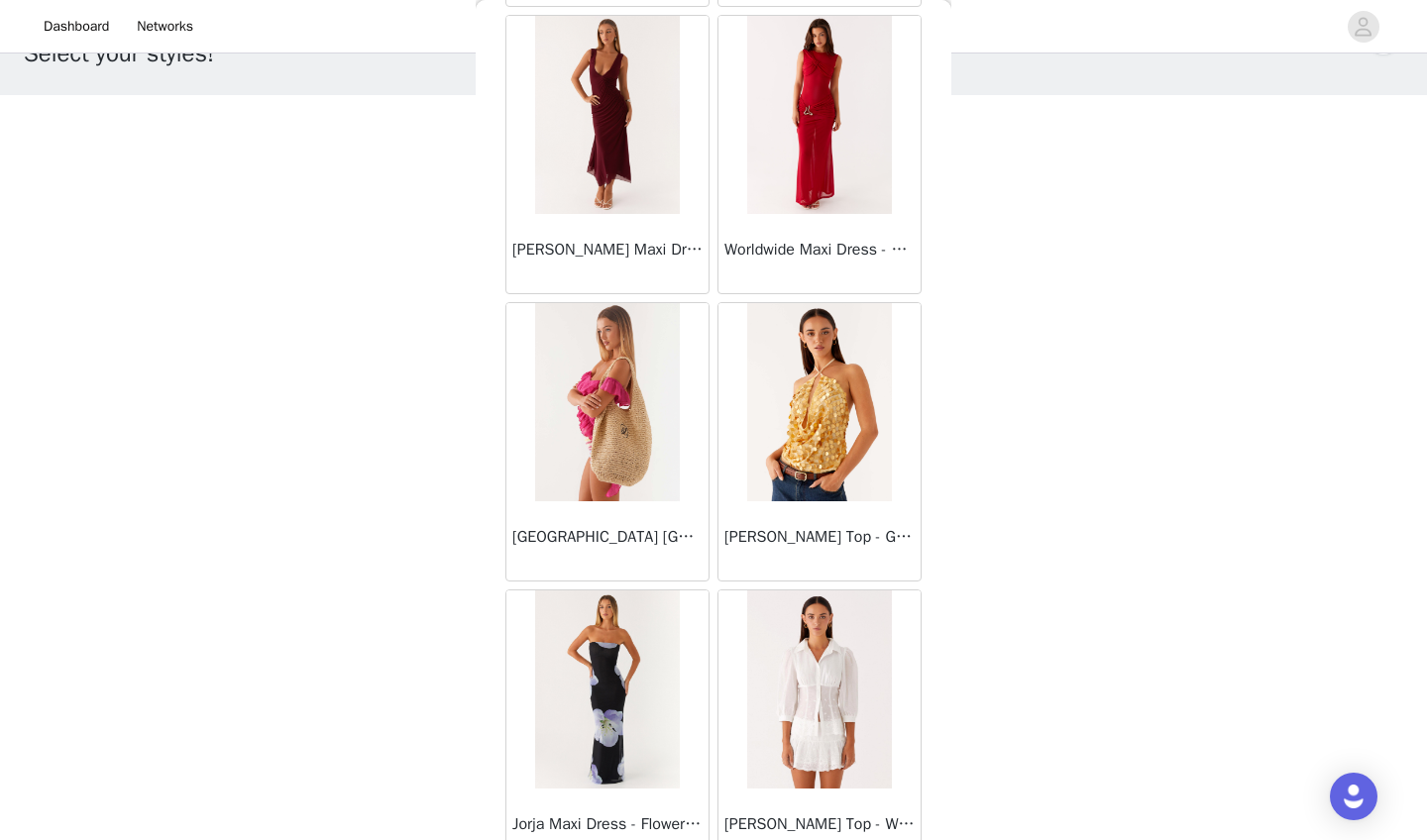scroll, scrollTop: 40577, scrollLeft: 0, axis: vertical 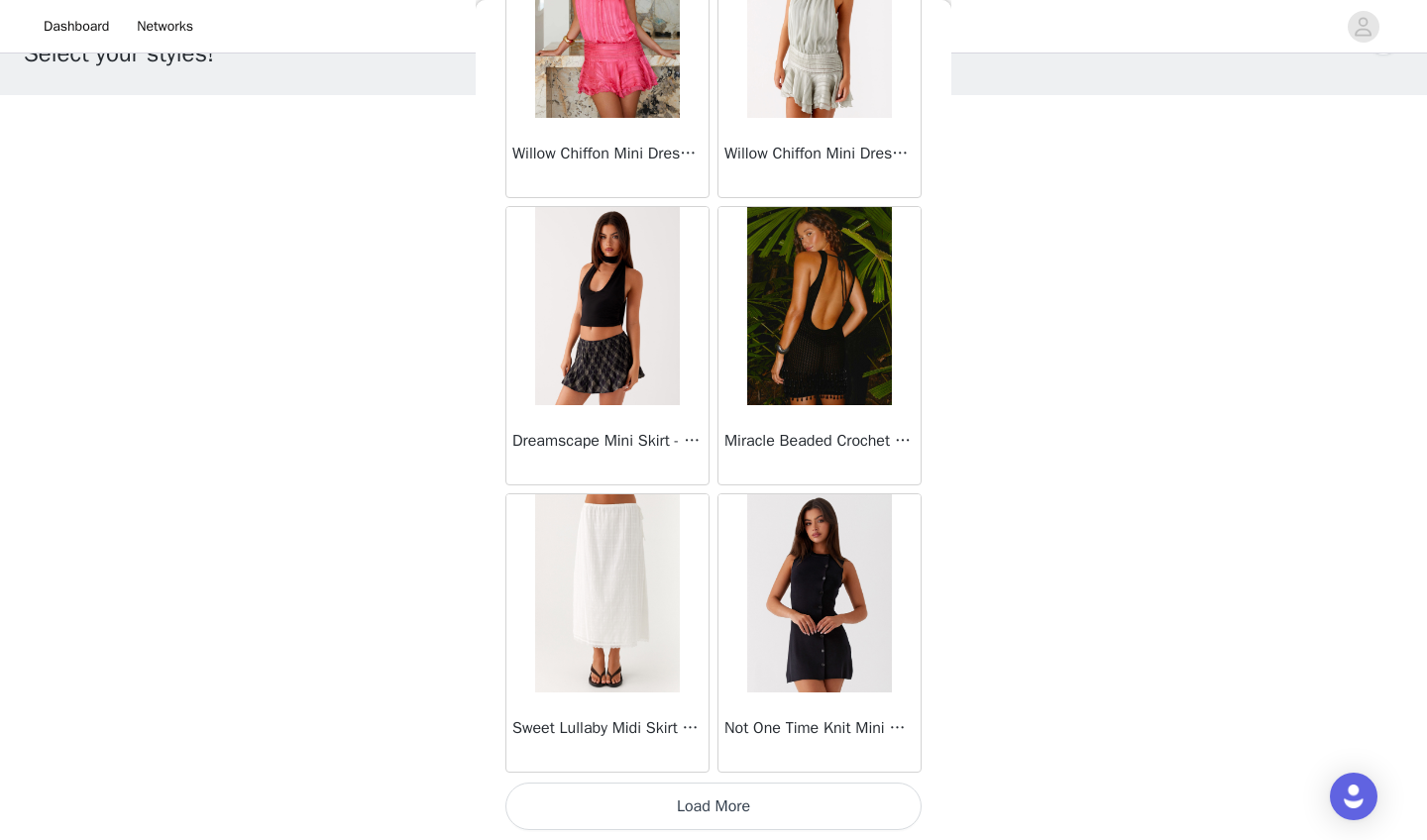 click on "Load More" at bounding box center (714, 806) 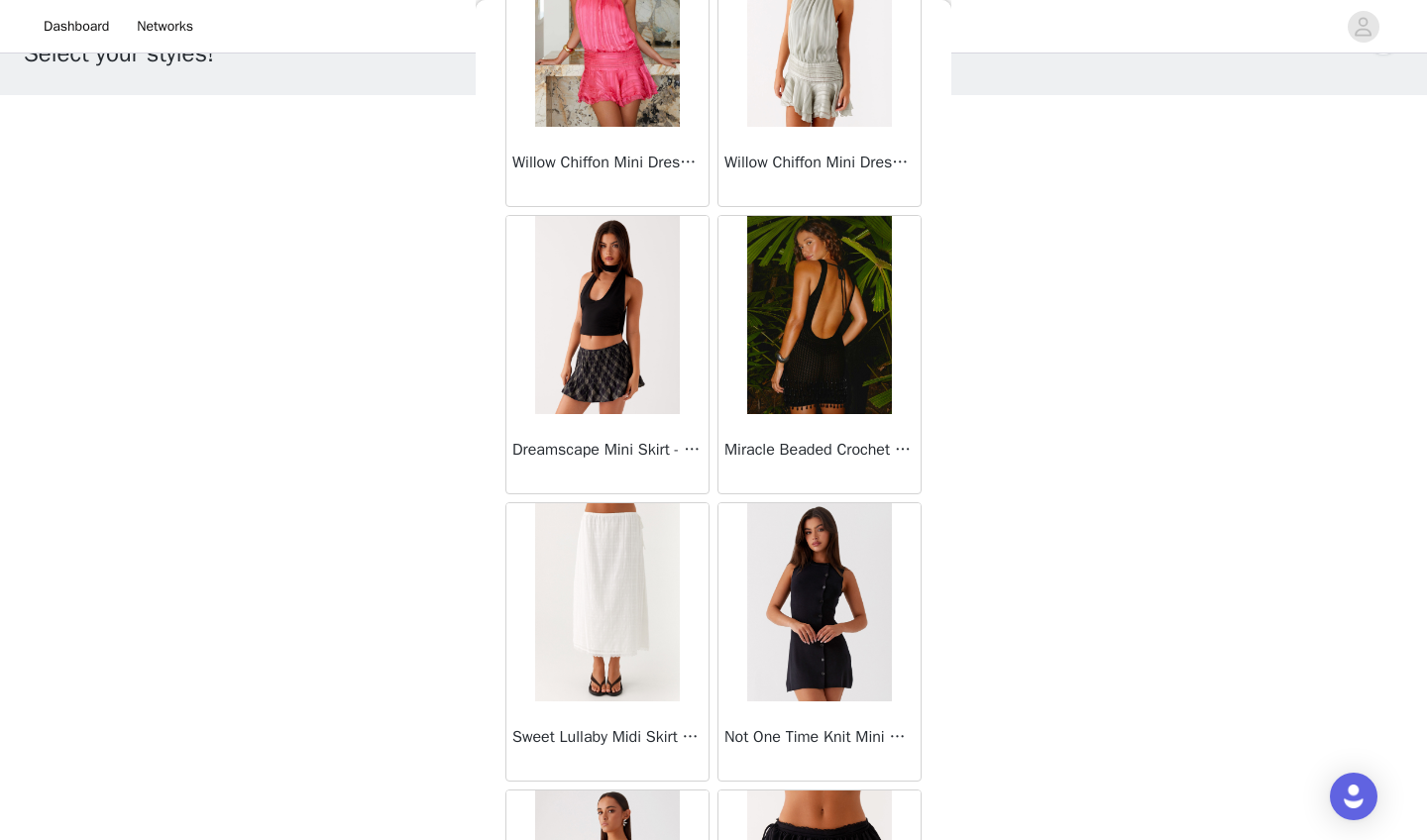 scroll, scrollTop: 42783, scrollLeft: 0, axis: vertical 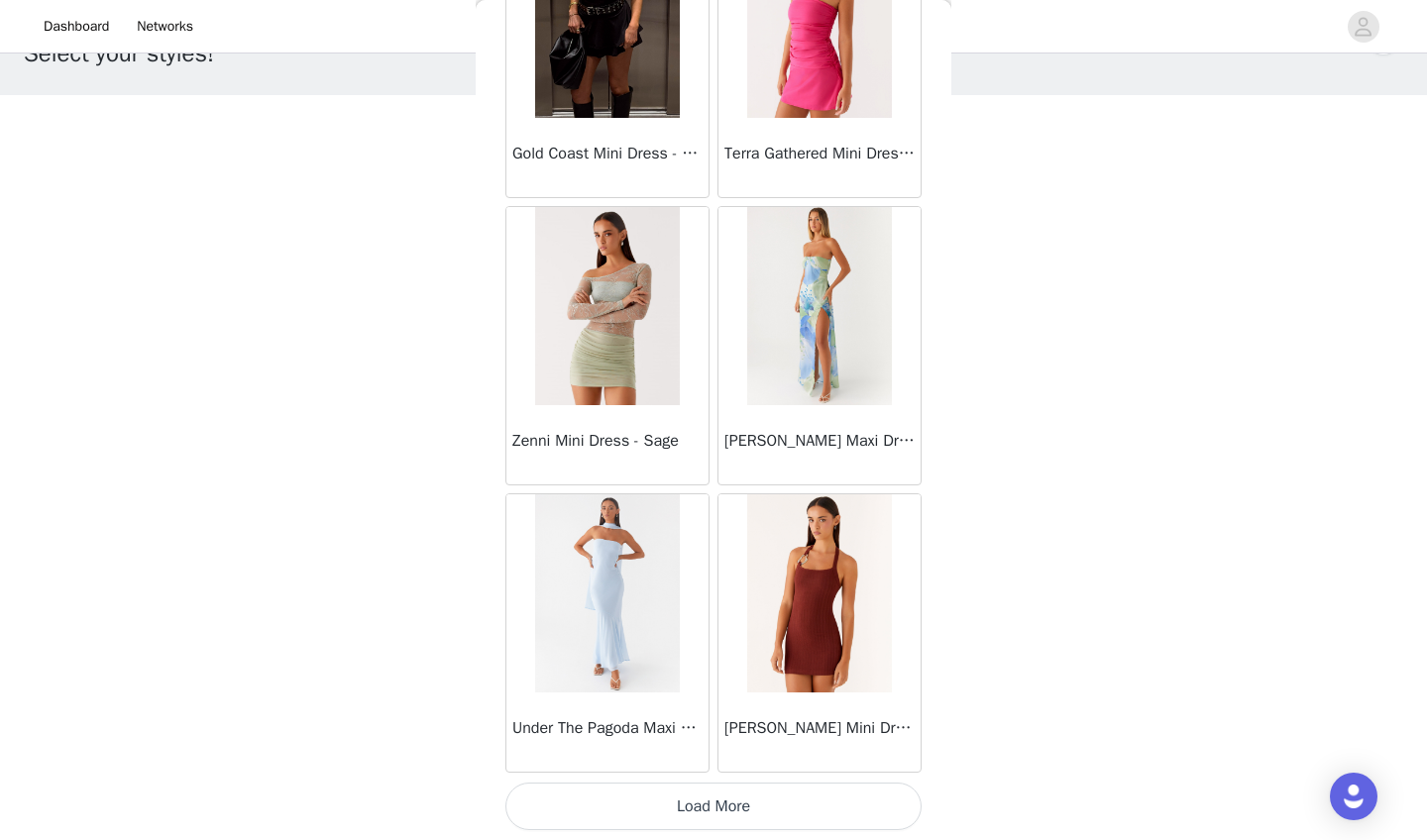 click on "Load More" at bounding box center (714, 806) 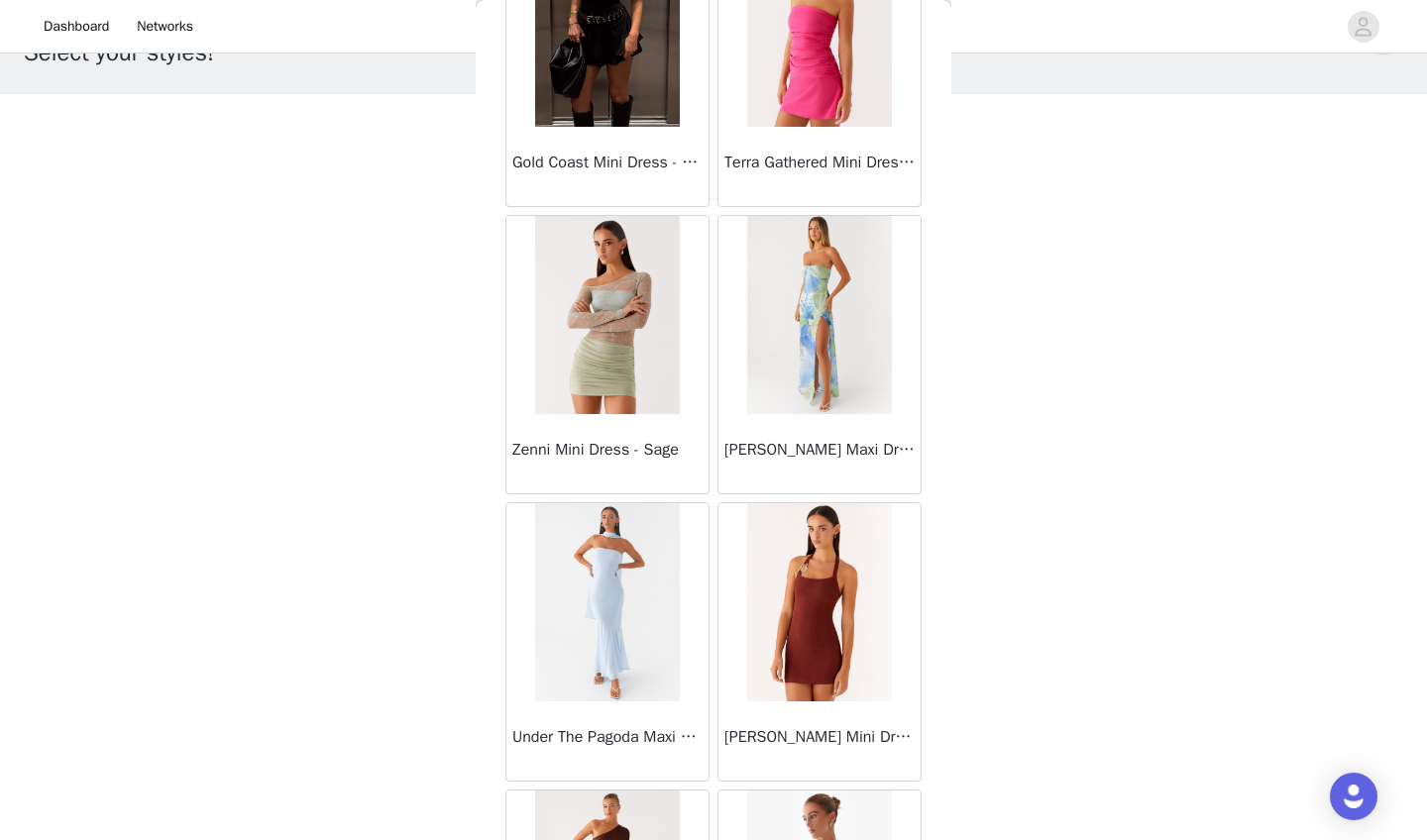 scroll, scrollTop: 65, scrollLeft: 0, axis: vertical 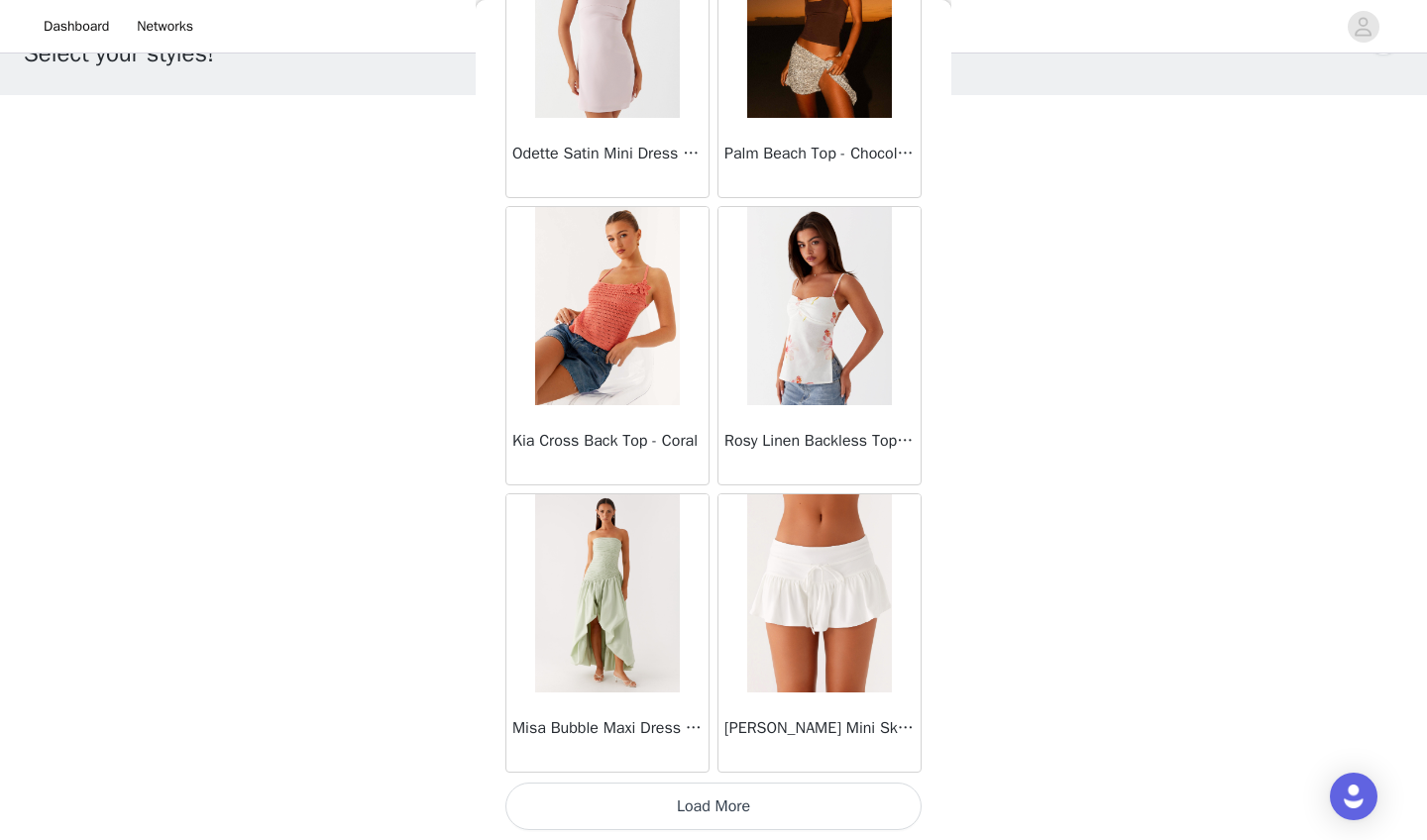 click on "Load More" at bounding box center [714, 806] 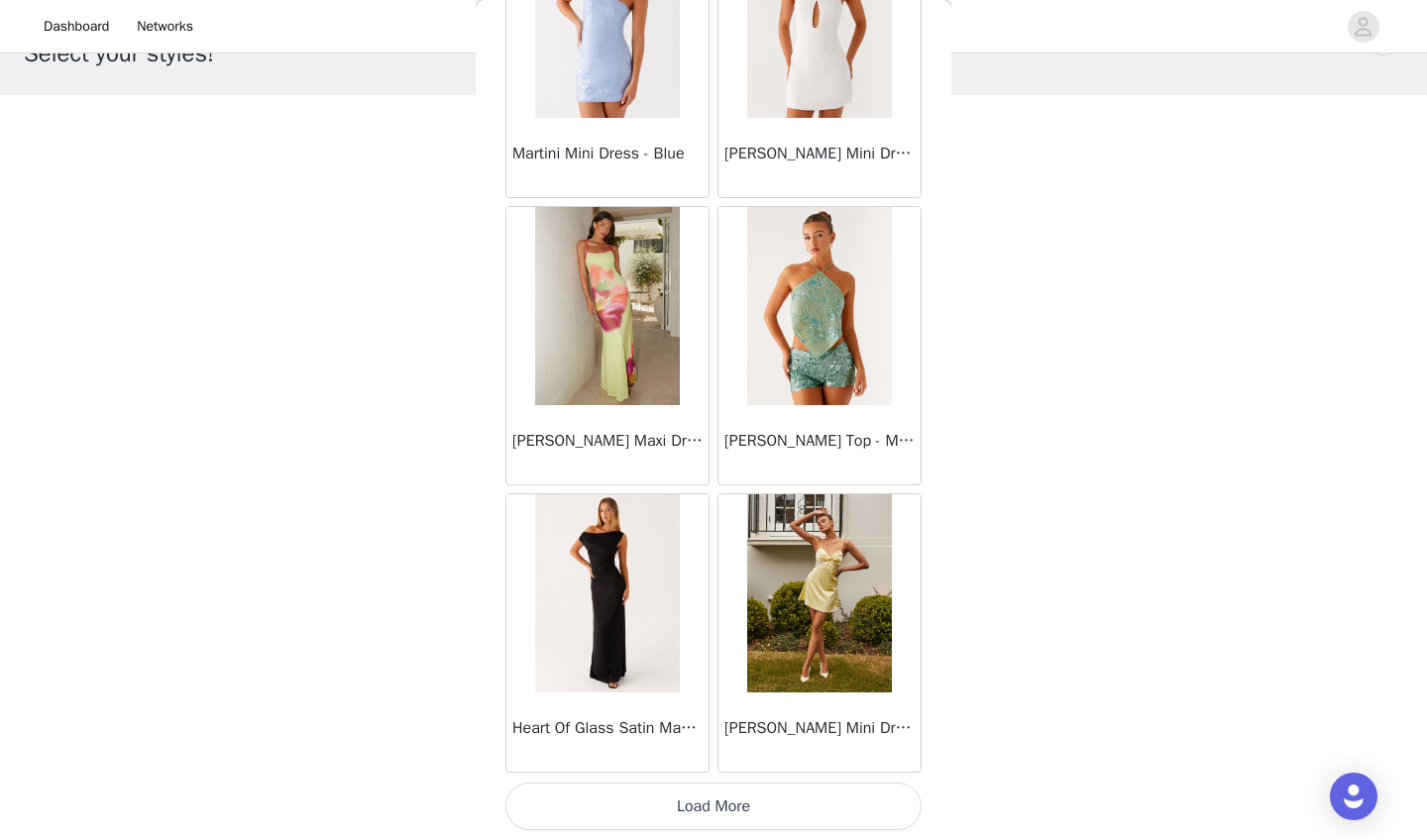 click on "Load More" at bounding box center [714, 806] 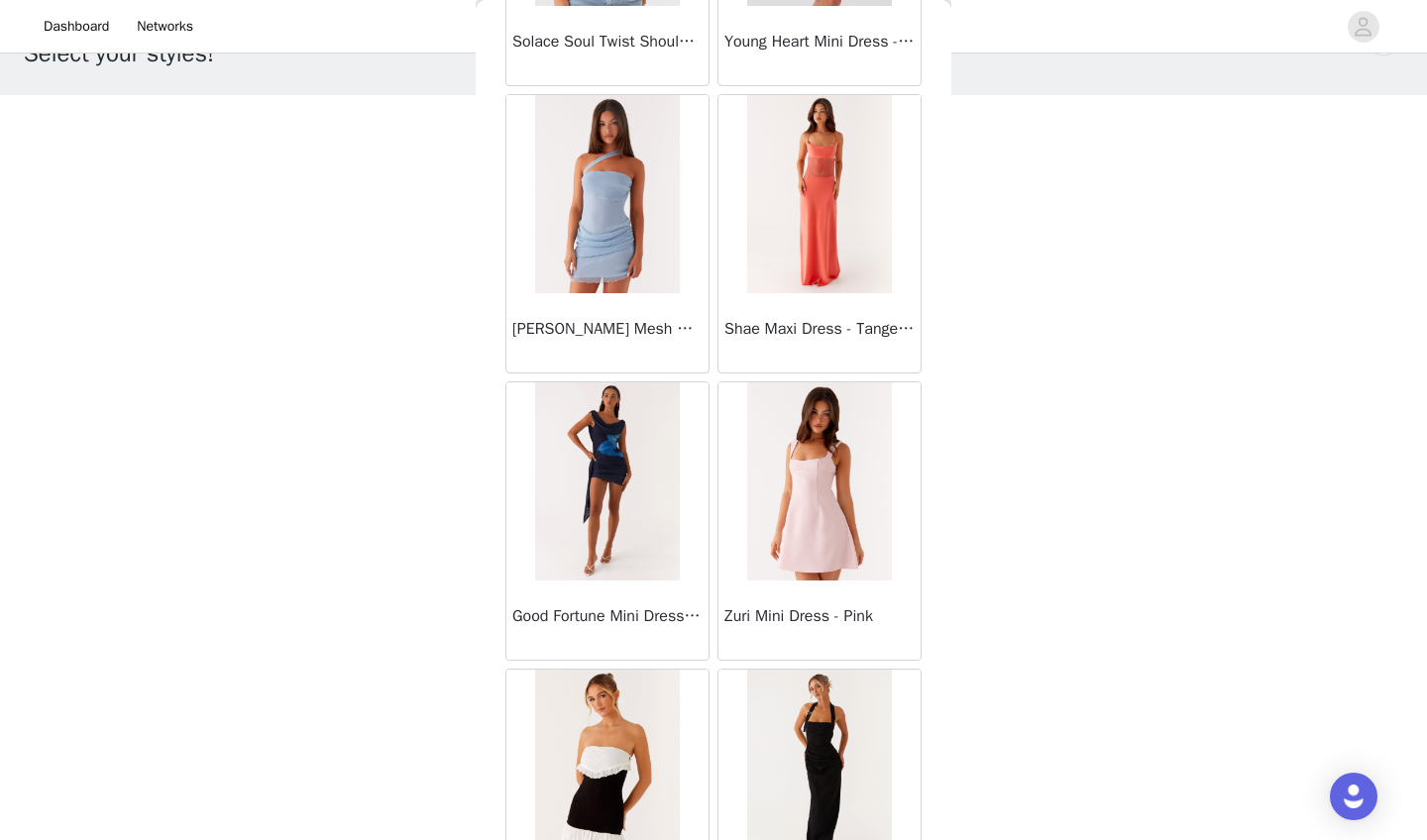 scroll, scrollTop: 53506, scrollLeft: 0, axis: vertical 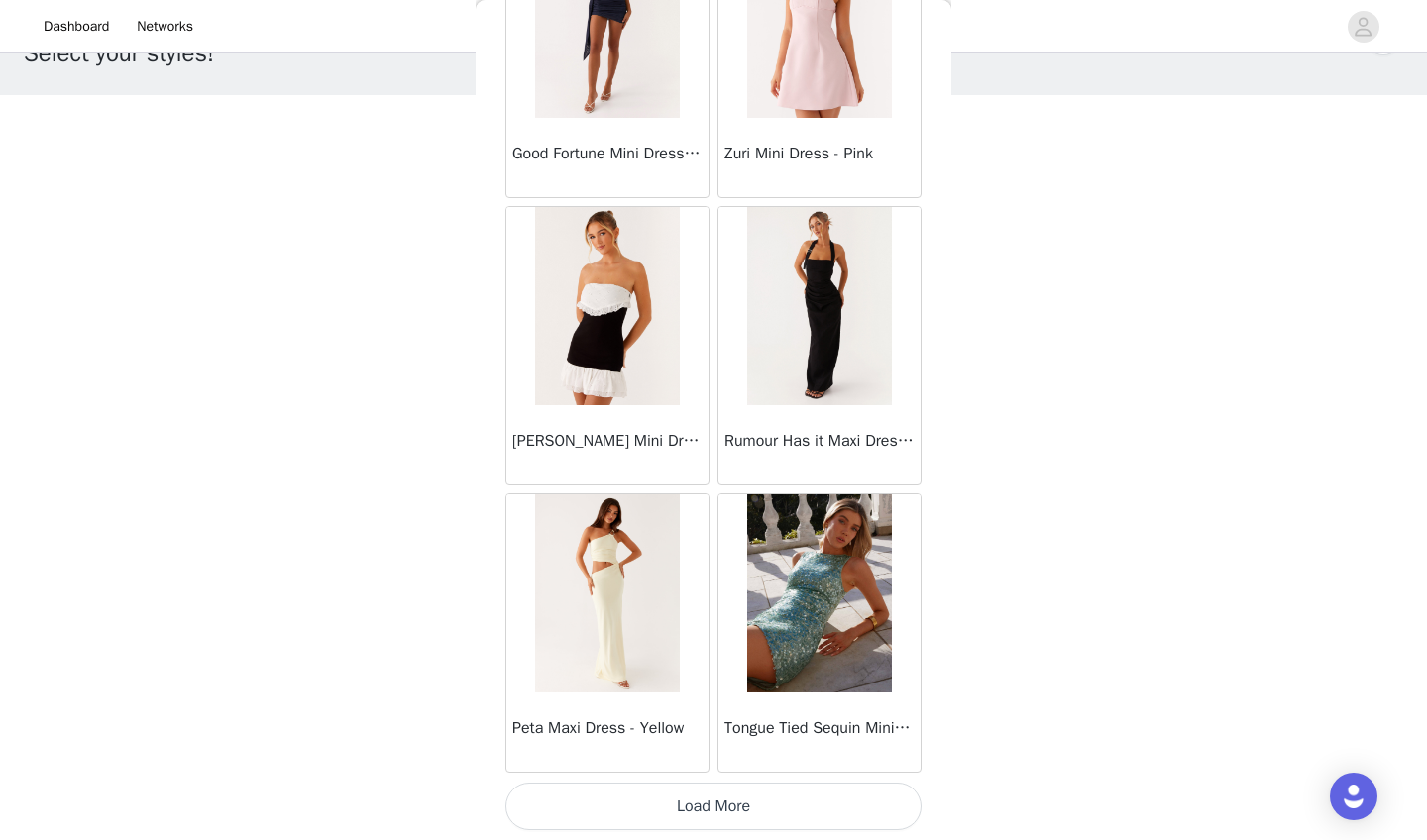 click on "Load More" at bounding box center (714, 806) 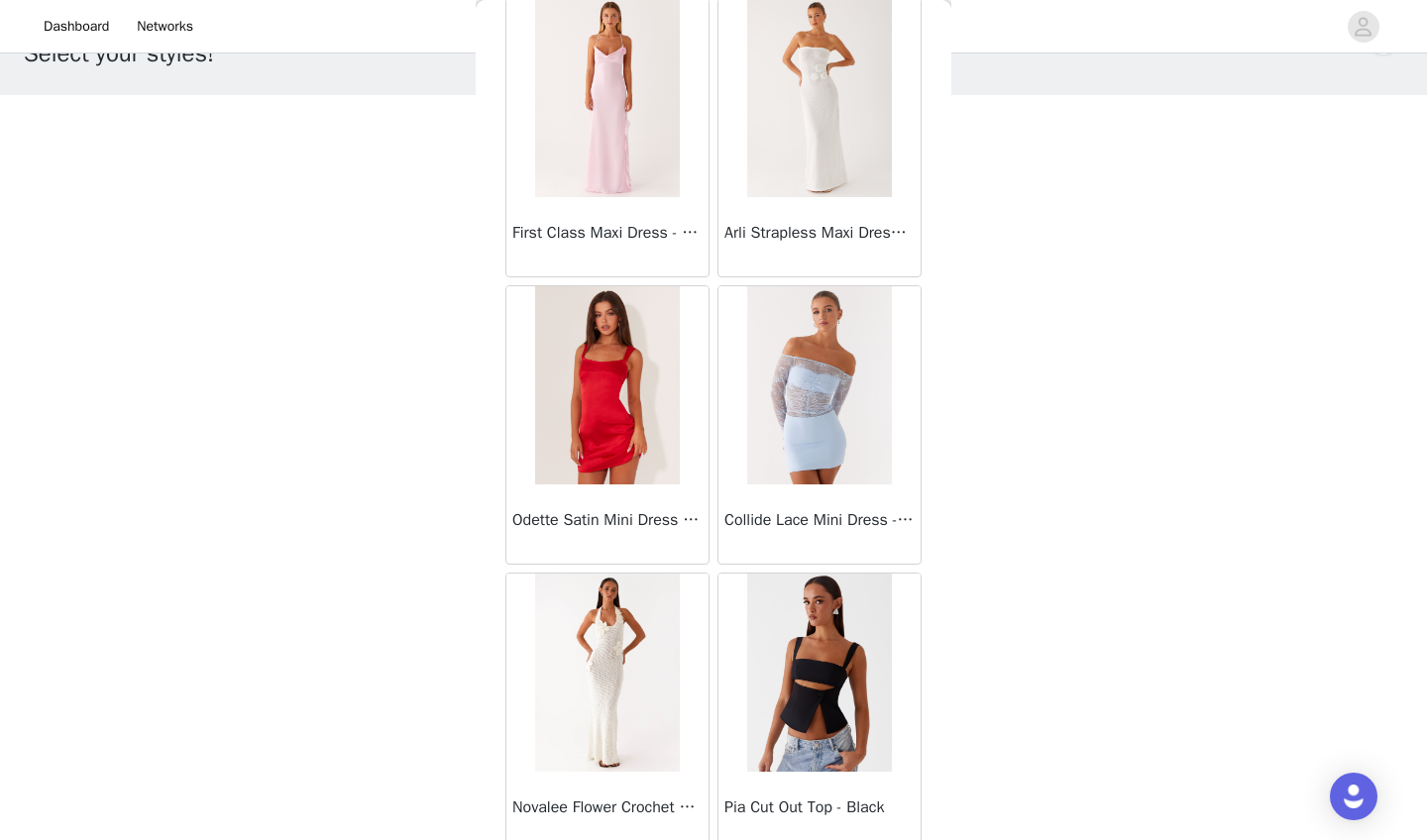 scroll, scrollTop: 56404, scrollLeft: 0, axis: vertical 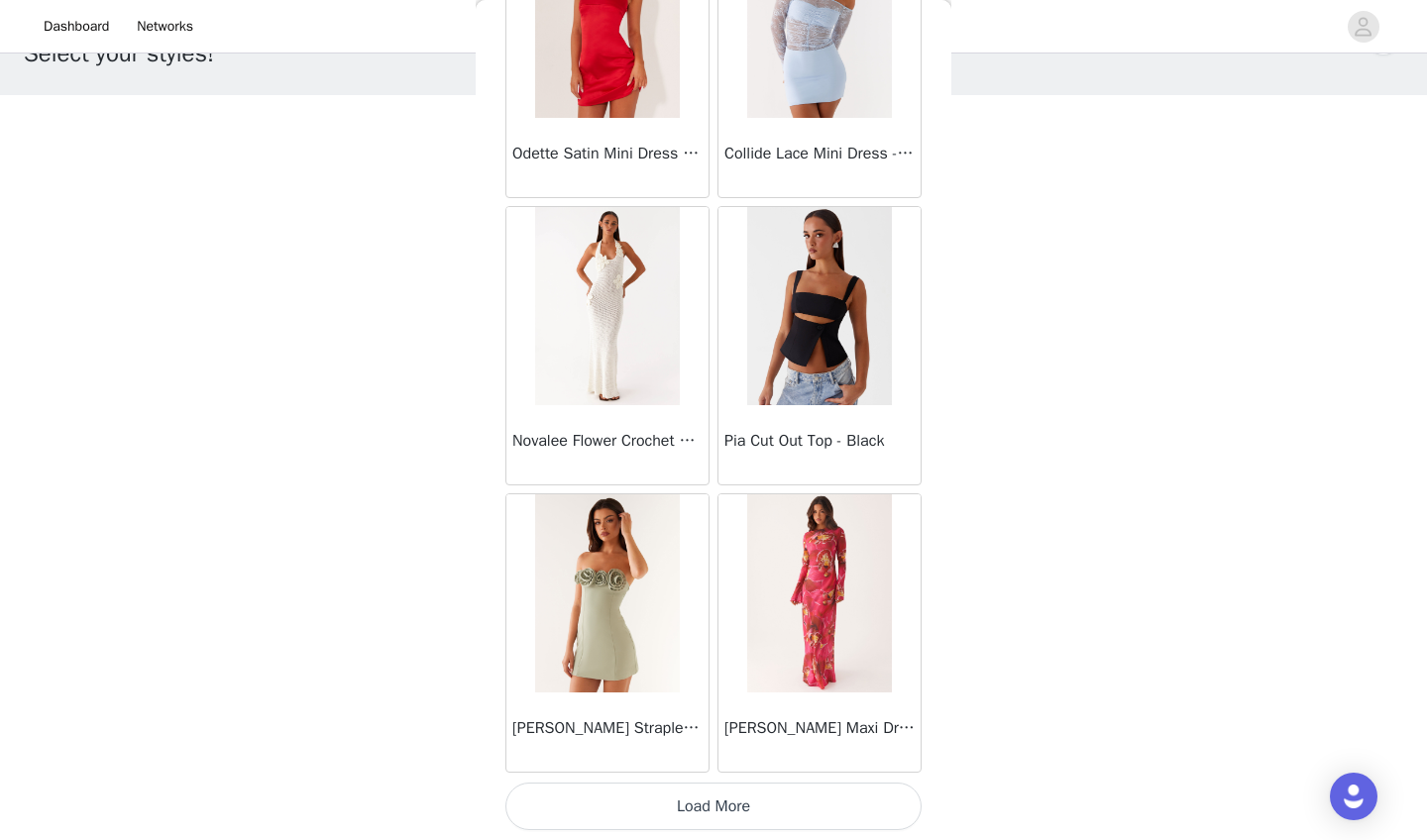 click on "Load More" at bounding box center [714, 806] 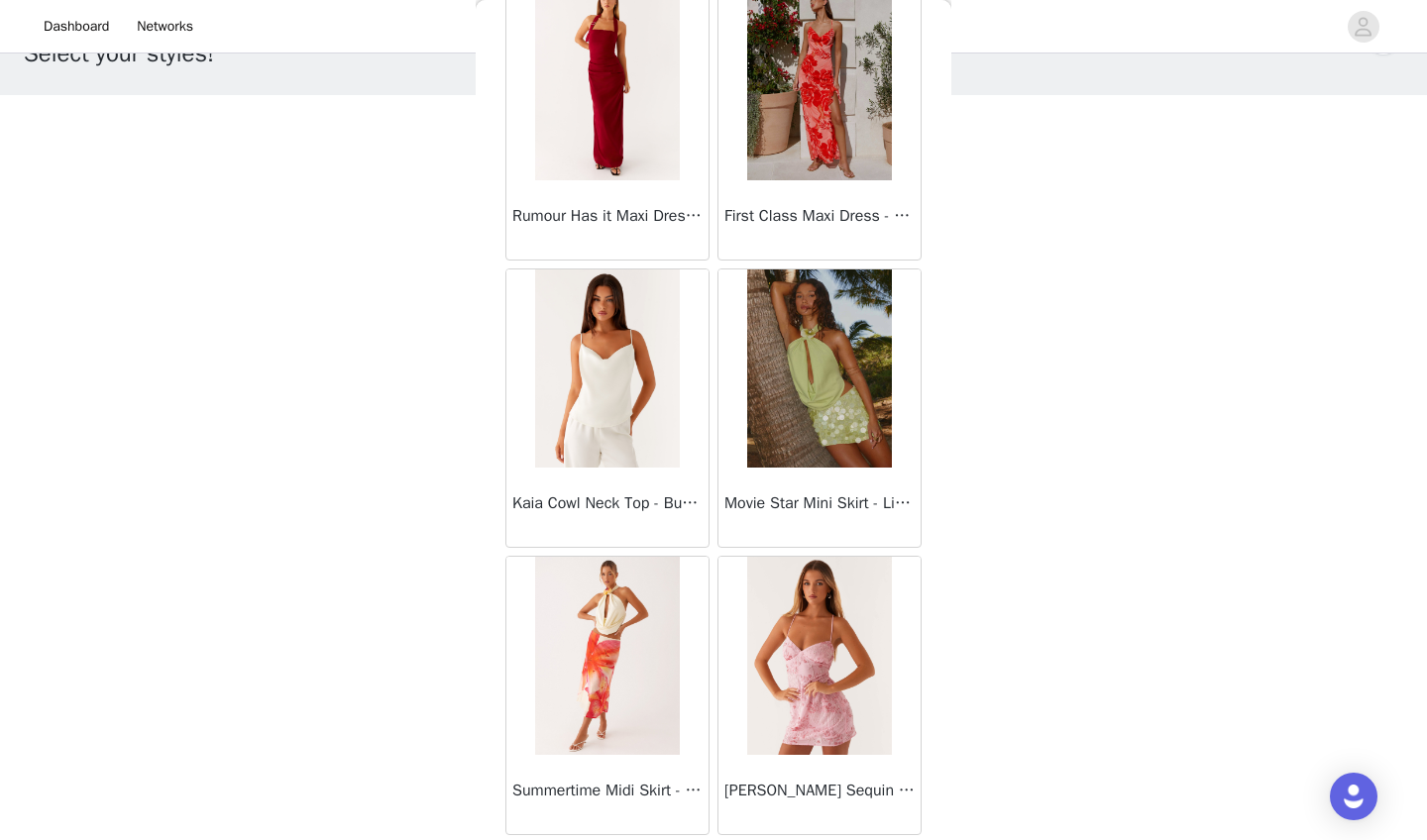 scroll, scrollTop: 59644, scrollLeft: 0, axis: vertical 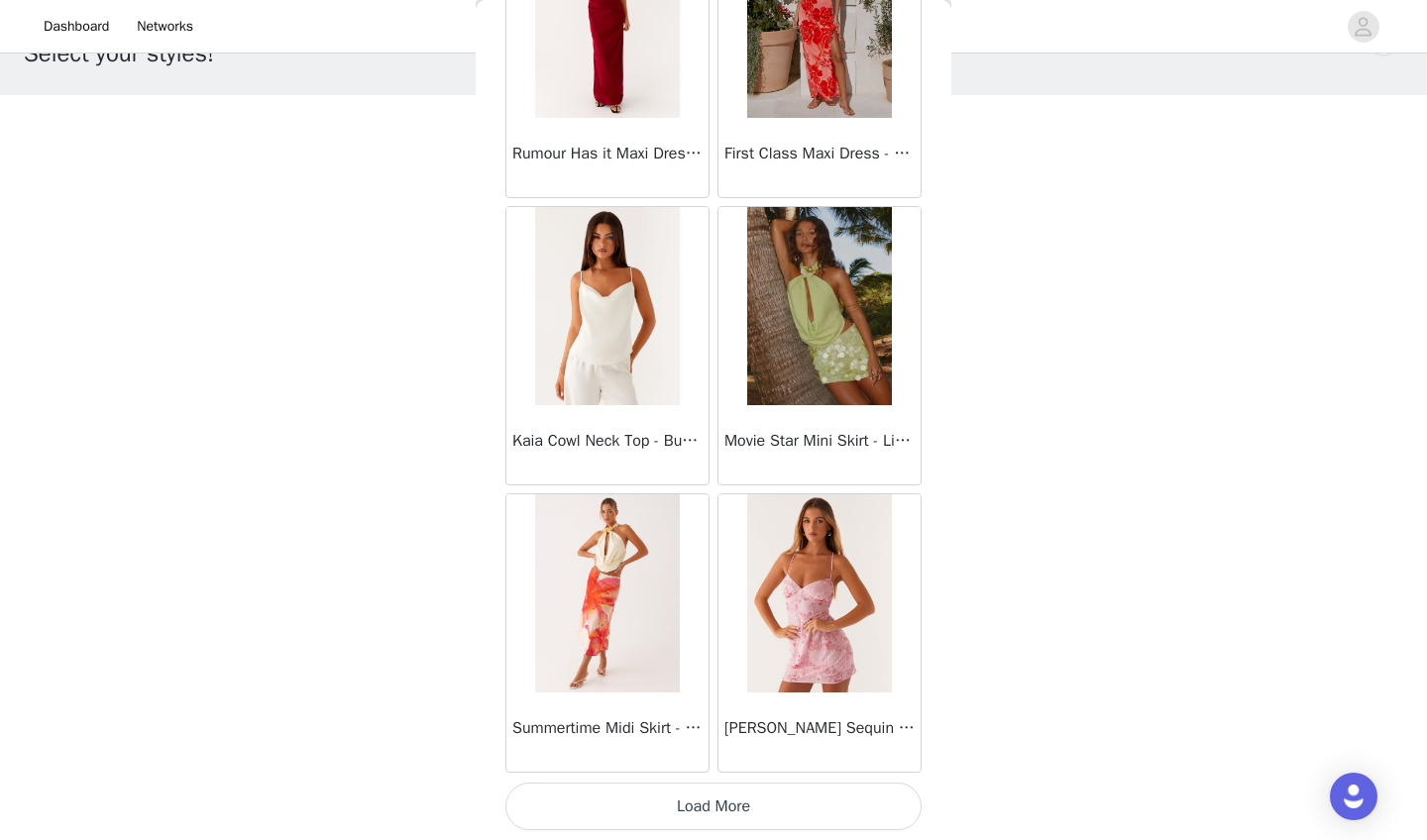click on "Load More" at bounding box center (714, 806) 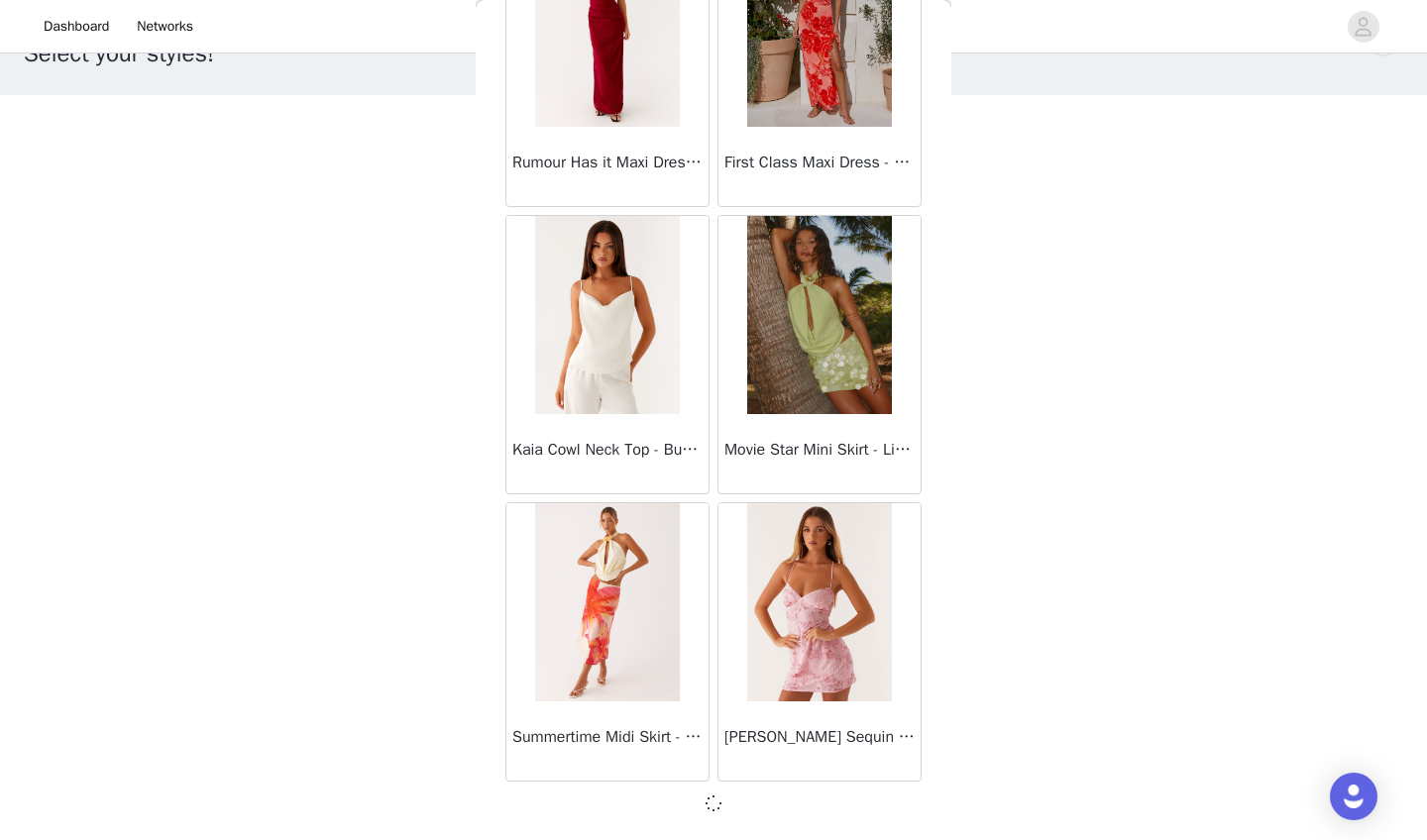 scroll, scrollTop: 59635, scrollLeft: 0, axis: vertical 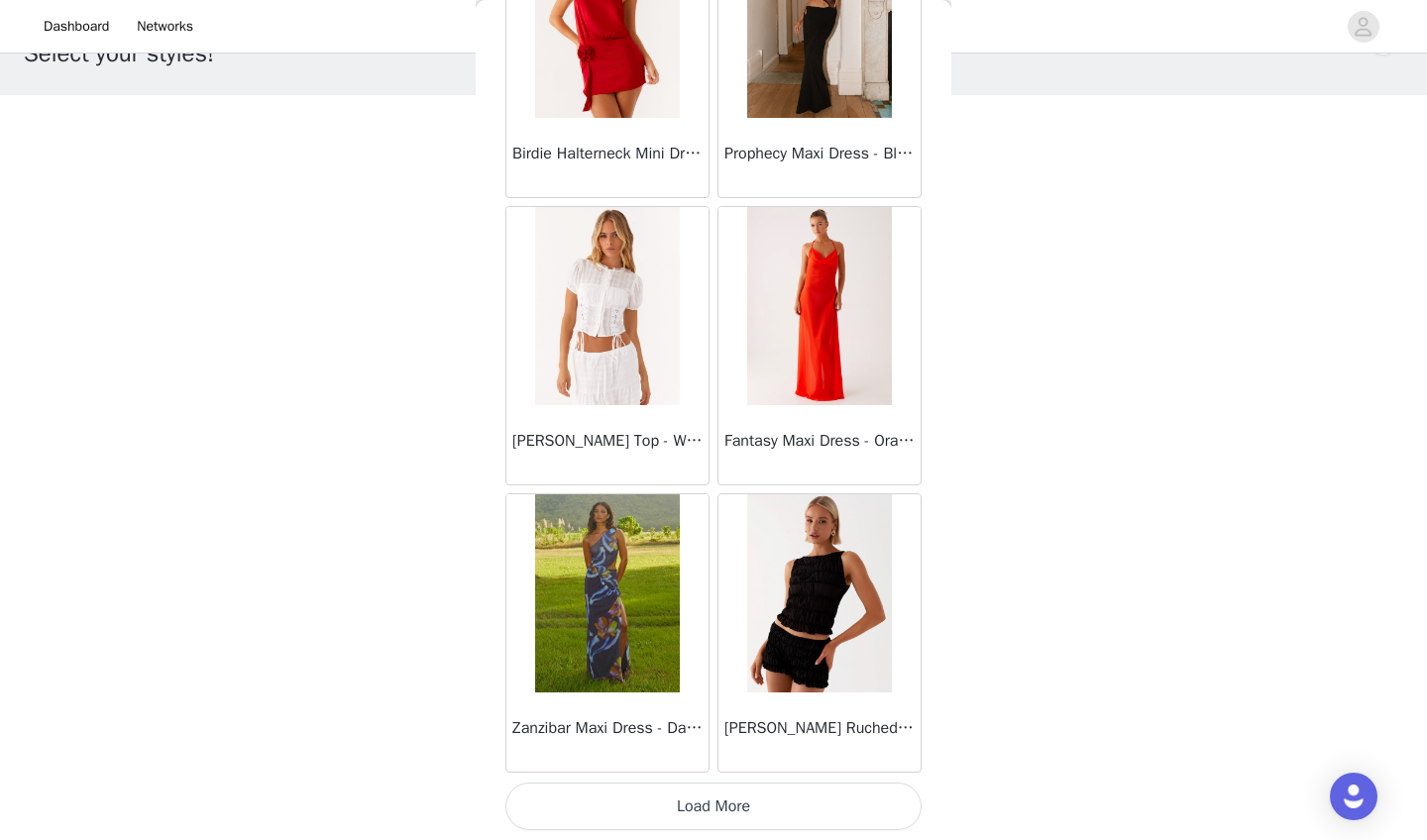 click on "Load More" at bounding box center [714, 806] 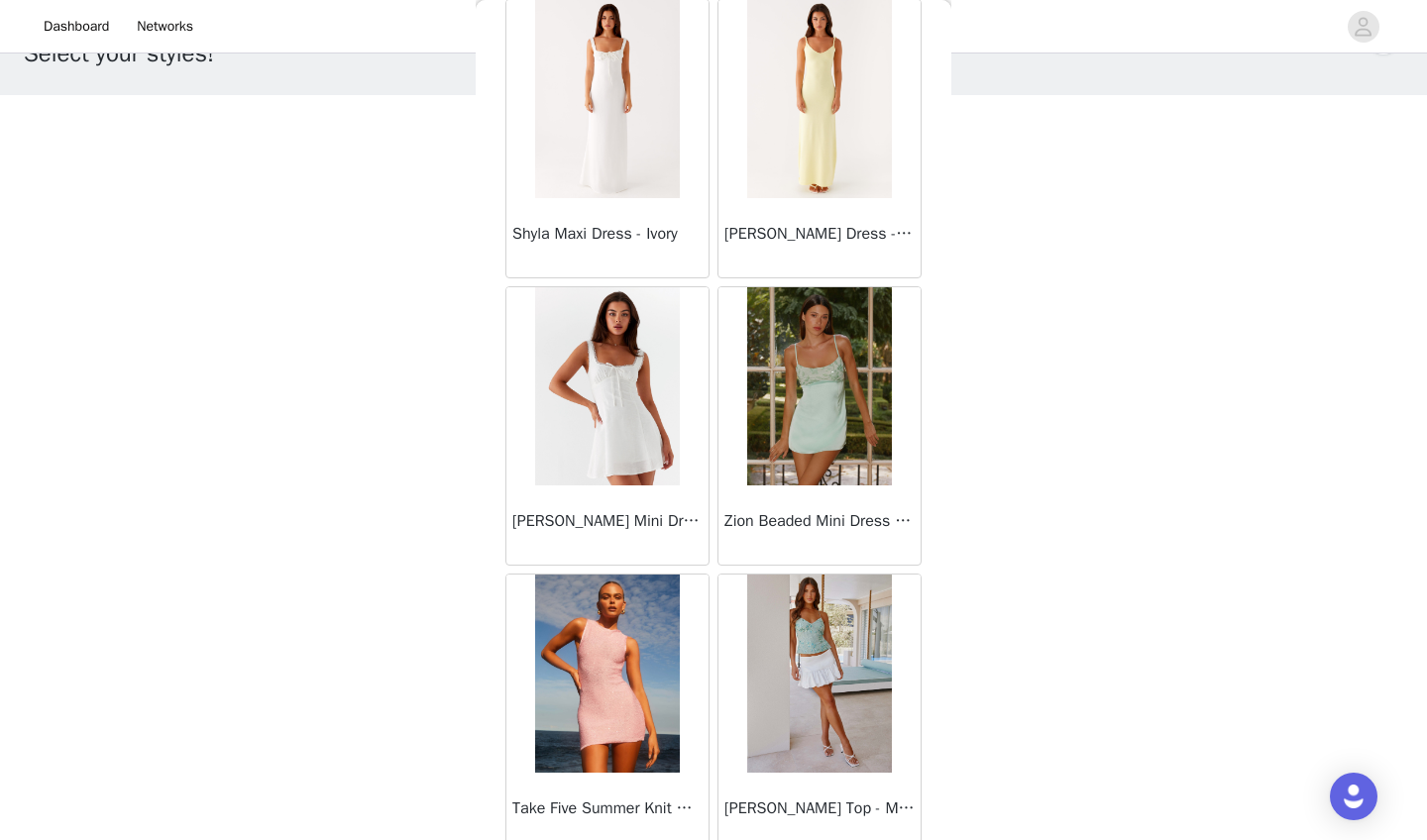 scroll, scrollTop: 64735, scrollLeft: 0, axis: vertical 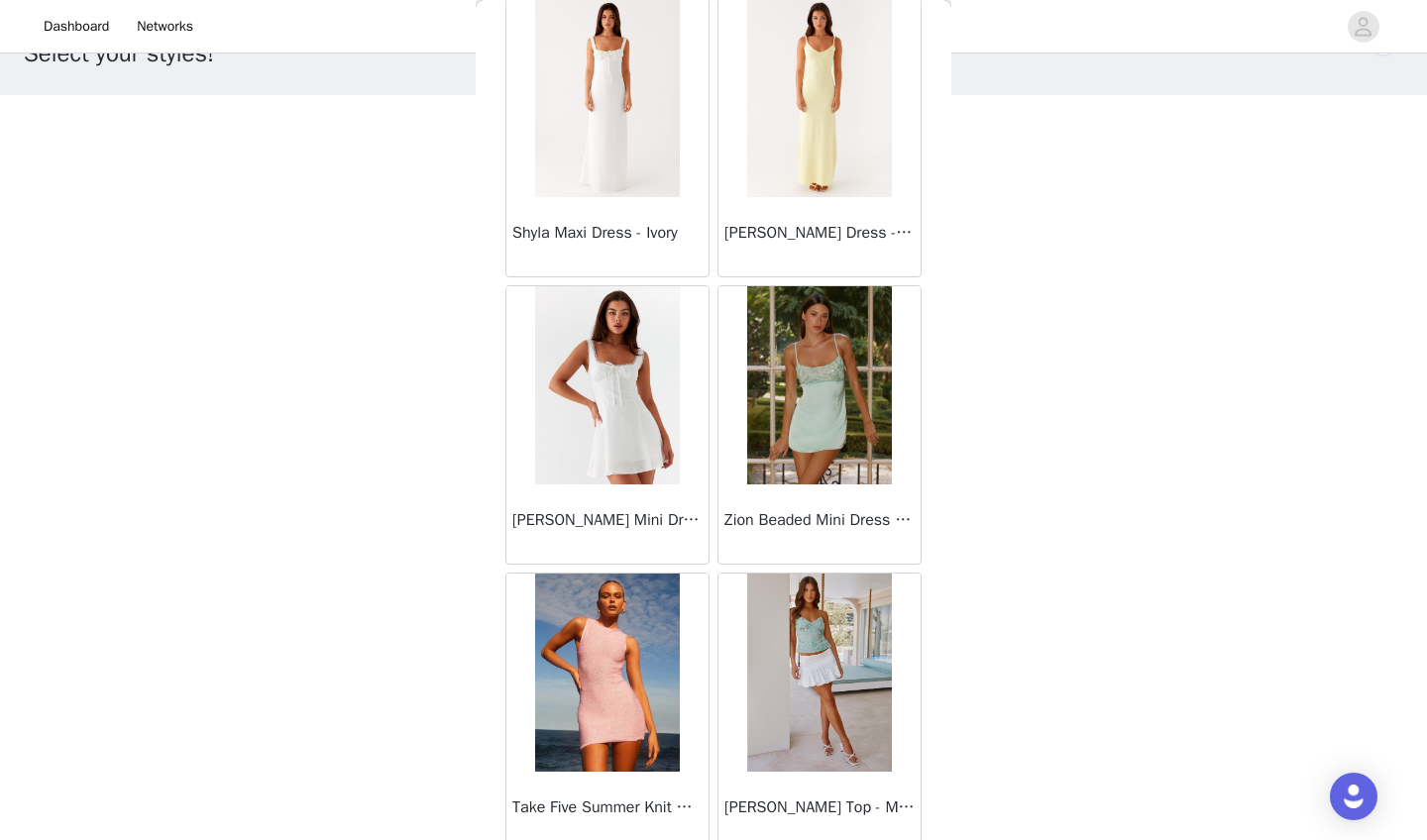 click at bounding box center (606, 385) 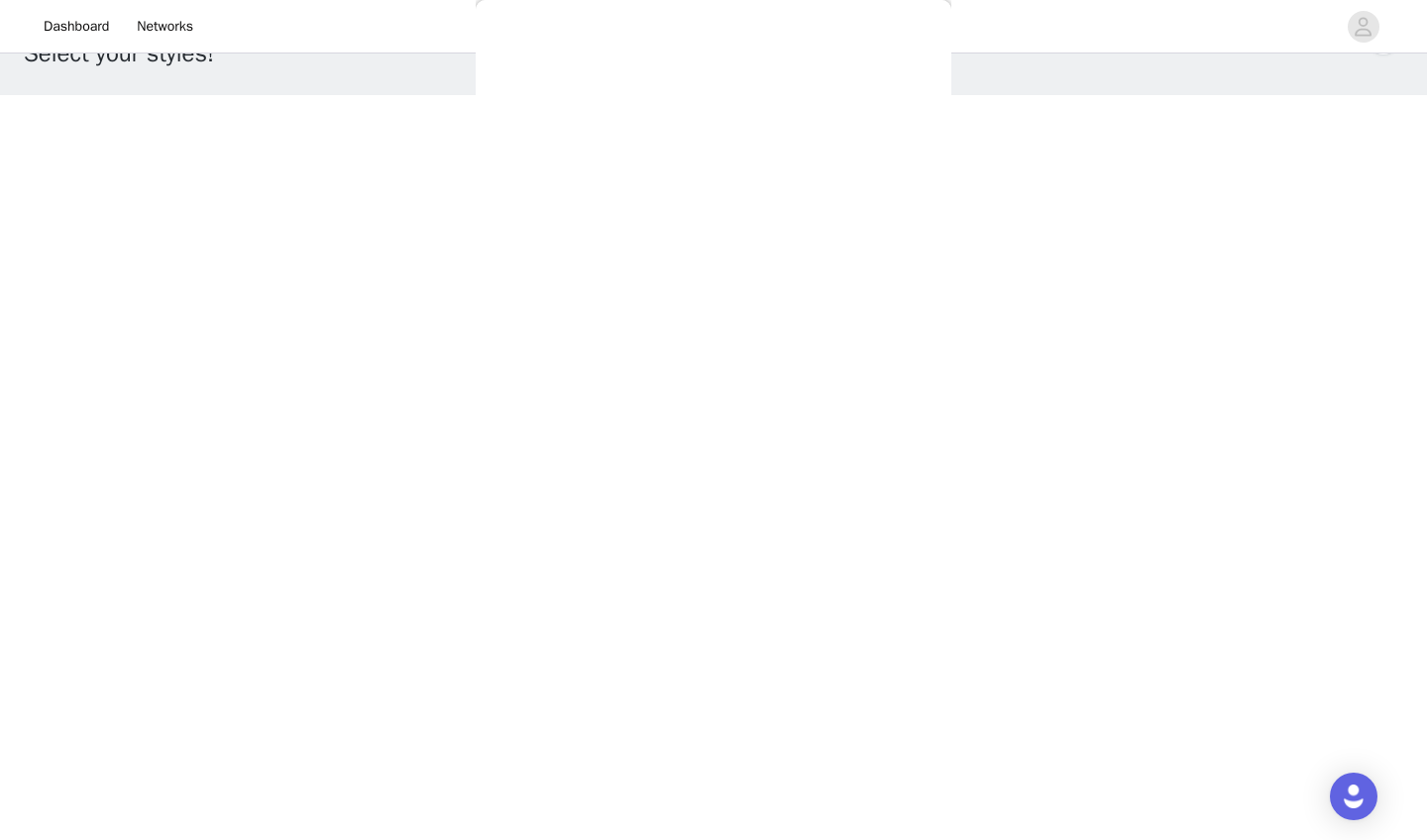 scroll, scrollTop: 0, scrollLeft: 0, axis: both 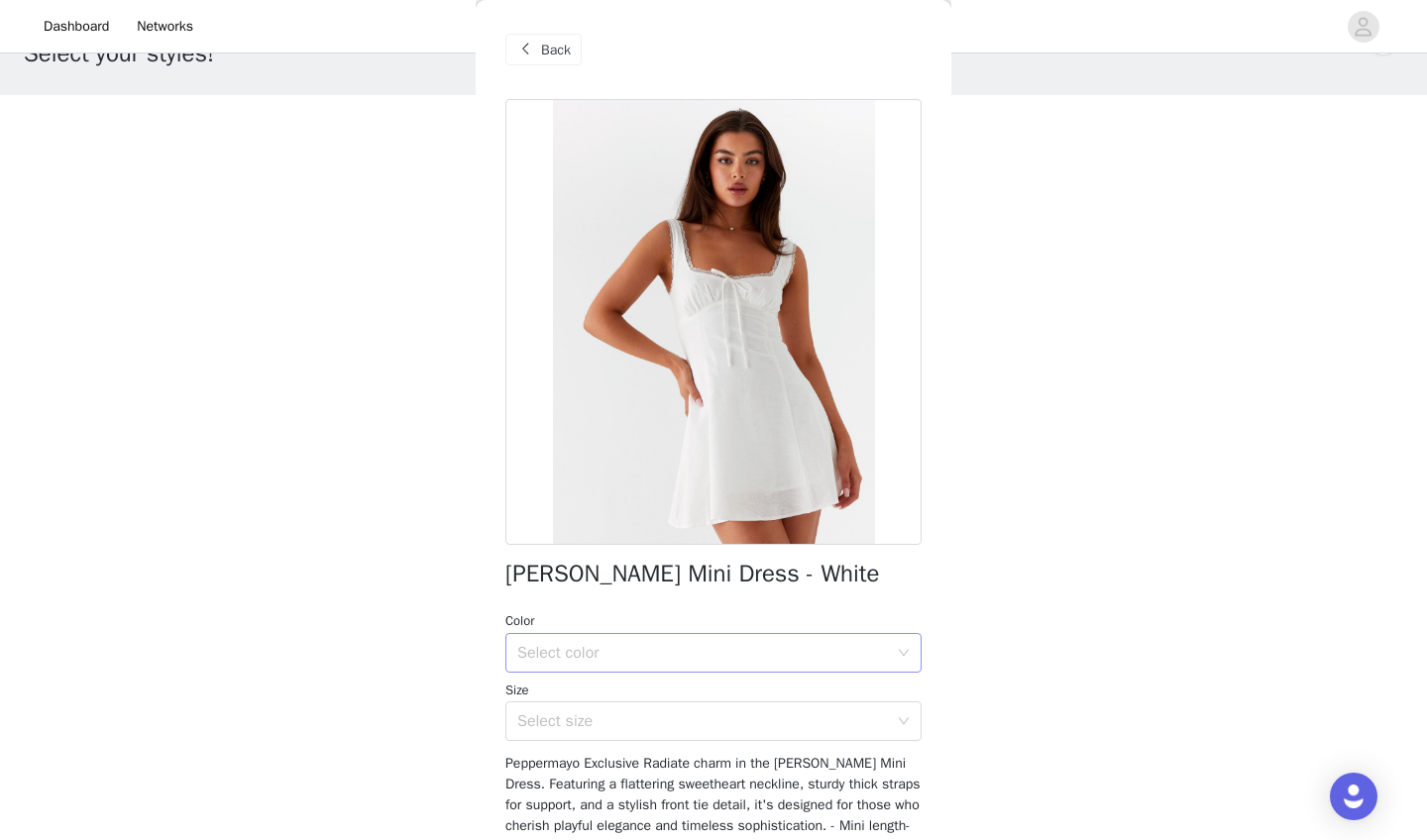 click on "Select color" at bounding box center (707, 653) 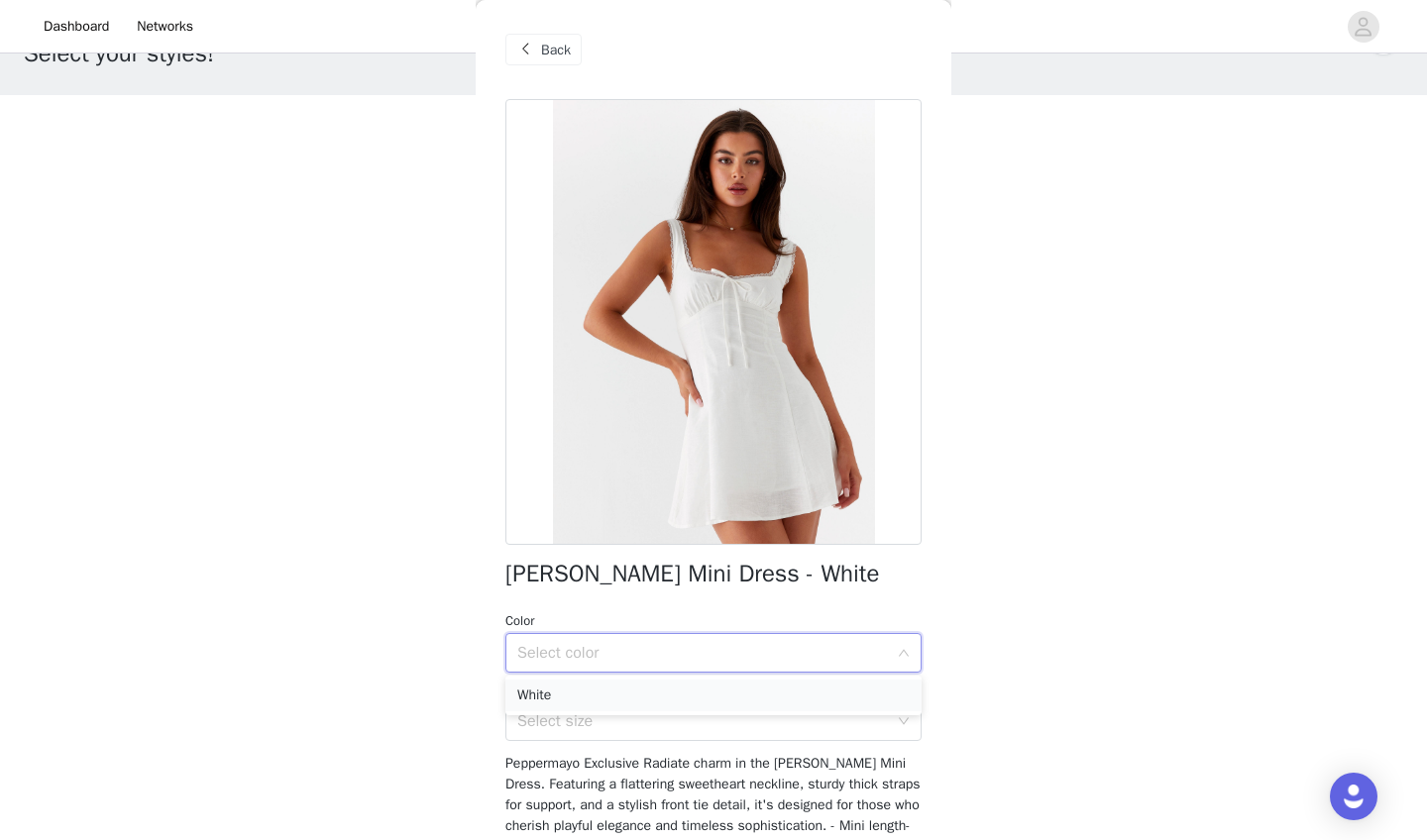 click on "White" at bounding box center (714, 695) 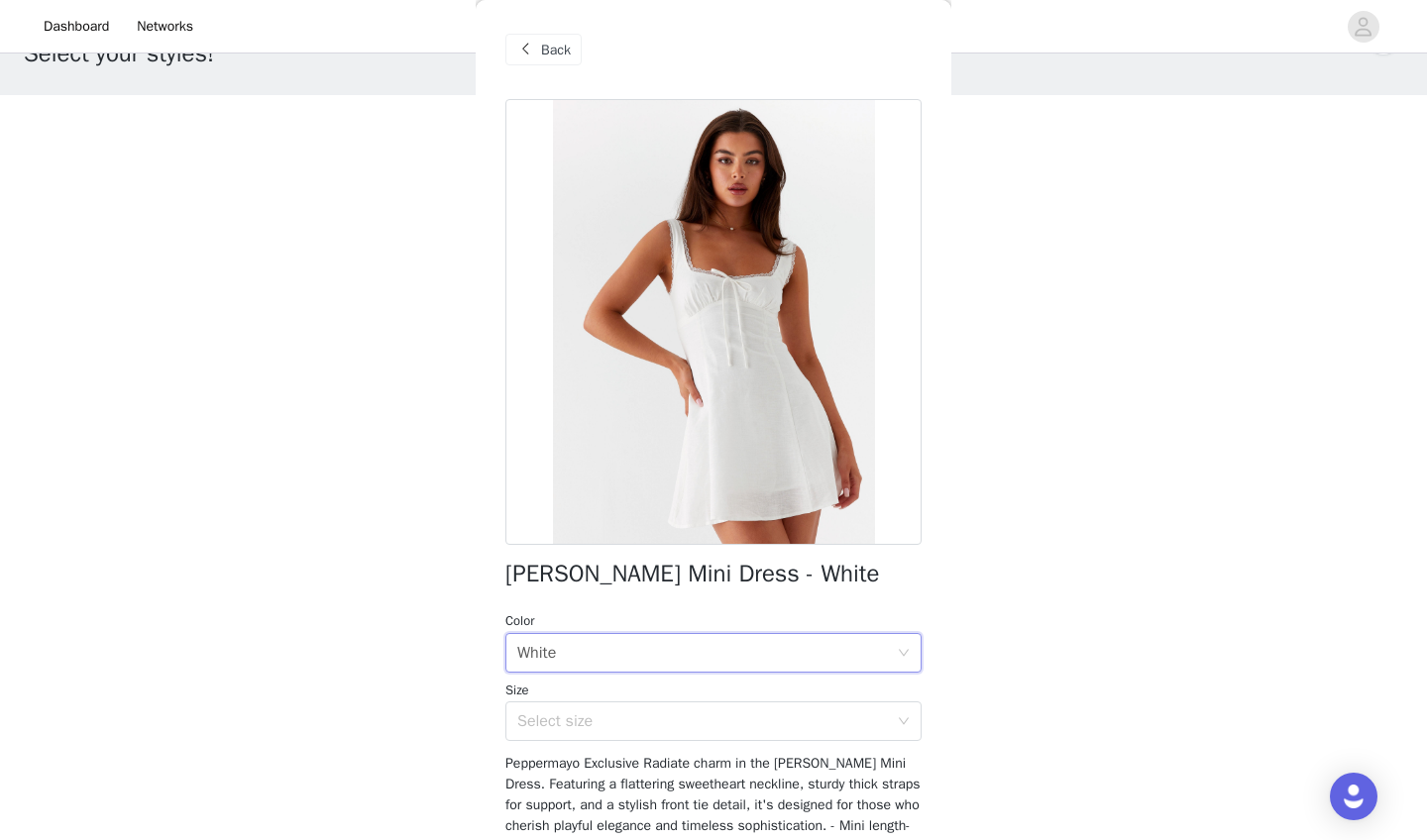click on "Size" at bounding box center [714, 690] 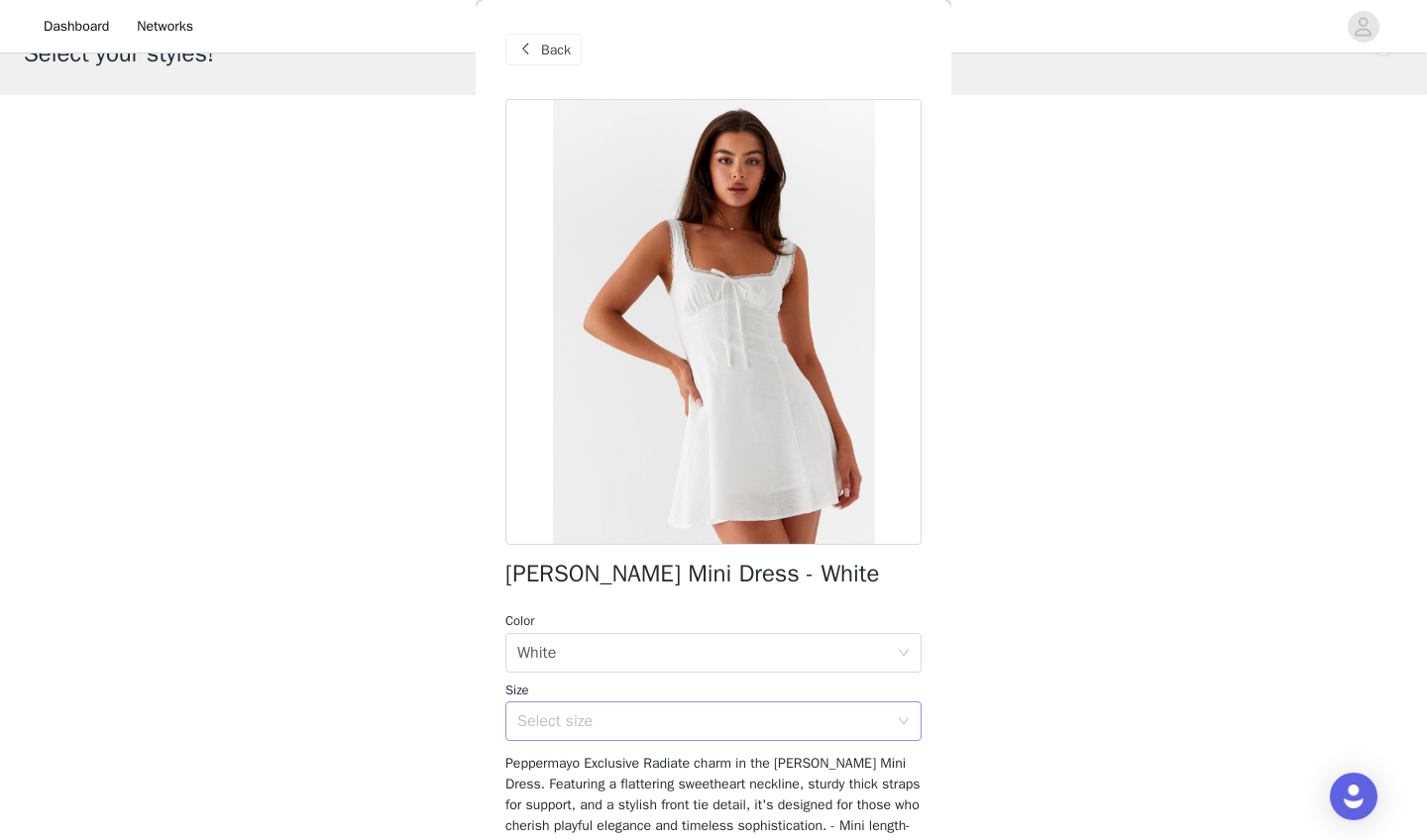 click on "Select size" at bounding box center [707, 721] 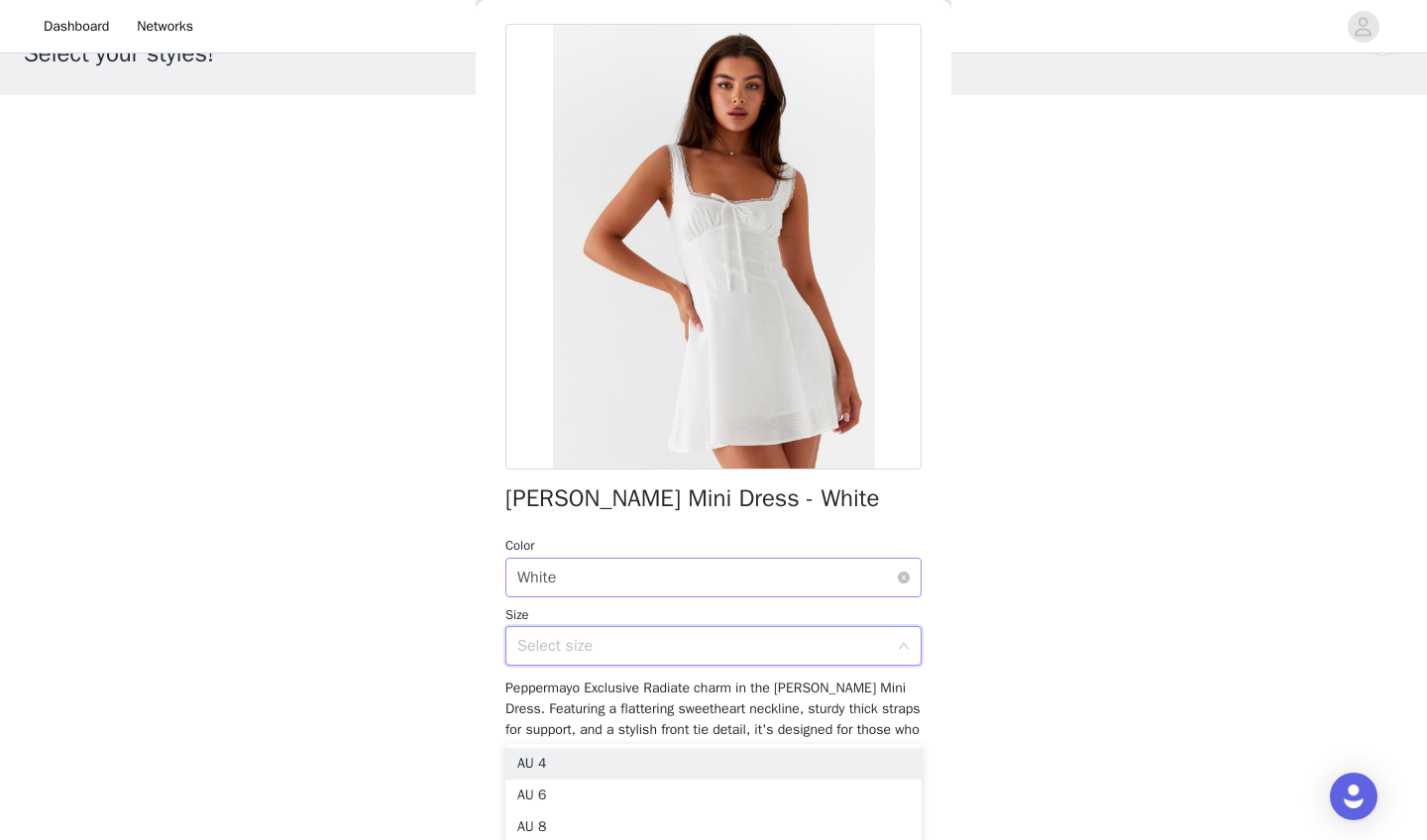 scroll, scrollTop: 78, scrollLeft: 0, axis: vertical 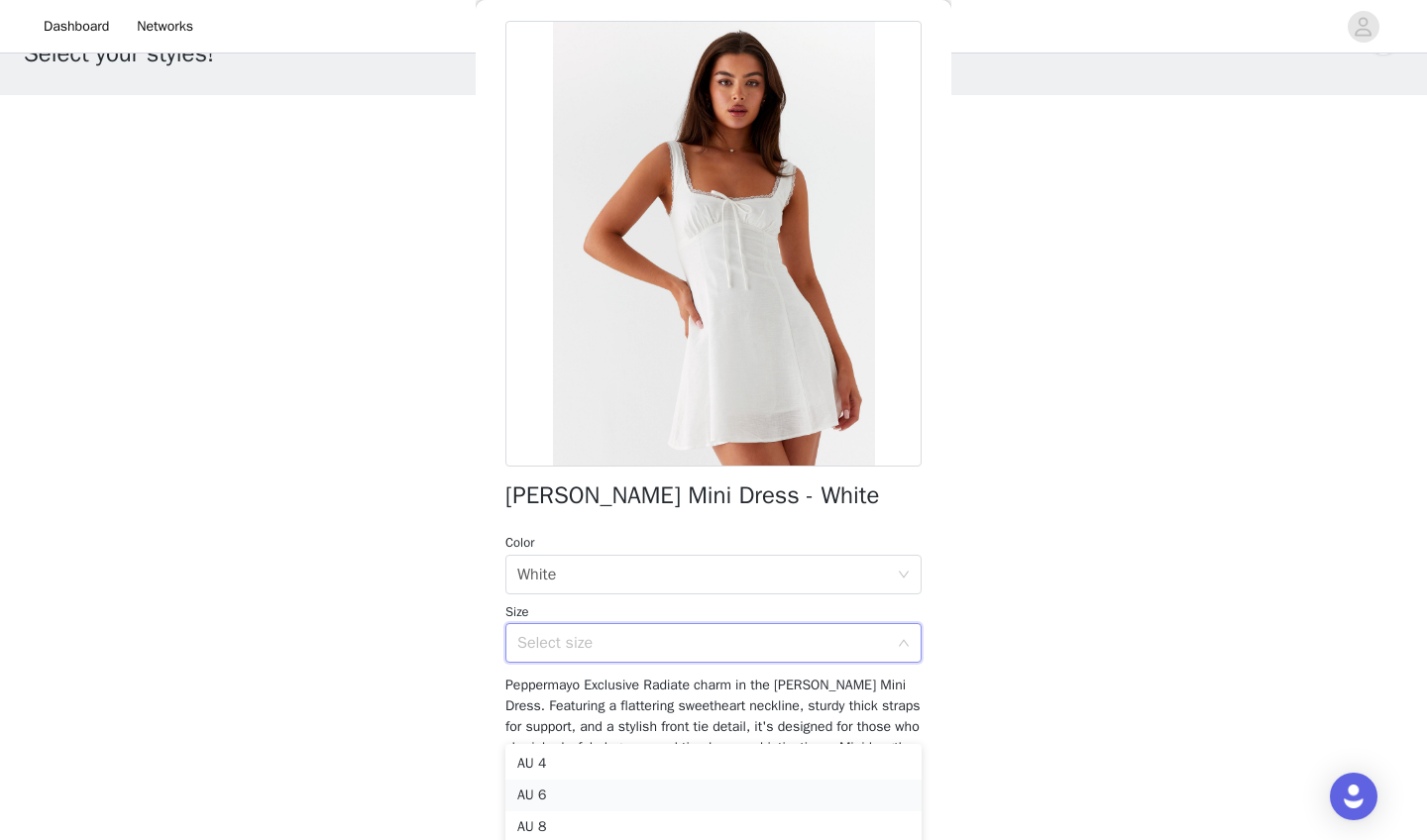 click on "AU 6" at bounding box center [714, 795] 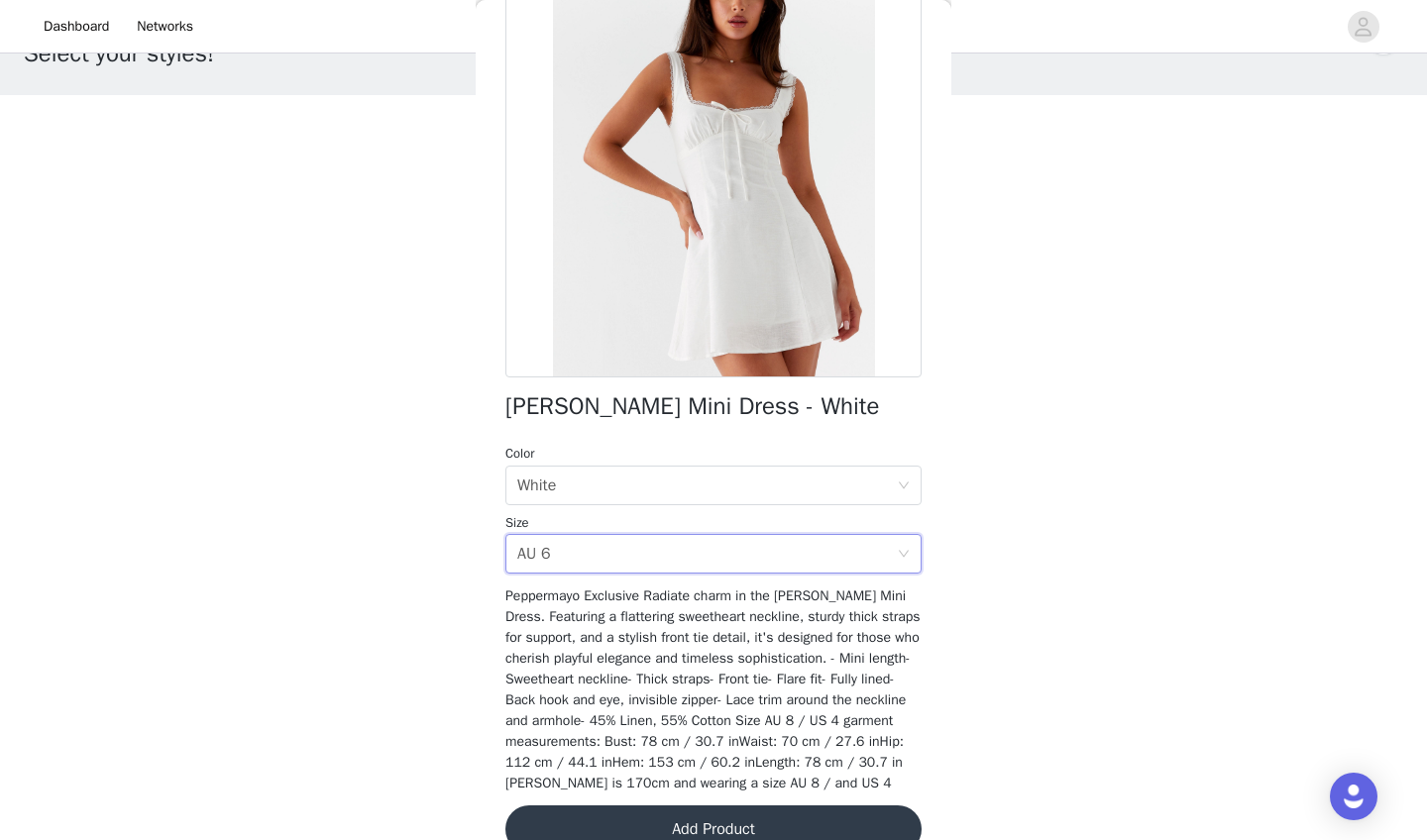 scroll, scrollTop: 200, scrollLeft: 0, axis: vertical 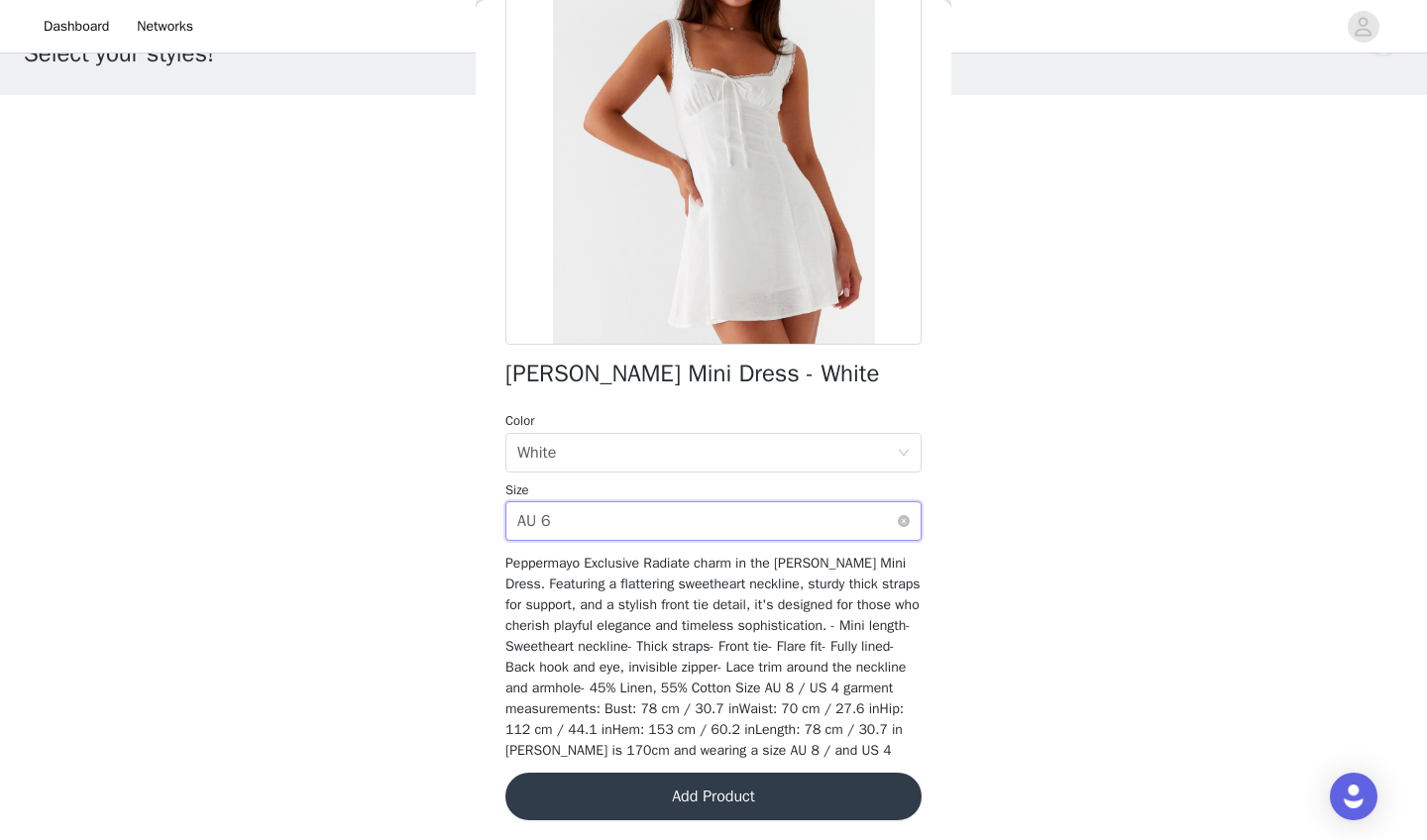 click on "Select size AU 6" at bounding box center [707, 521] 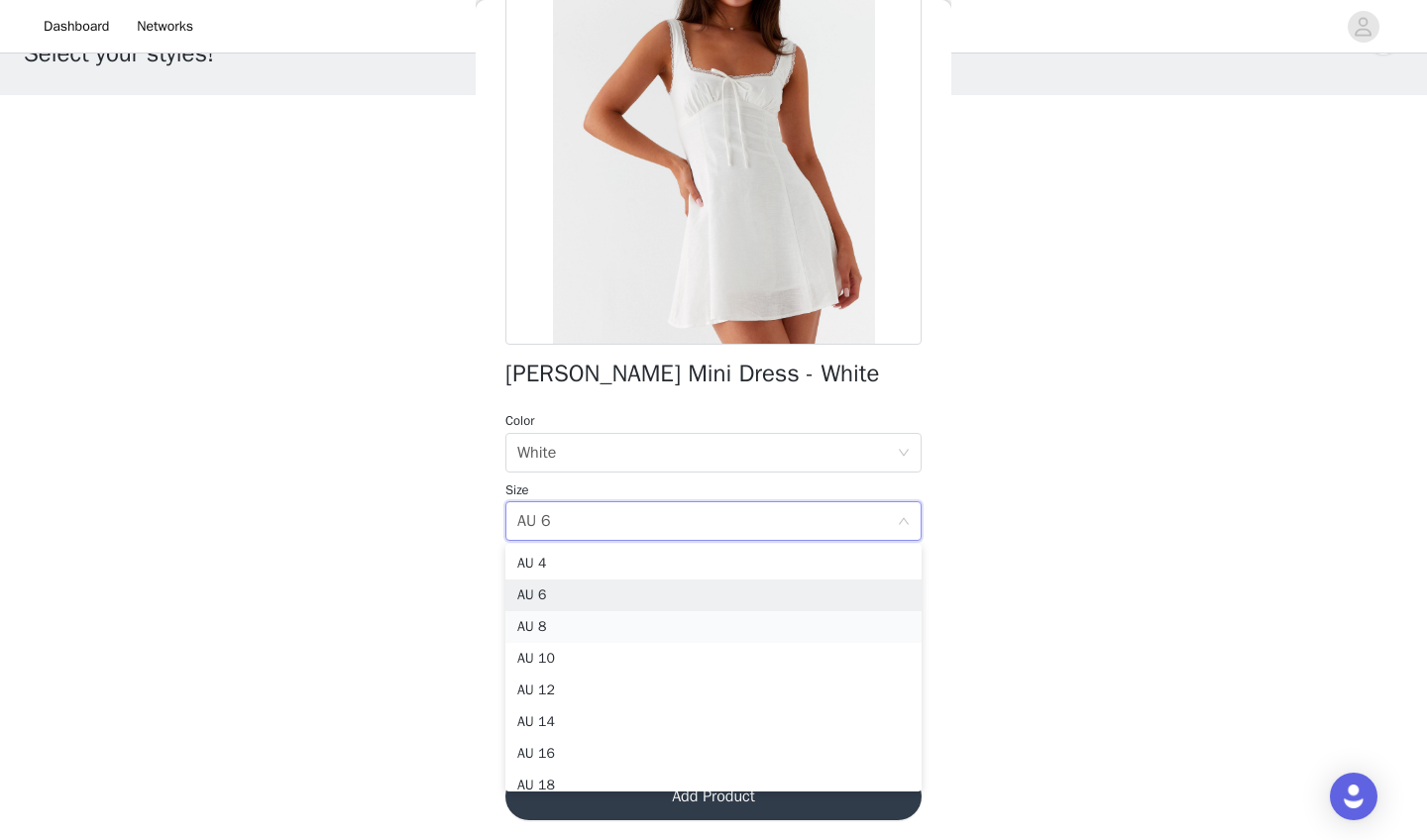 click on "AU 8" at bounding box center (714, 627) 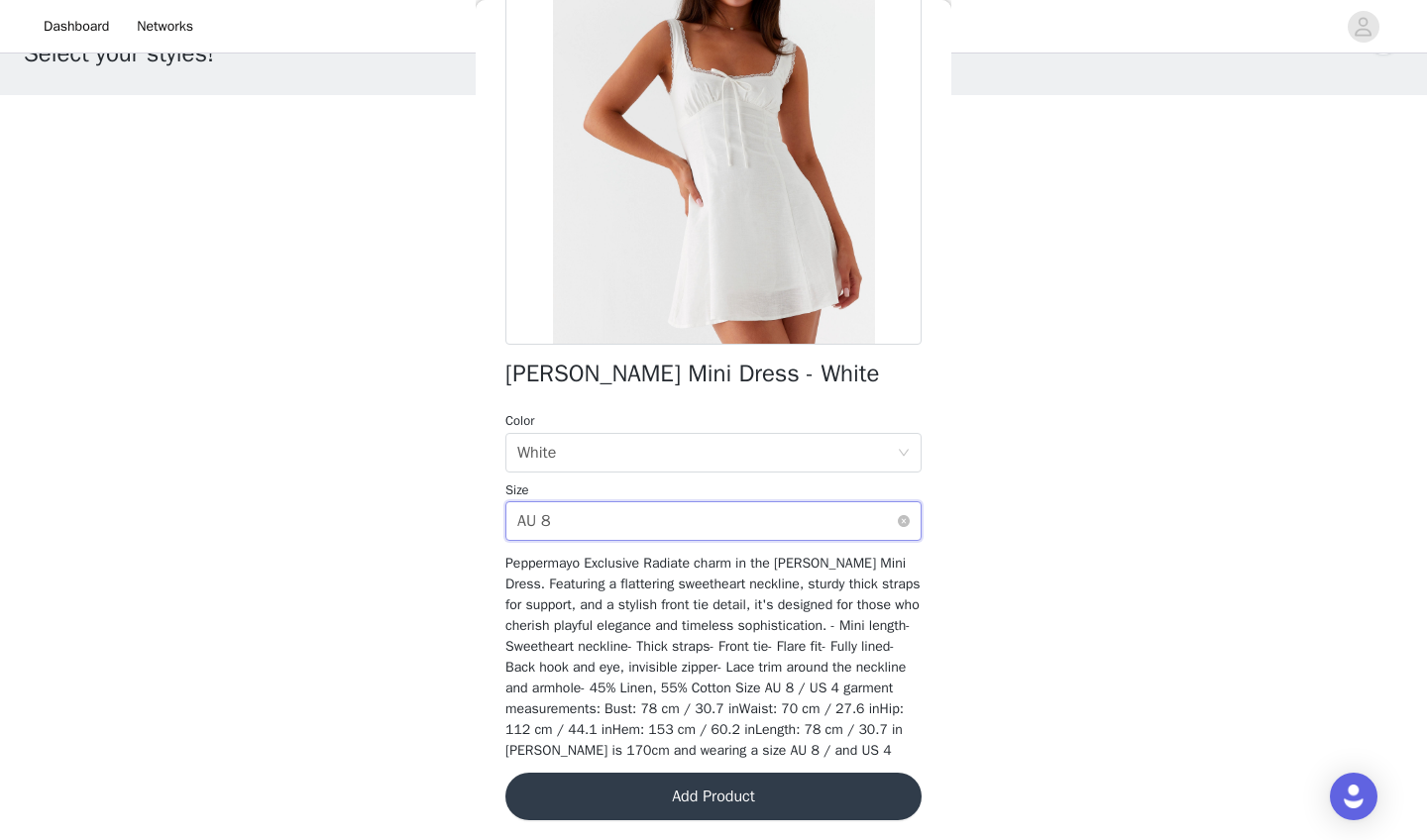 click on "Select size AU 8" at bounding box center (707, 521) 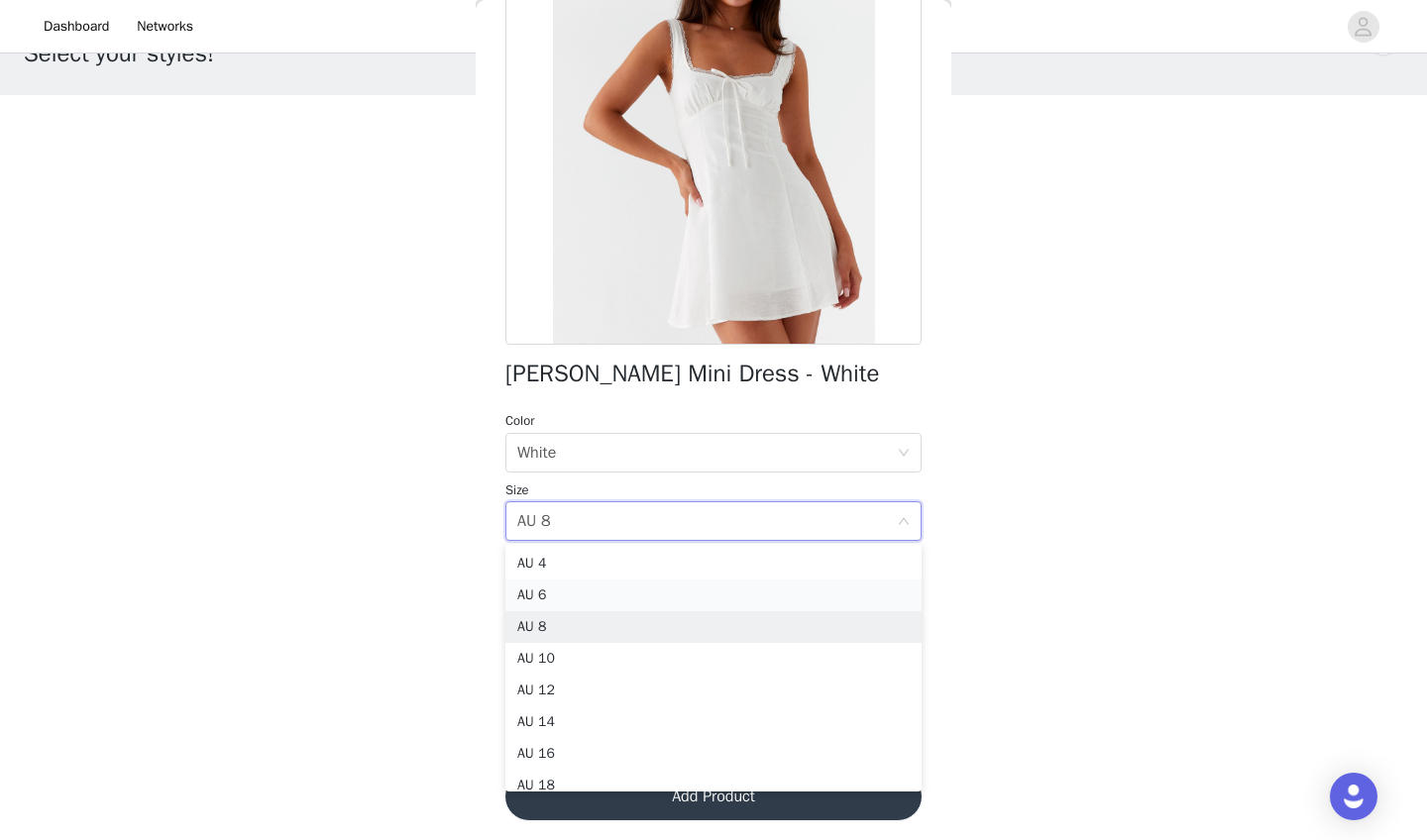click on "AU 6" at bounding box center (714, 595) 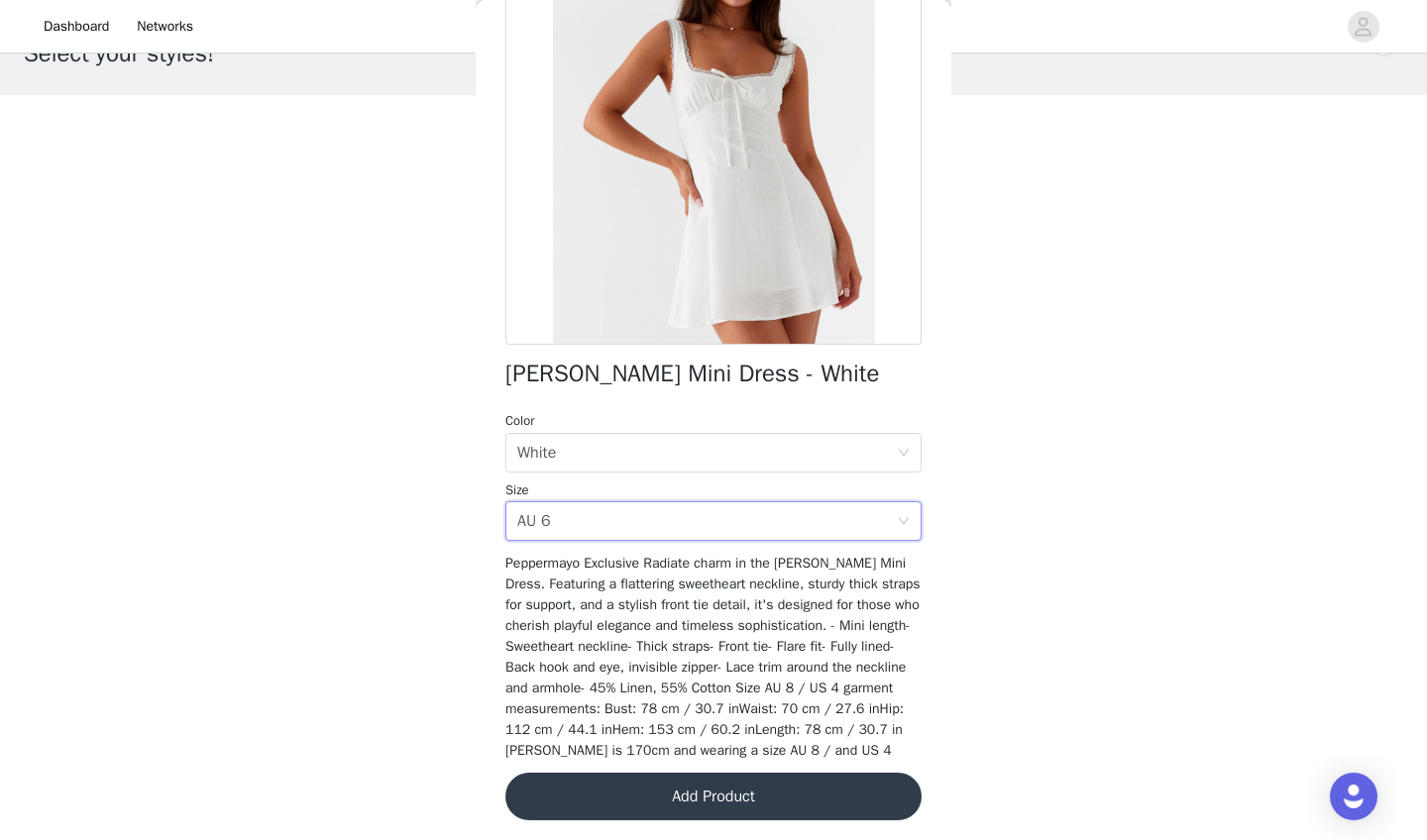 click on "Add Product" at bounding box center (714, 796) 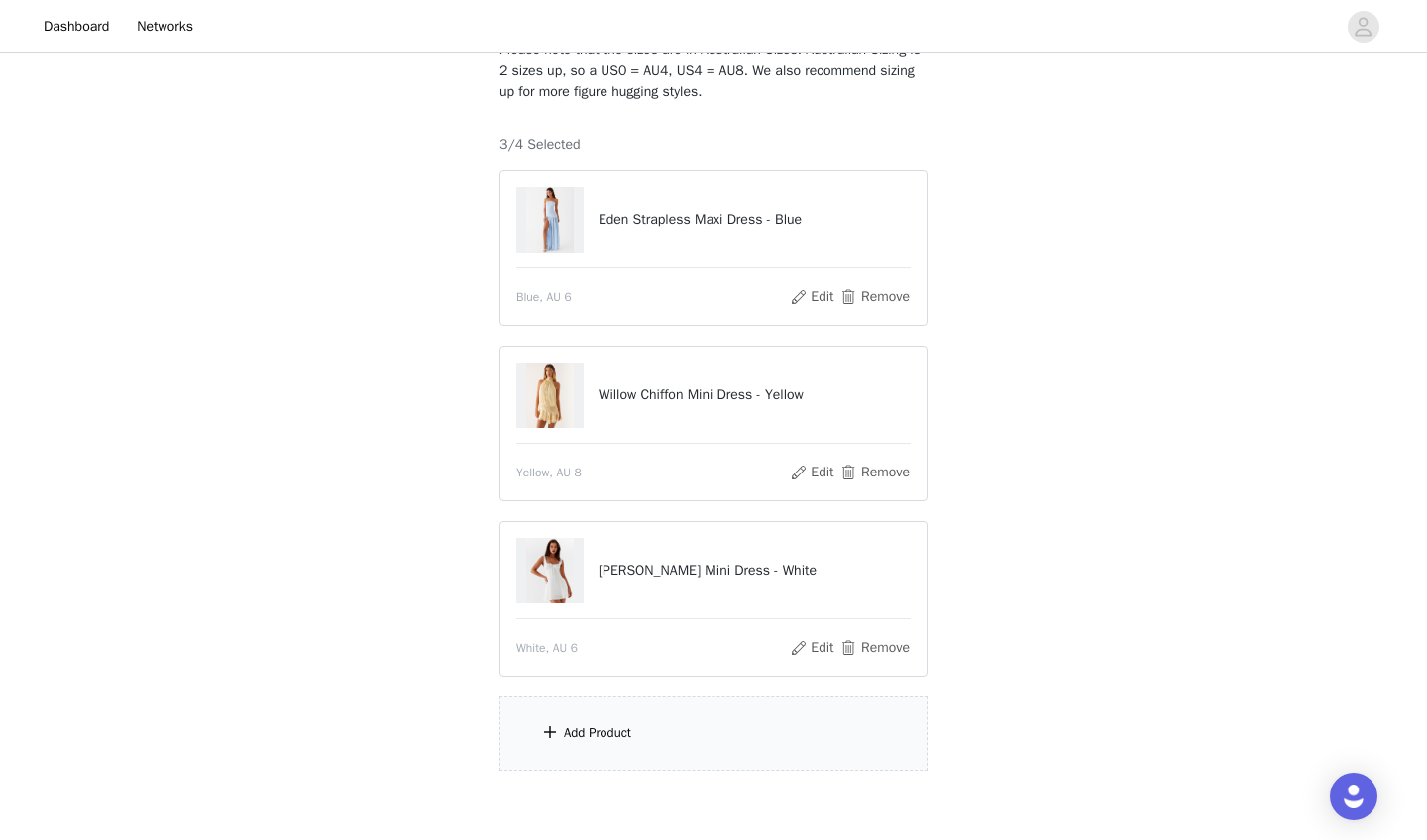 scroll, scrollTop: 146, scrollLeft: 0, axis: vertical 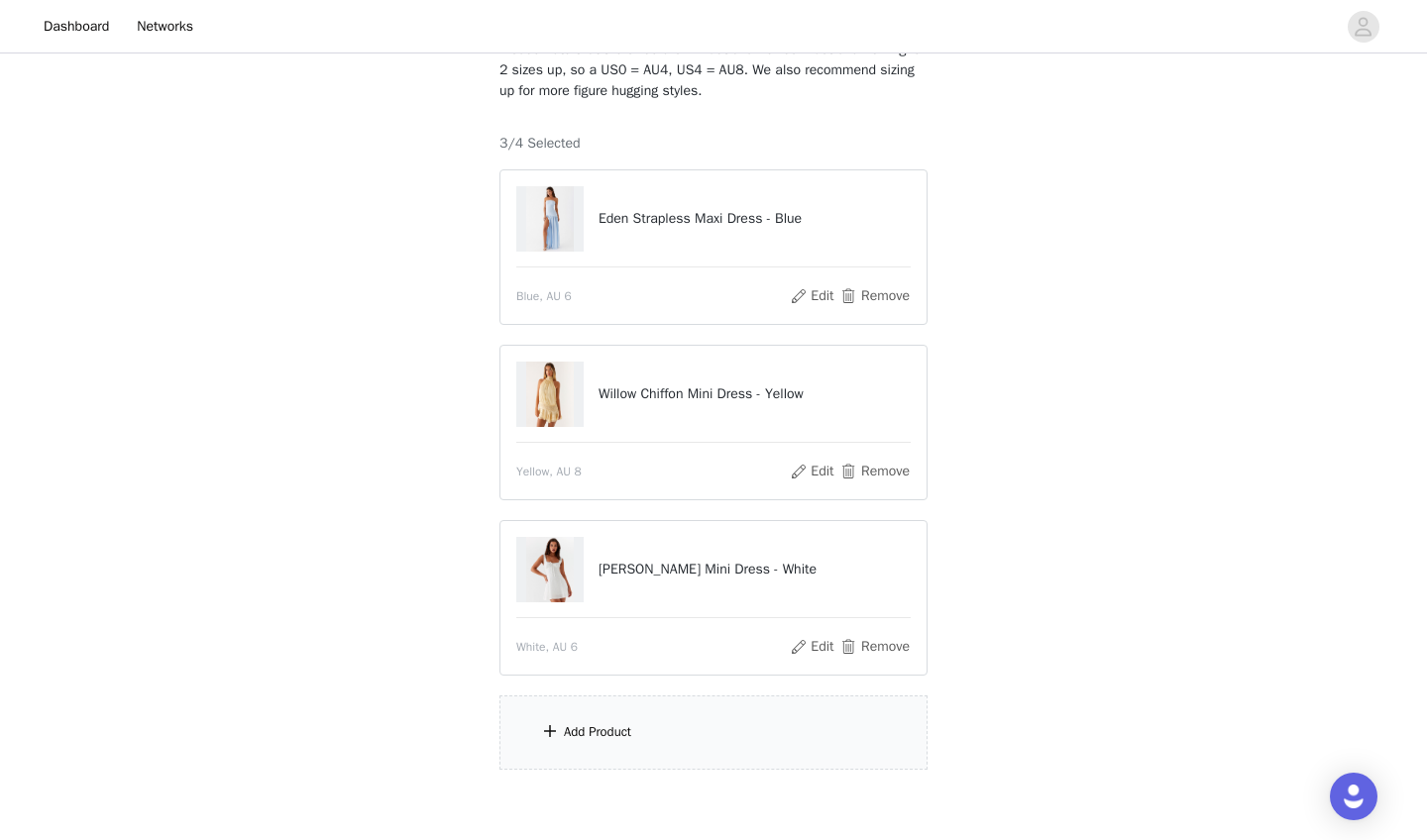 click on "Add Product" at bounding box center (714, 732) 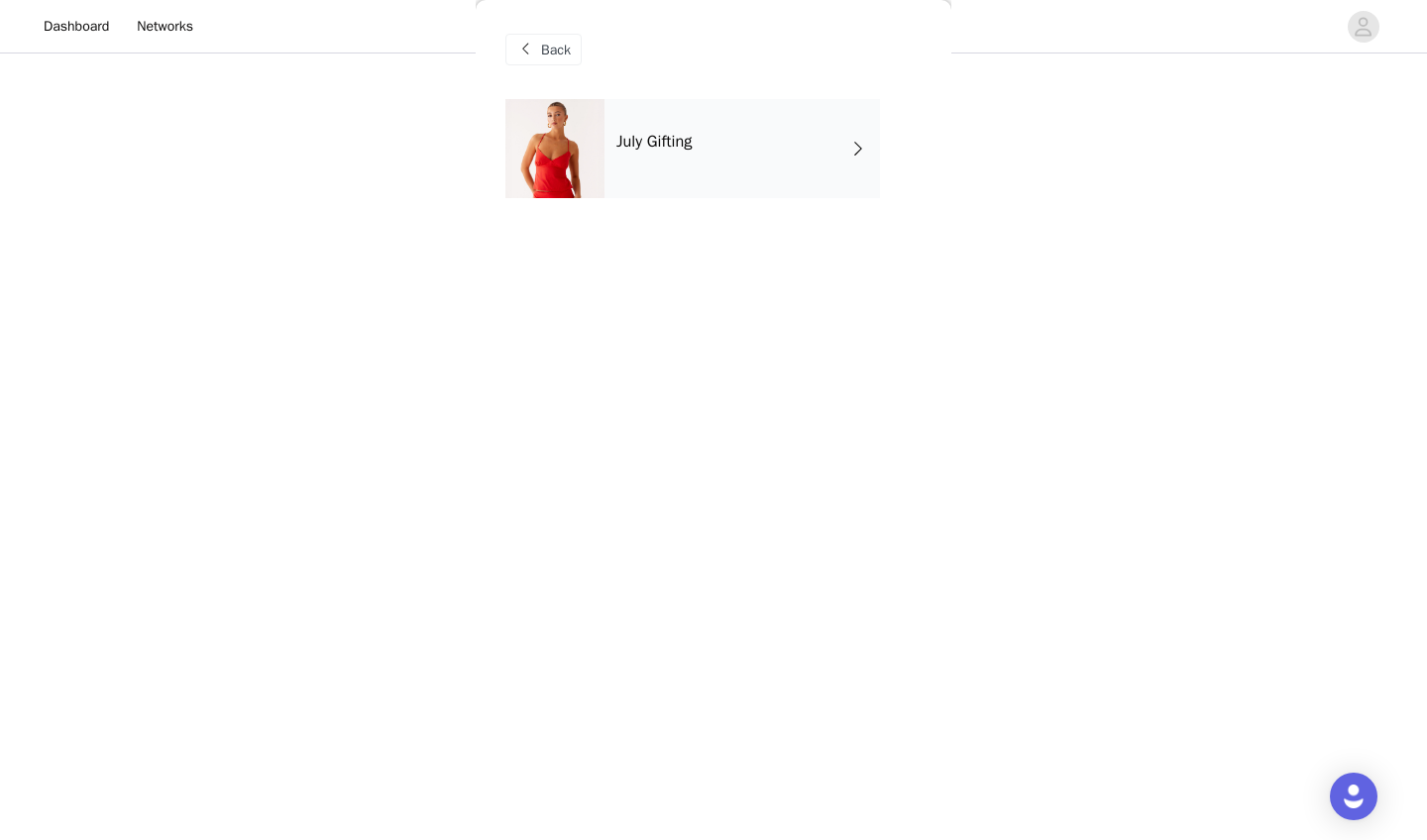 click on "July Gifting" at bounding box center (742, 149) 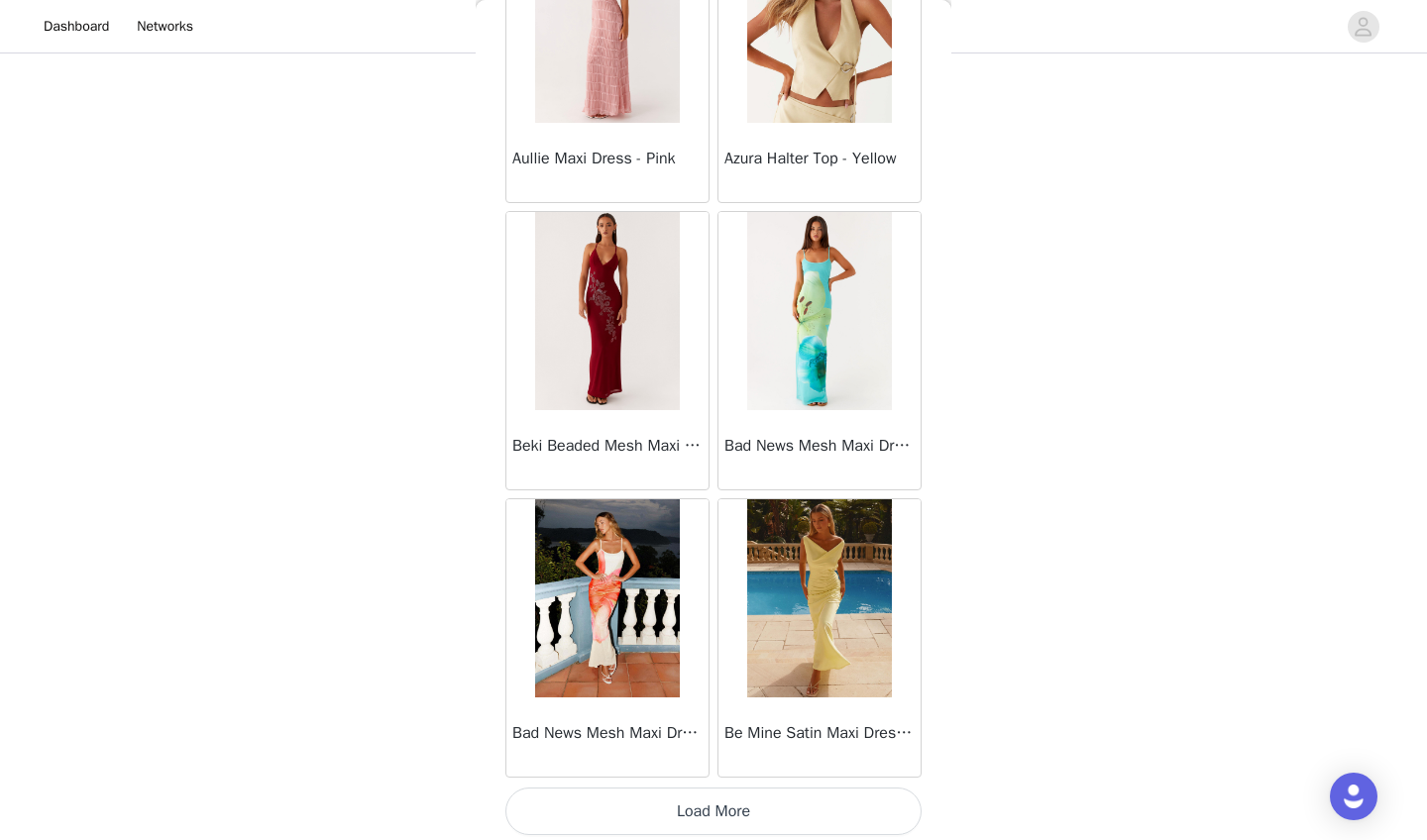 scroll, scrollTop: 2196, scrollLeft: 0, axis: vertical 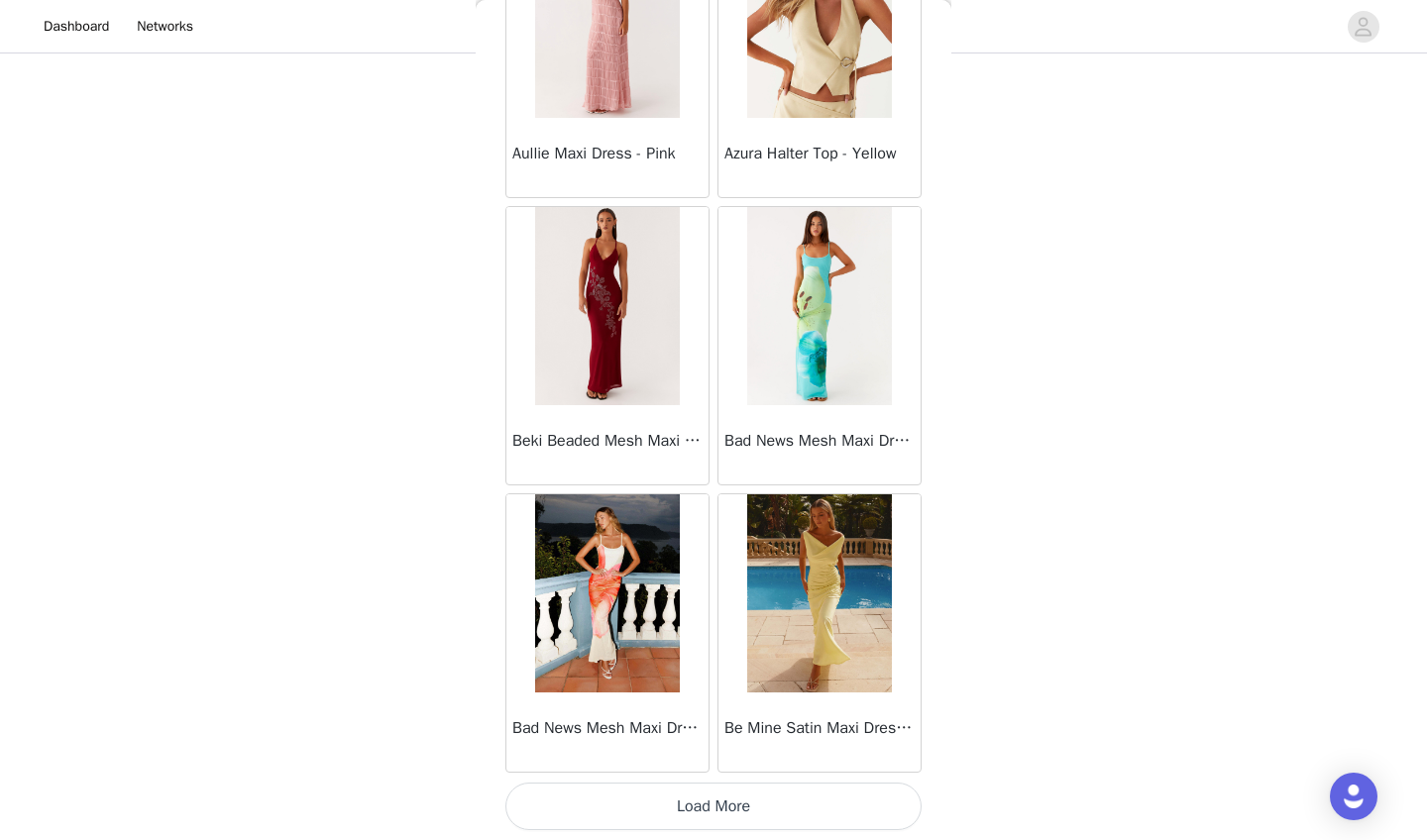 click on "Load More" at bounding box center [714, 806] 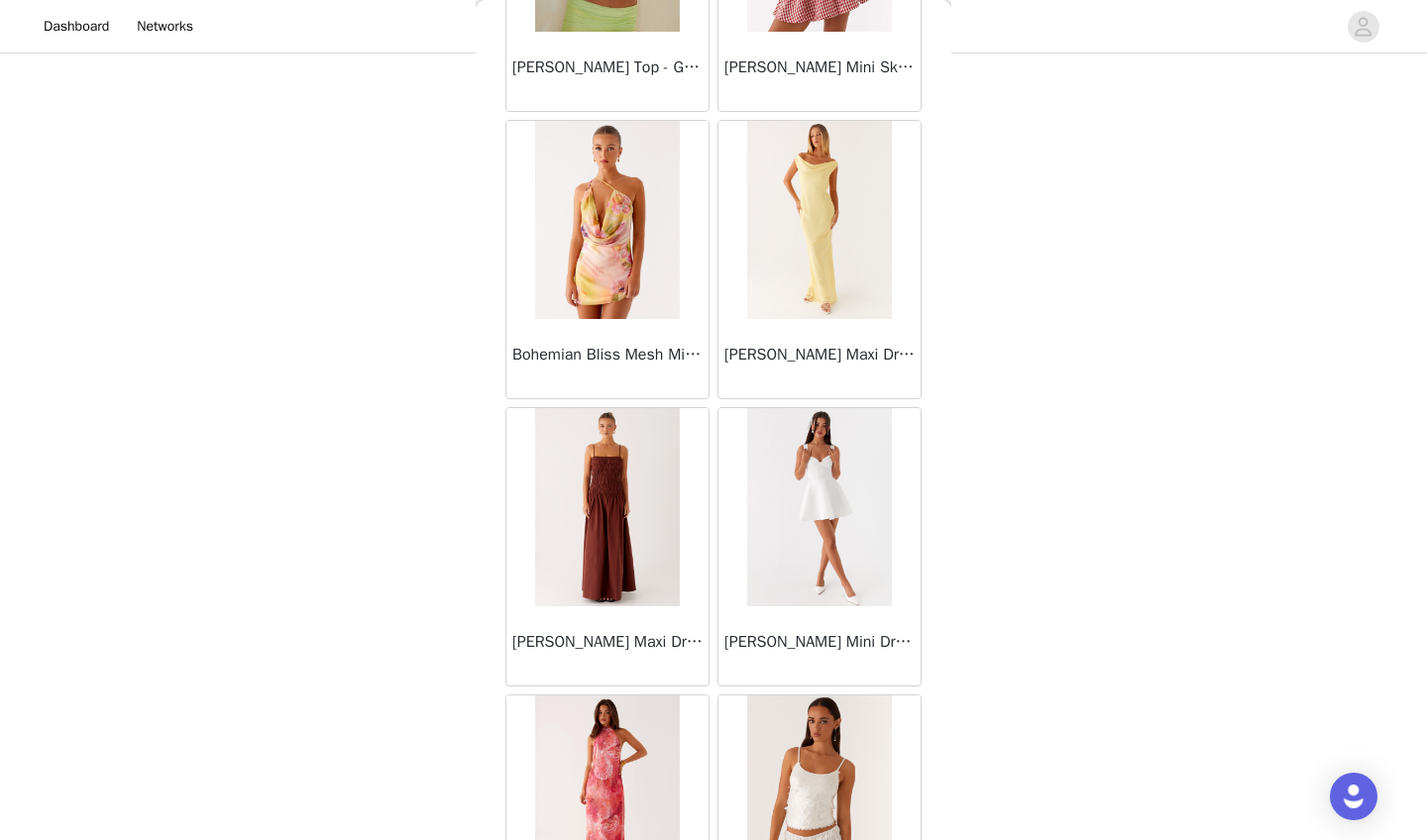 scroll, scrollTop: 5037, scrollLeft: 0, axis: vertical 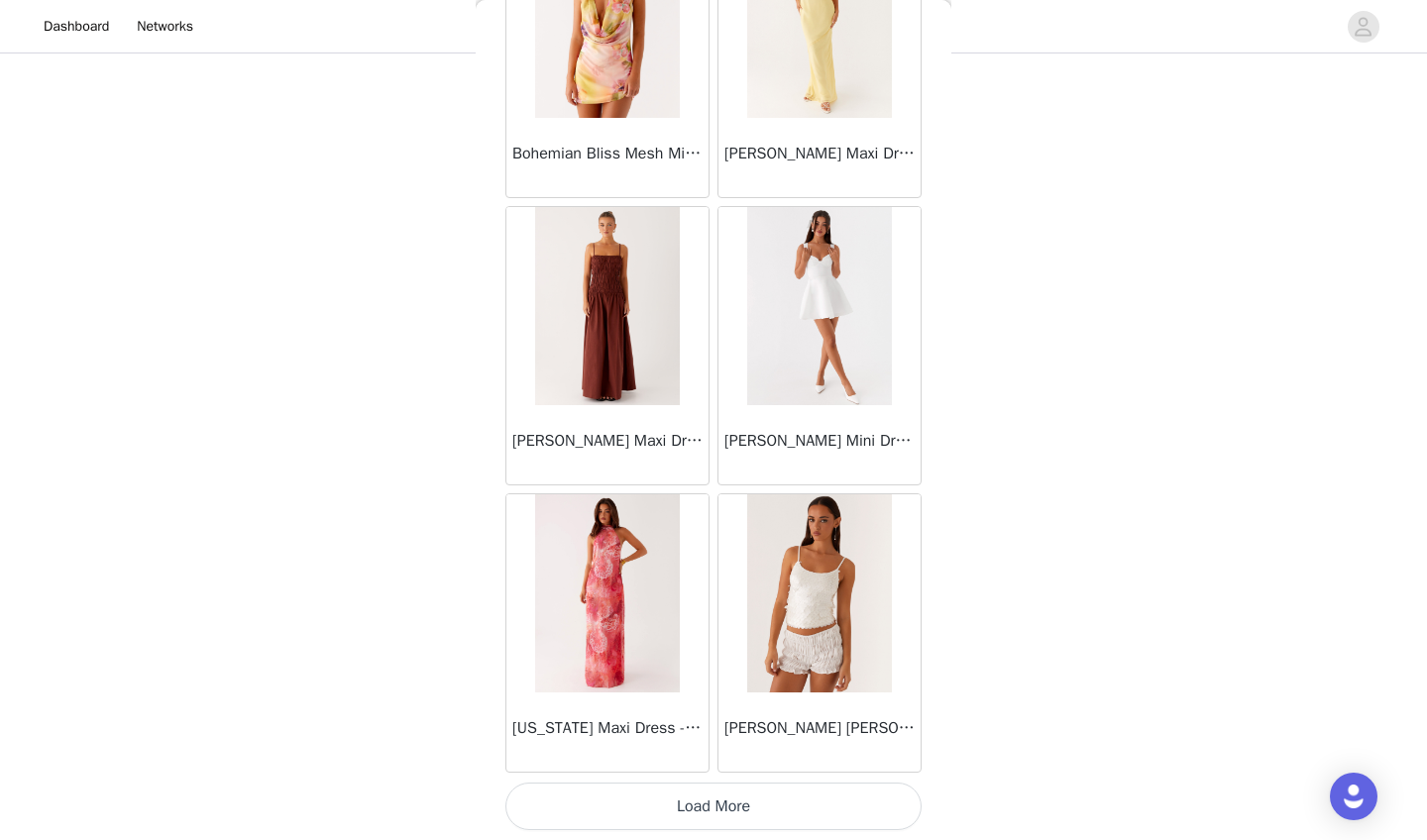 click on "Load More" at bounding box center [714, 806] 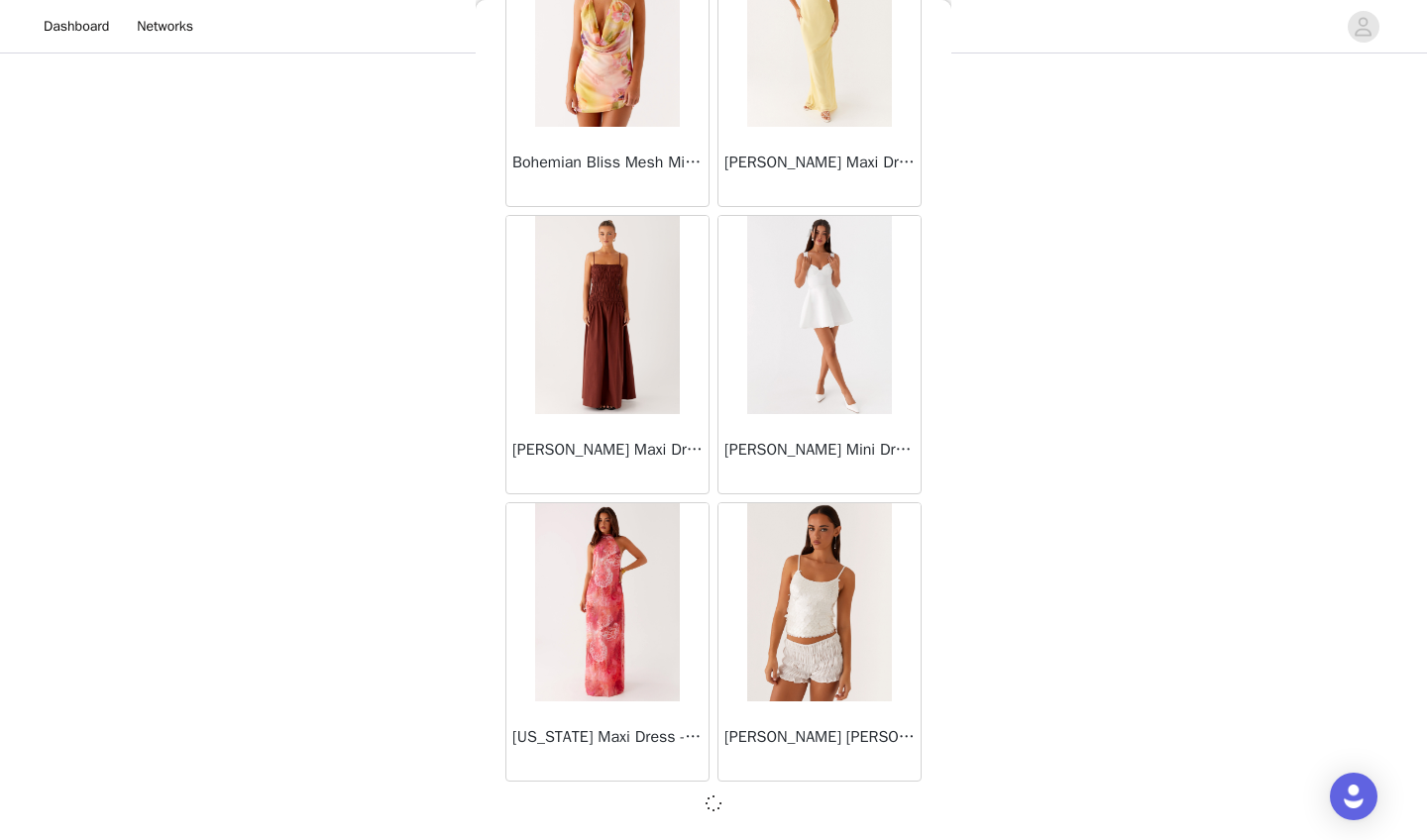 scroll, scrollTop: 5055, scrollLeft: 0, axis: vertical 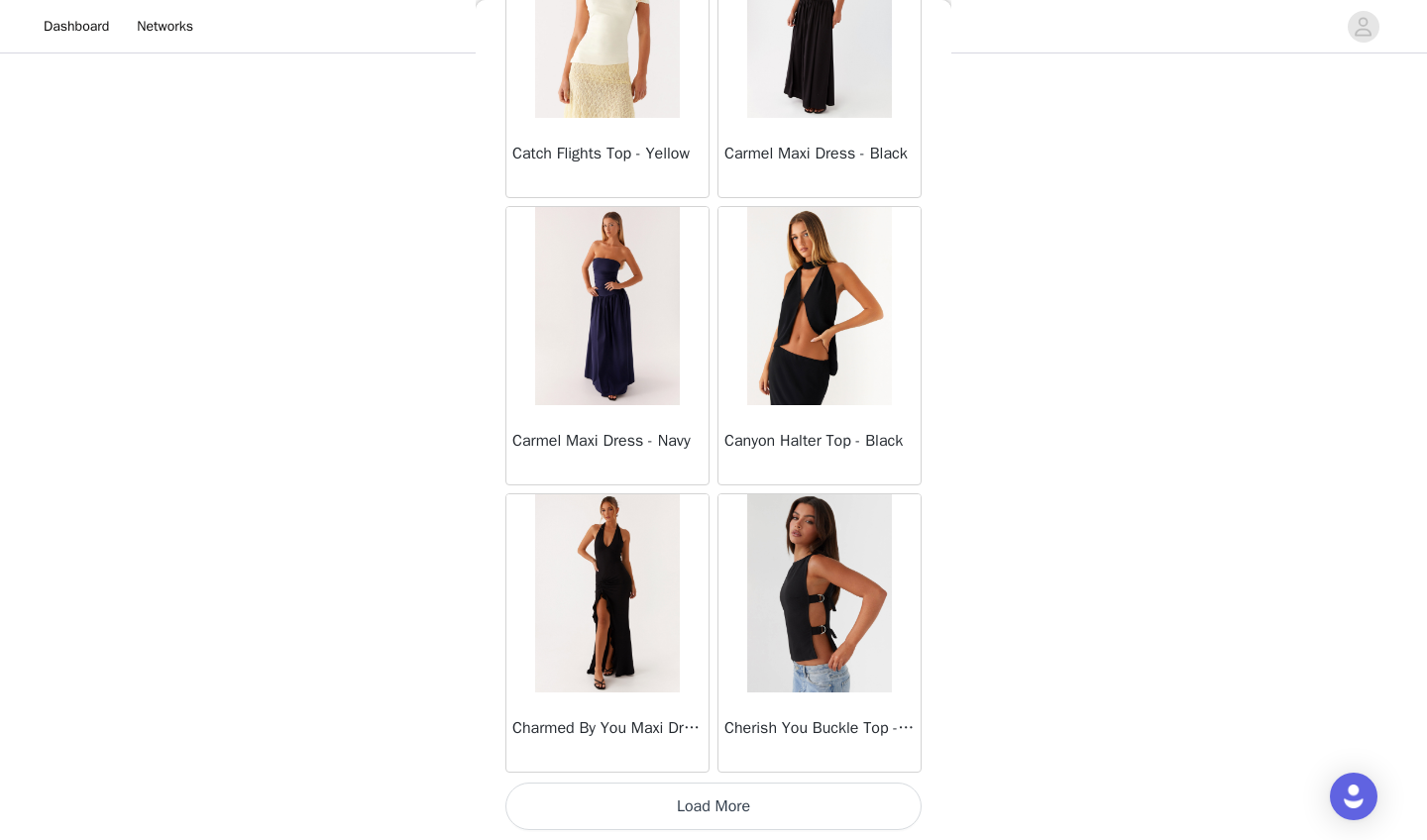click on "Load More" at bounding box center (714, 806) 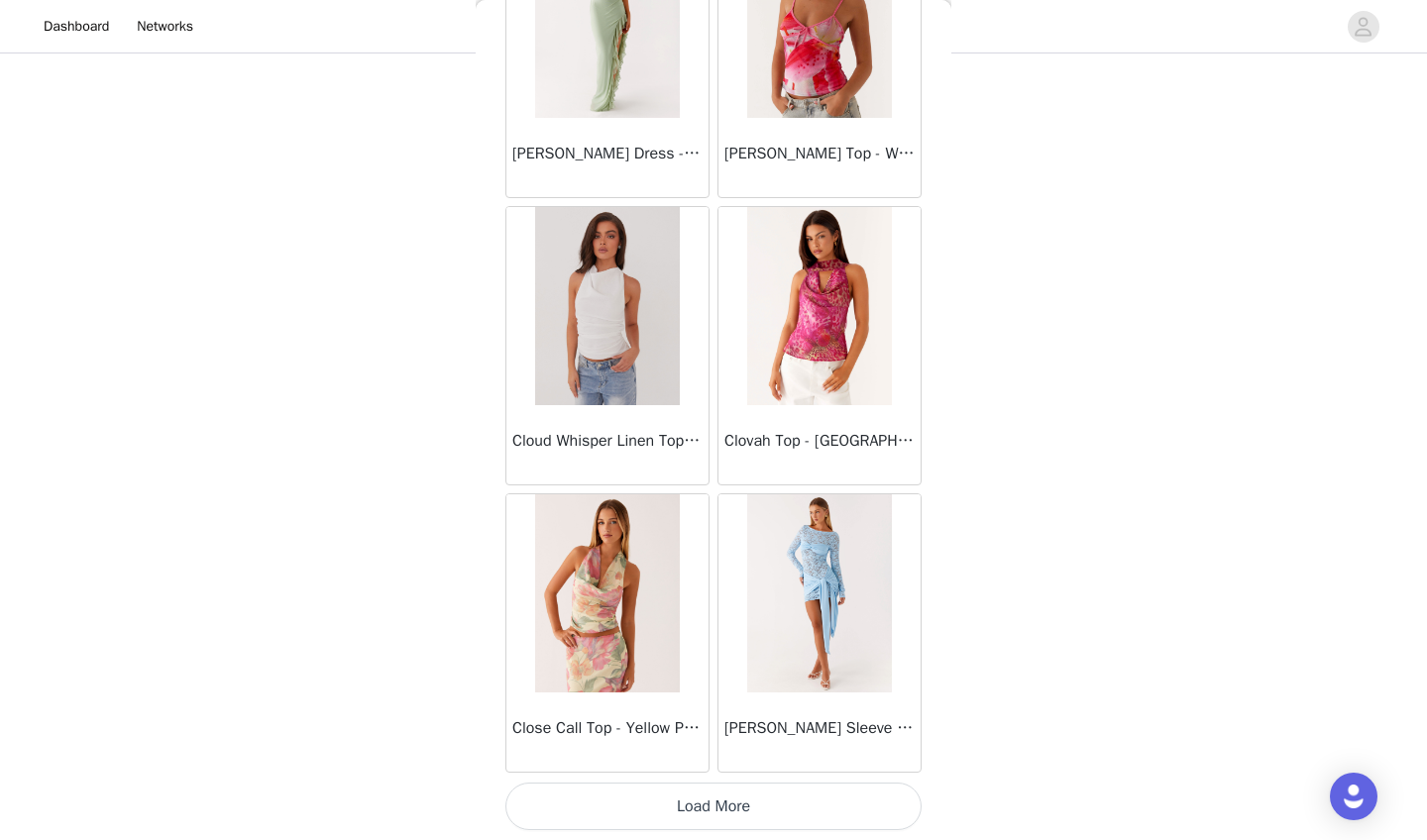 scroll, scrollTop: 10809, scrollLeft: 0, axis: vertical 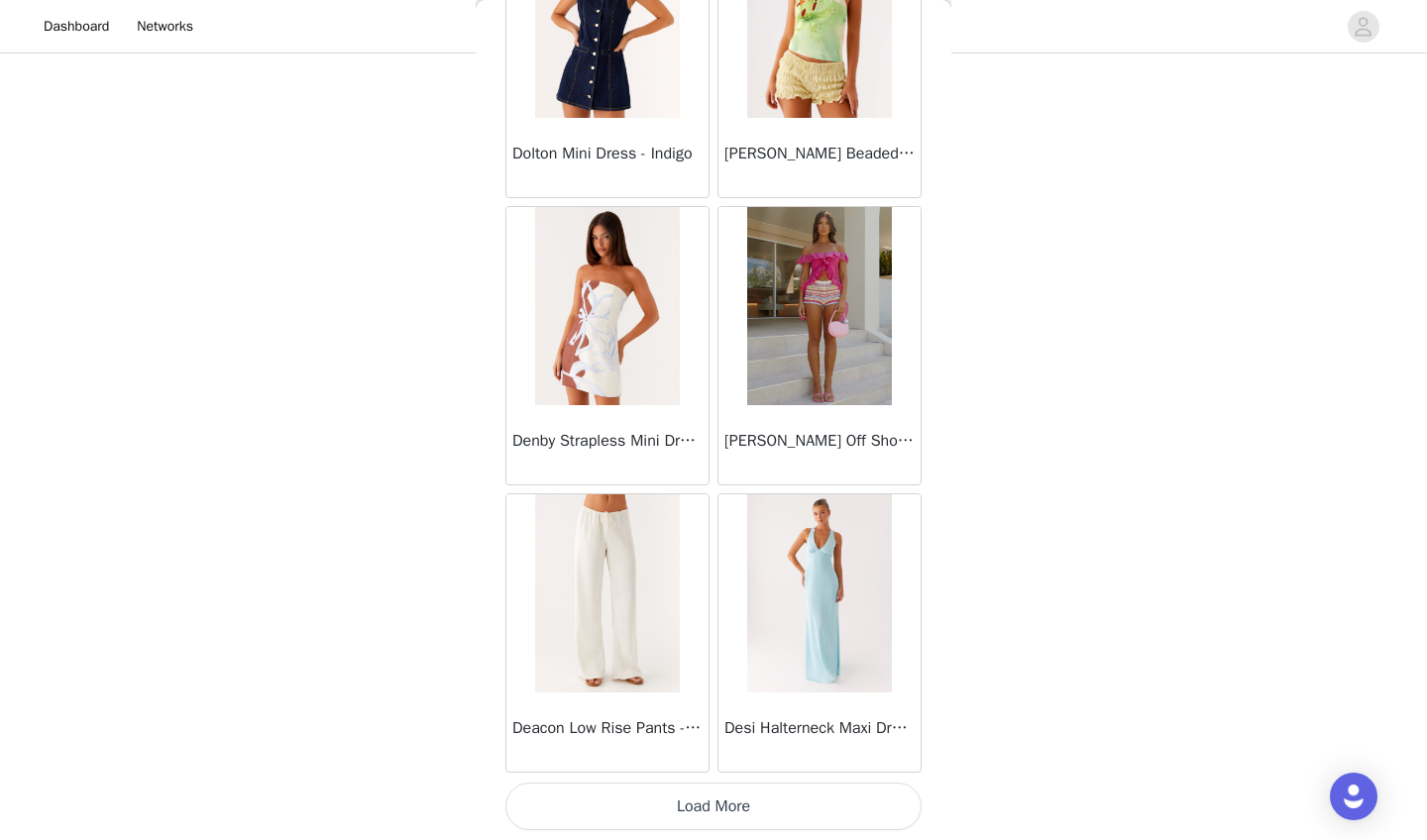 click on "Load More" at bounding box center (714, 806) 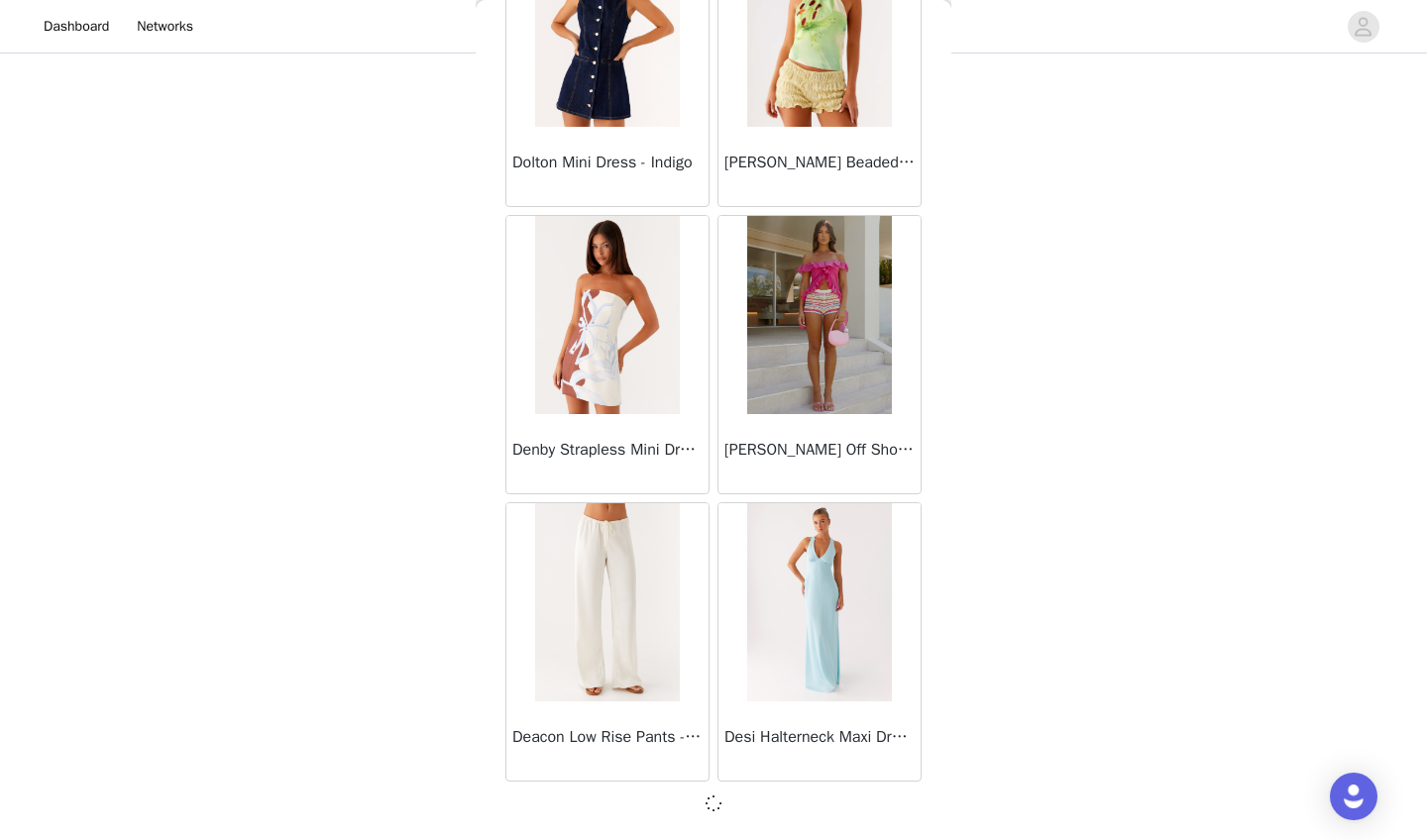scroll, scrollTop: 13673, scrollLeft: 0, axis: vertical 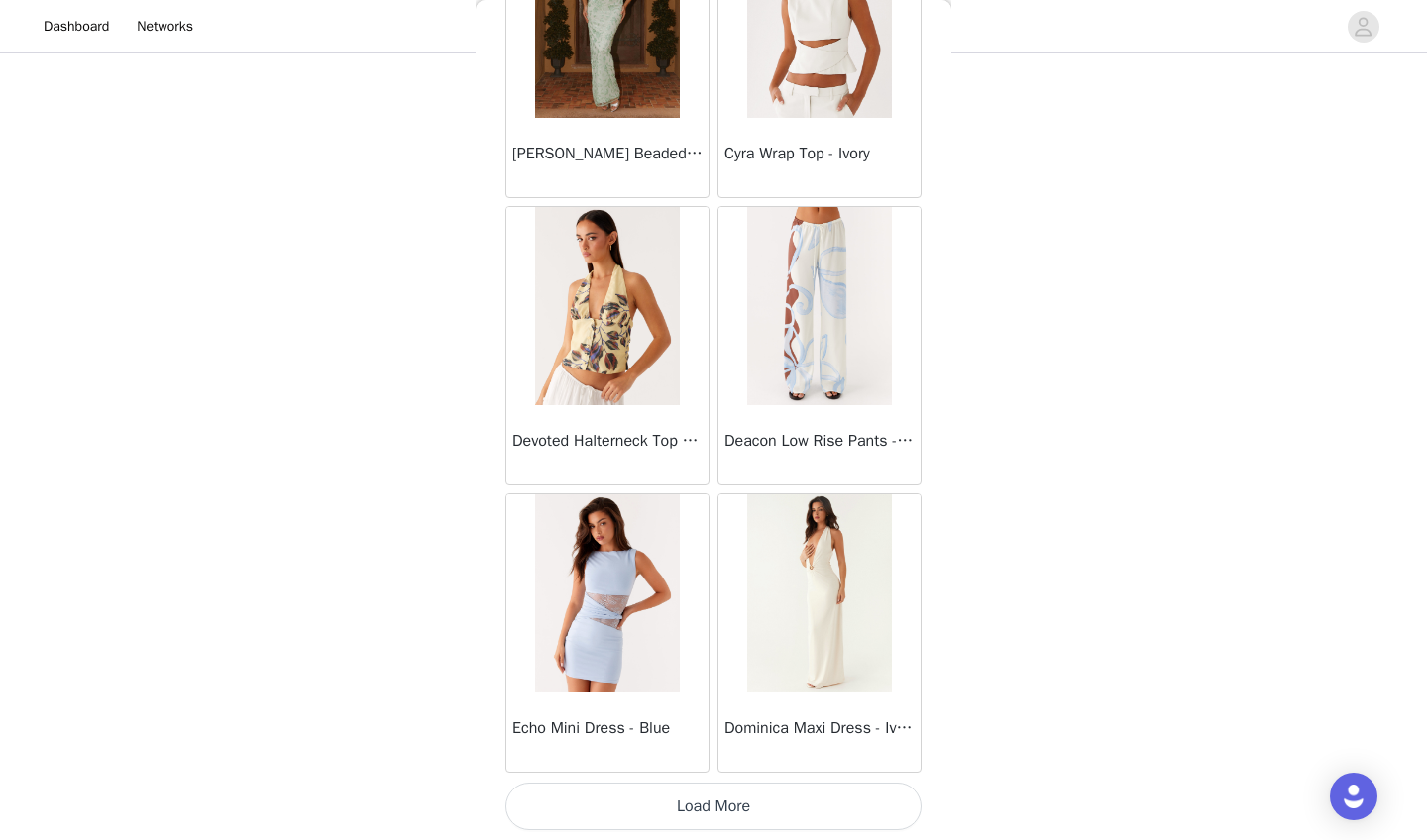 click on "Load More" at bounding box center (714, 806) 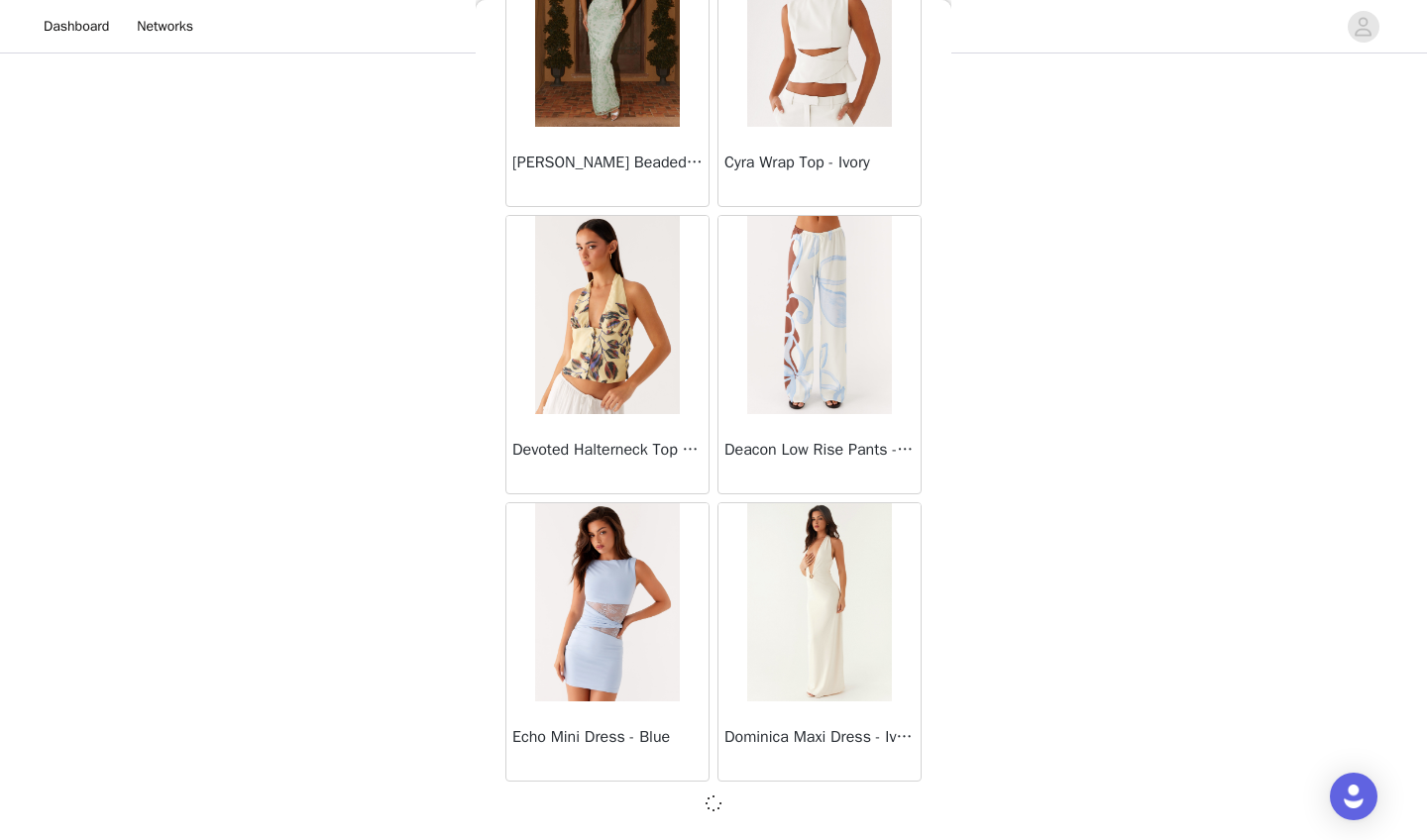 scroll, scrollTop: 16545, scrollLeft: 0, axis: vertical 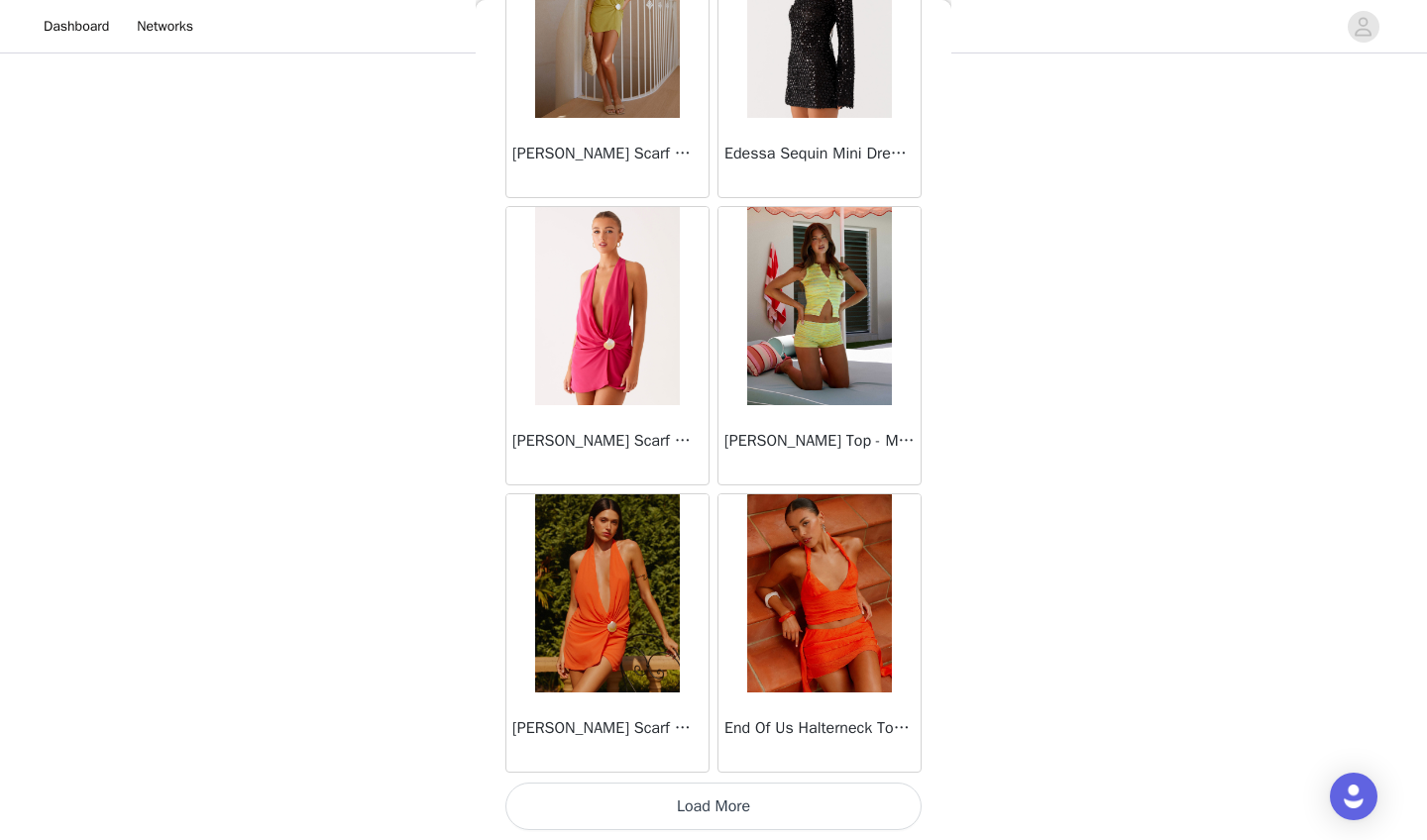 click on "Load More" at bounding box center [714, 806] 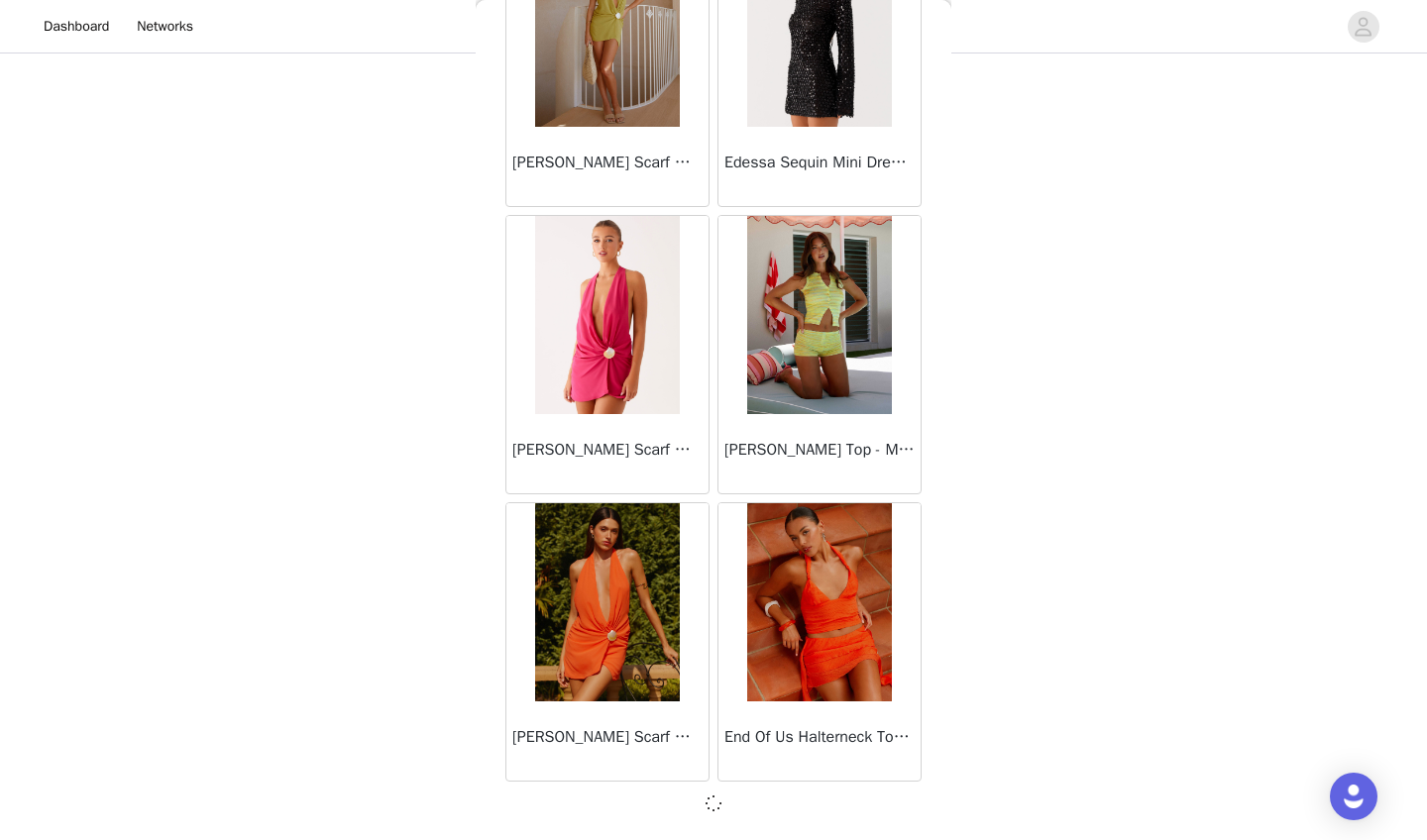 scroll, scrollTop: 19418, scrollLeft: 0, axis: vertical 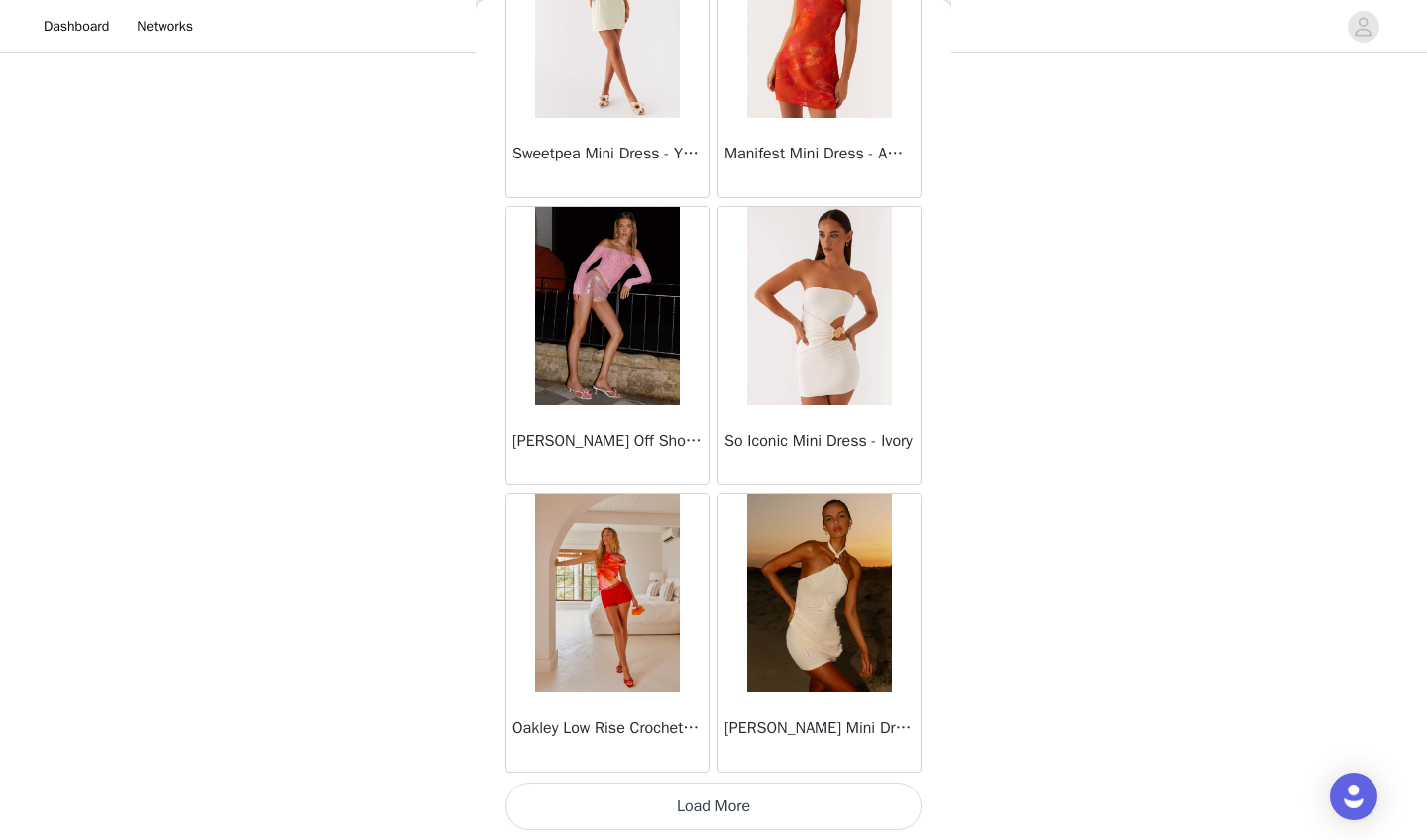 click on "Load More" at bounding box center [714, 806] 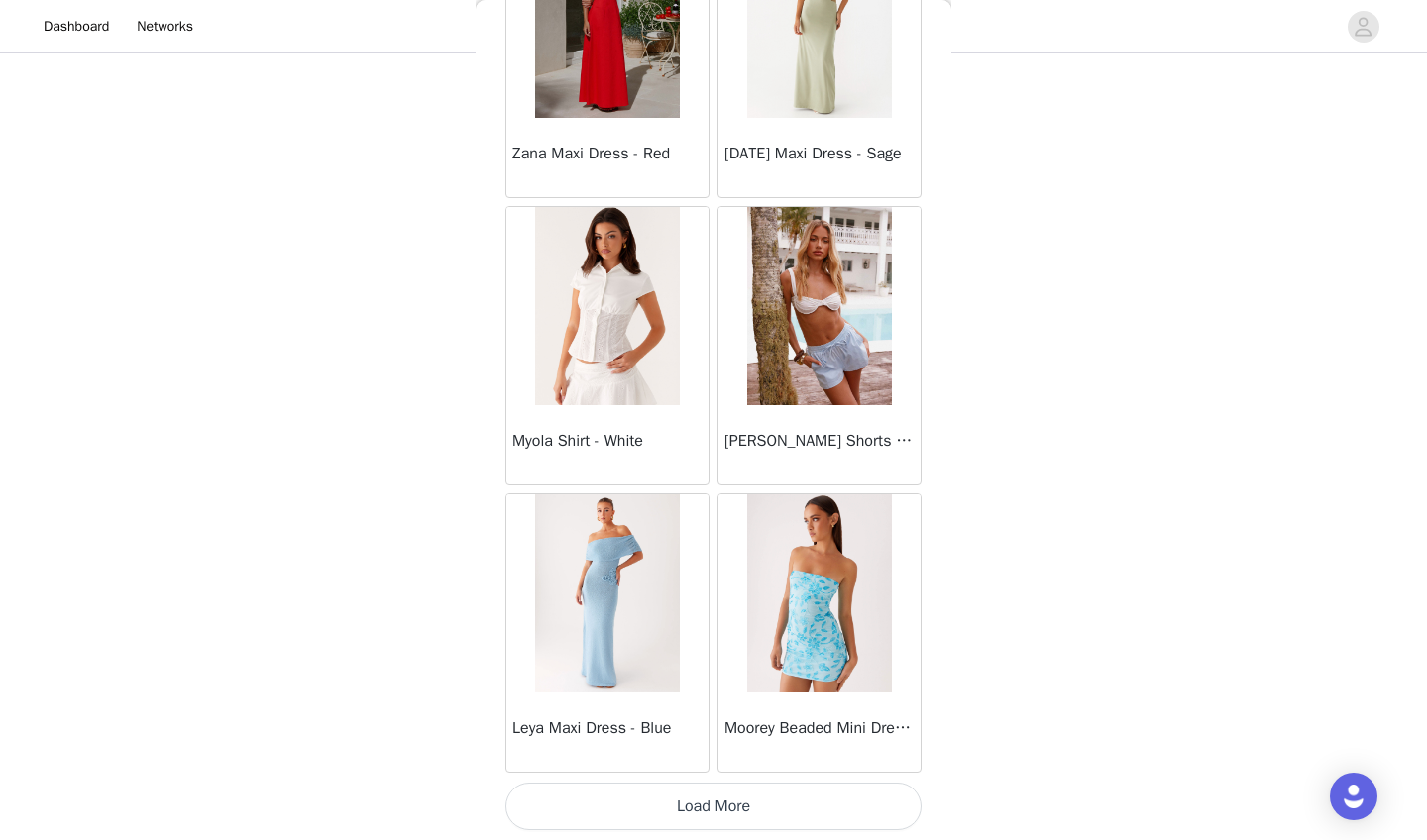 scroll, scrollTop: 25172, scrollLeft: 0, axis: vertical 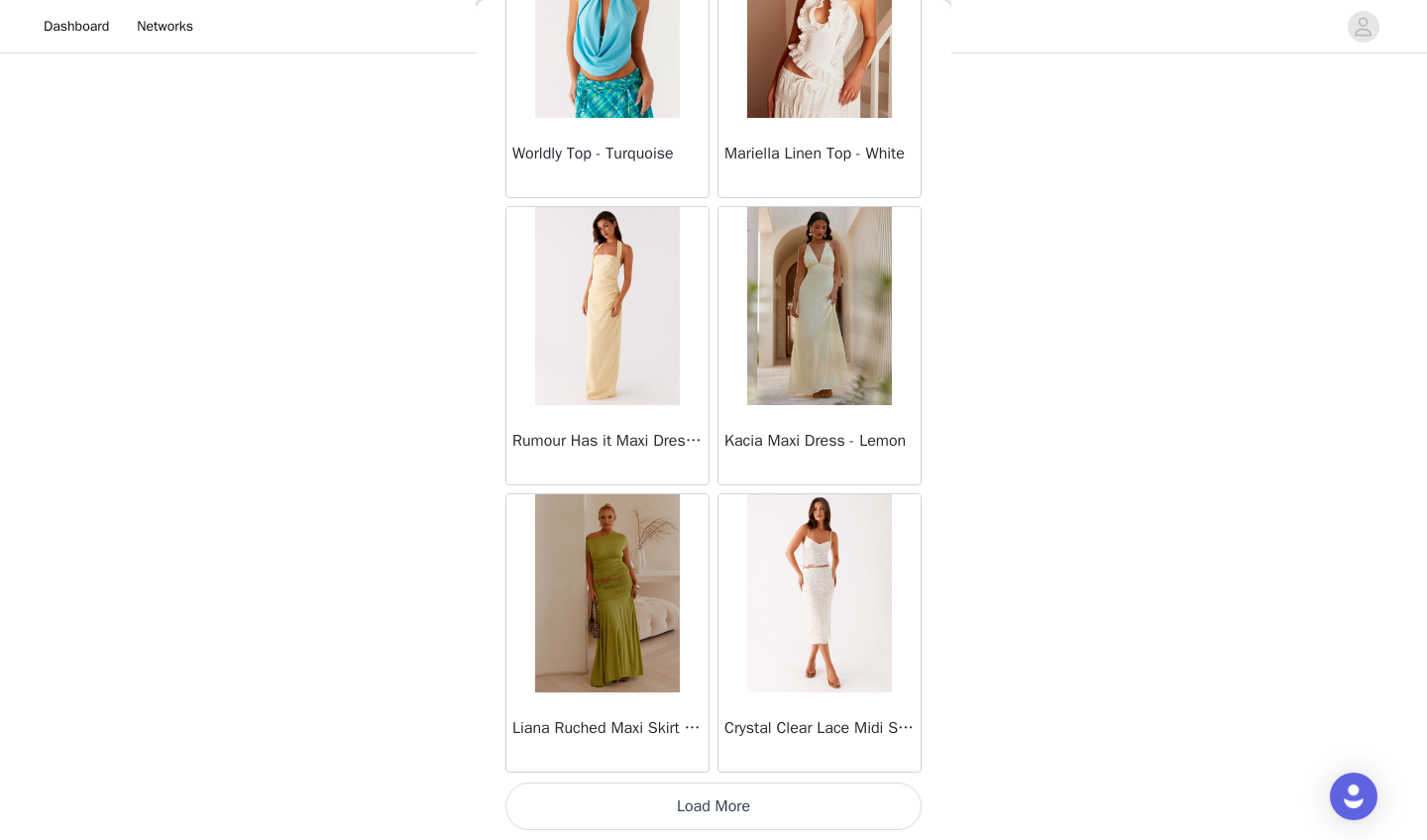 click on "Load More" at bounding box center (714, 806) 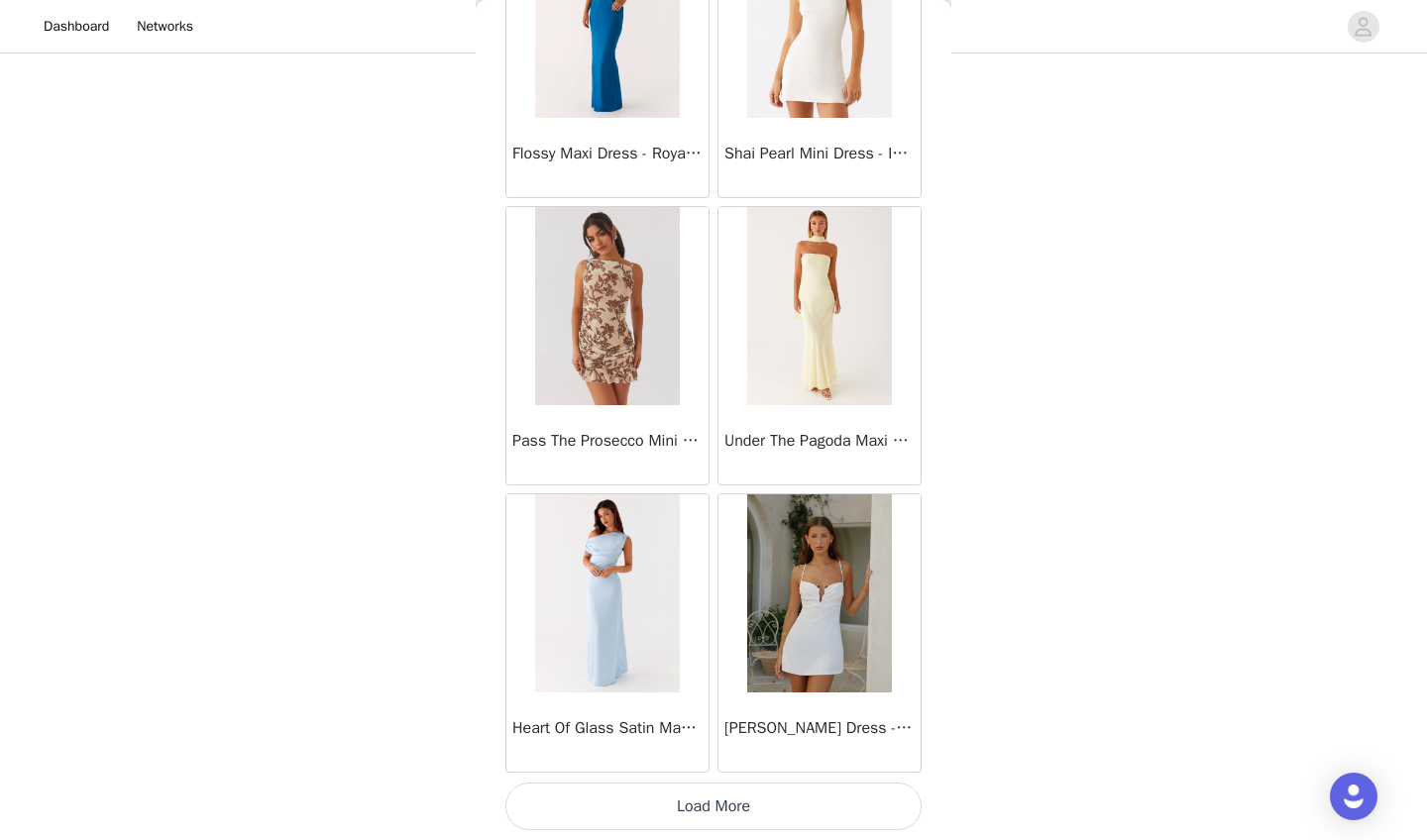 scroll, scrollTop: 30918, scrollLeft: 0, axis: vertical 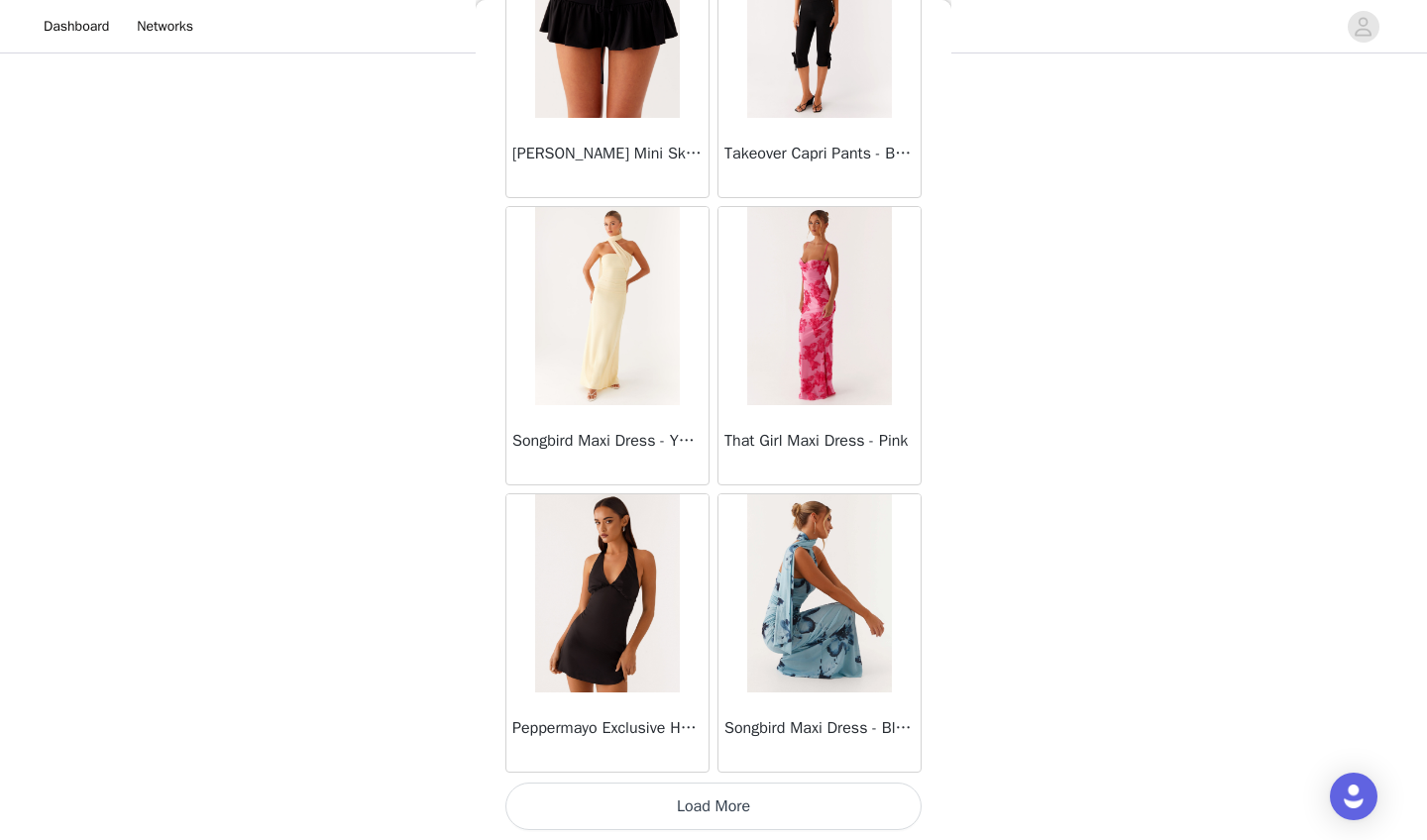 click on "Load More" at bounding box center [714, 806] 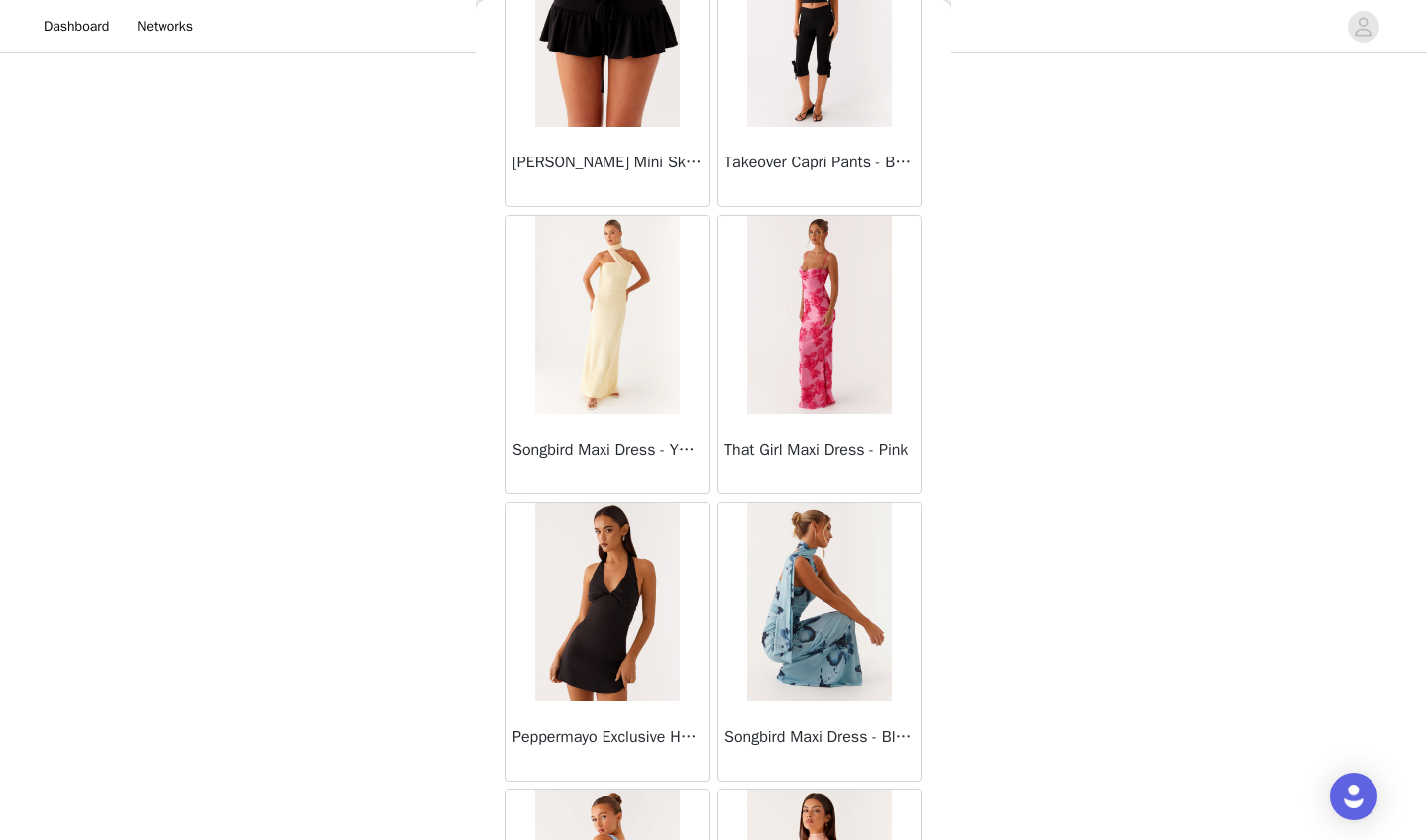 scroll, scrollTop: 242, scrollLeft: 0, axis: vertical 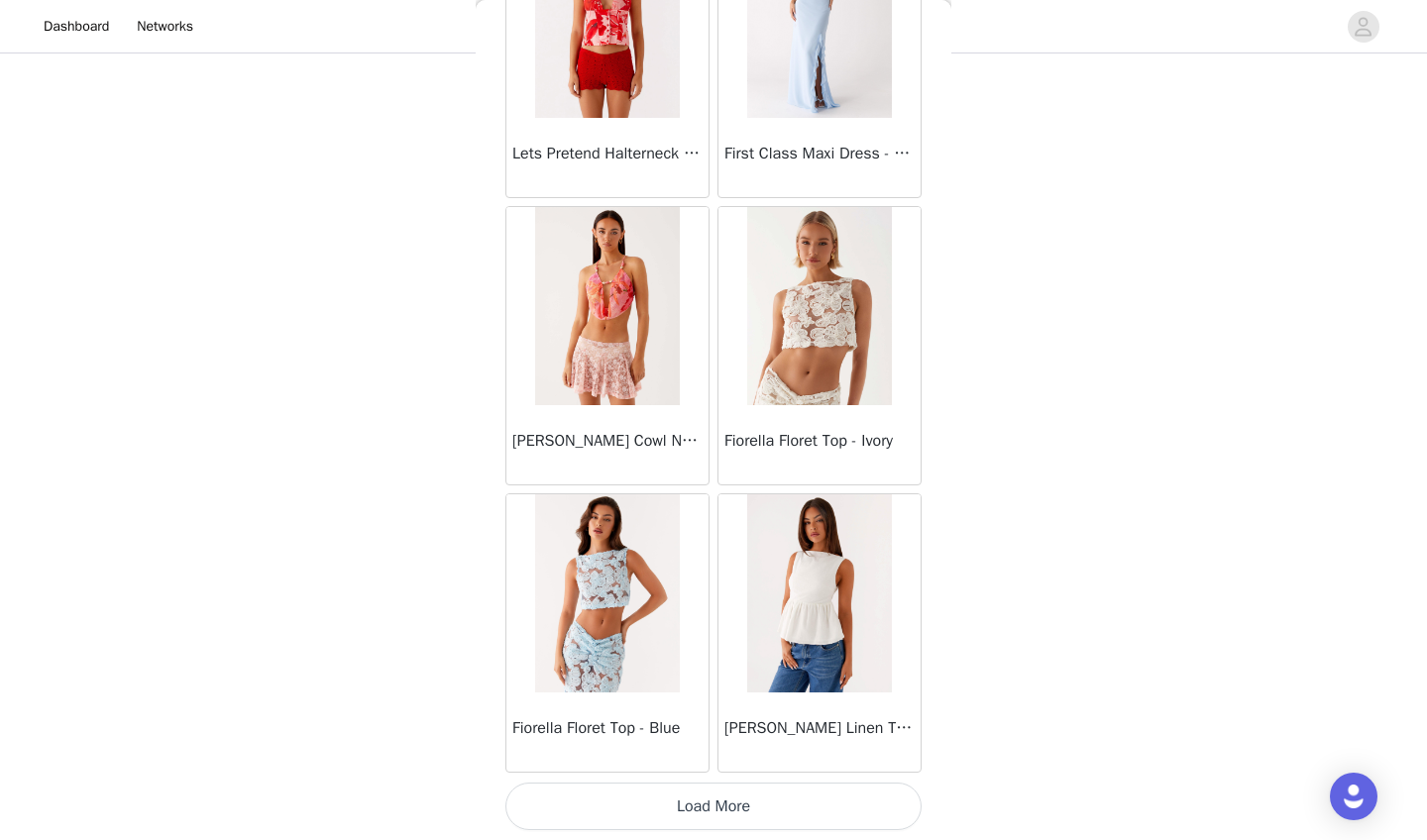 click on "Load More" at bounding box center [714, 806] 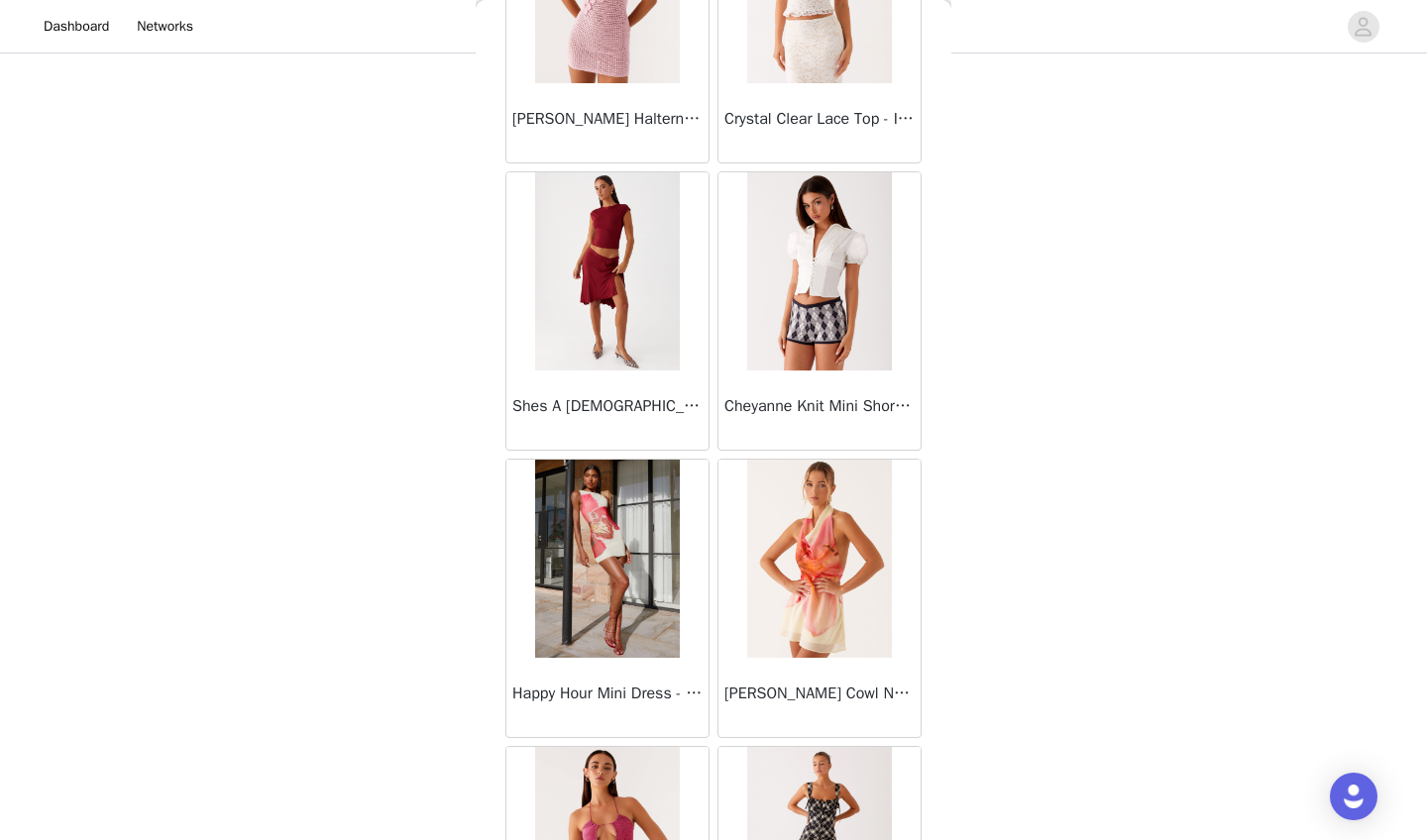 scroll, scrollTop: 39410, scrollLeft: 0, axis: vertical 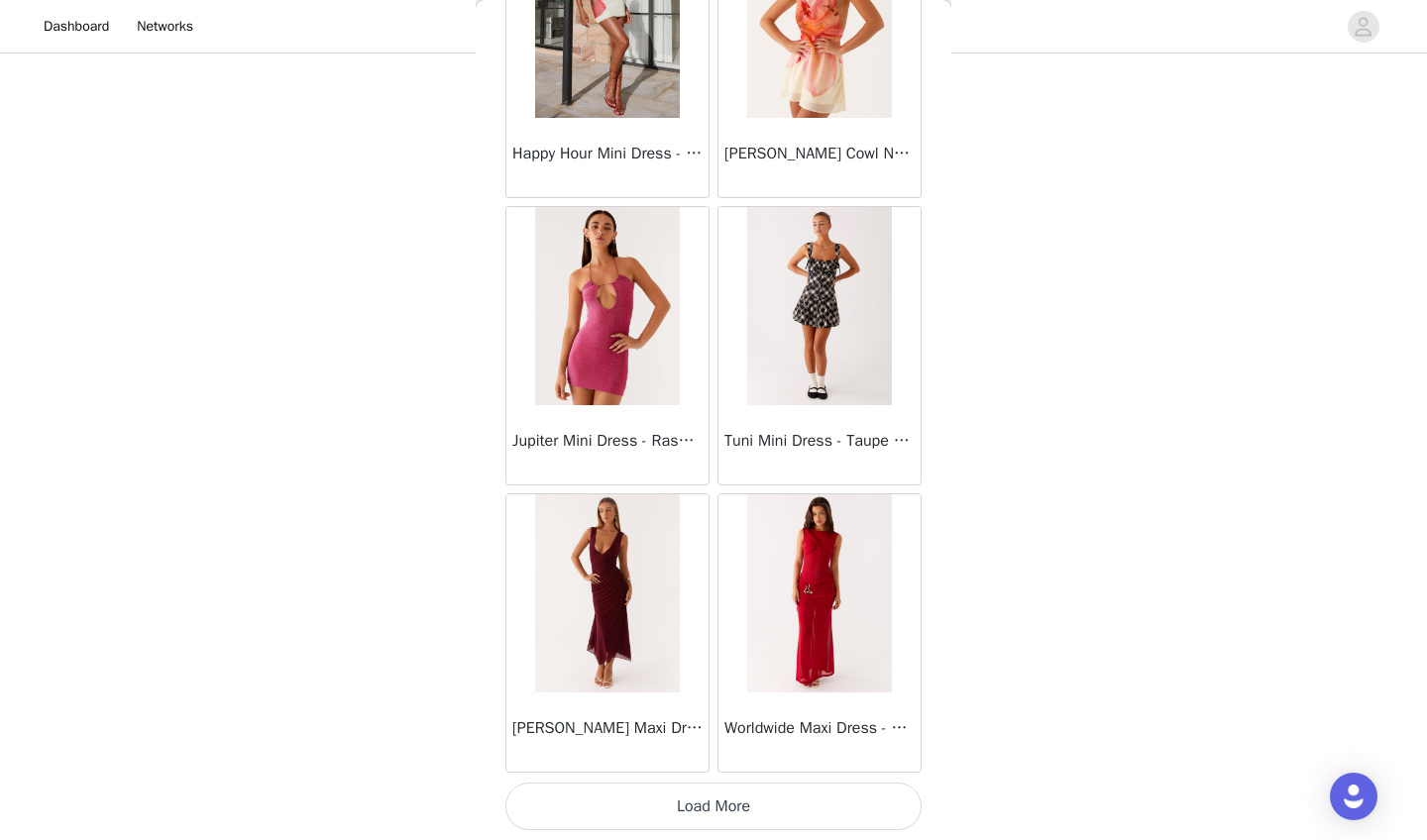 click on "Load More" at bounding box center (714, 806) 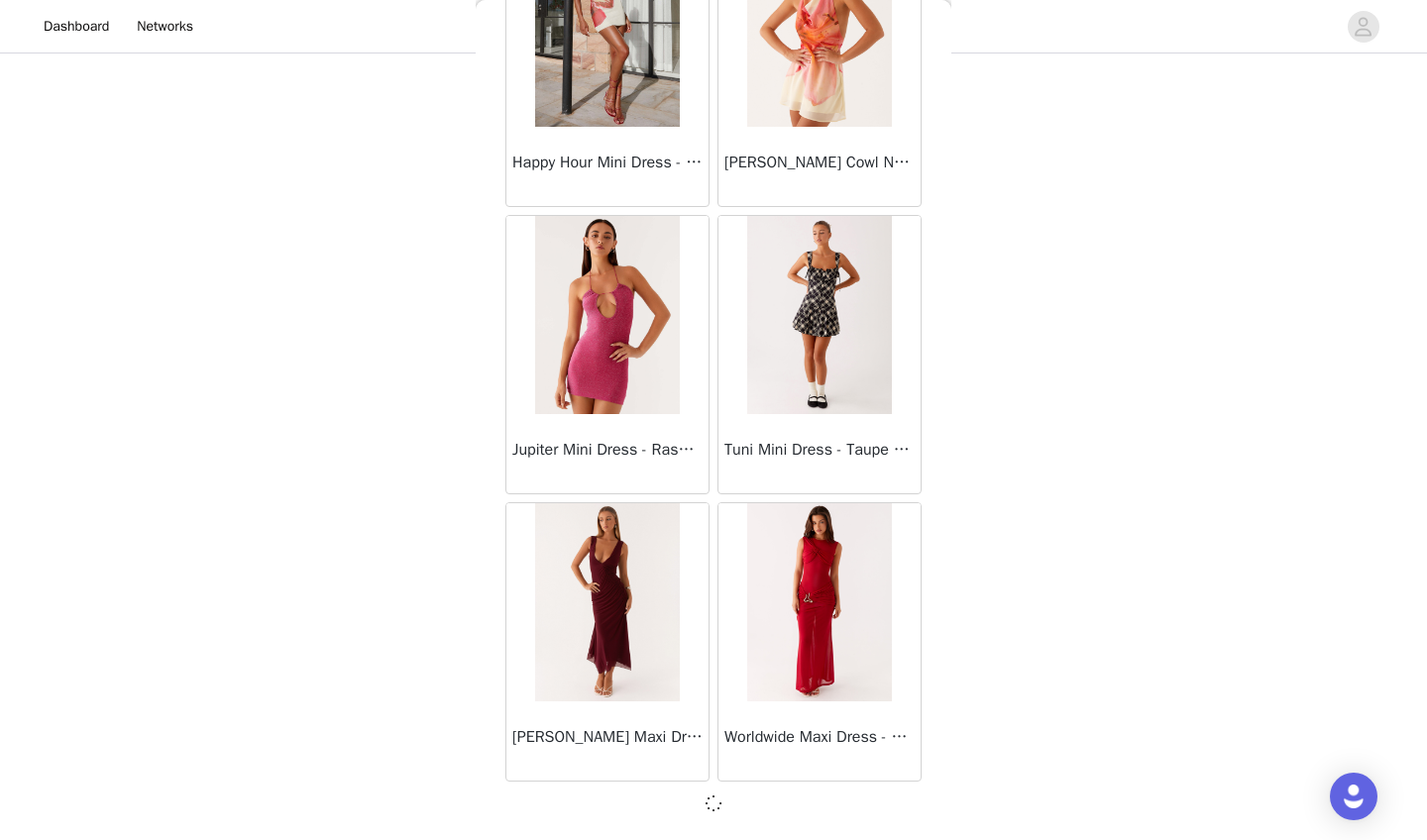 scroll, scrollTop: 39527, scrollLeft: 0, axis: vertical 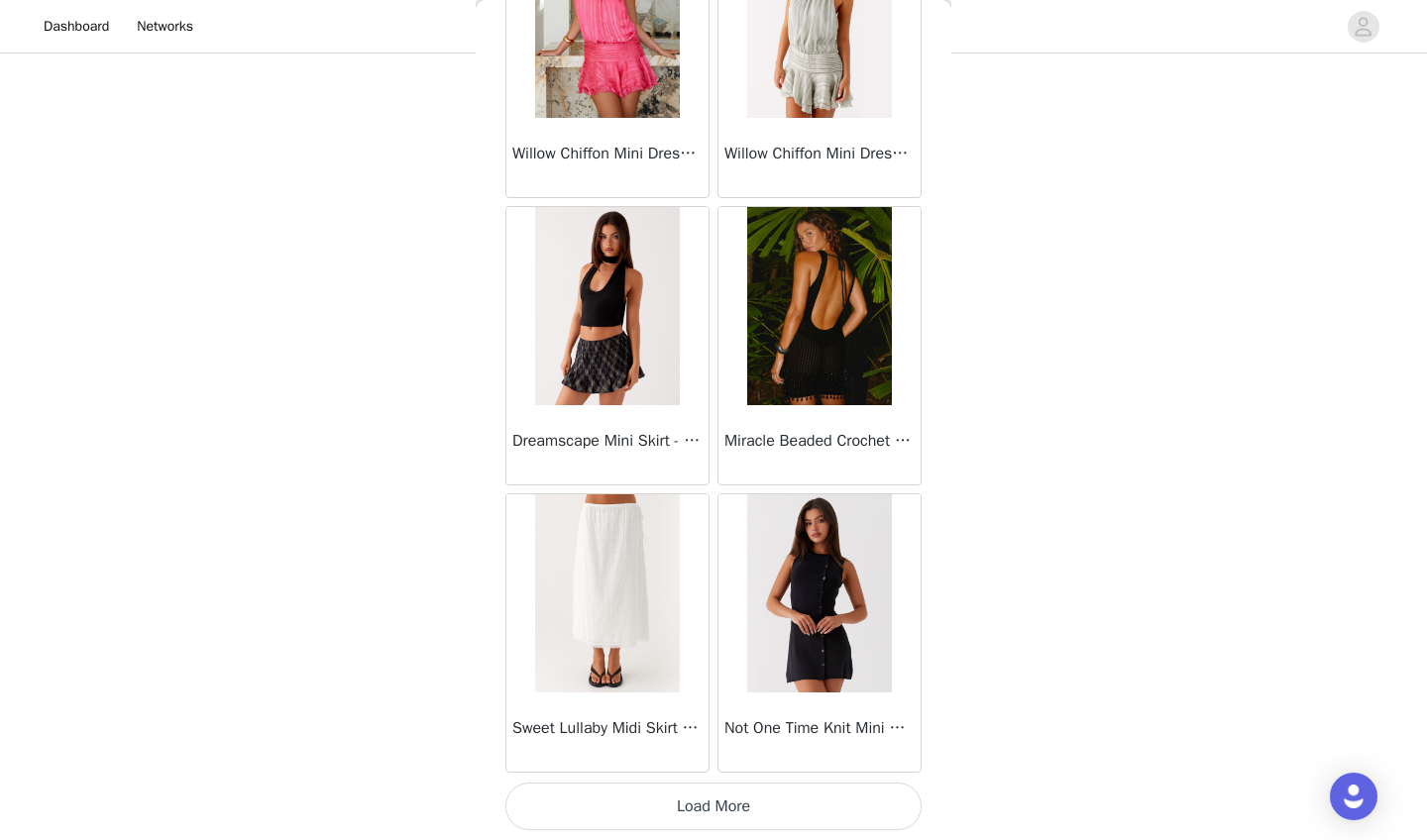 click on "Load More" at bounding box center [714, 806] 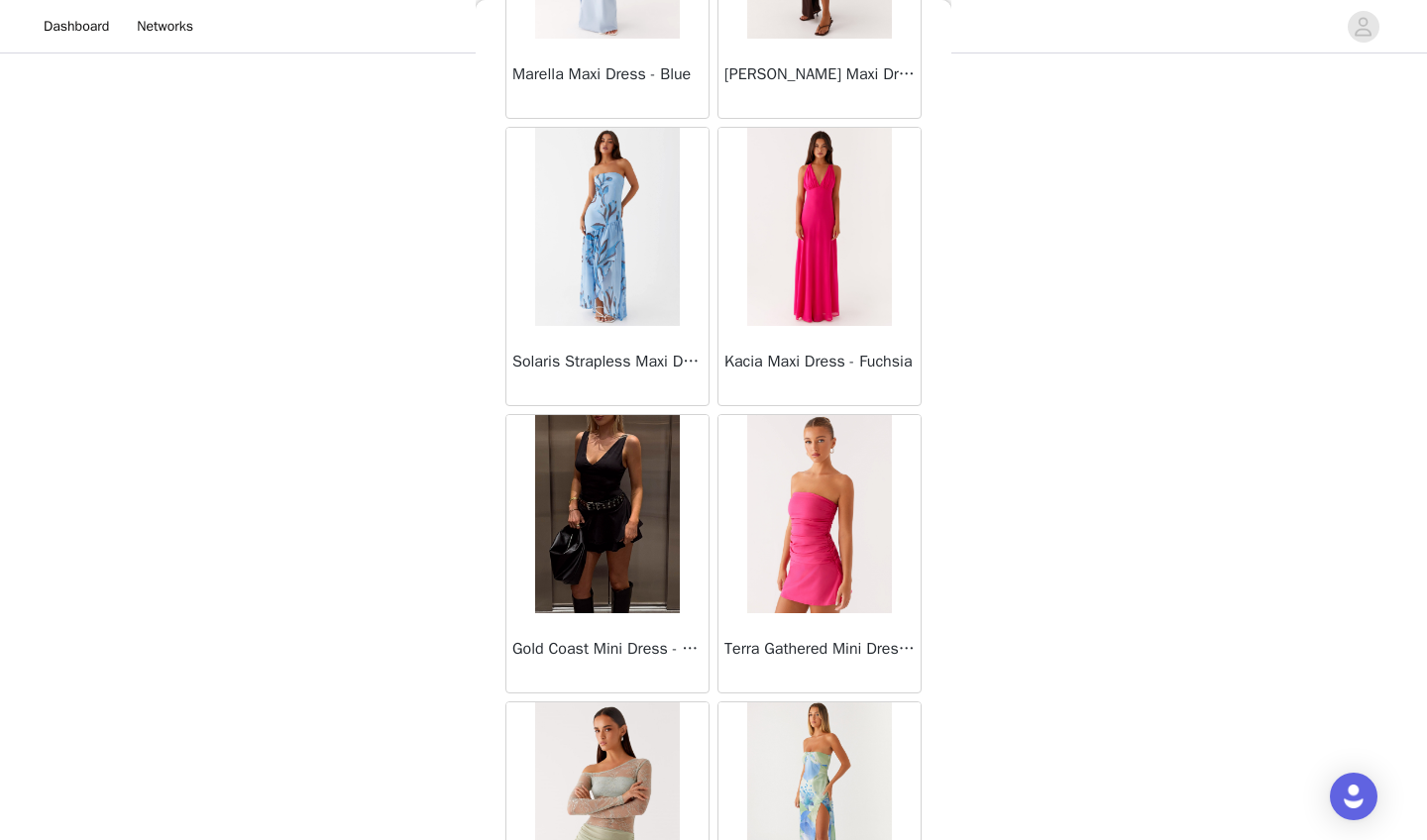 scroll, scrollTop: 44989, scrollLeft: 0, axis: vertical 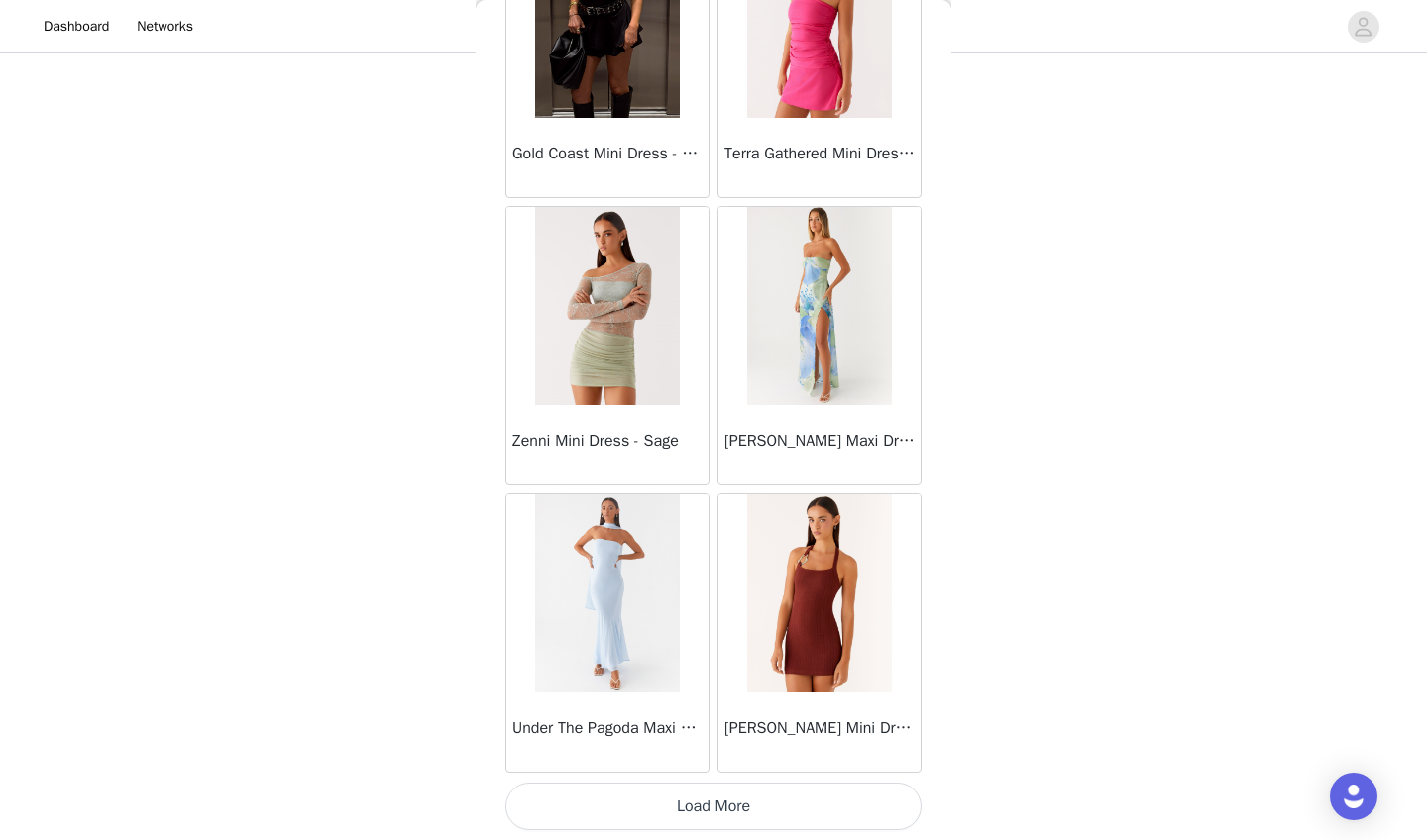 click on "Load More" at bounding box center (714, 806) 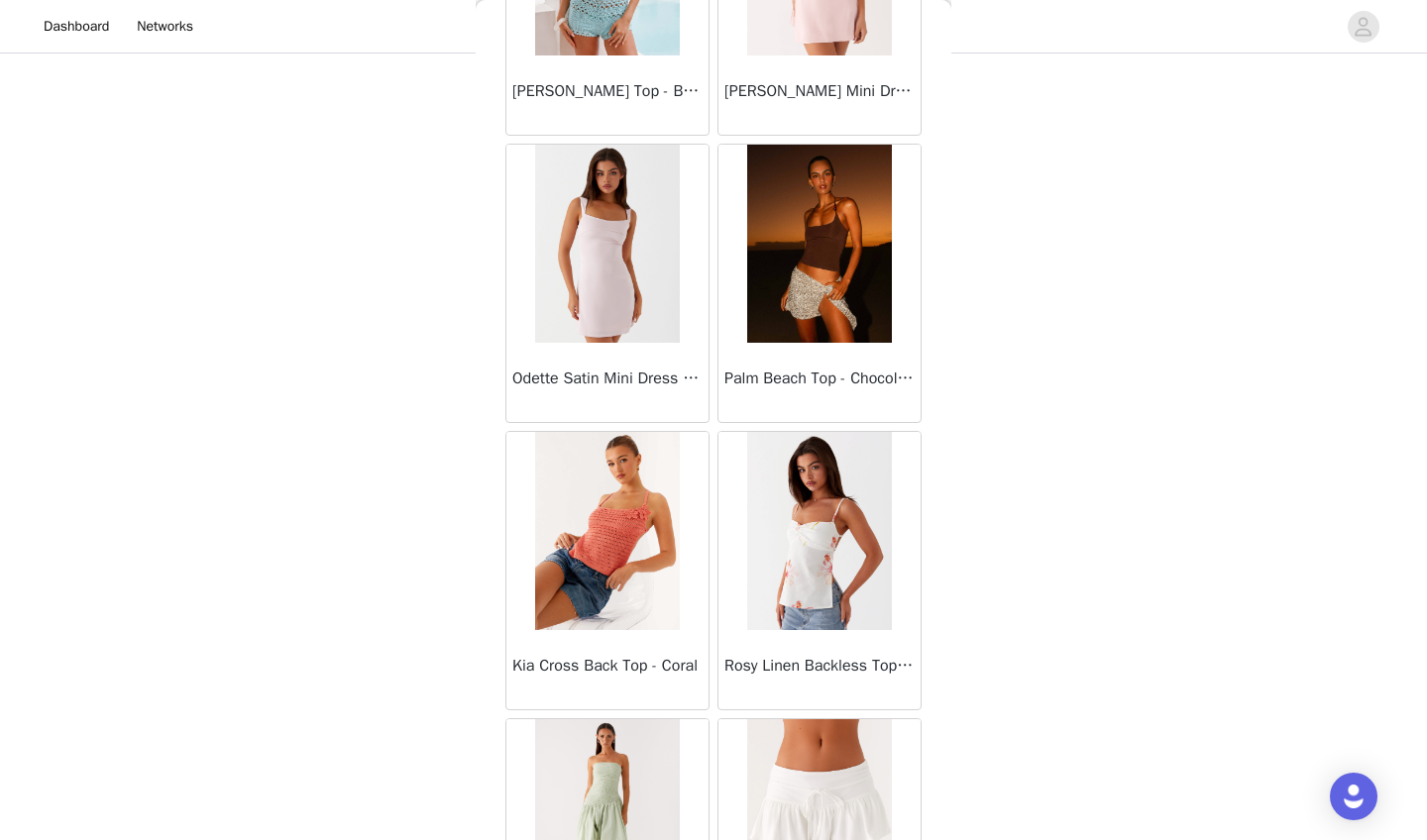 scroll, scrollTop: 48153, scrollLeft: 0, axis: vertical 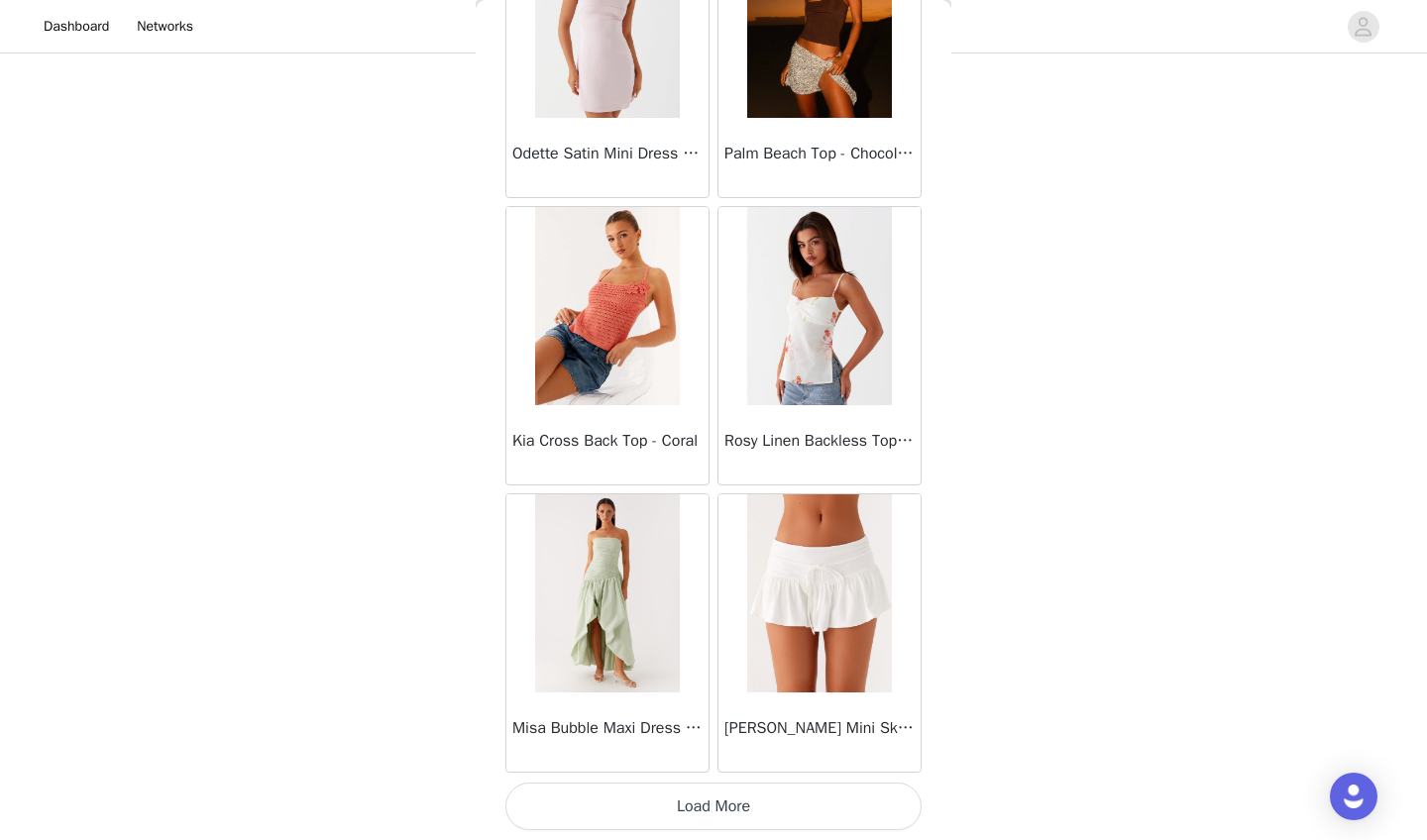 click on "Load More" at bounding box center (714, 806) 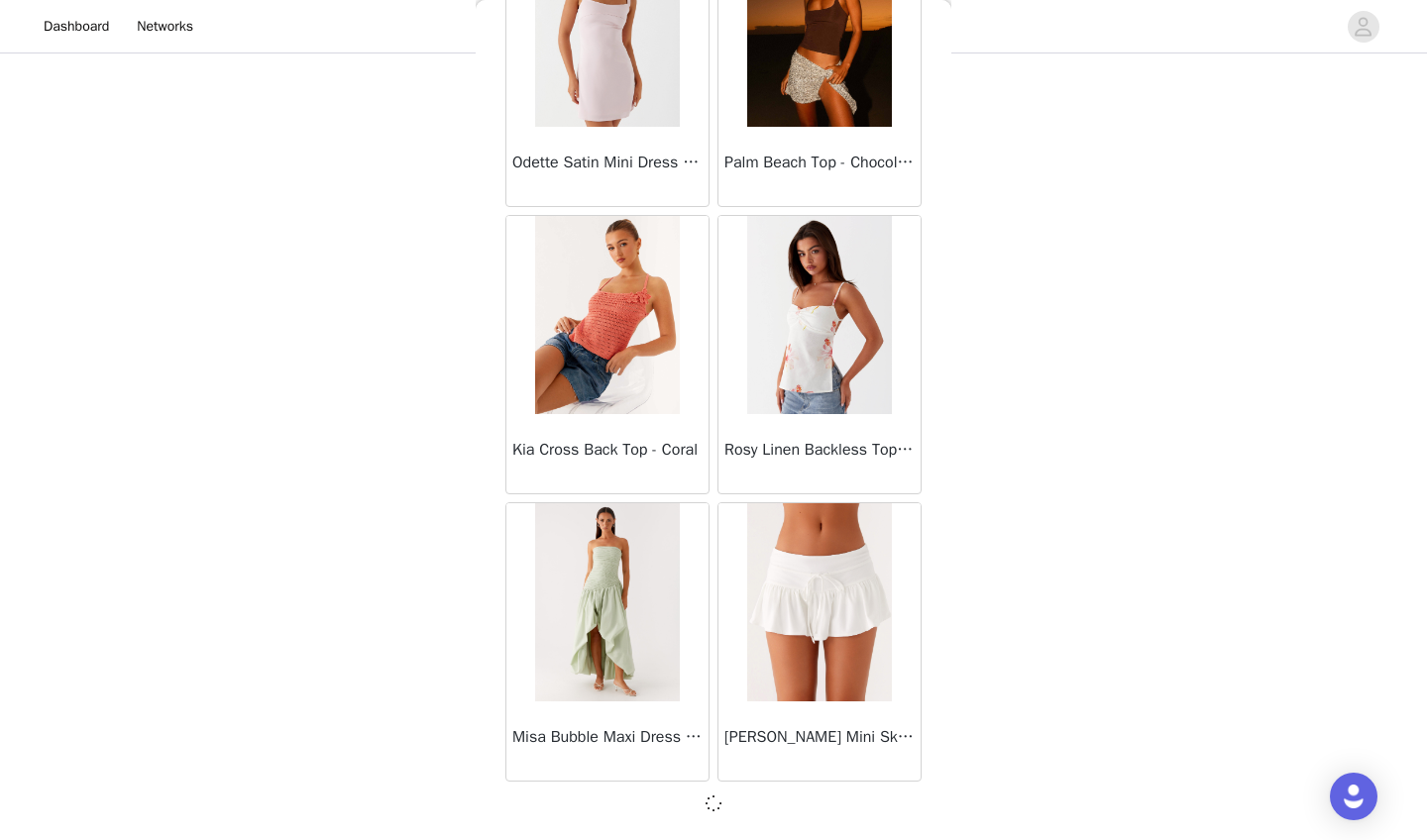 scroll, scrollTop: 48144, scrollLeft: 0, axis: vertical 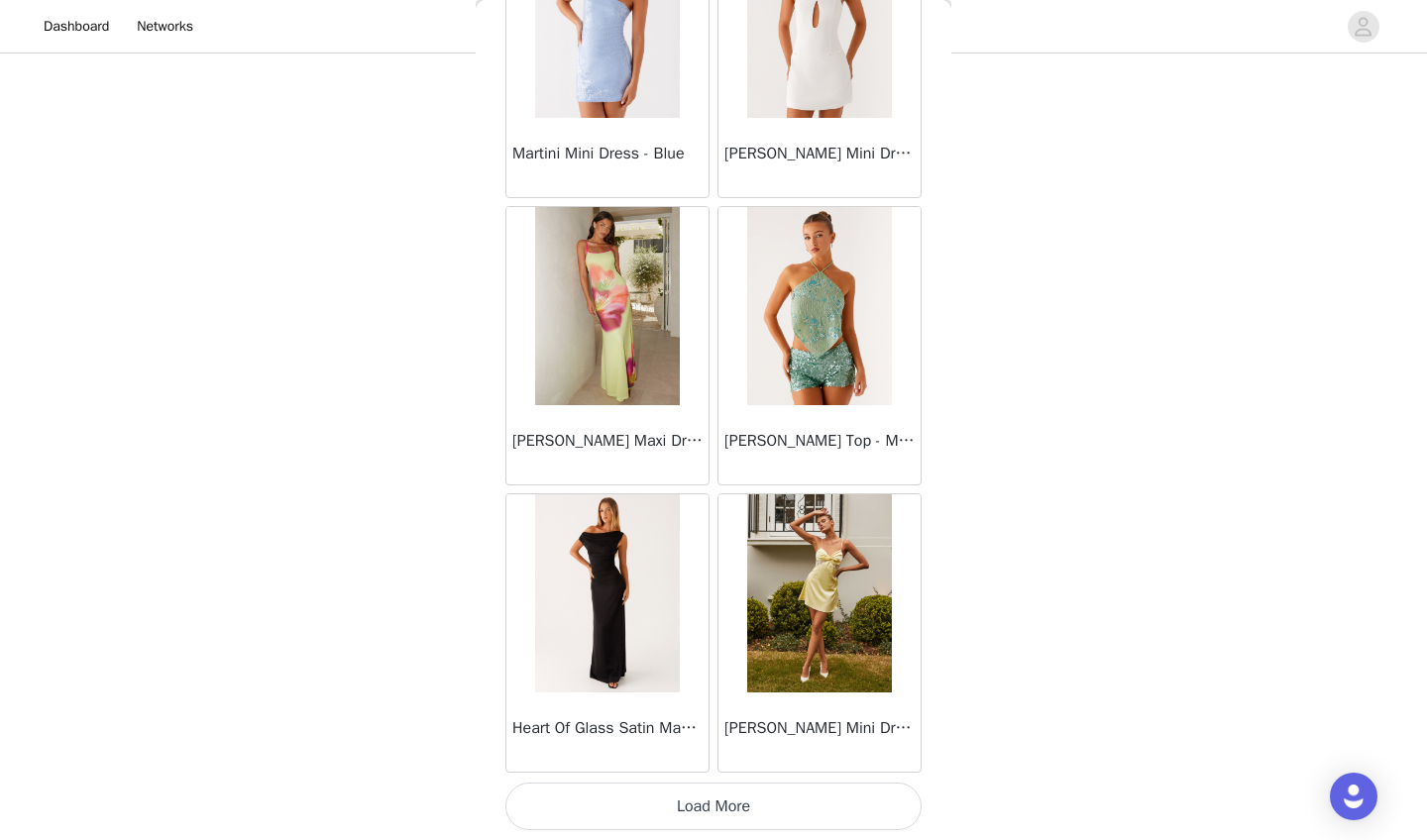 click on "Load More" at bounding box center (714, 806) 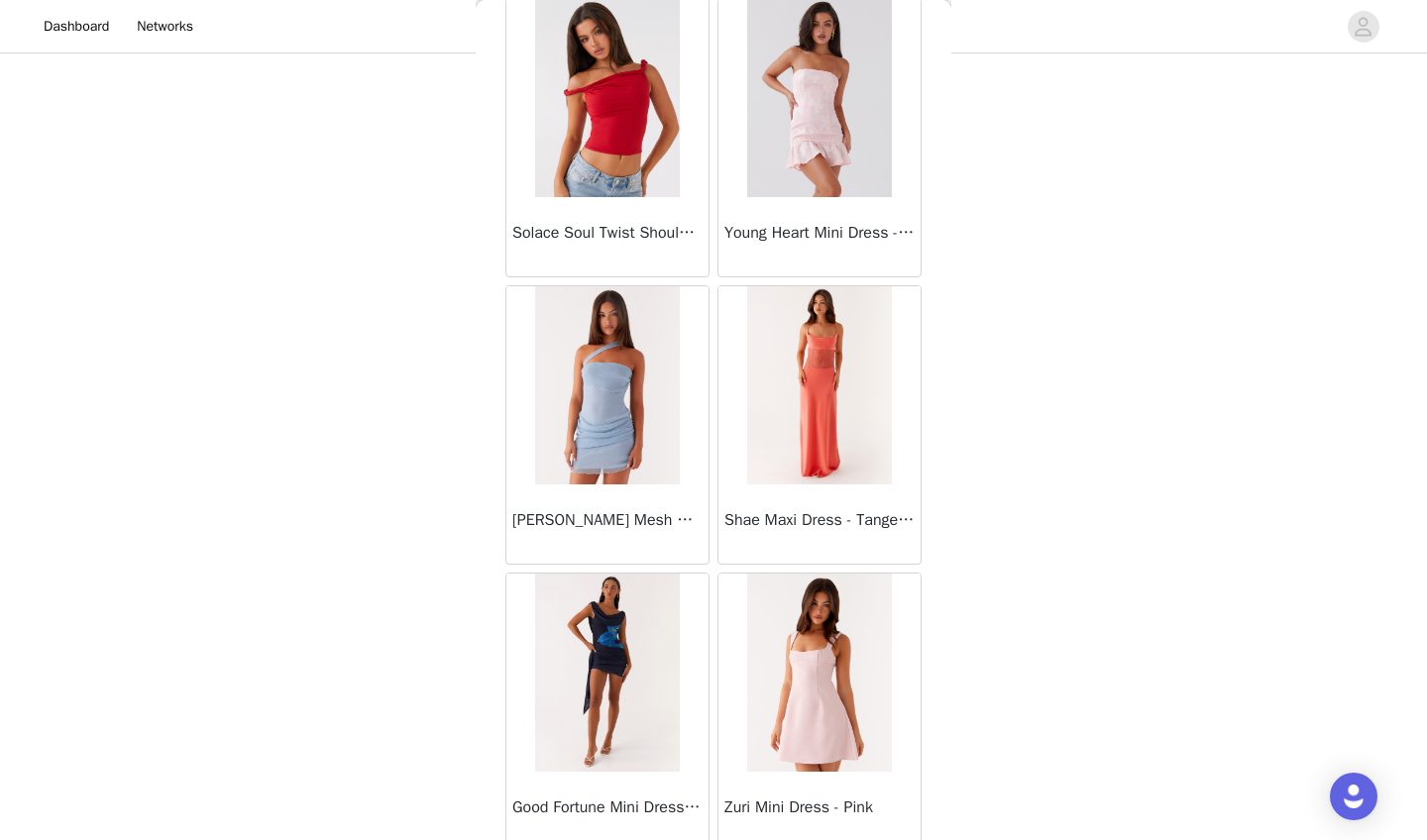scroll, scrollTop: 53400, scrollLeft: 0, axis: vertical 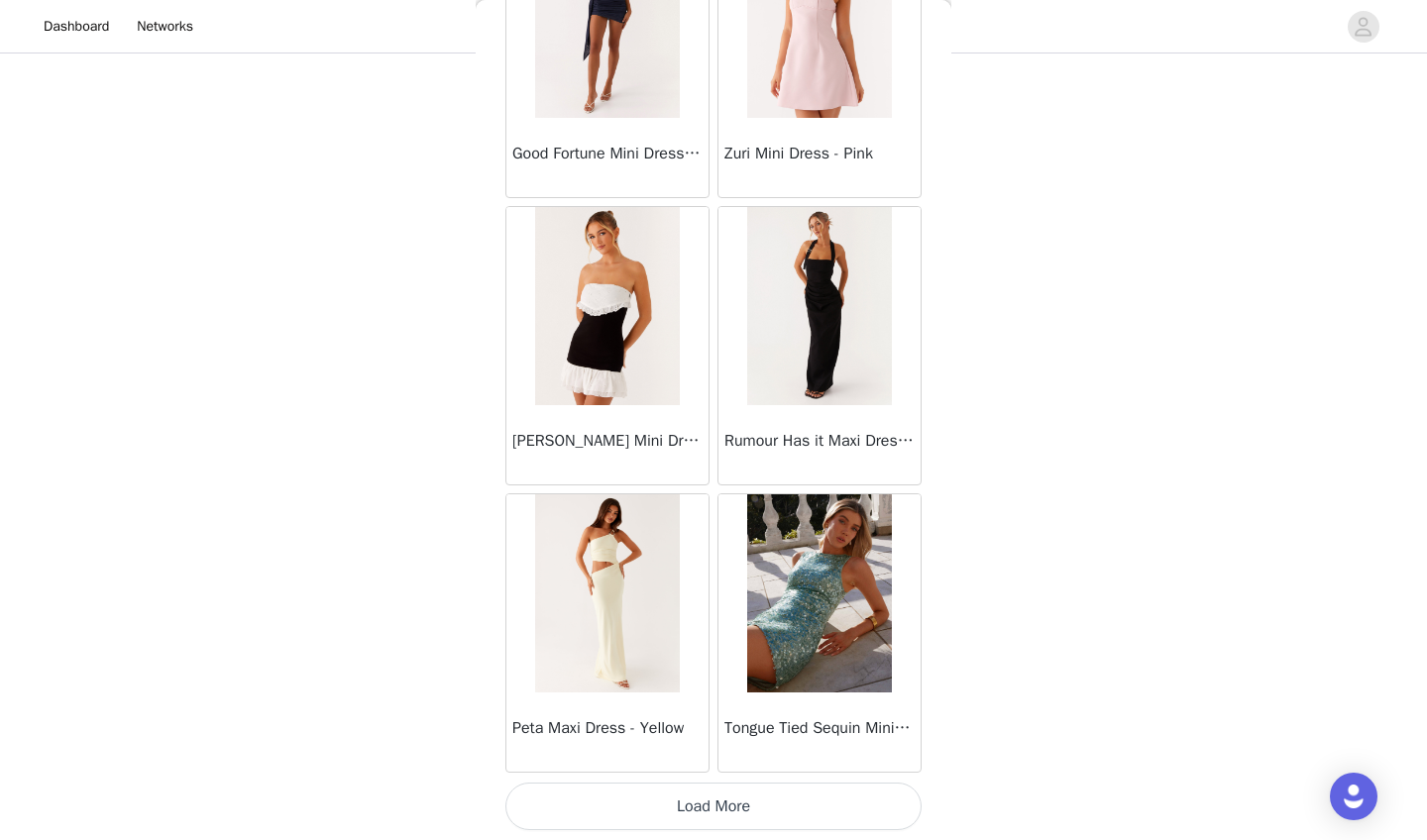 click on "Load More" at bounding box center [714, 806] 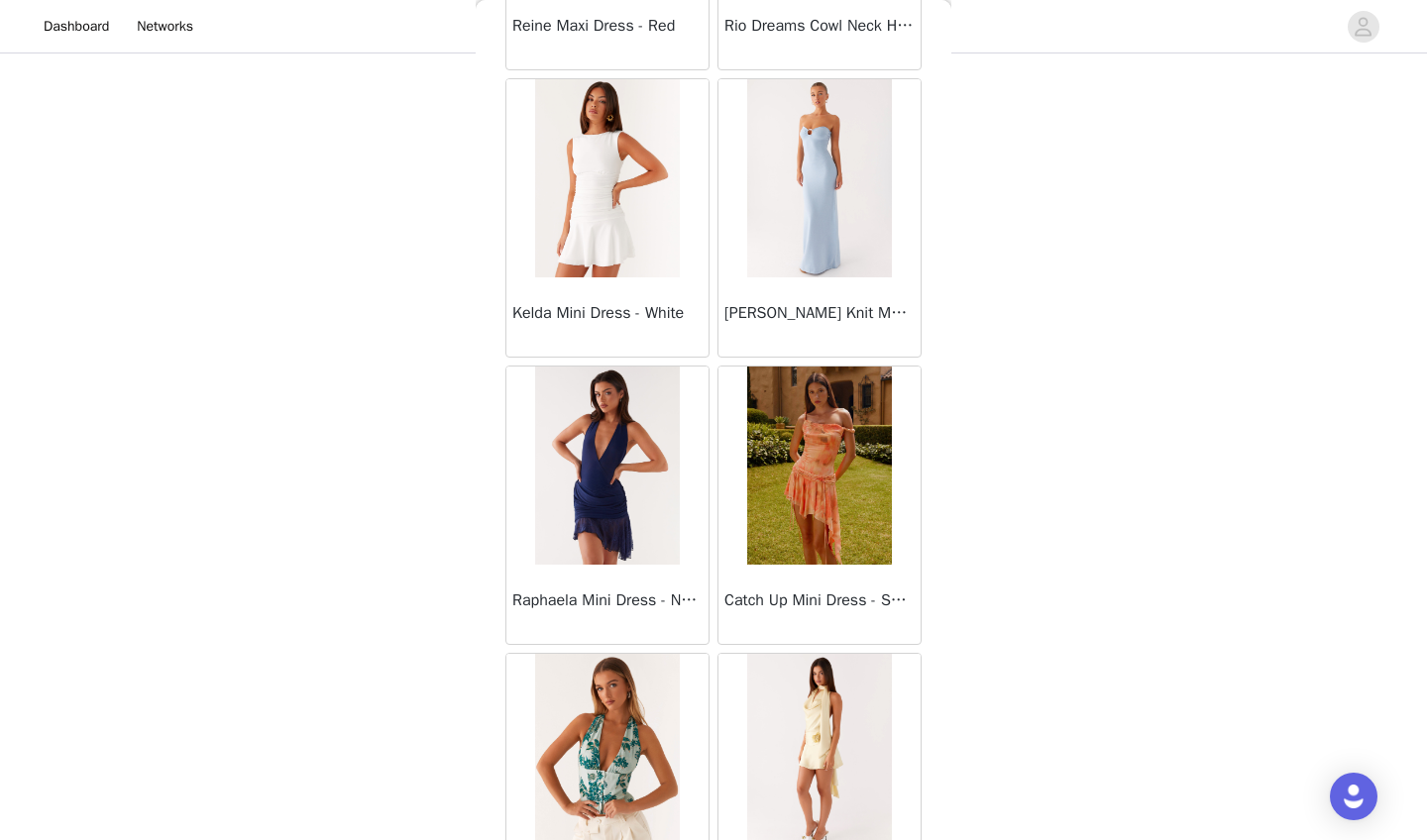 scroll, scrollTop: 55462, scrollLeft: 0, axis: vertical 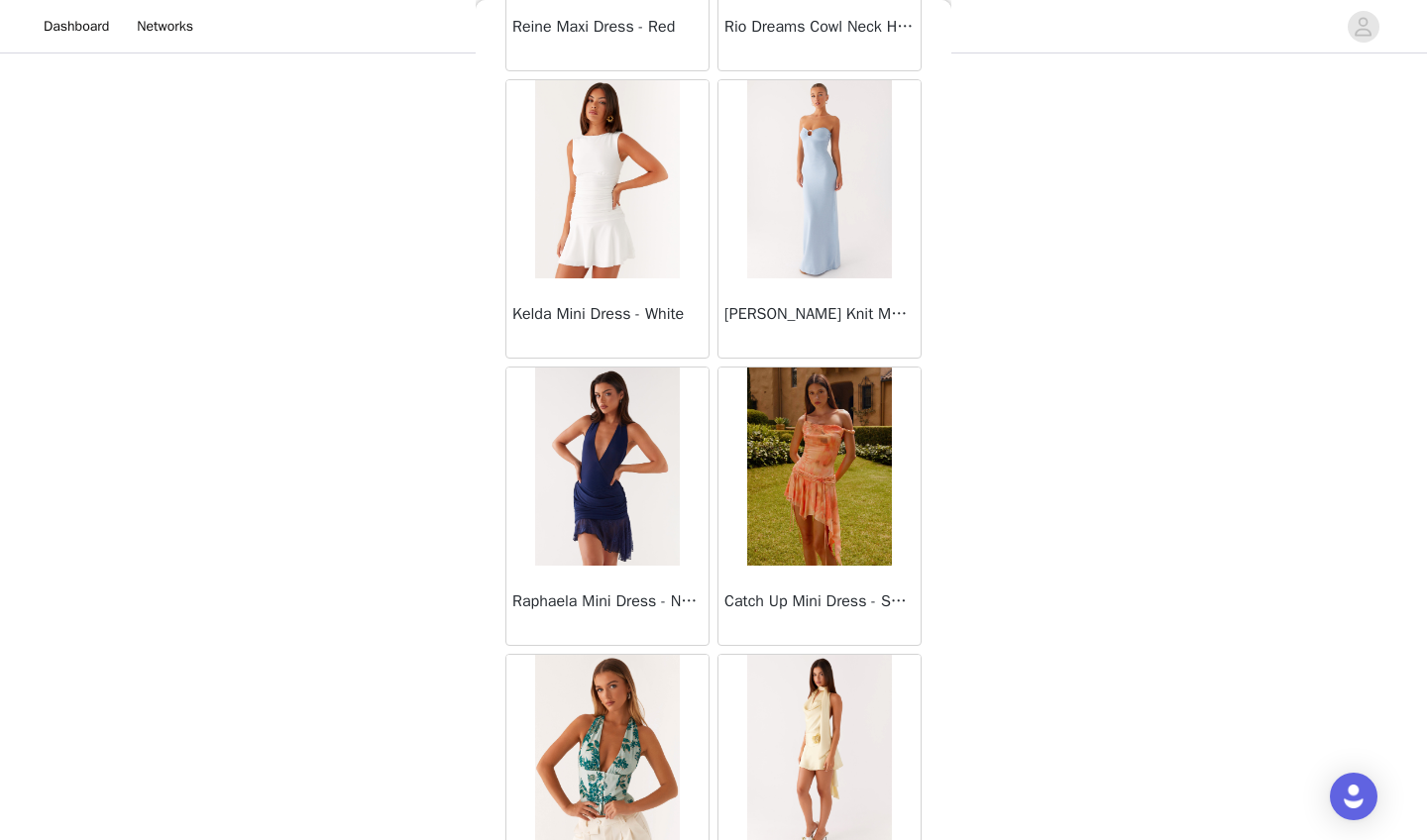 click at bounding box center (819, 179) 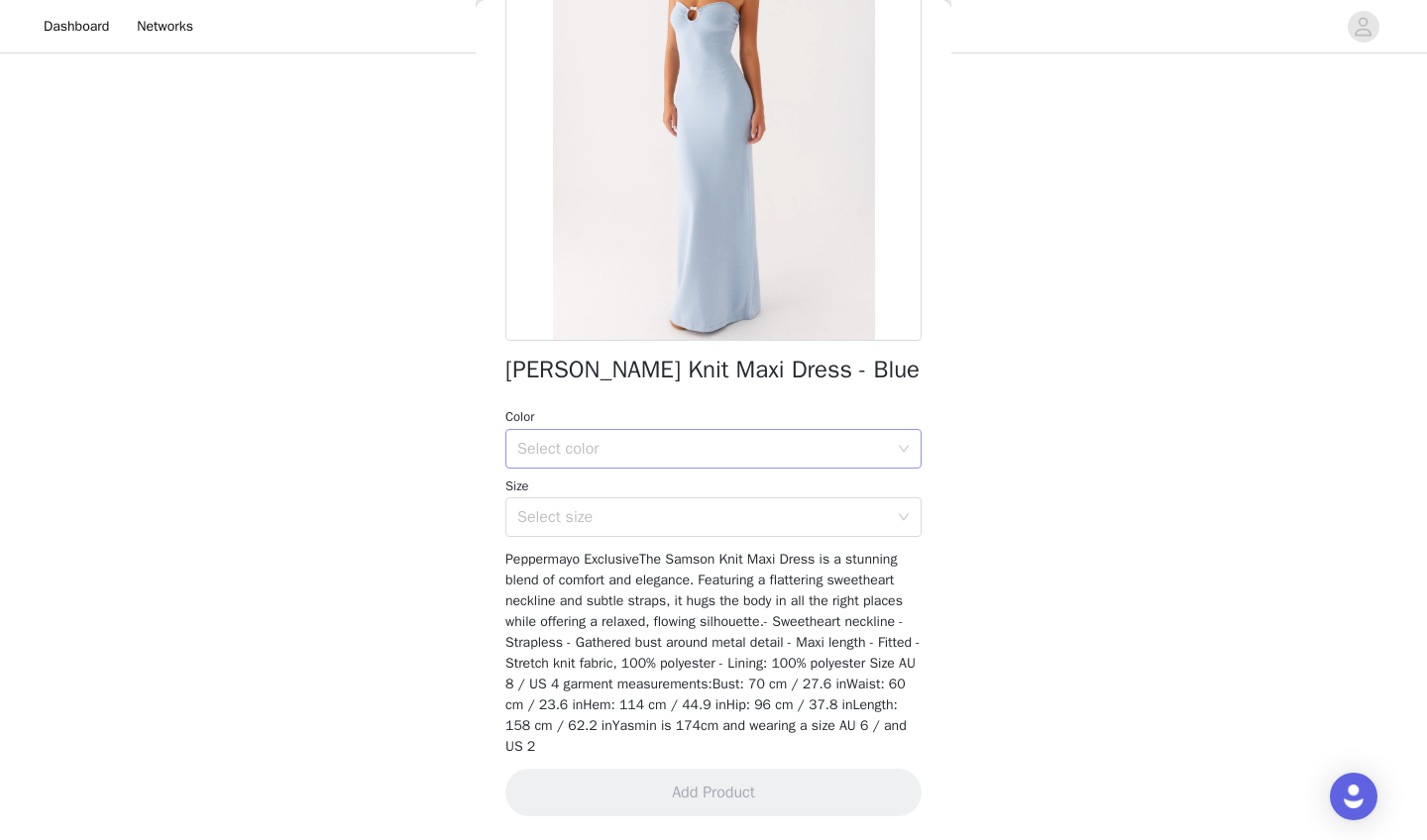 scroll, scrollTop: 203, scrollLeft: 0, axis: vertical 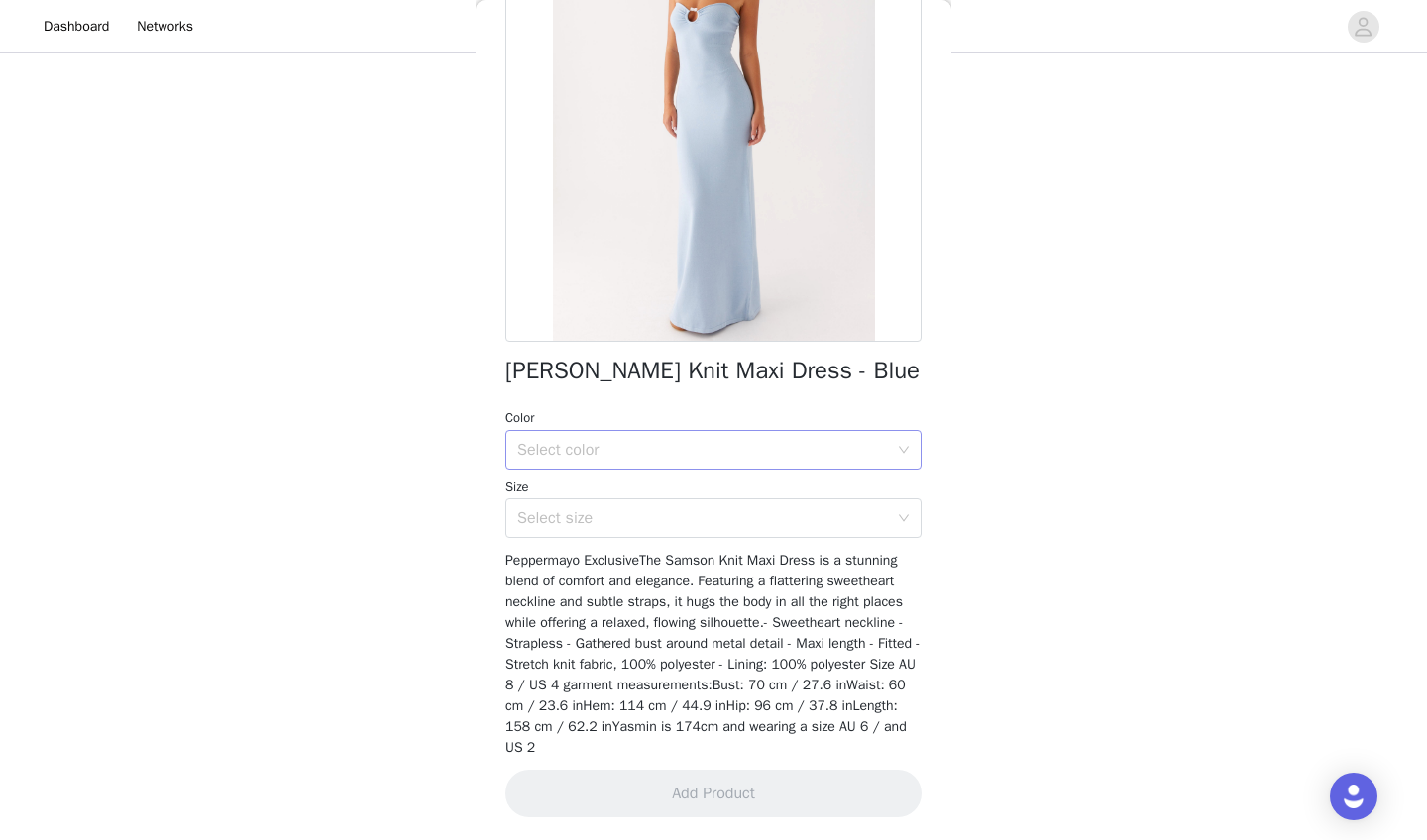 click on "Select color" at bounding box center (703, 450) 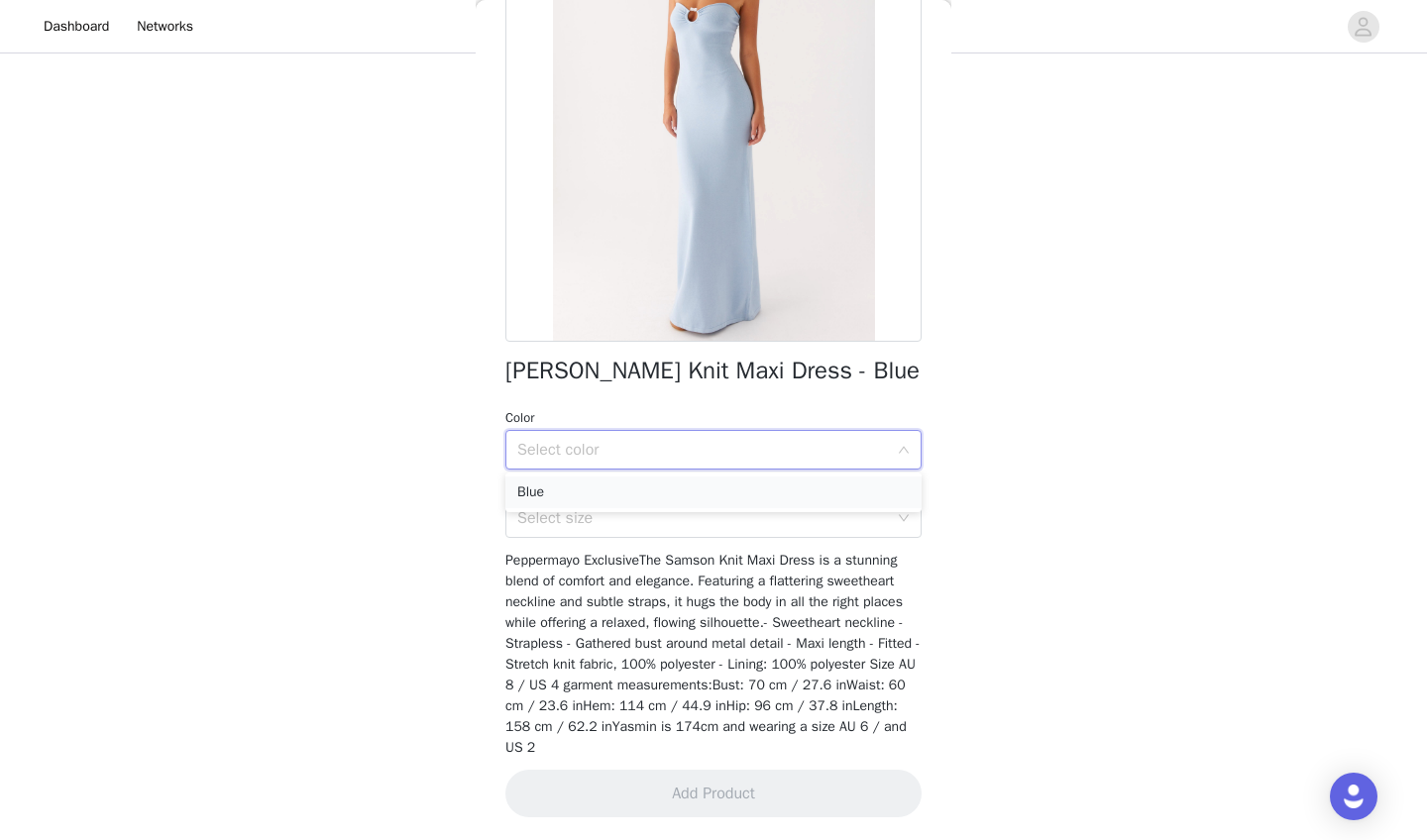 click on "Blue" at bounding box center [714, 492] 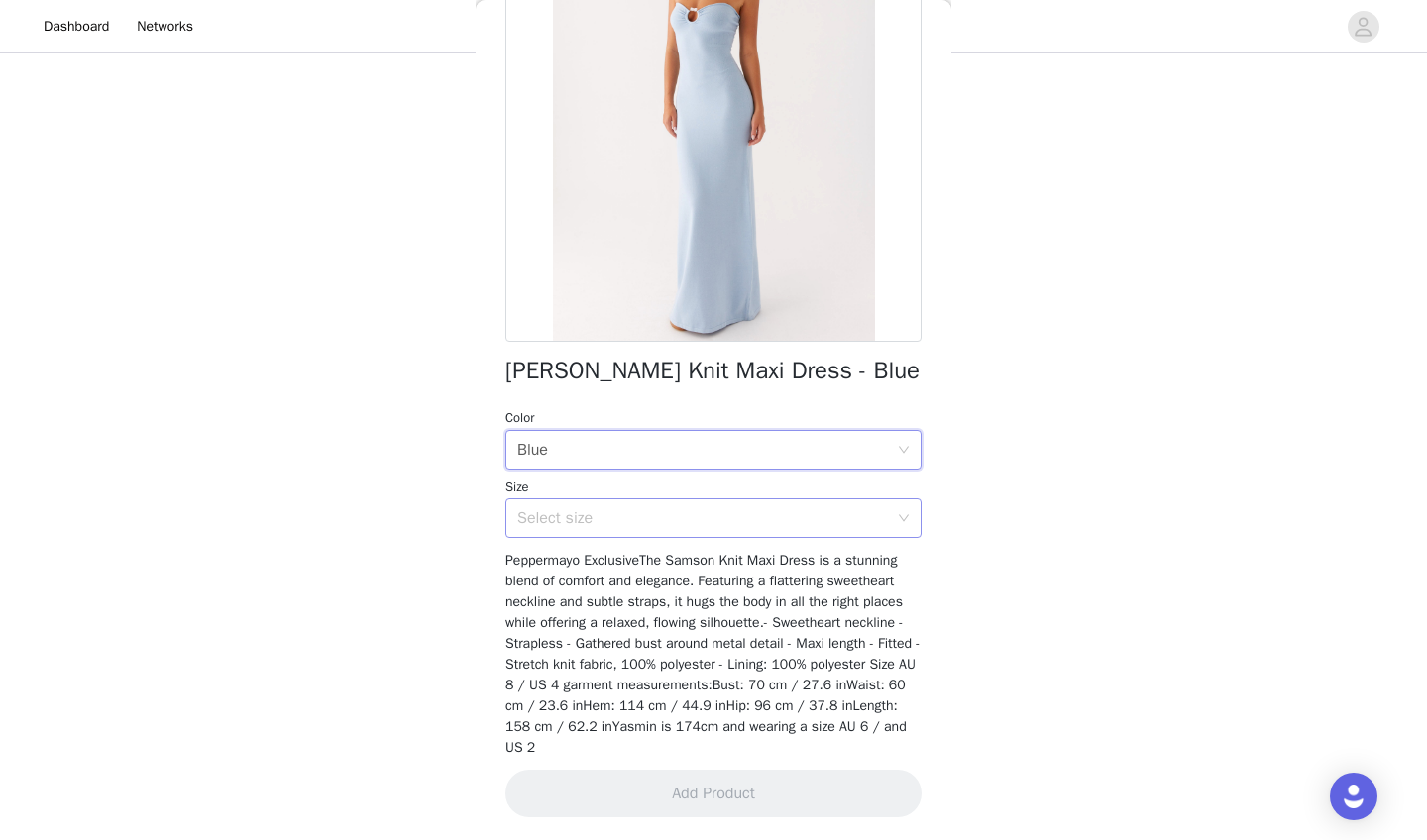 click on "Select size" at bounding box center (703, 518) 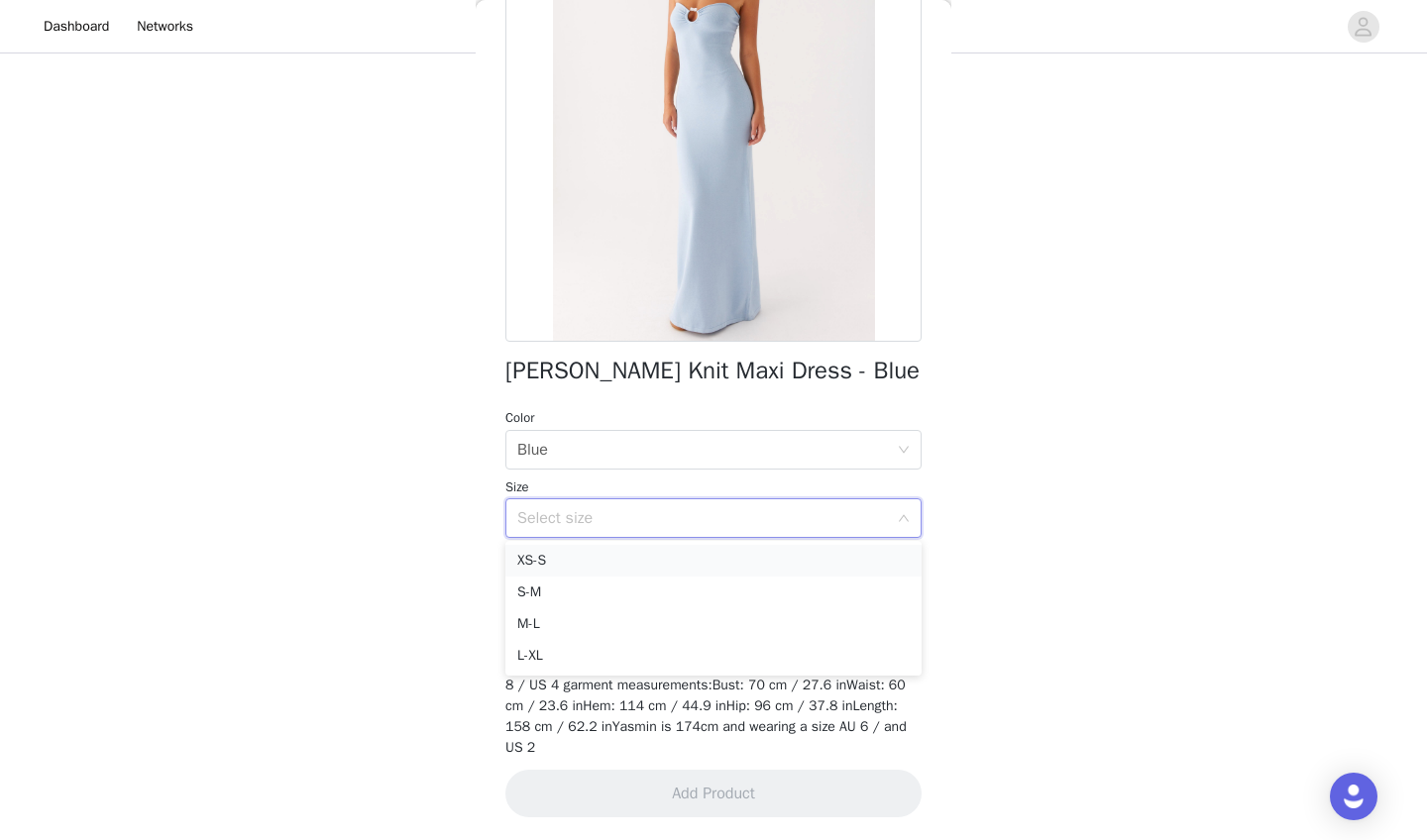 click on "XS-S" at bounding box center (714, 561) 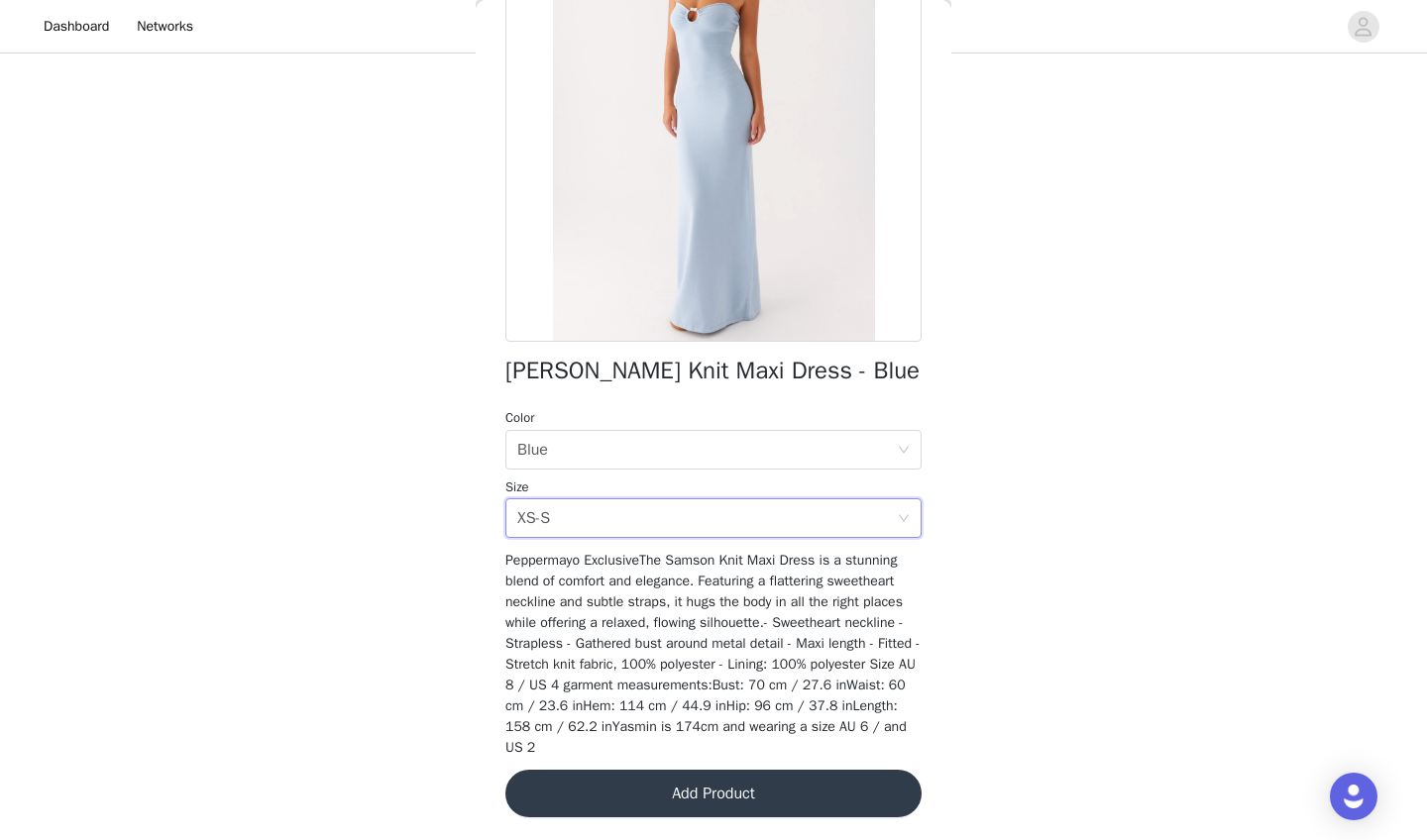 click on "Add Product" at bounding box center (714, 793) 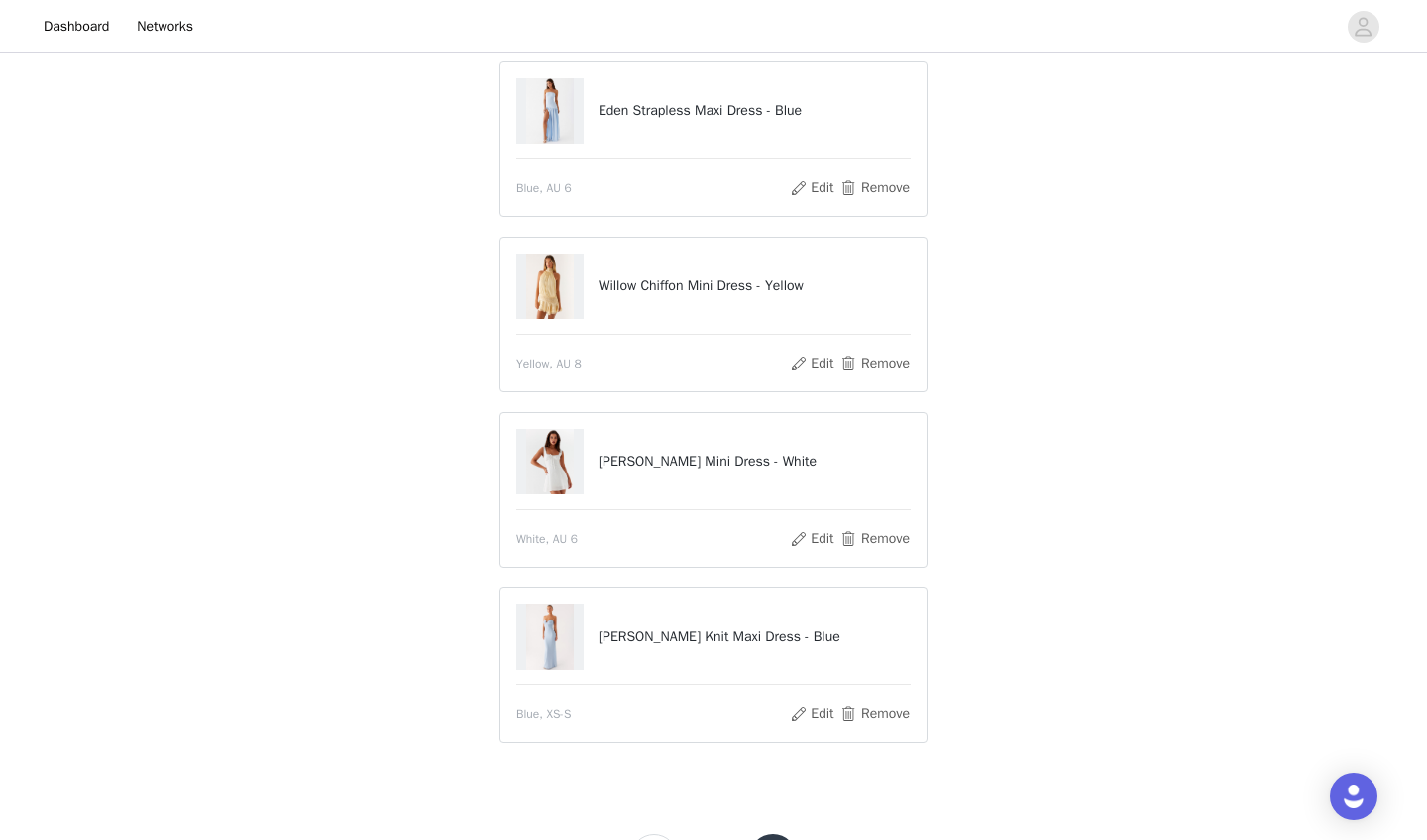 scroll, scrollTop: 172, scrollLeft: 0, axis: vertical 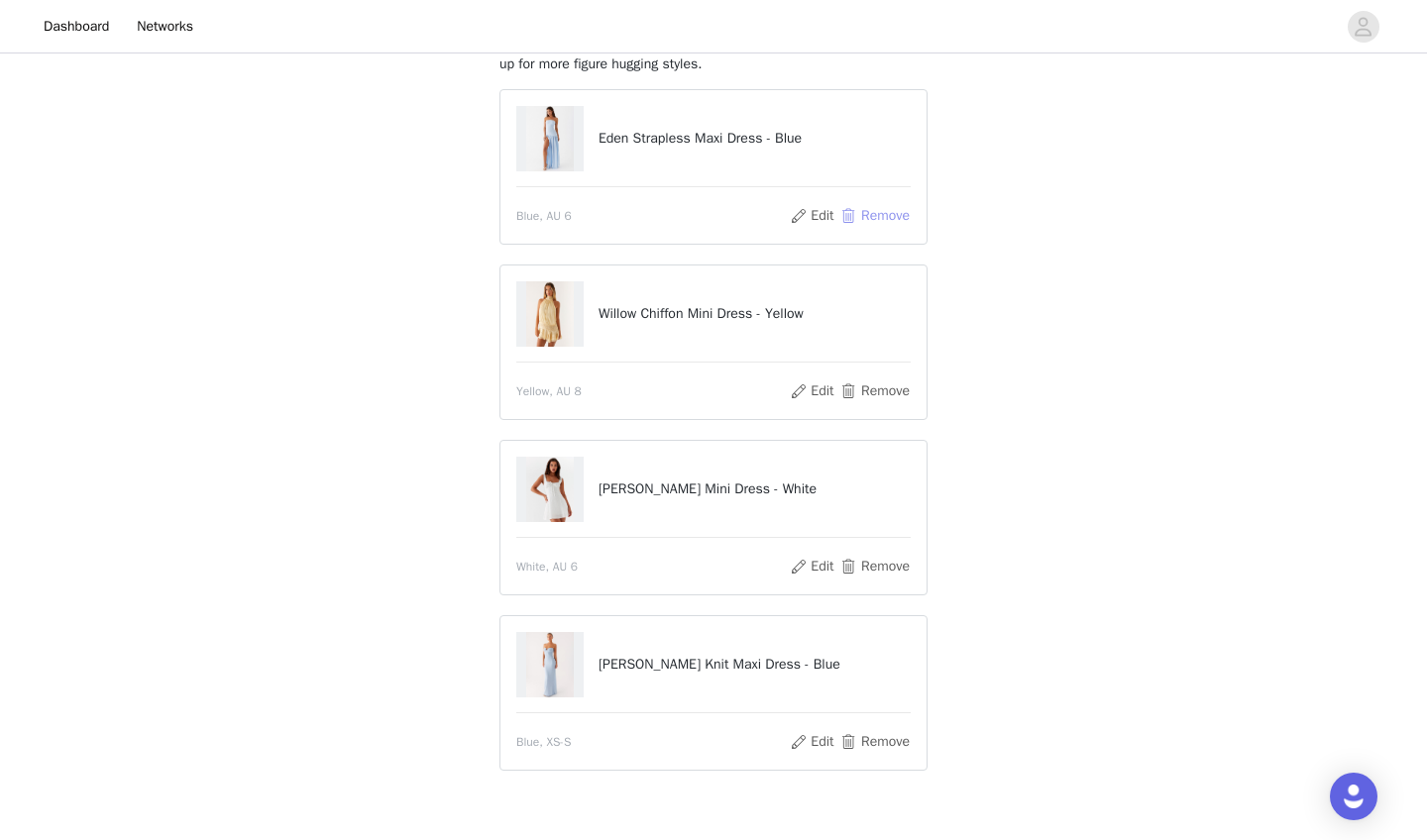 click on "Remove" at bounding box center (875, 216) 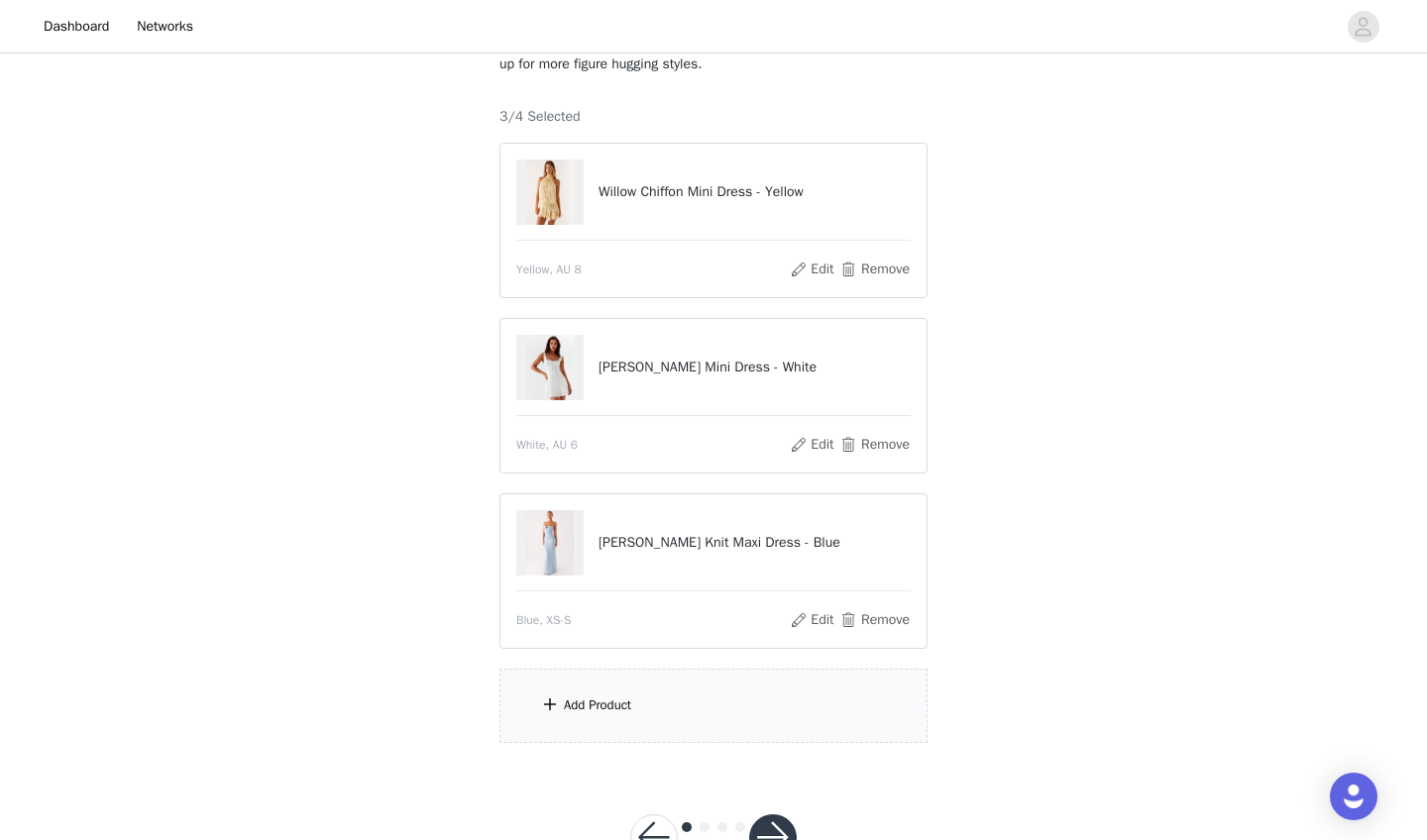 click on "Add Product" at bounding box center [714, 705] 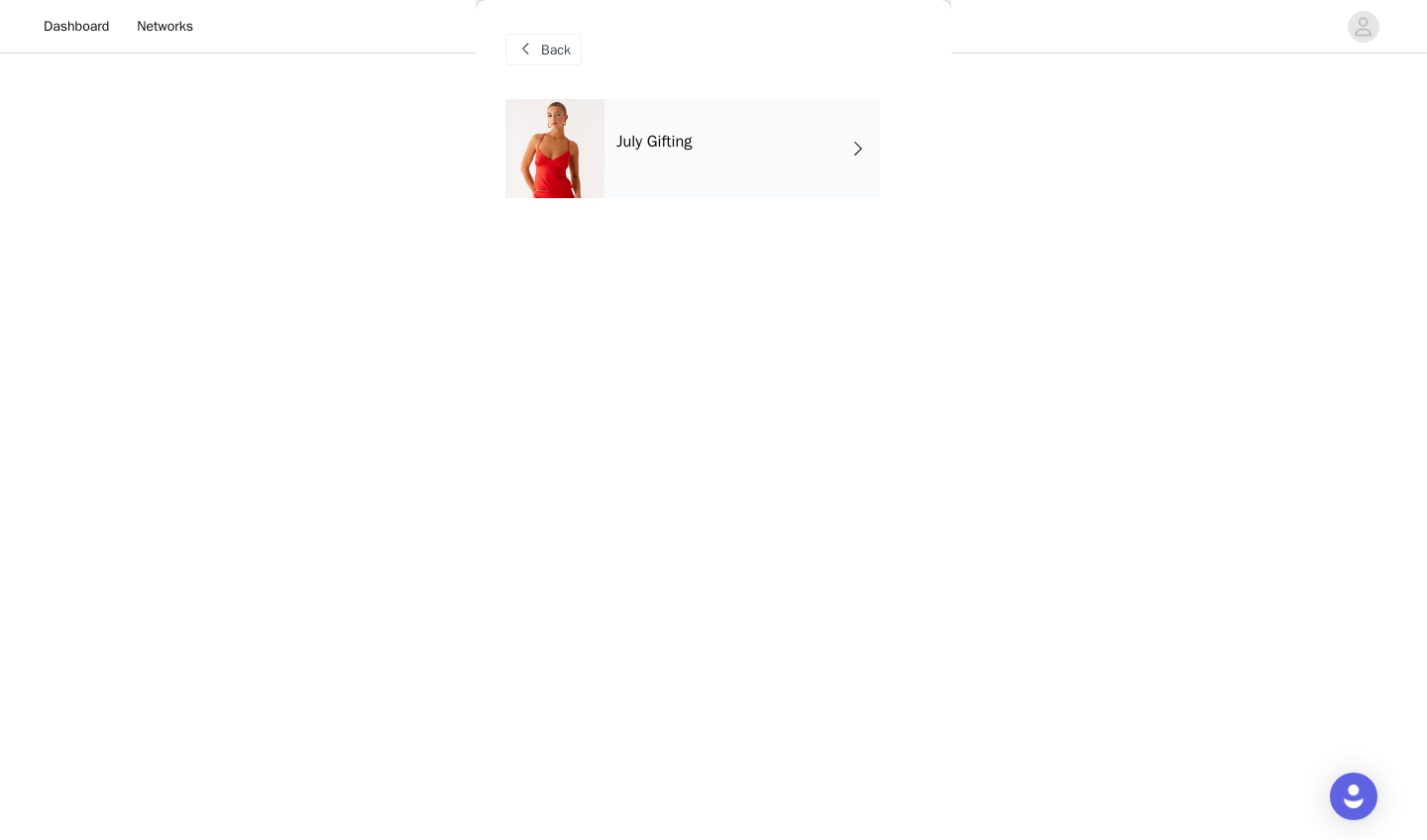 click on "July Gifting" at bounding box center (742, 149) 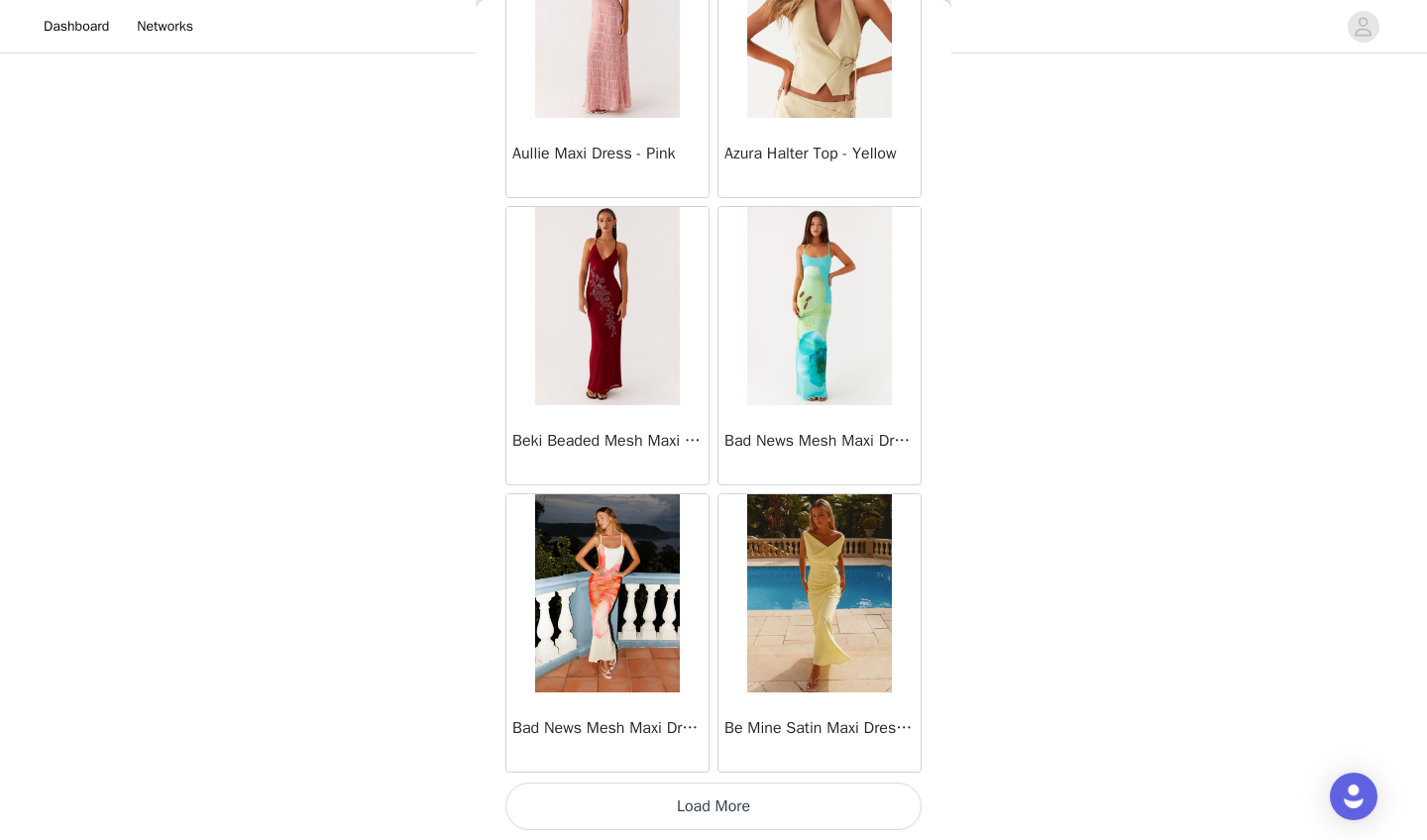 scroll, scrollTop: 2191, scrollLeft: 0, axis: vertical 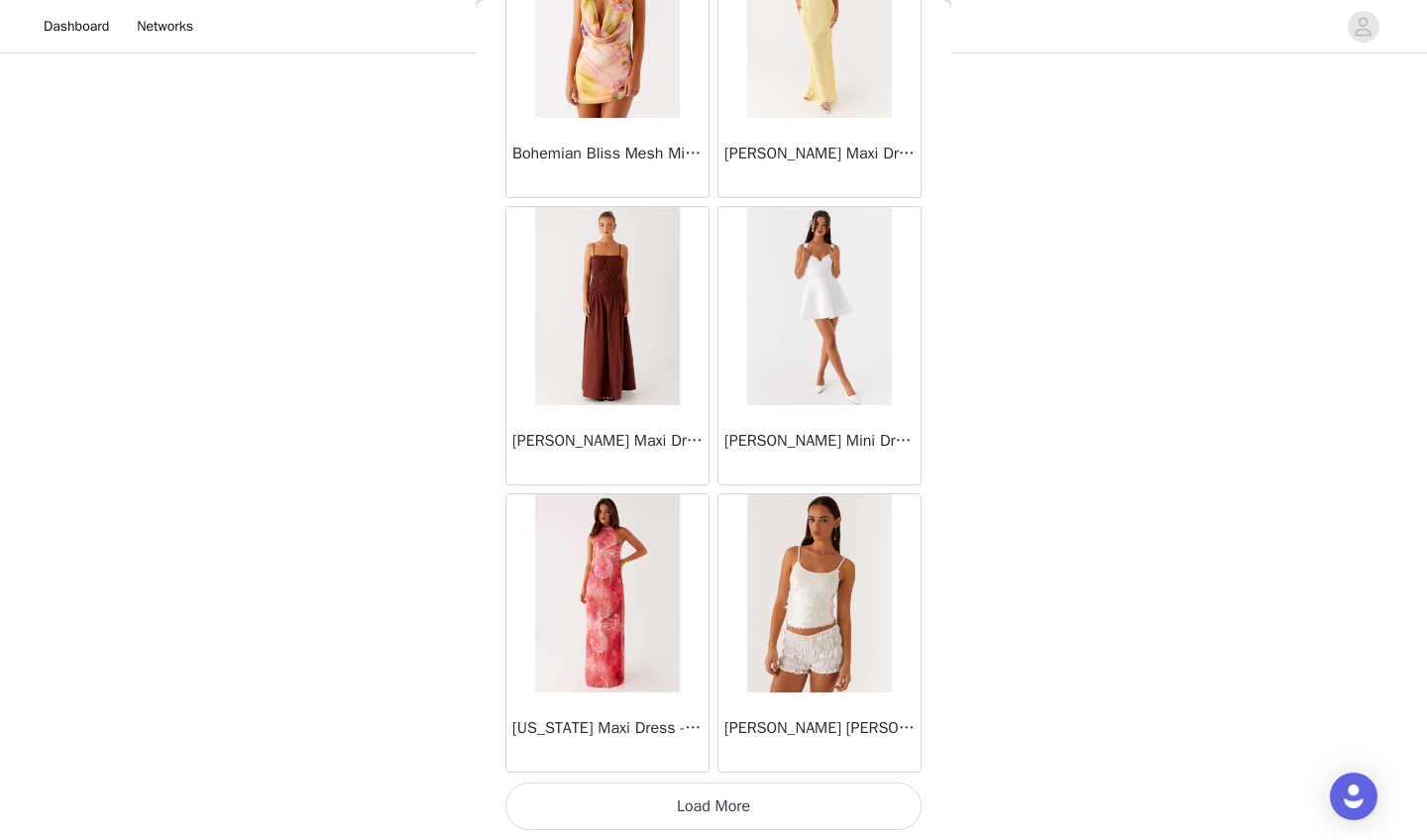 click on "Load More" at bounding box center (714, 806) 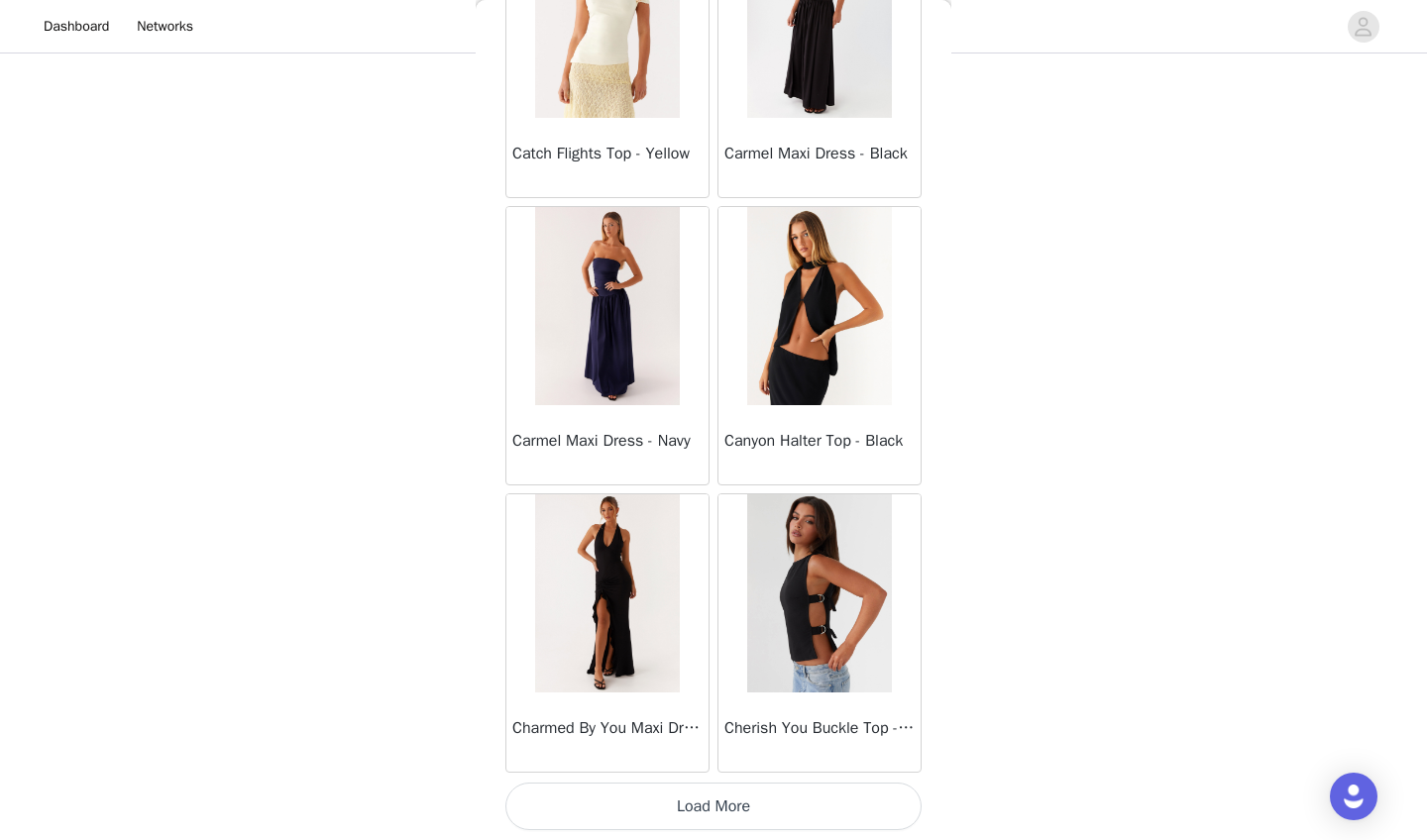 scroll, scrollTop: 7936, scrollLeft: 0, axis: vertical 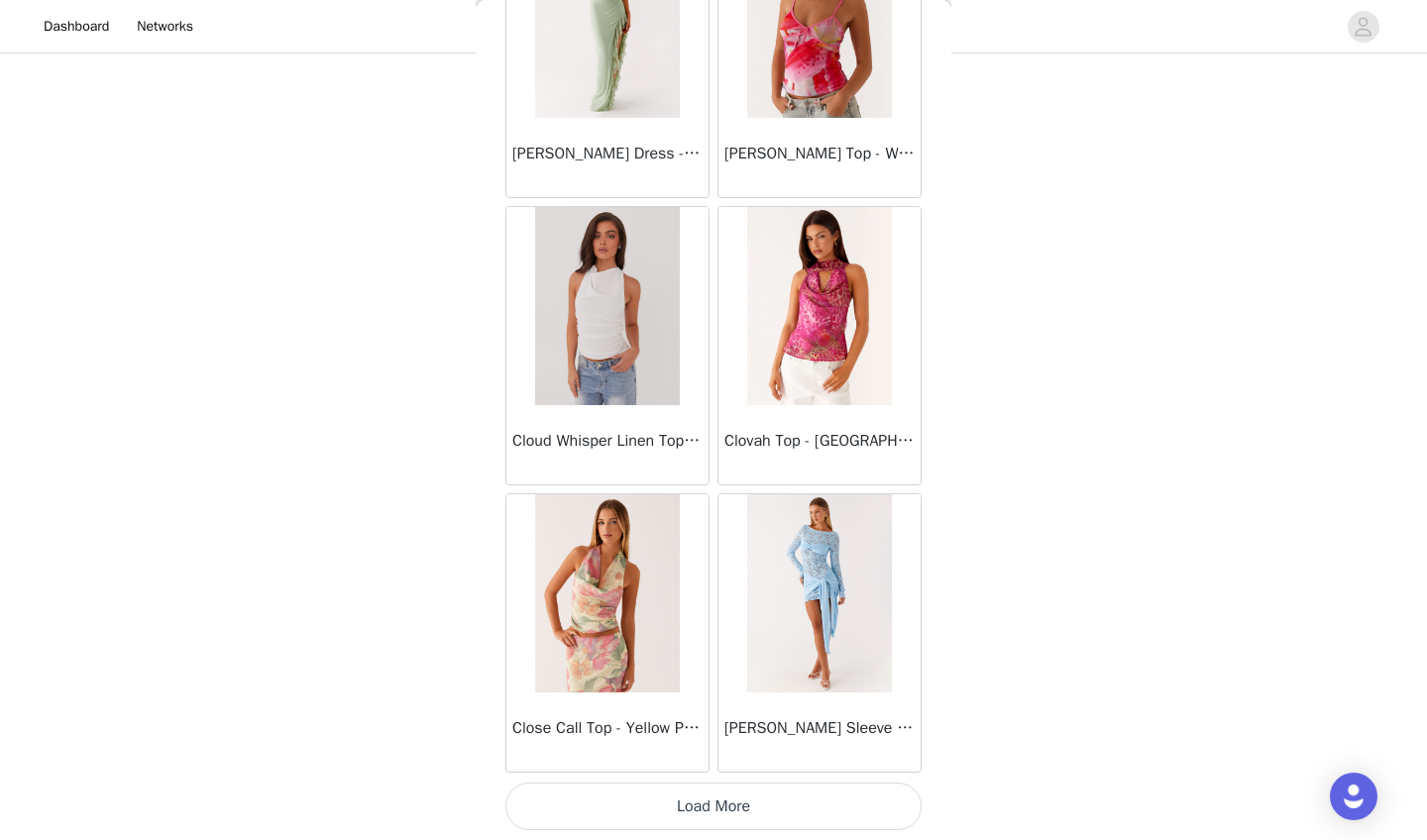 click on "Load More" at bounding box center (714, 806) 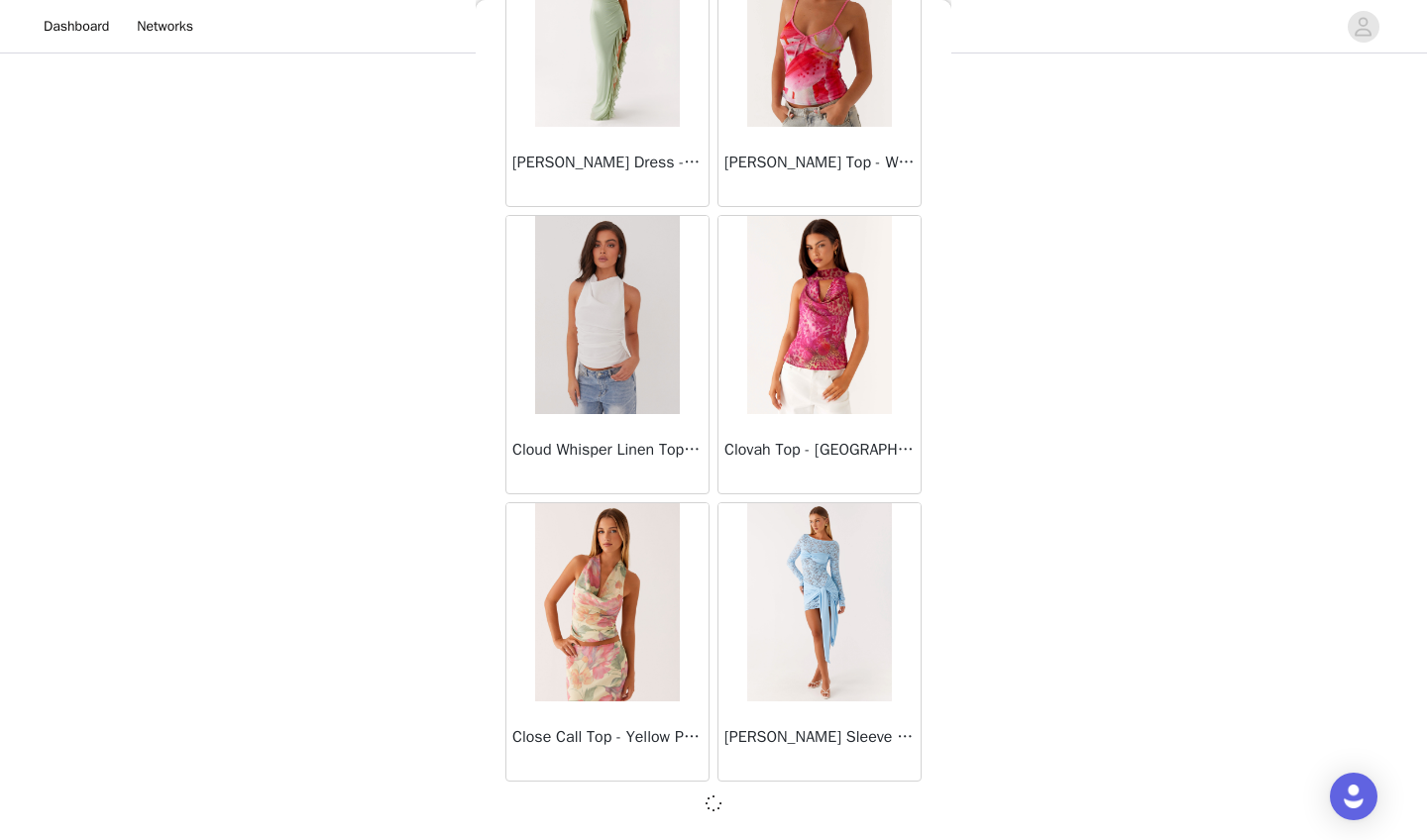 scroll, scrollTop: 10800, scrollLeft: 0, axis: vertical 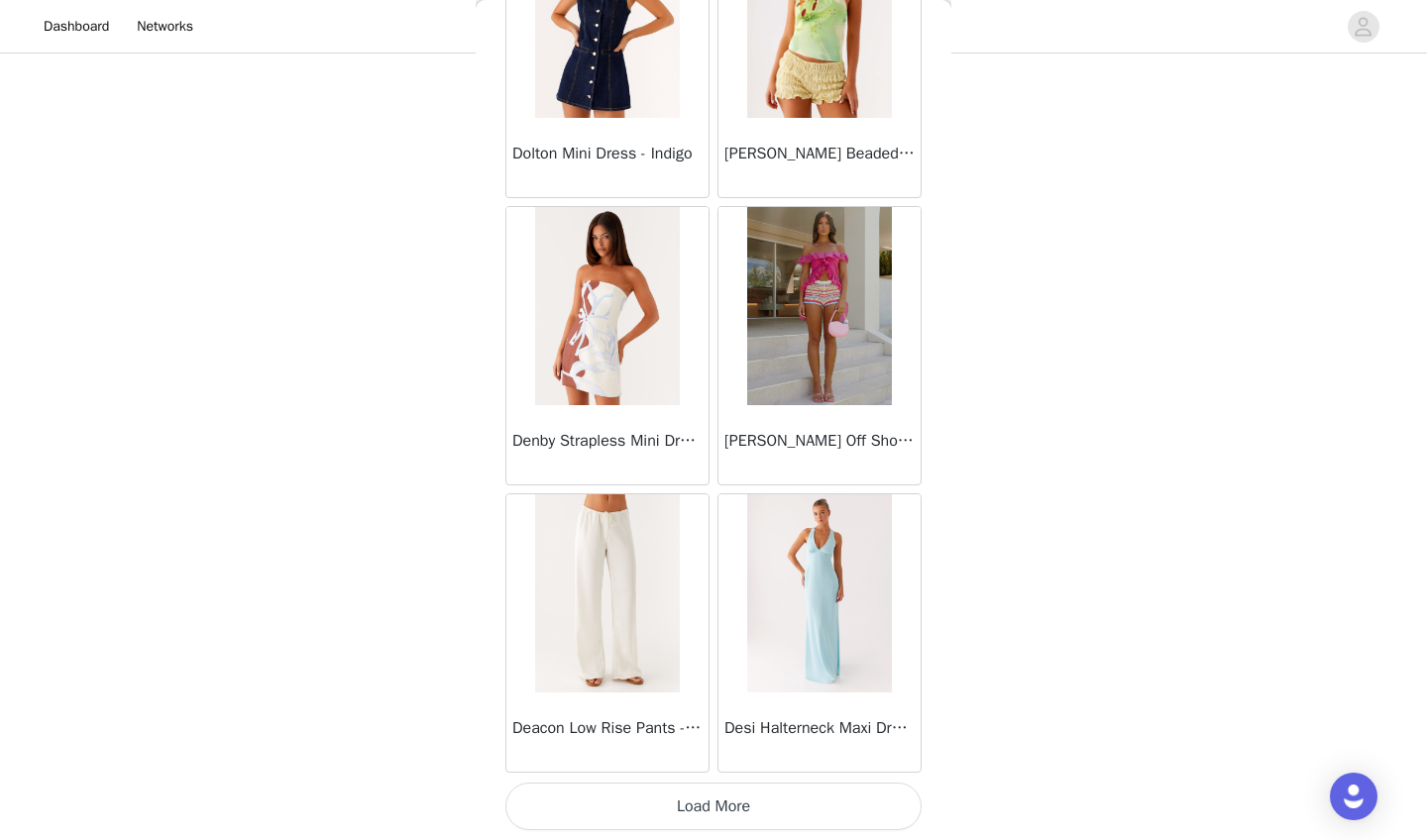 click on "Load More" at bounding box center (714, 806) 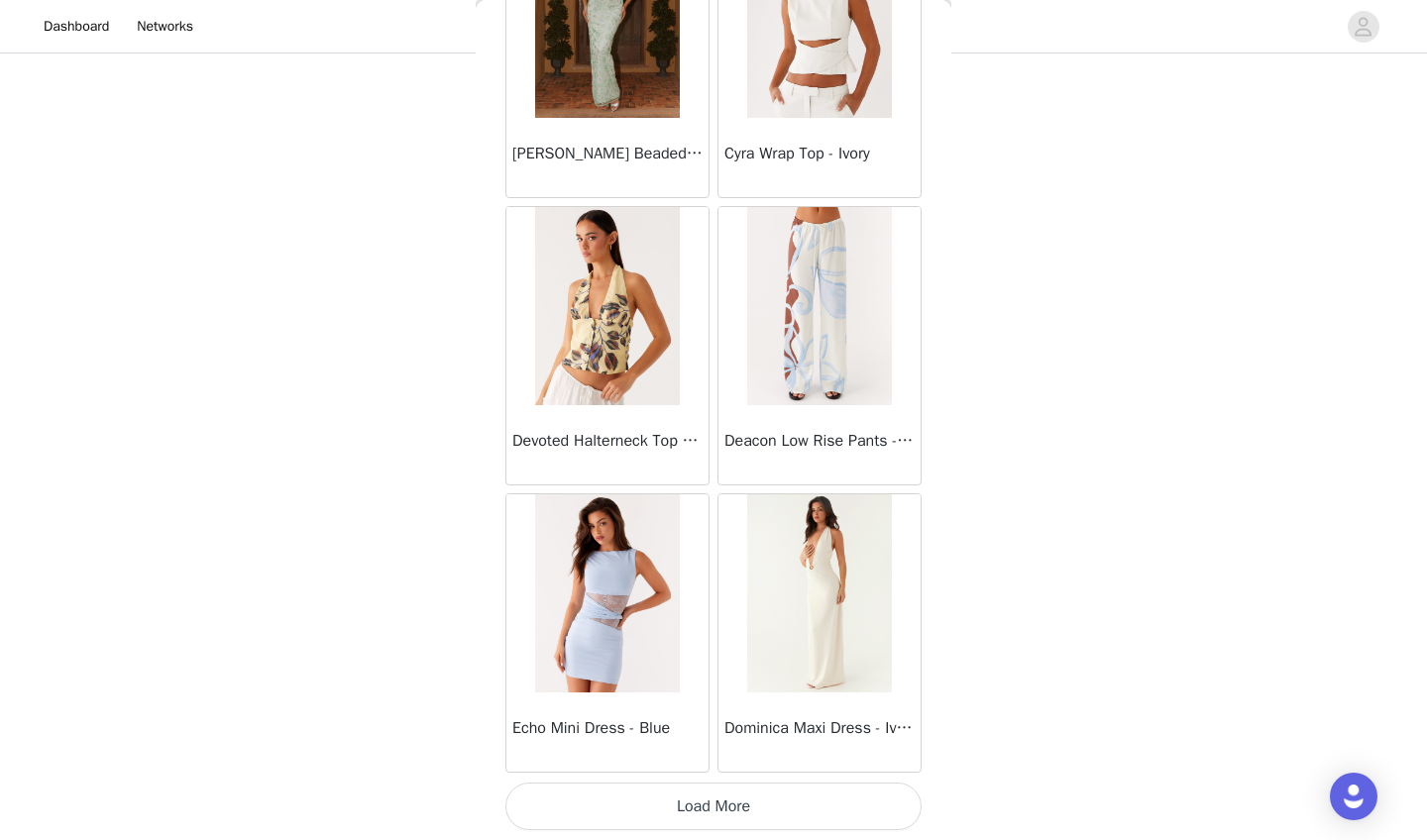 scroll, scrollTop: 16554, scrollLeft: 0, axis: vertical 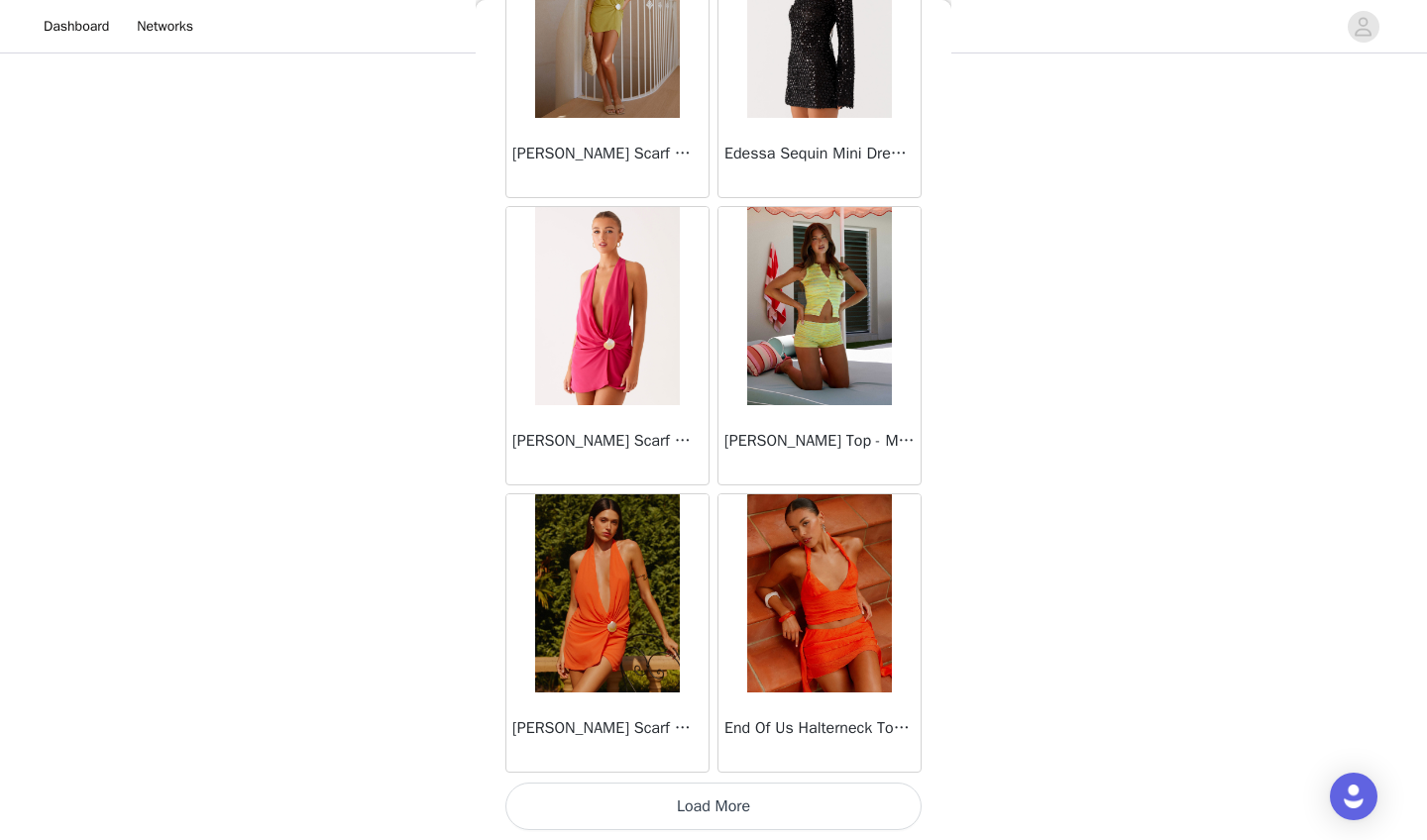 click on "Load More" at bounding box center (714, 806) 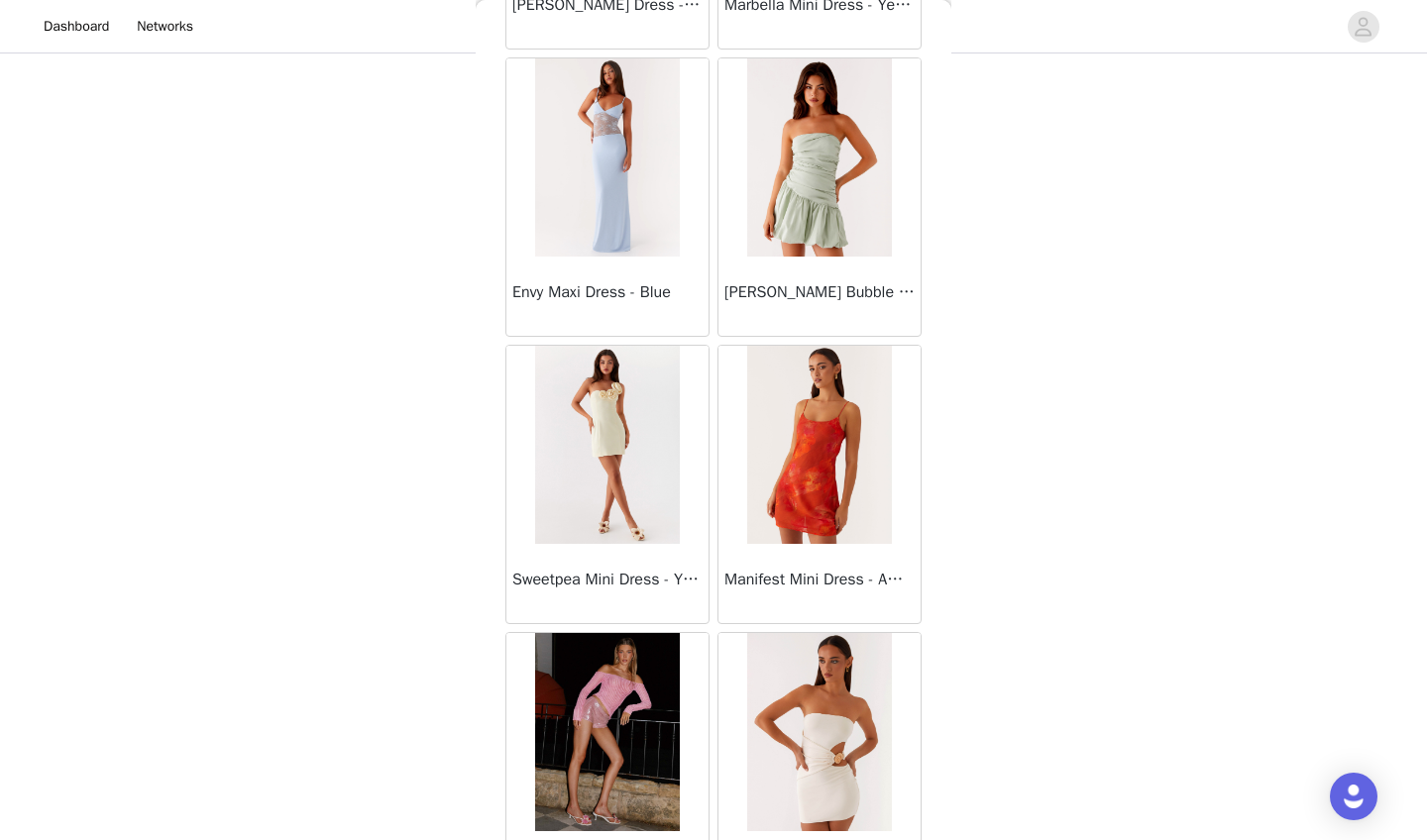 scroll, scrollTop: 21931, scrollLeft: 0, axis: vertical 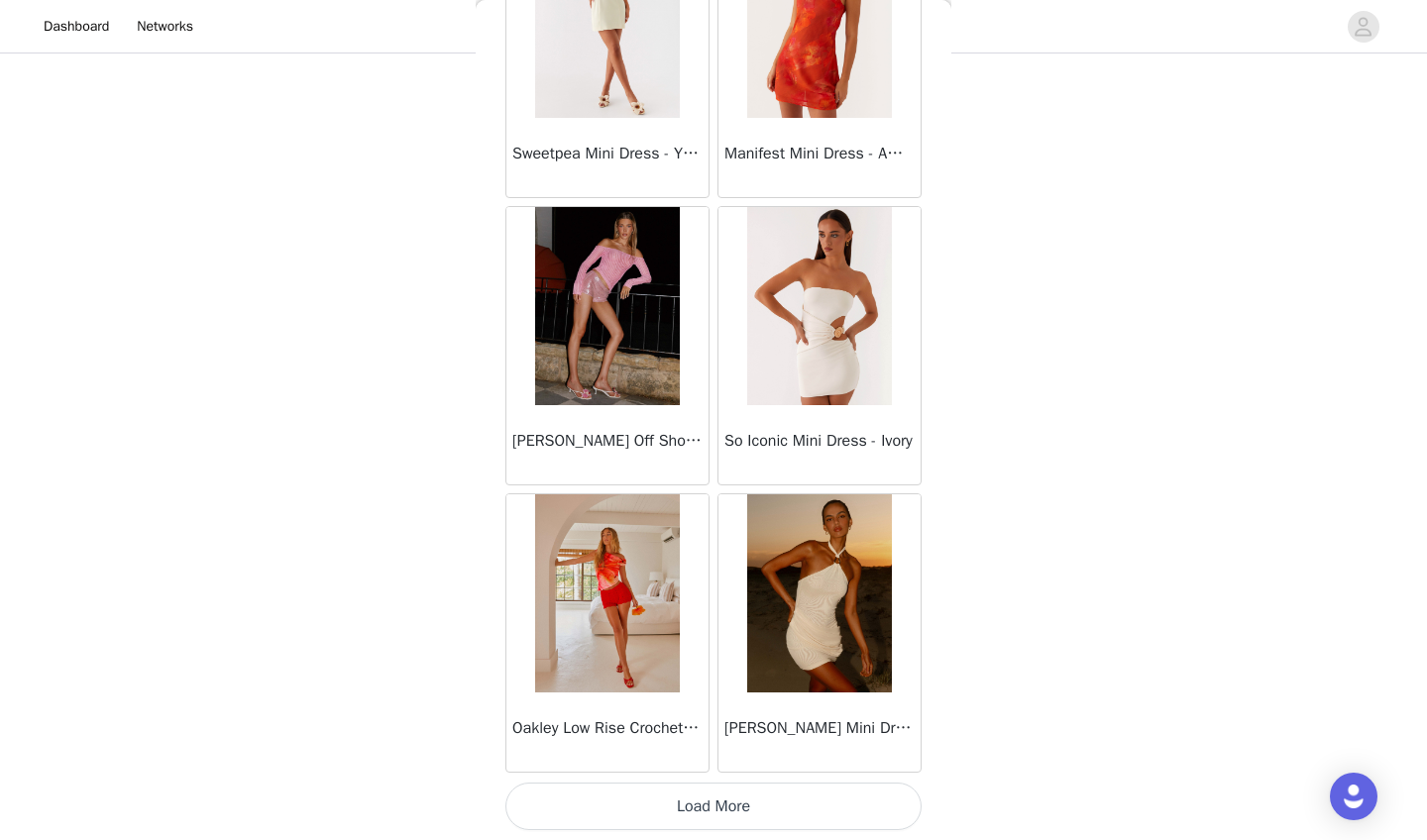 click on "Load More" at bounding box center (714, 806) 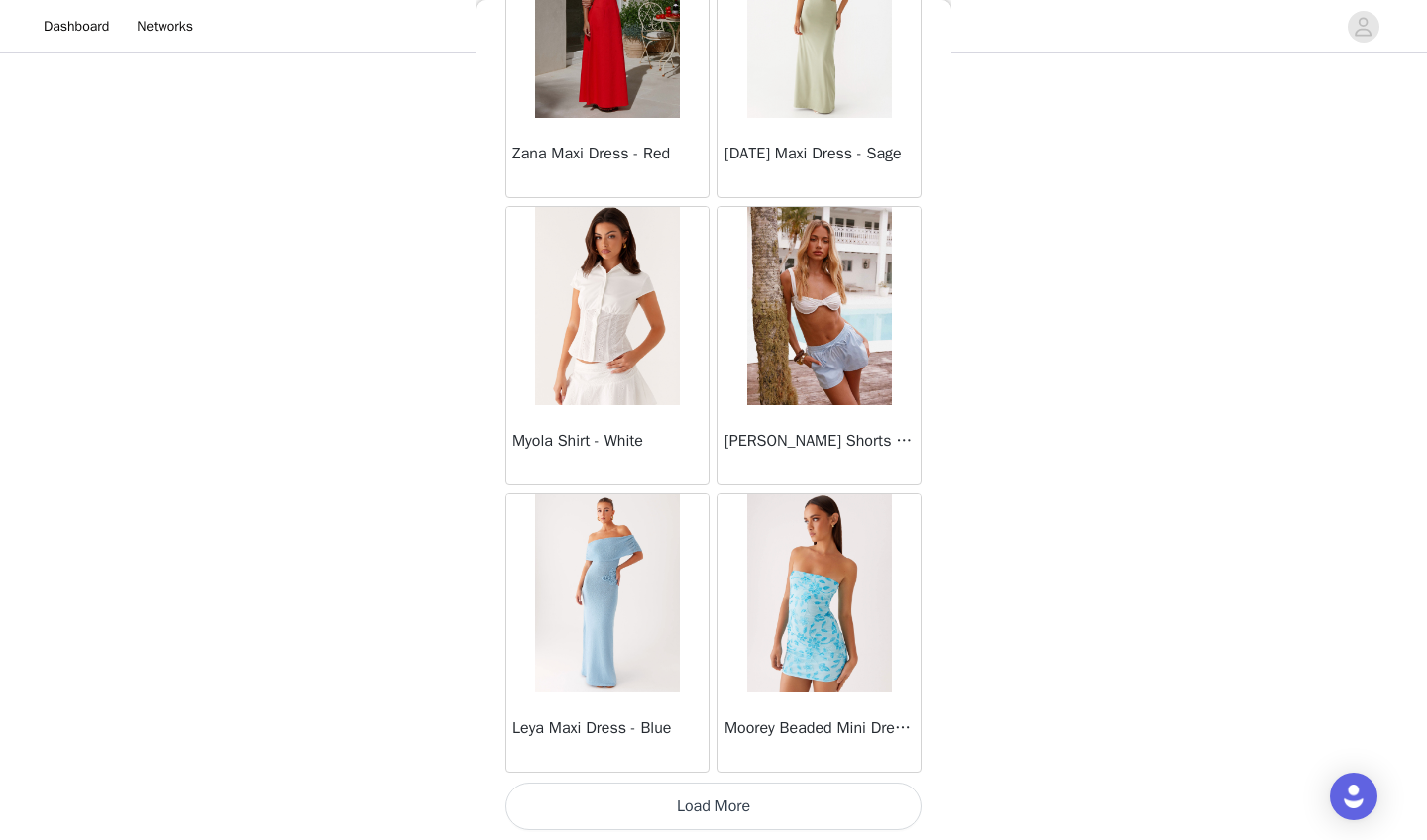 scroll, scrollTop: 25172, scrollLeft: 0, axis: vertical 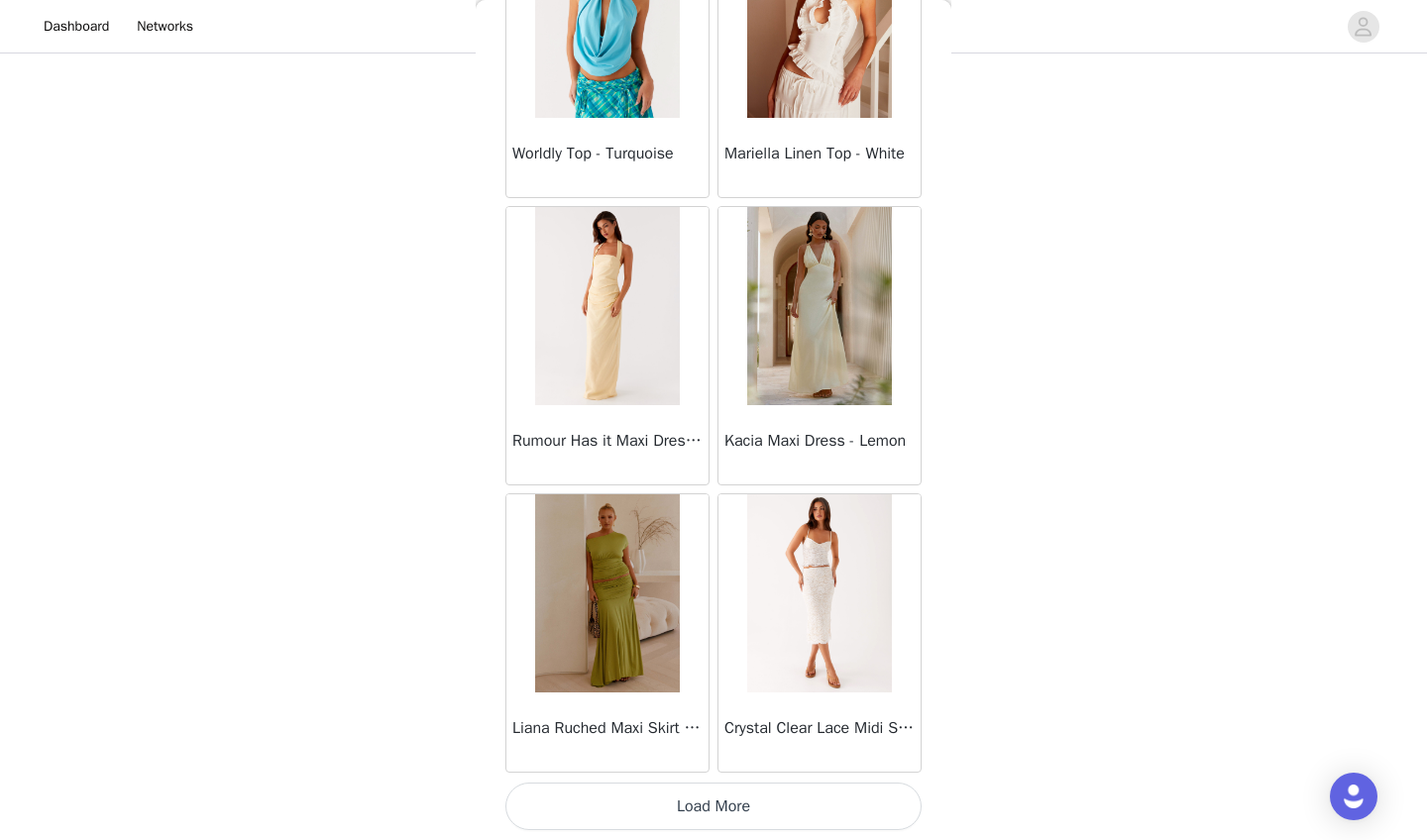 click on "Load More" at bounding box center [714, 806] 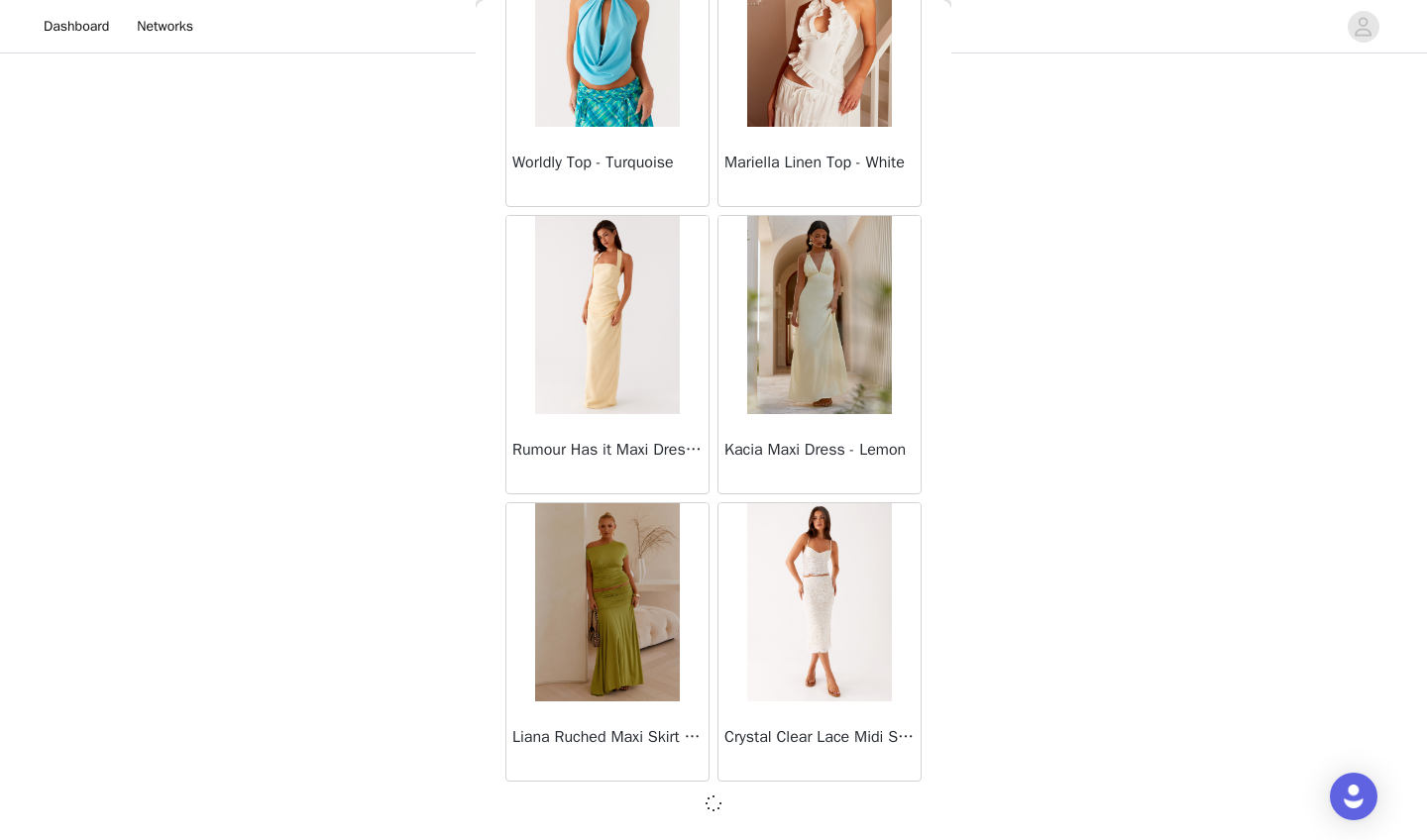 scroll, scrollTop: 28036, scrollLeft: 0, axis: vertical 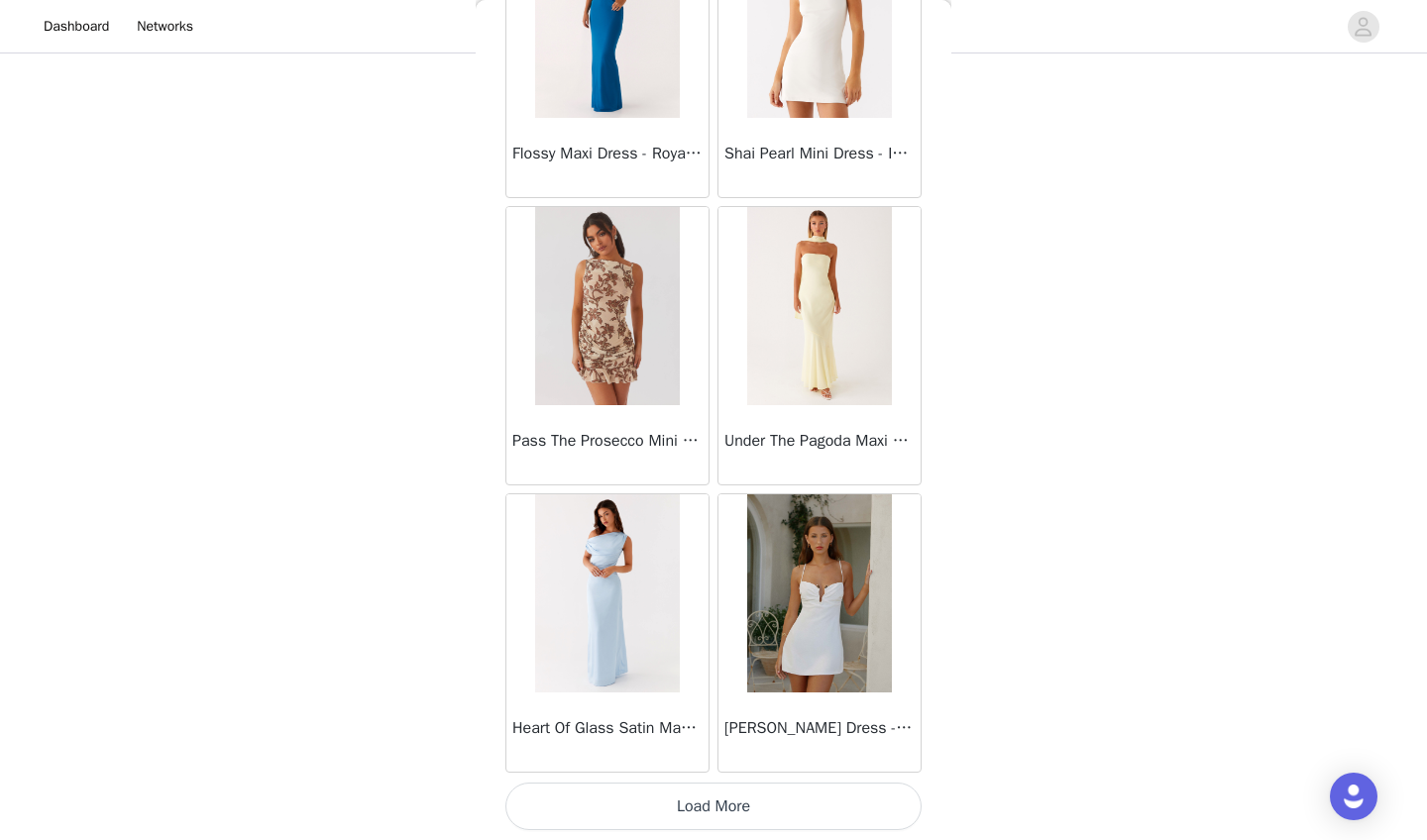 click on "Load More" at bounding box center (714, 806) 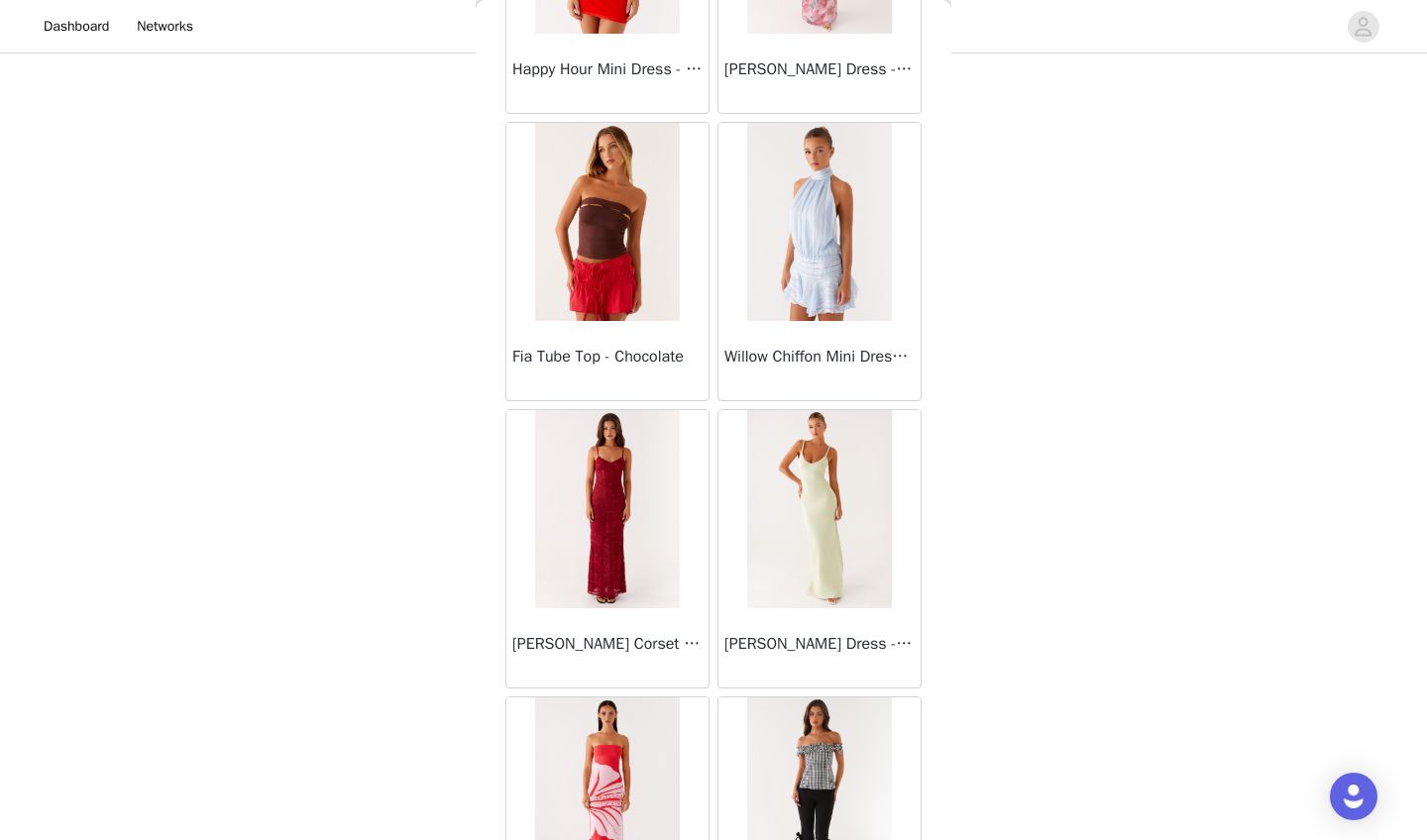 scroll, scrollTop: 33107, scrollLeft: 0, axis: vertical 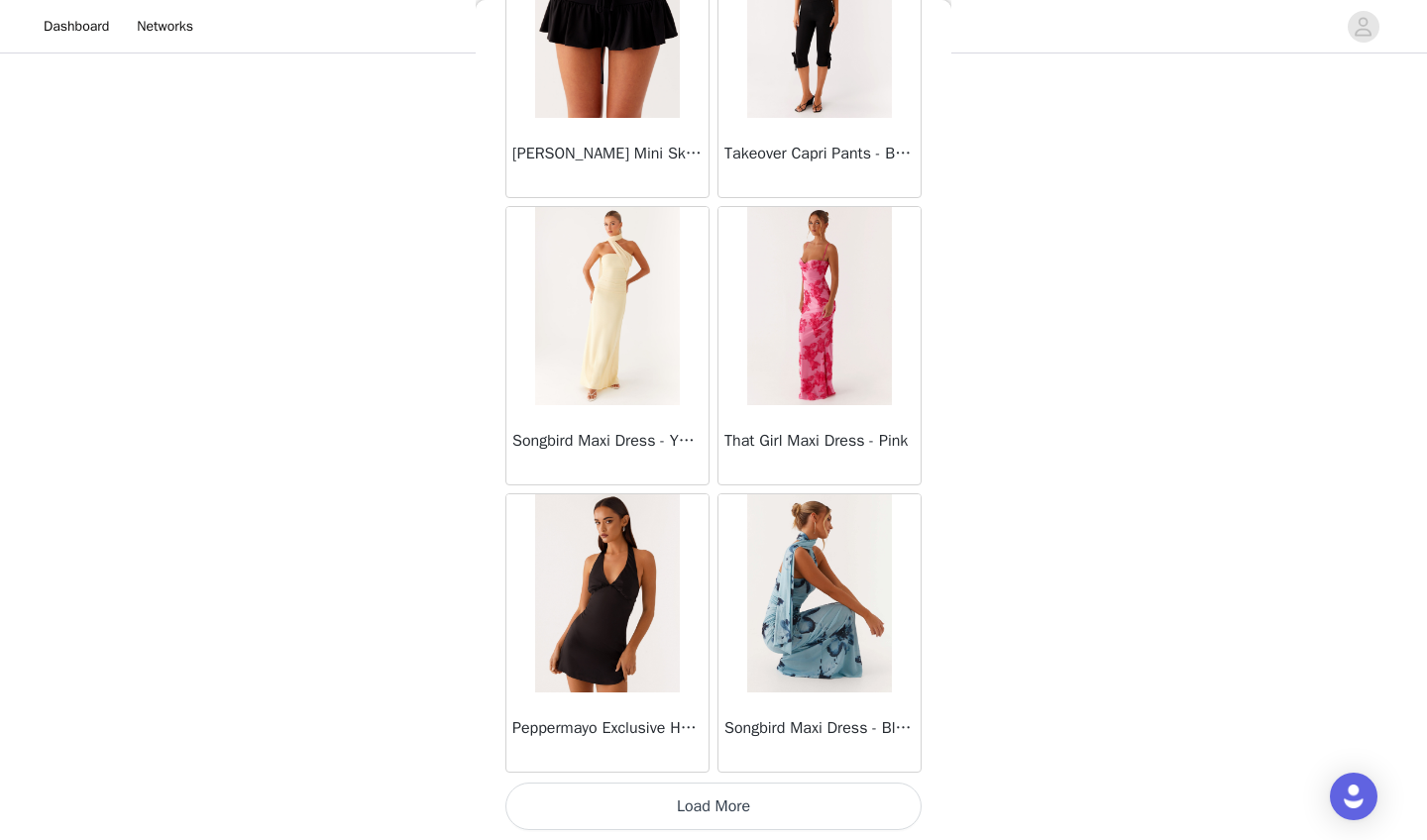click on "Load More" at bounding box center [714, 806] 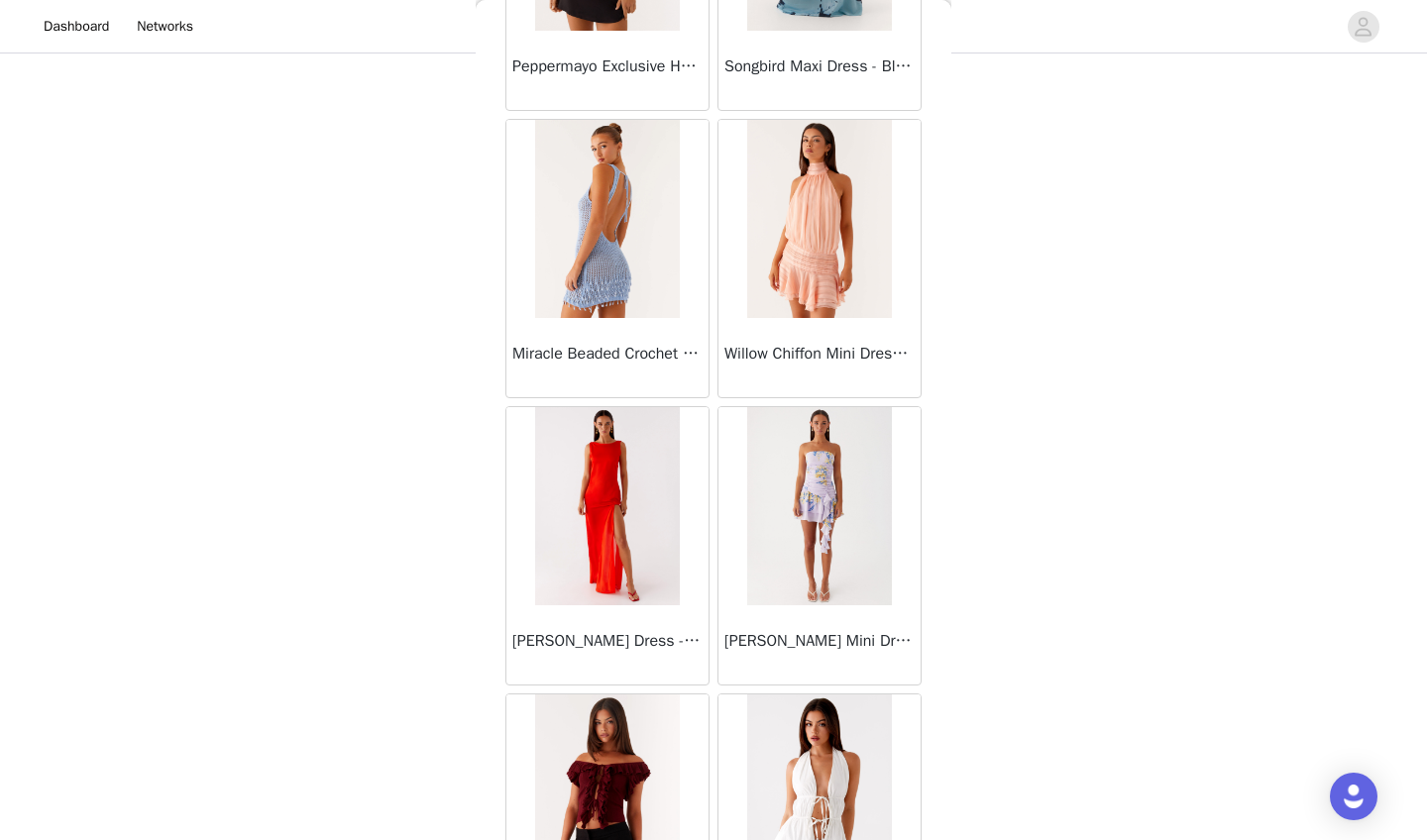 scroll, scrollTop: 34543, scrollLeft: 0, axis: vertical 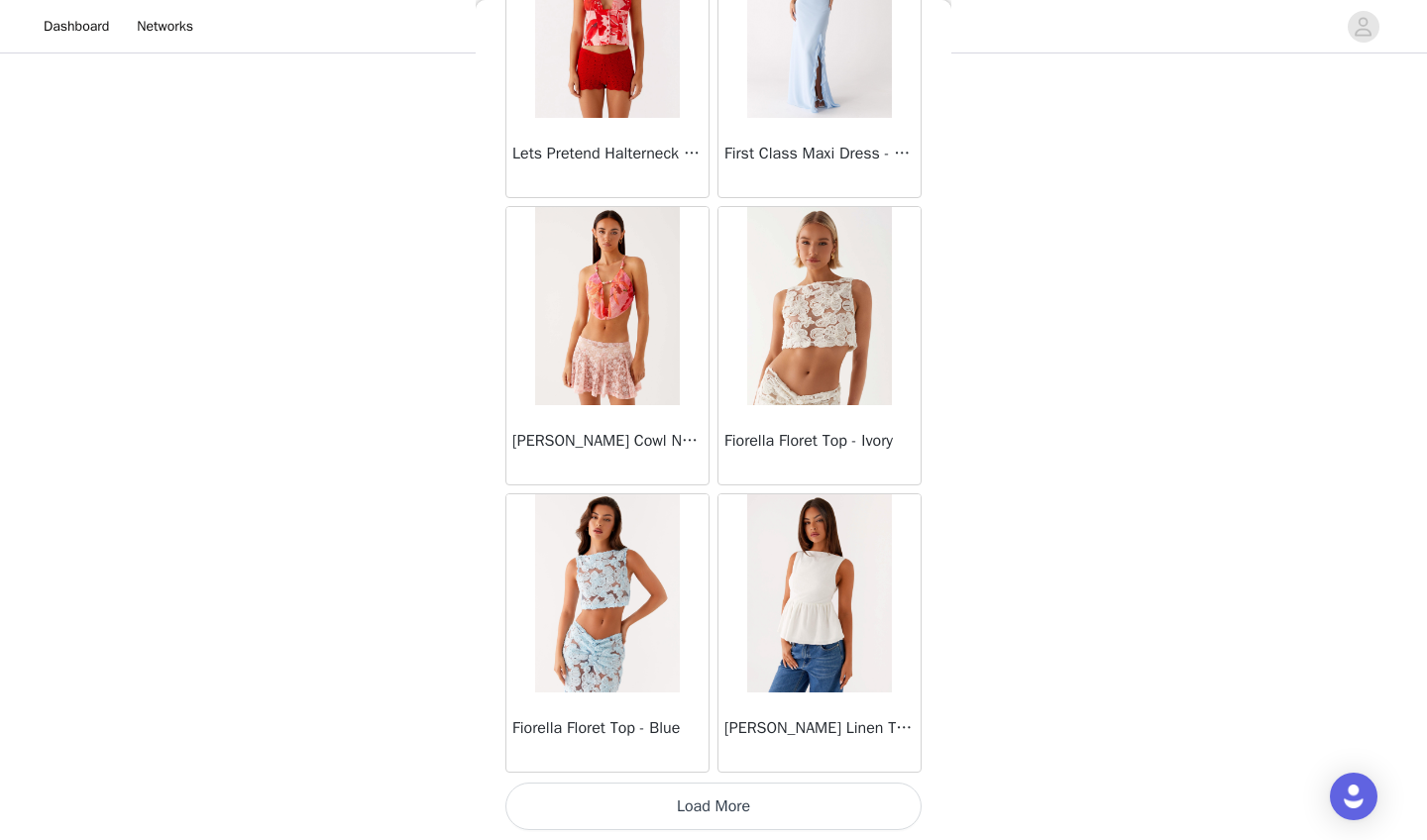 click on "Load More" at bounding box center (714, 806) 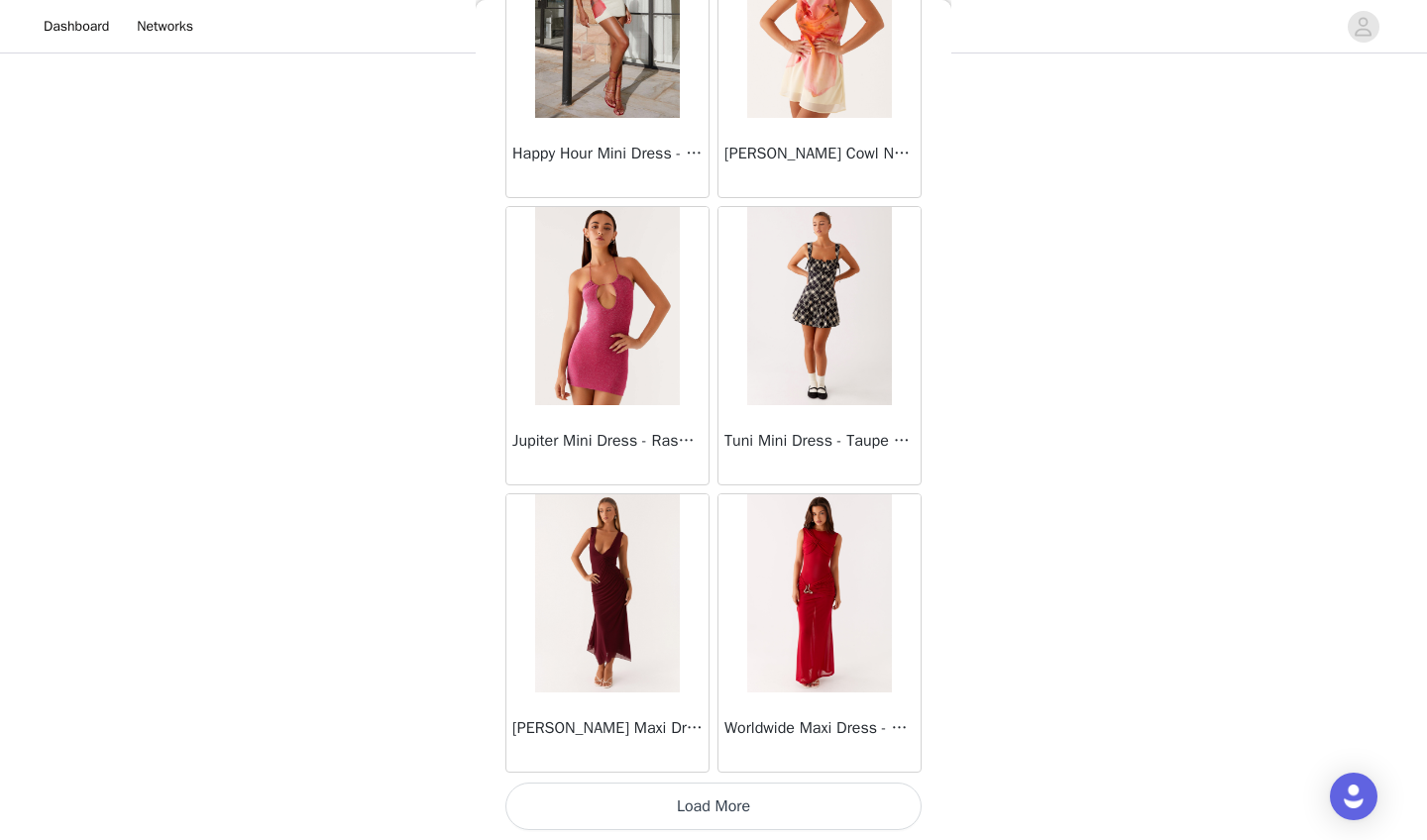 scroll, scrollTop: 39535, scrollLeft: 0, axis: vertical 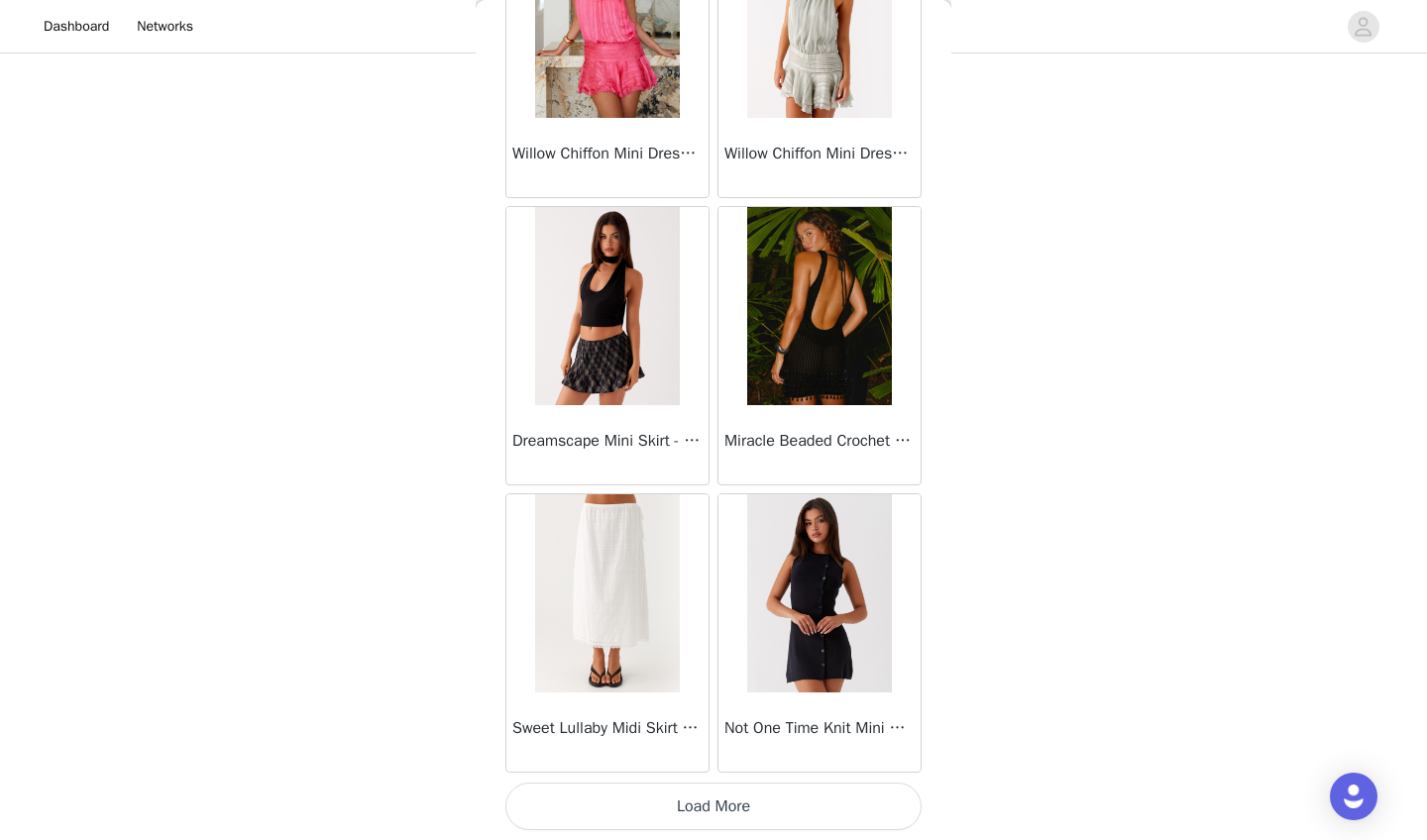click on "Load More" at bounding box center [714, 806] 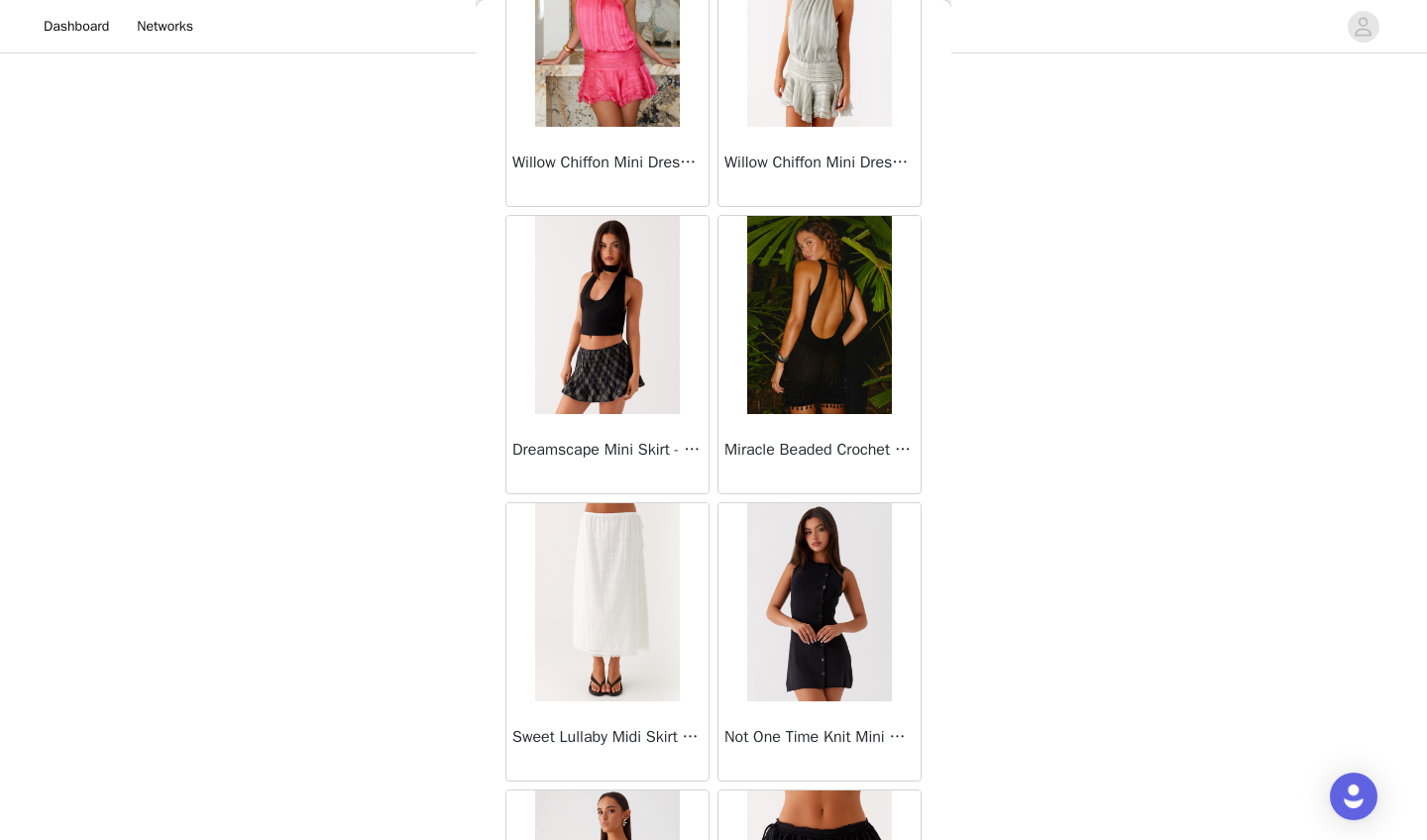 scroll, scrollTop: 242, scrollLeft: 0, axis: vertical 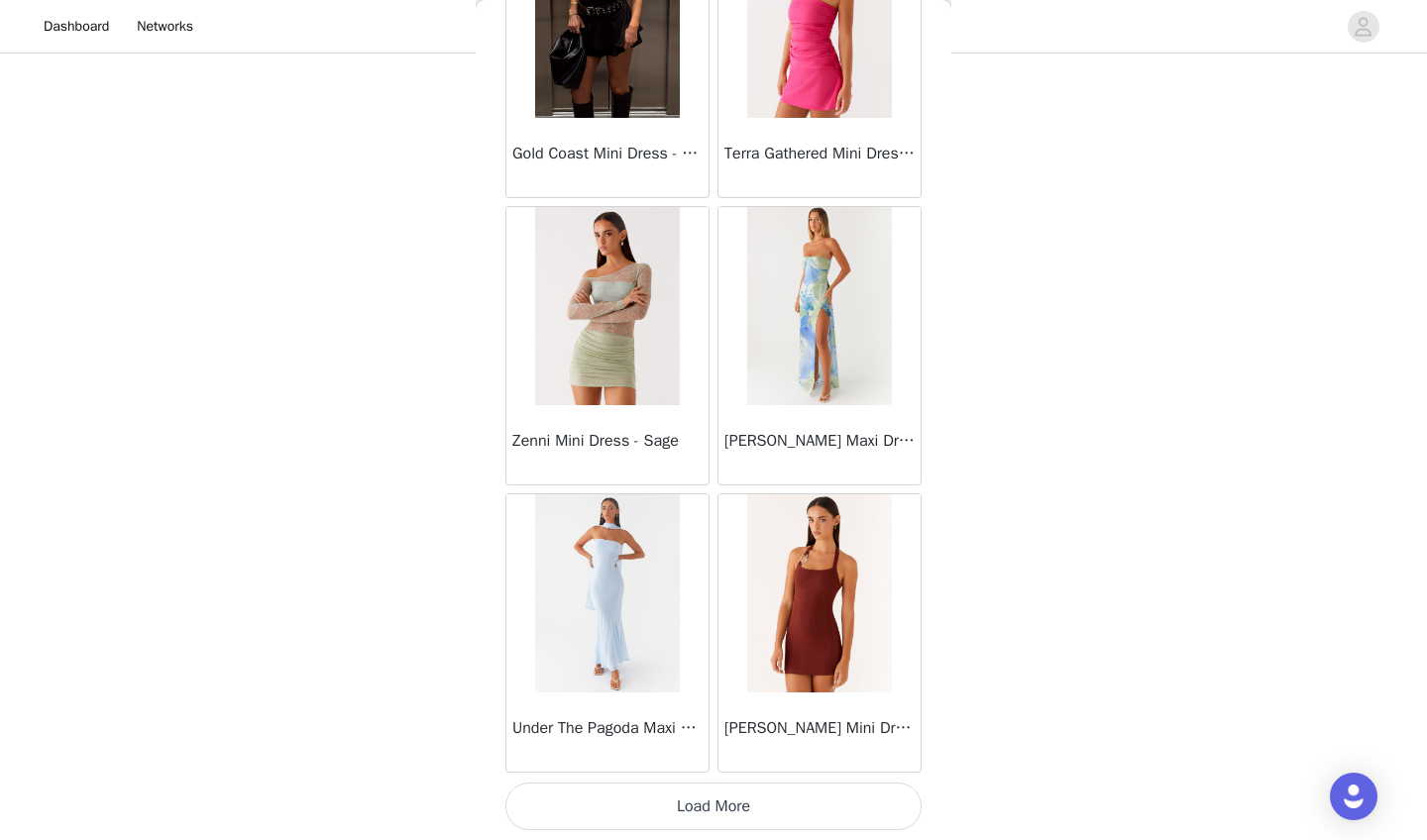 click on "Load More" at bounding box center (714, 806) 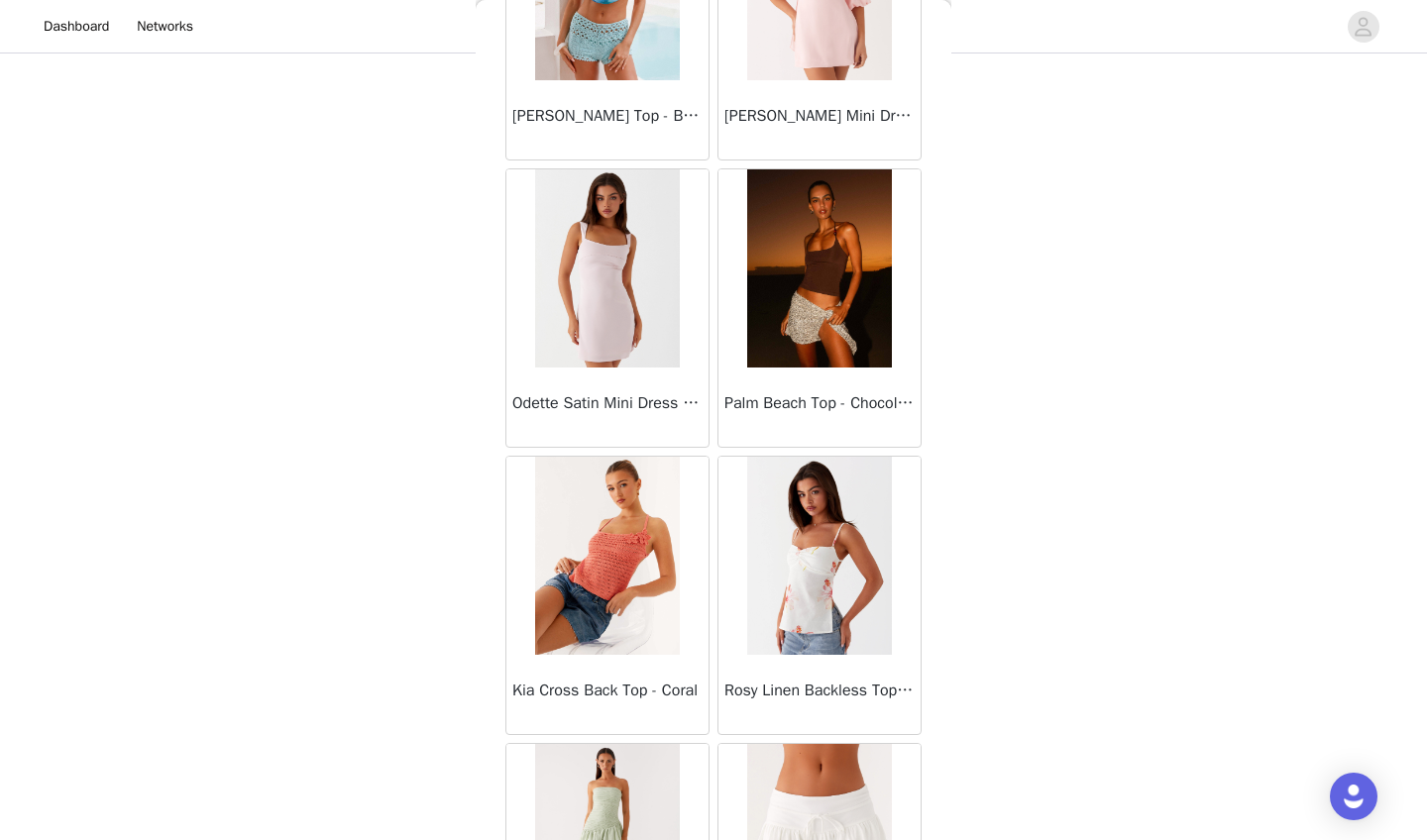 scroll, scrollTop: 48153, scrollLeft: 0, axis: vertical 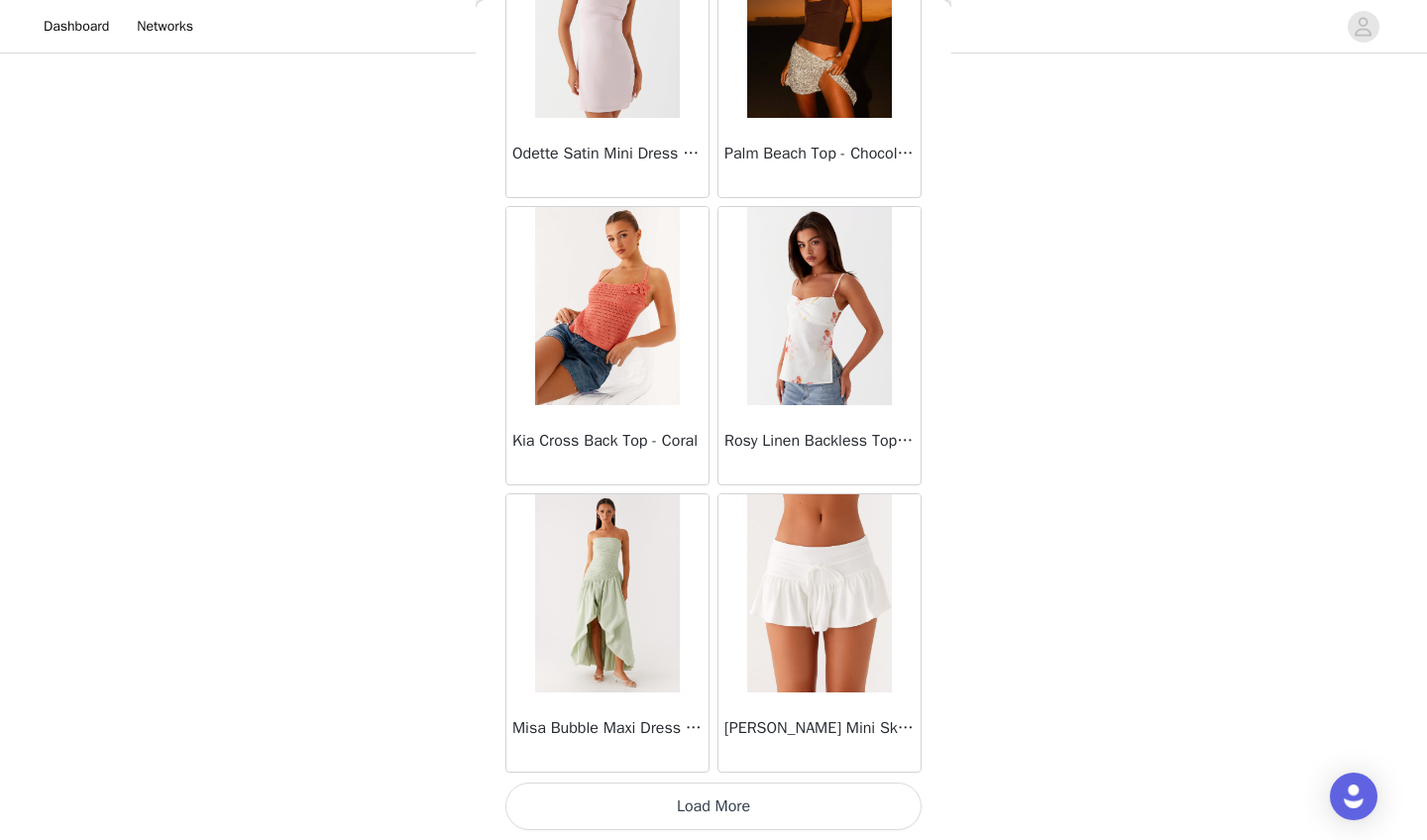 click on "Load More" at bounding box center [714, 806] 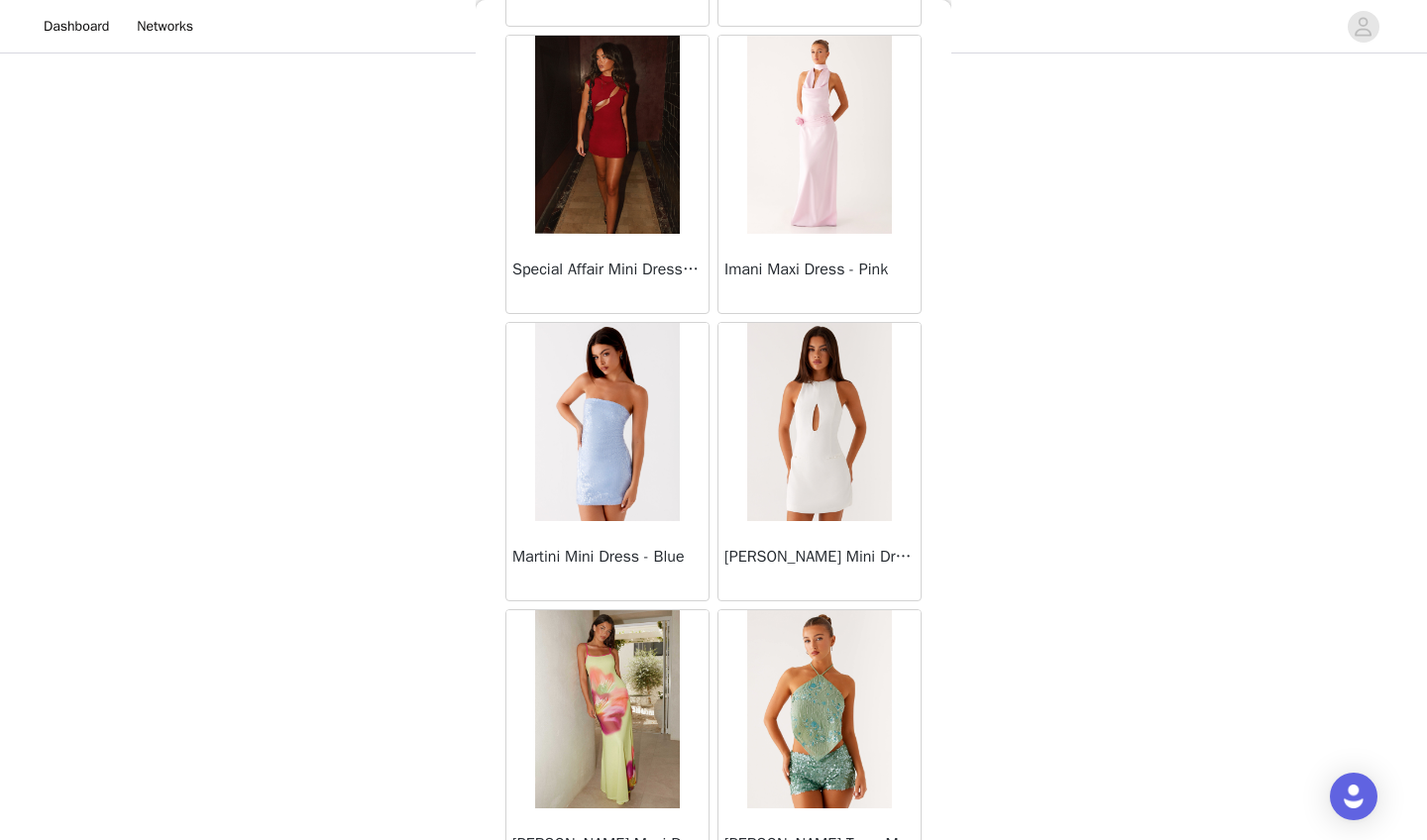 scroll, scrollTop: 51026, scrollLeft: 0, axis: vertical 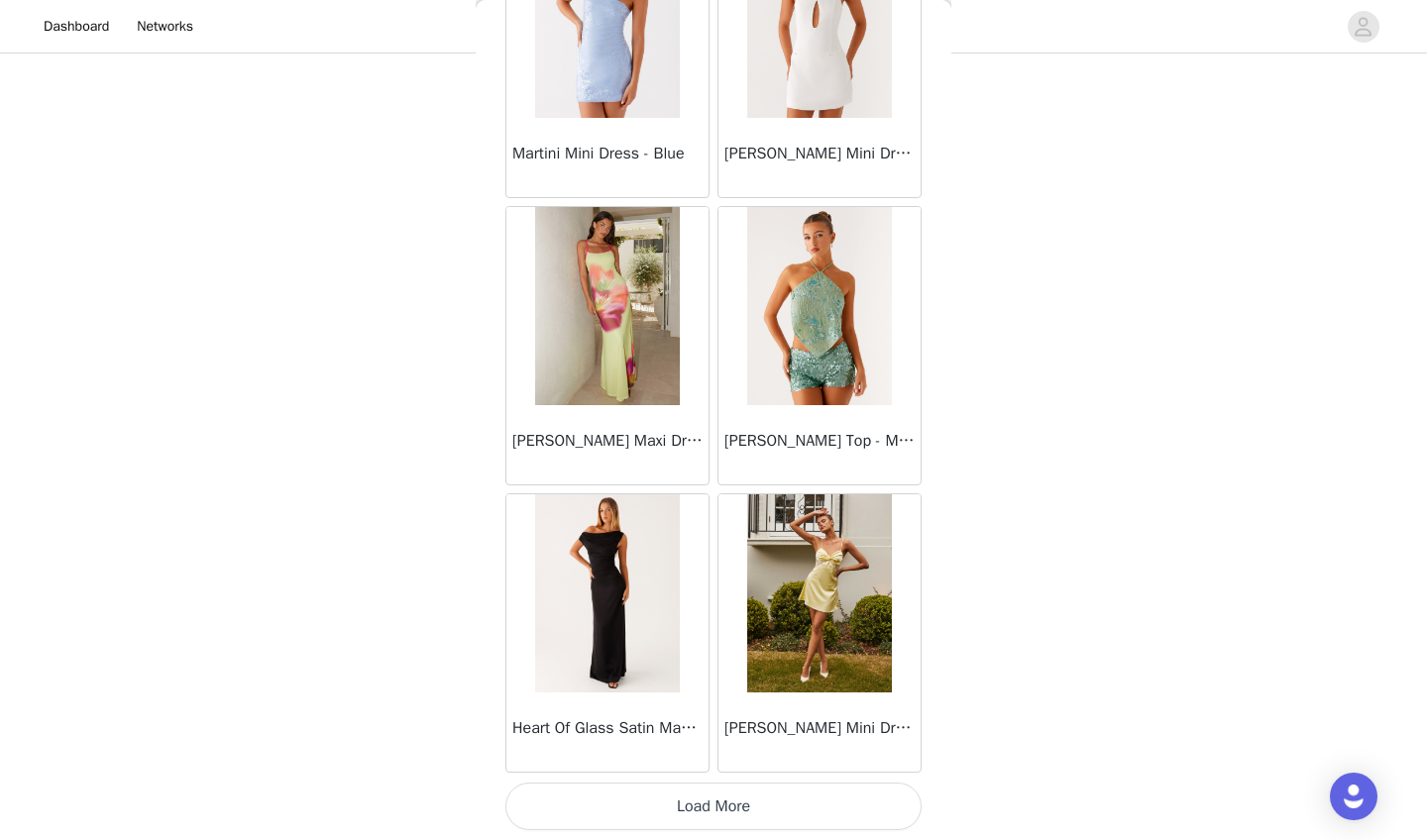 click on "Load More" at bounding box center [714, 806] 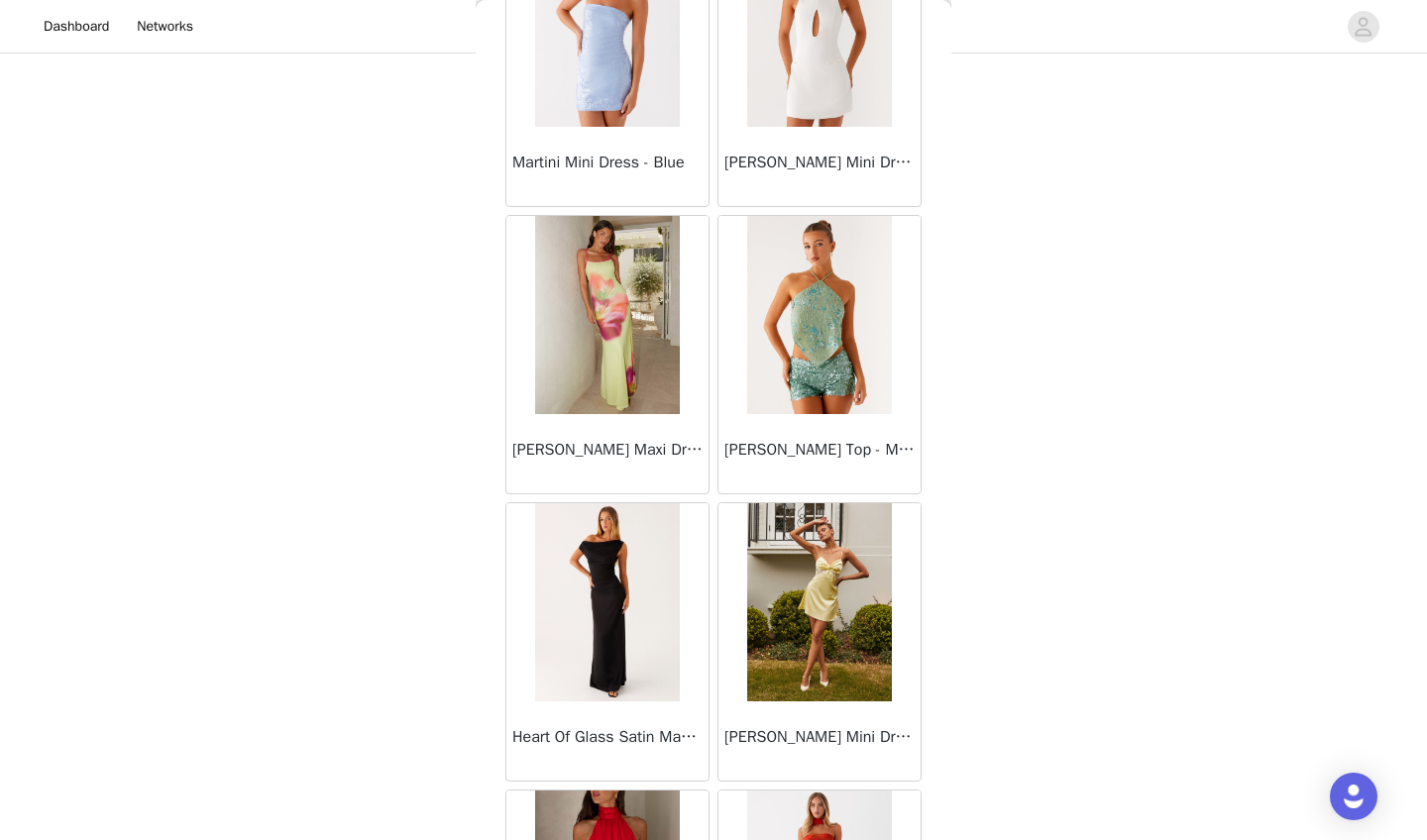 scroll, scrollTop: 241, scrollLeft: 0, axis: vertical 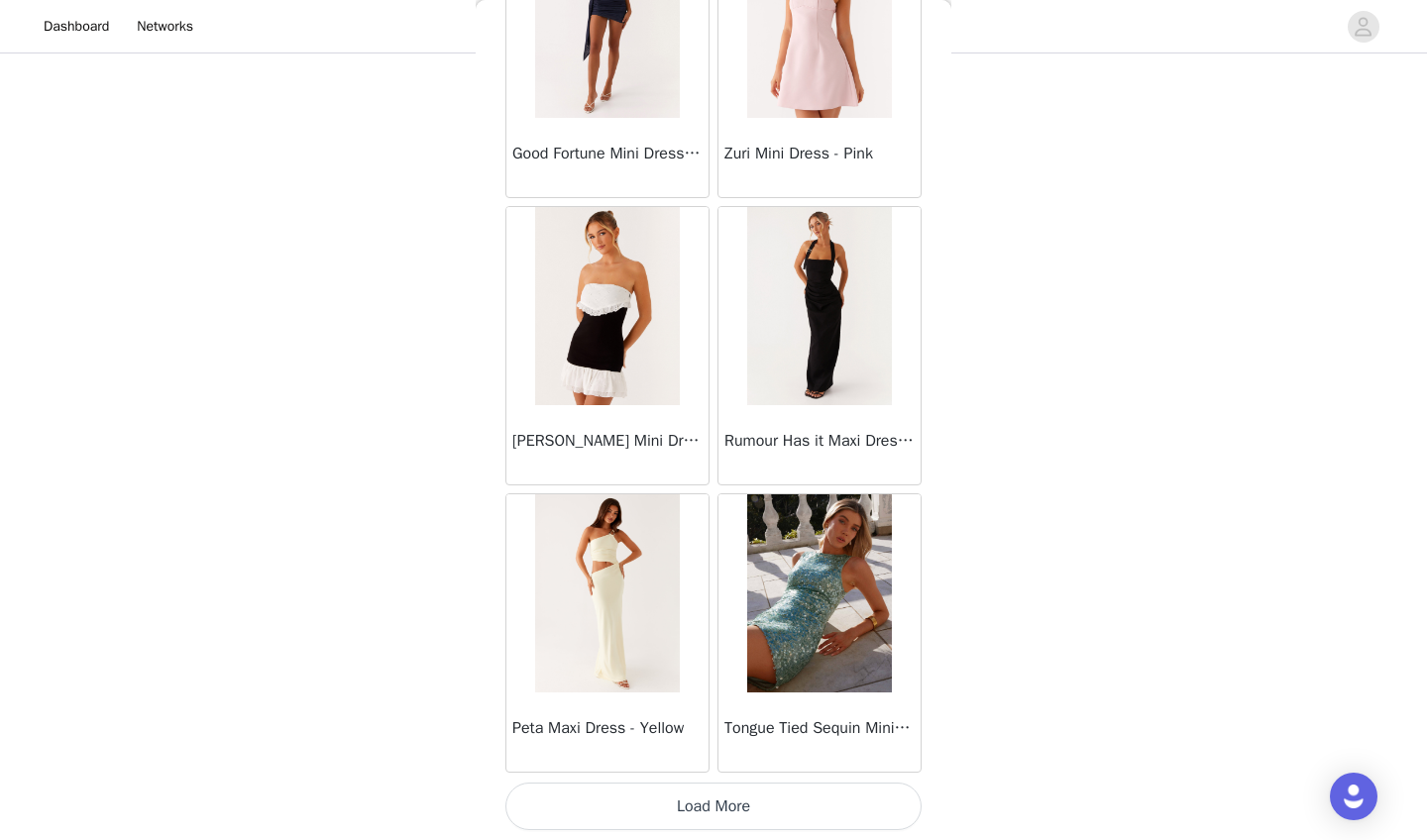 click on "Load More" at bounding box center [714, 806] 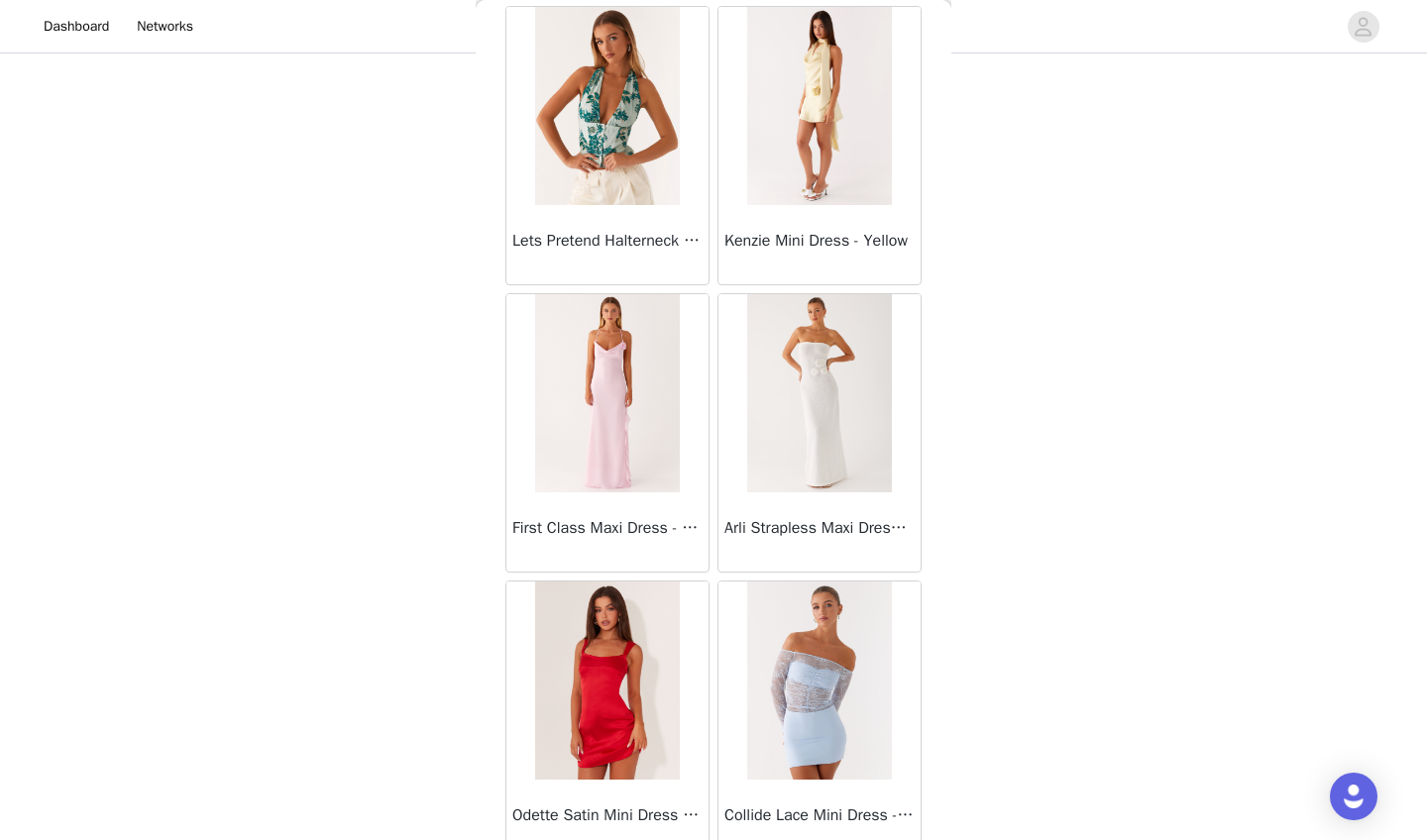 scroll, scrollTop: 56109, scrollLeft: 0, axis: vertical 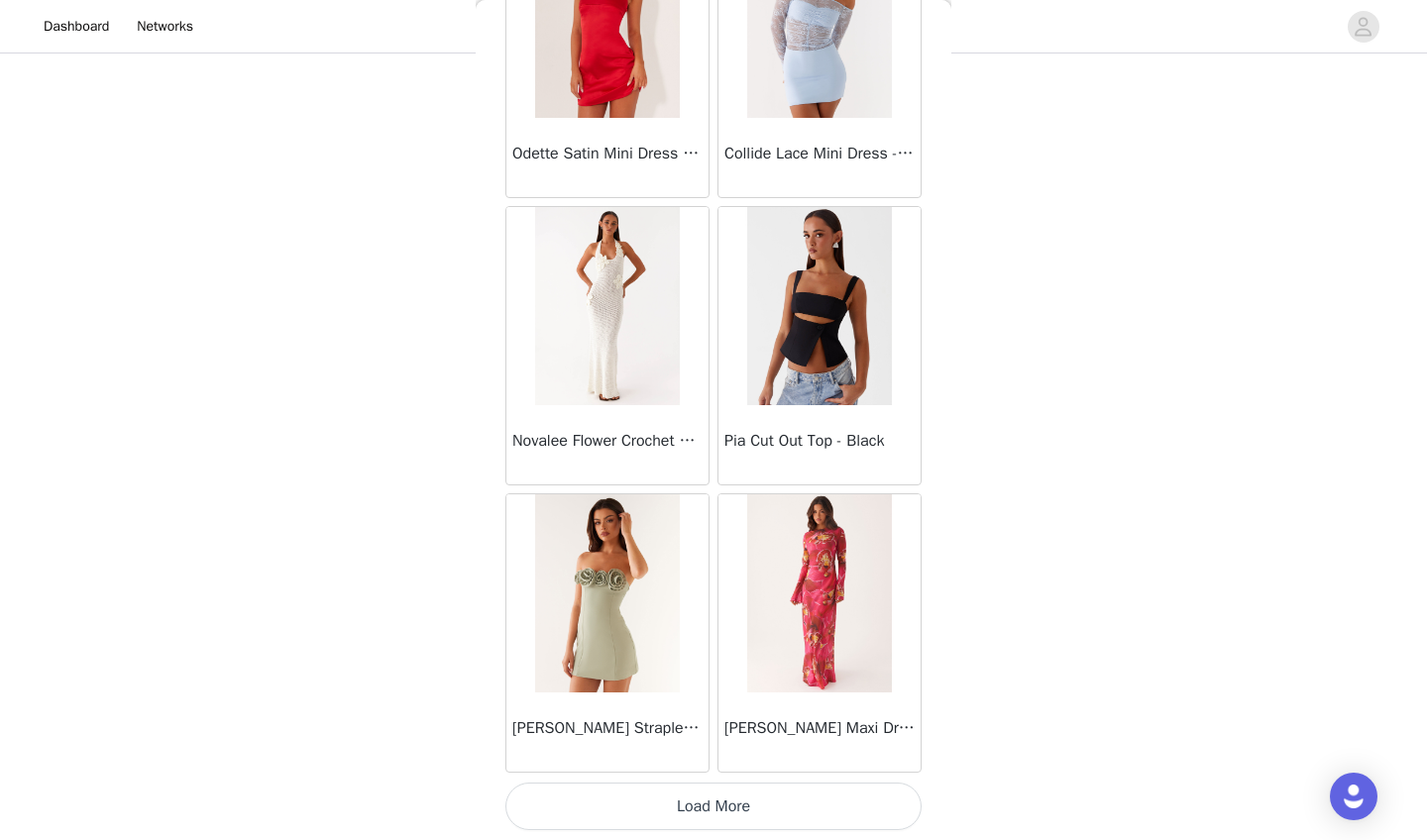 click on "Load More" at bounding box center [714, 806] 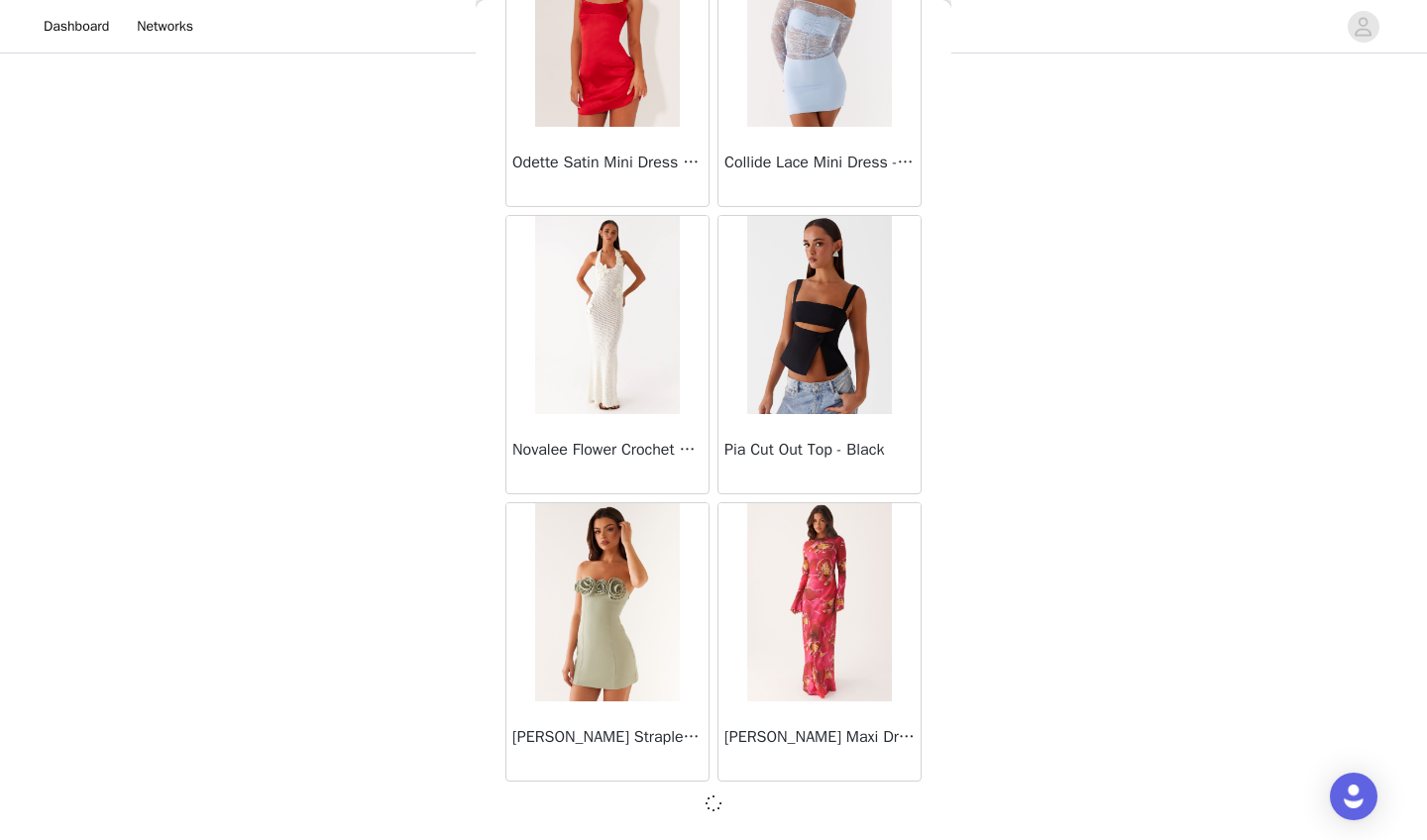 scroll, scrollTop: 56762, scrollLeft: 0, axis: vertical 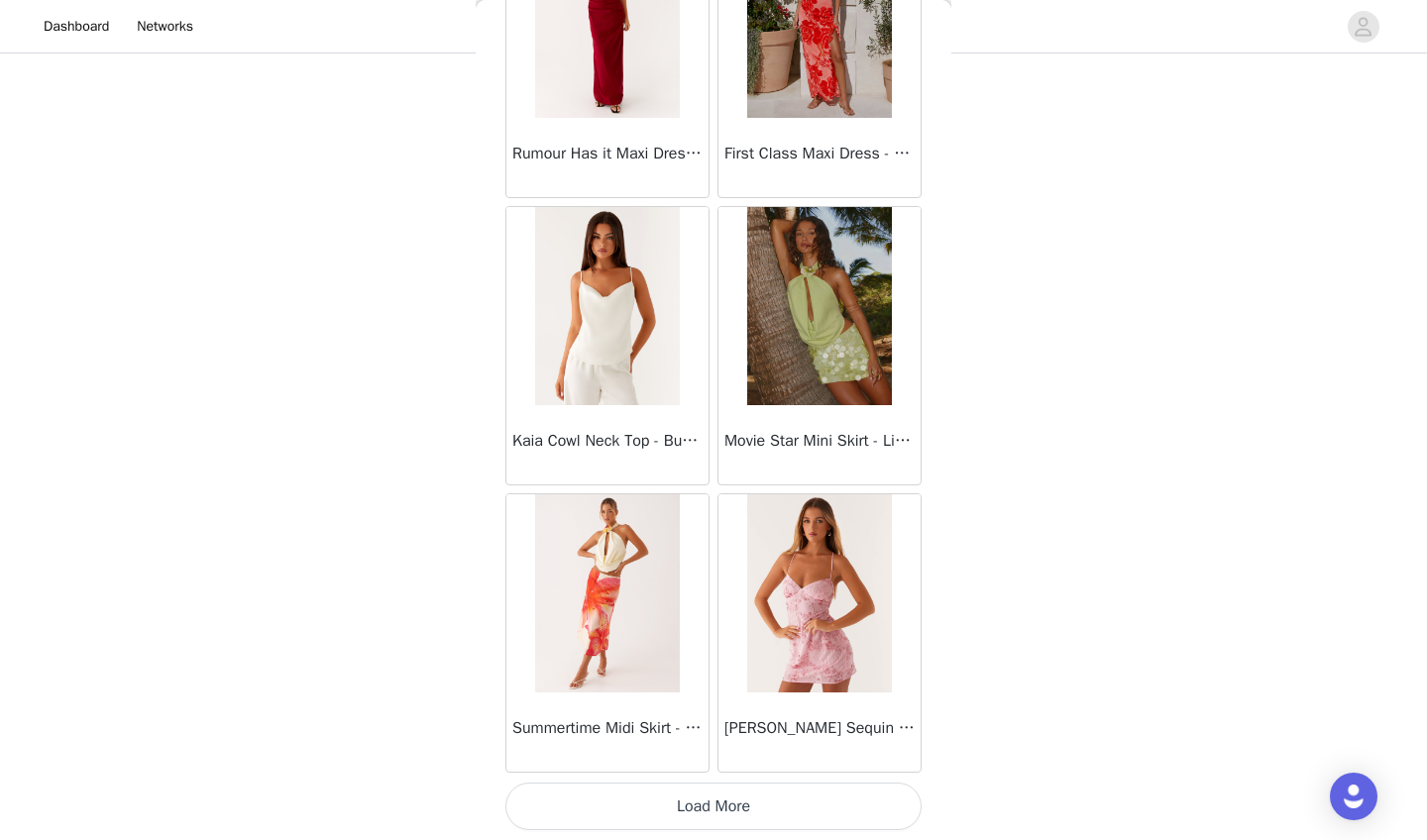 click on "Load More" at bounding box center [714, 806] 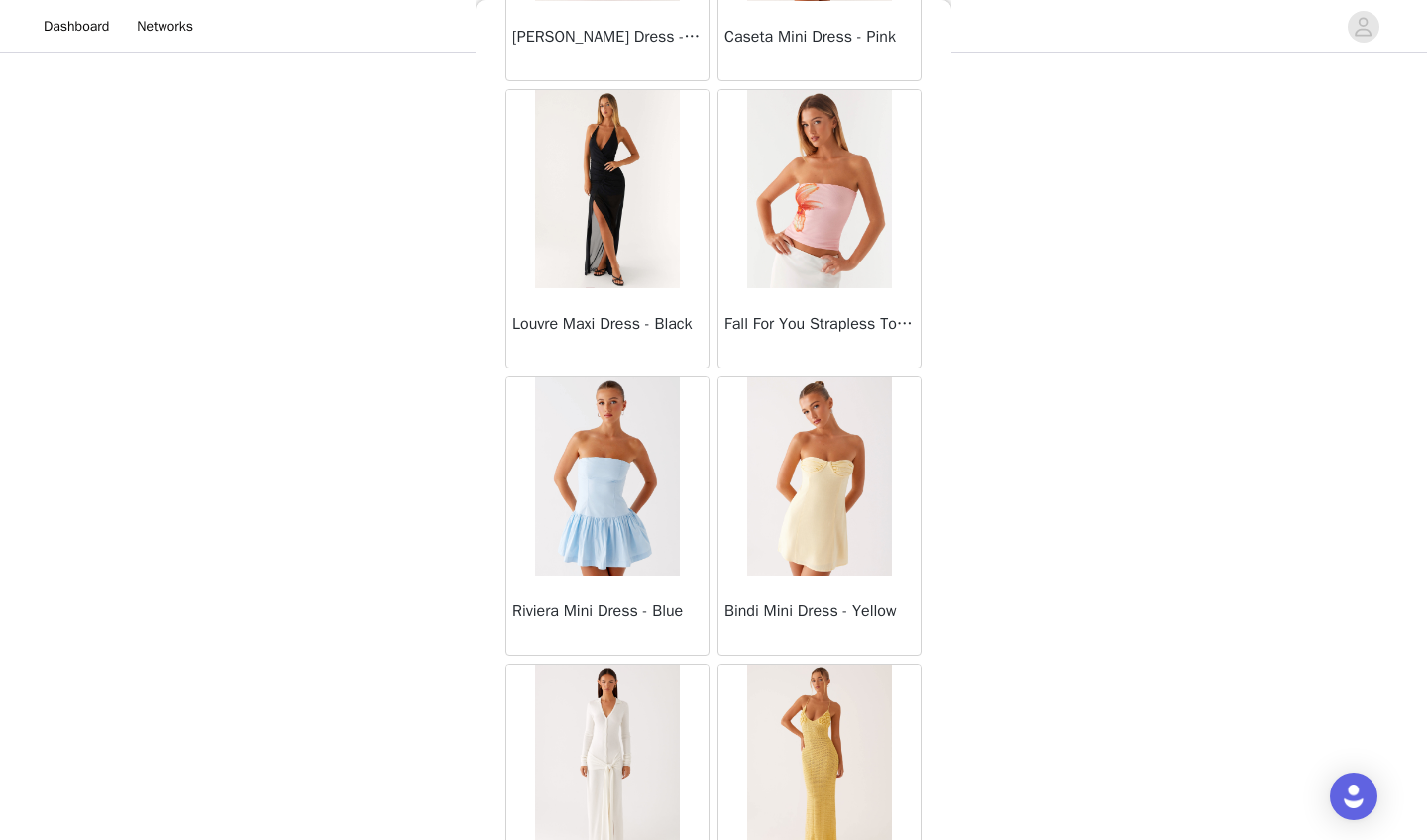 scroll, scrollTop: 60978, scrollLeft: 0, axis: vertical 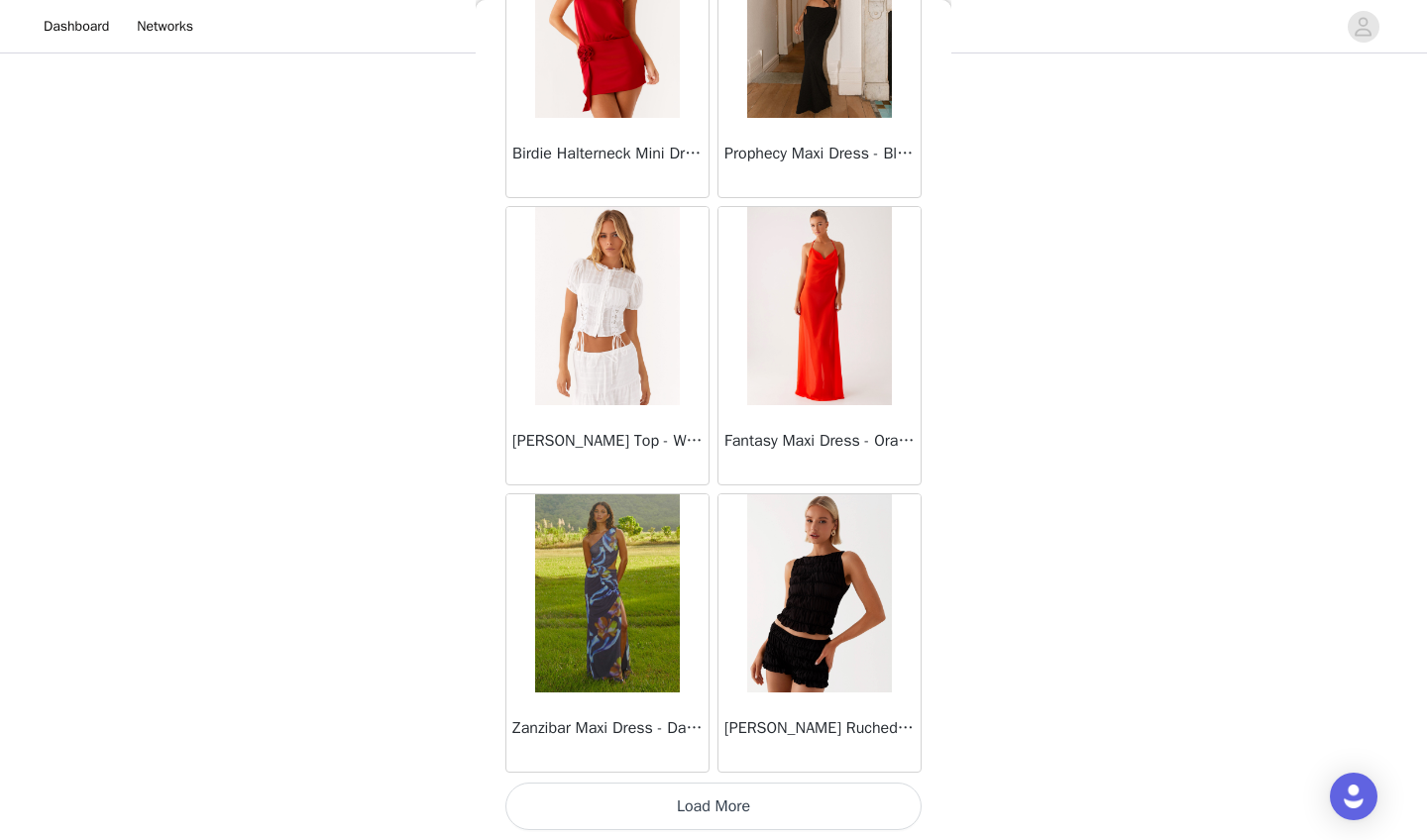 click on "Load More" at bounding box center (714, 806) 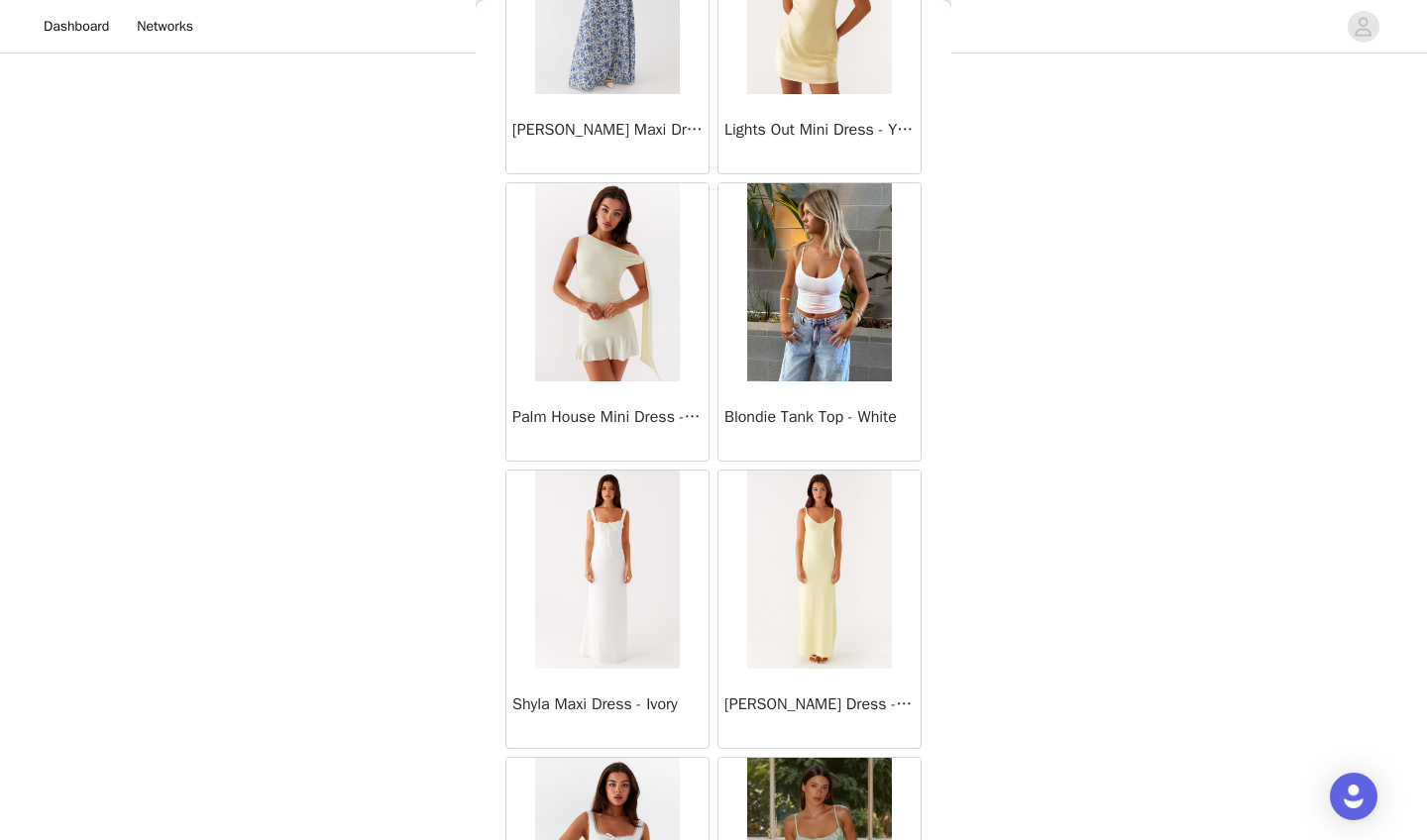 scroll, scrollTop: 64527, scrollLeft: 0, axis: vertical 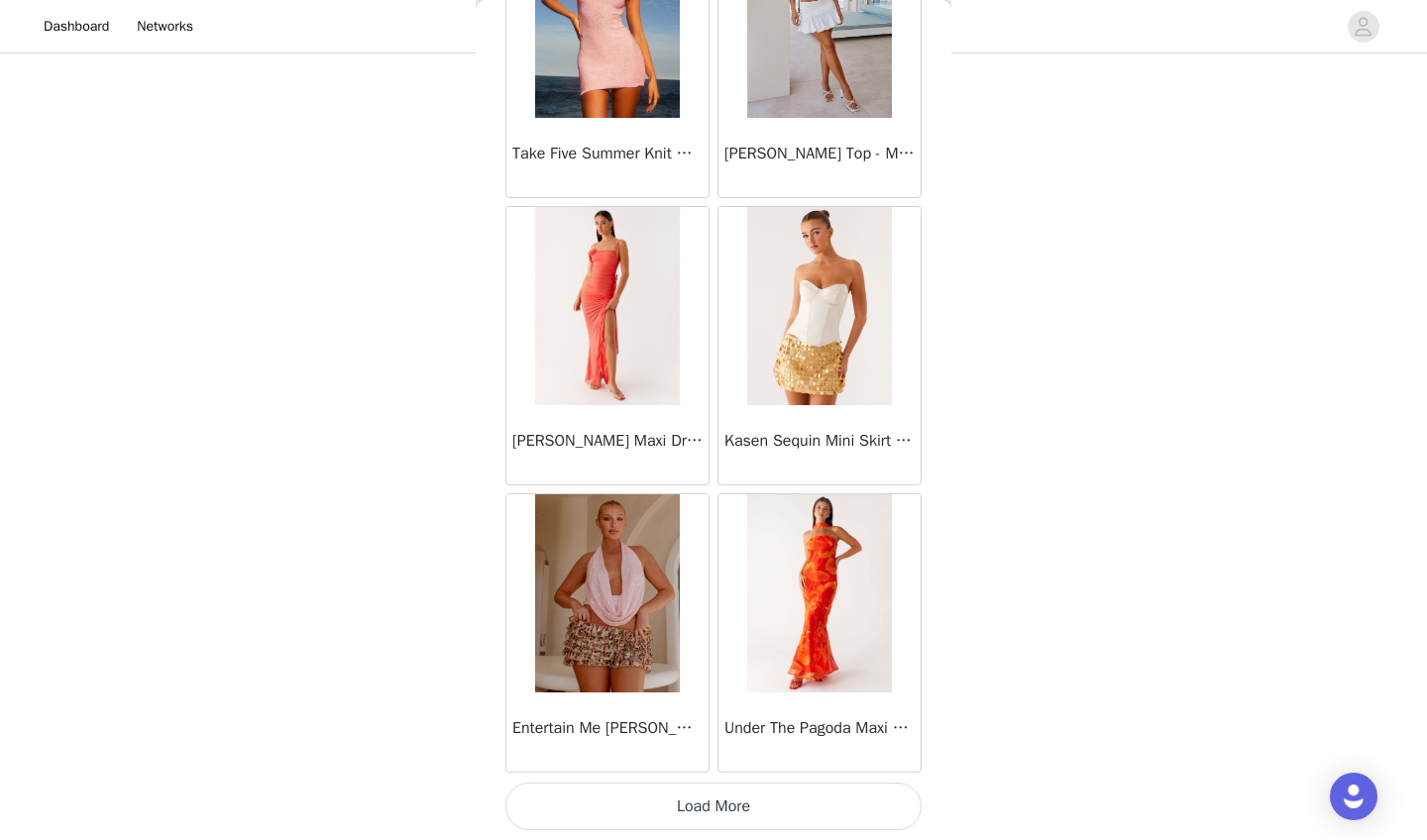 click on "Load More" at bounding box center [714, 806] 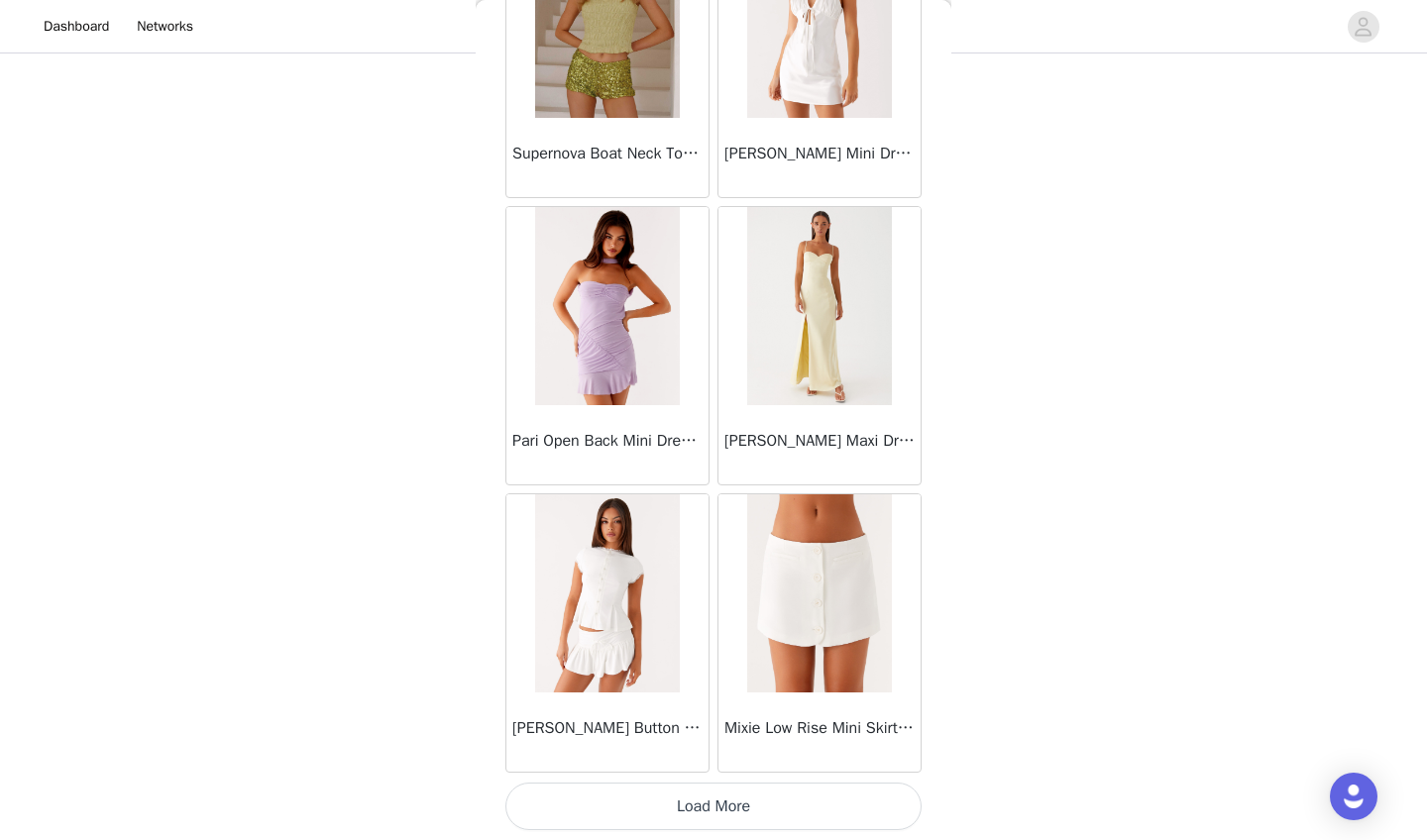 scroll, scrollTop: 68262, scrollLeft: 0, axis: vertical 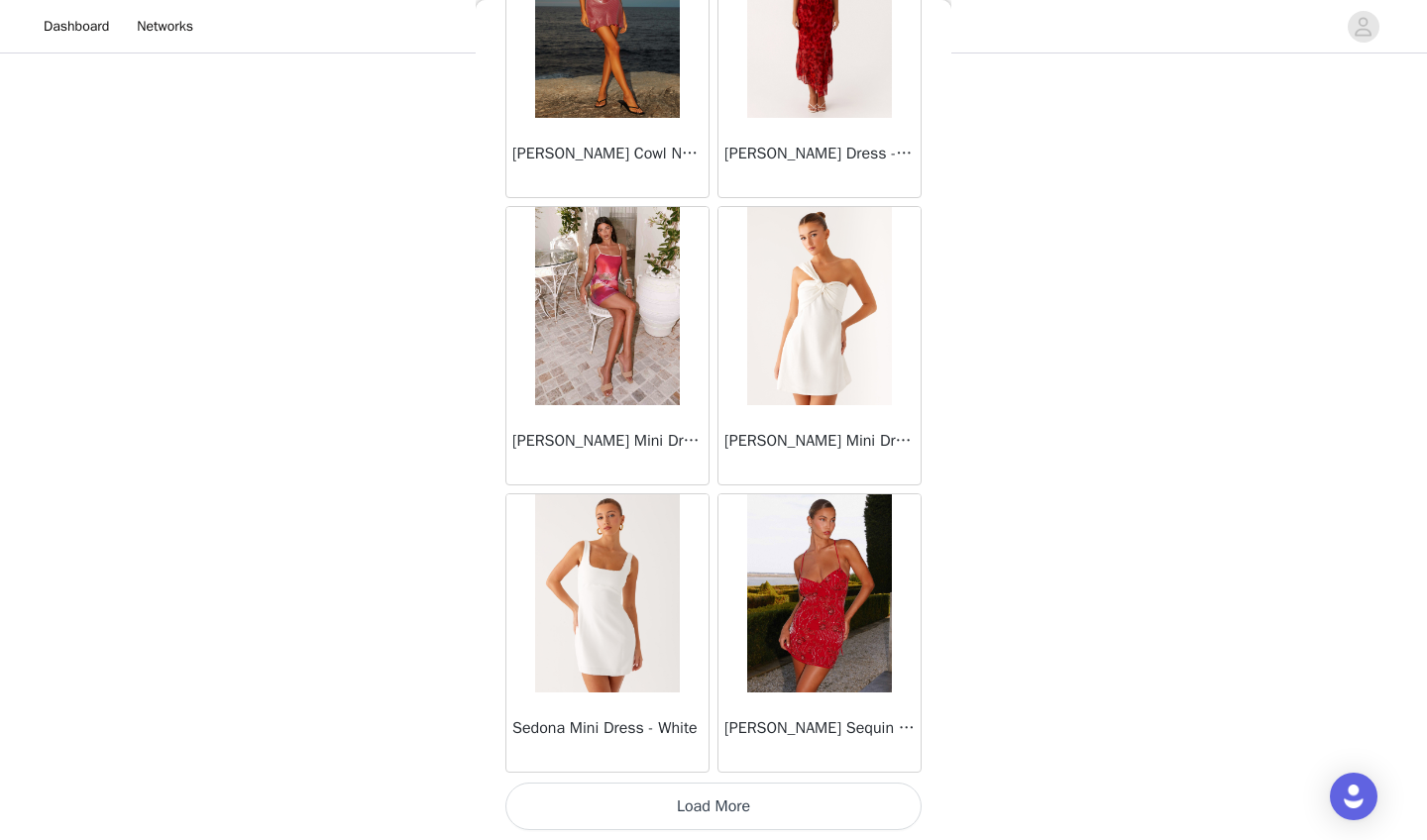 click on "Load More" at bounding box center [714, 806] 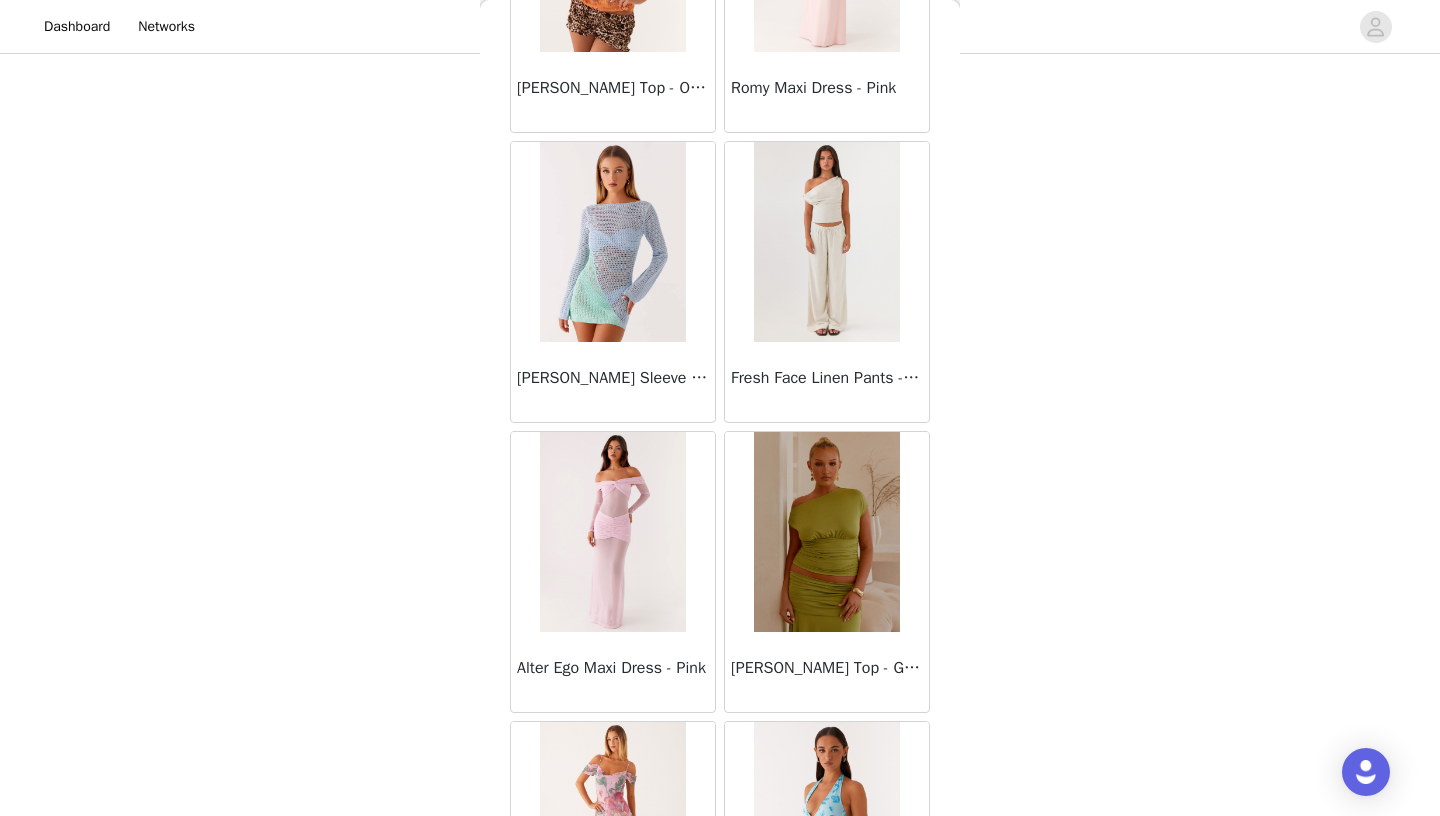 scroll, scrollTop: 74203, scrollLeft: 0, axis: vertical 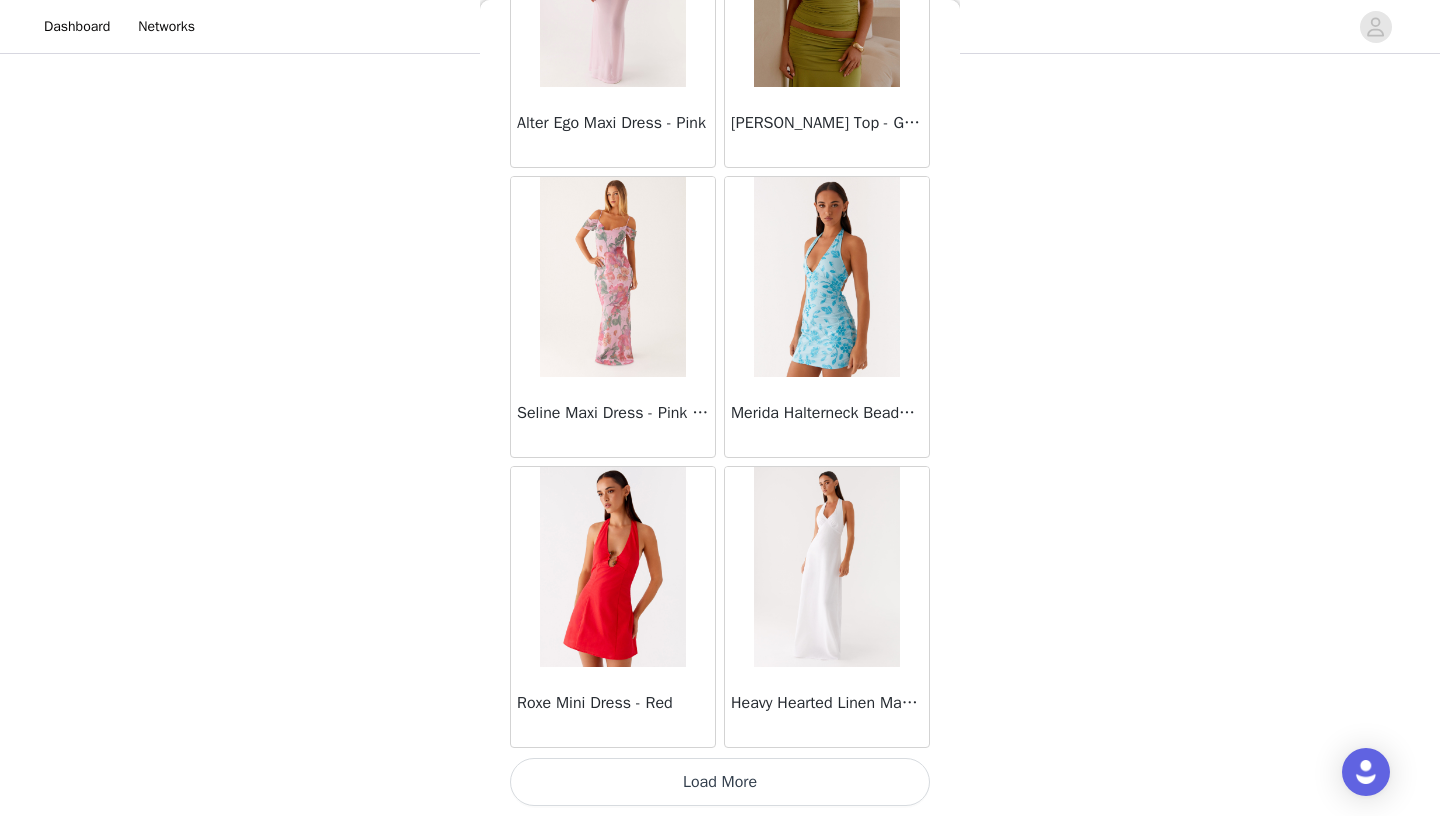 click on "Load More" at bounding box center (720, 782) 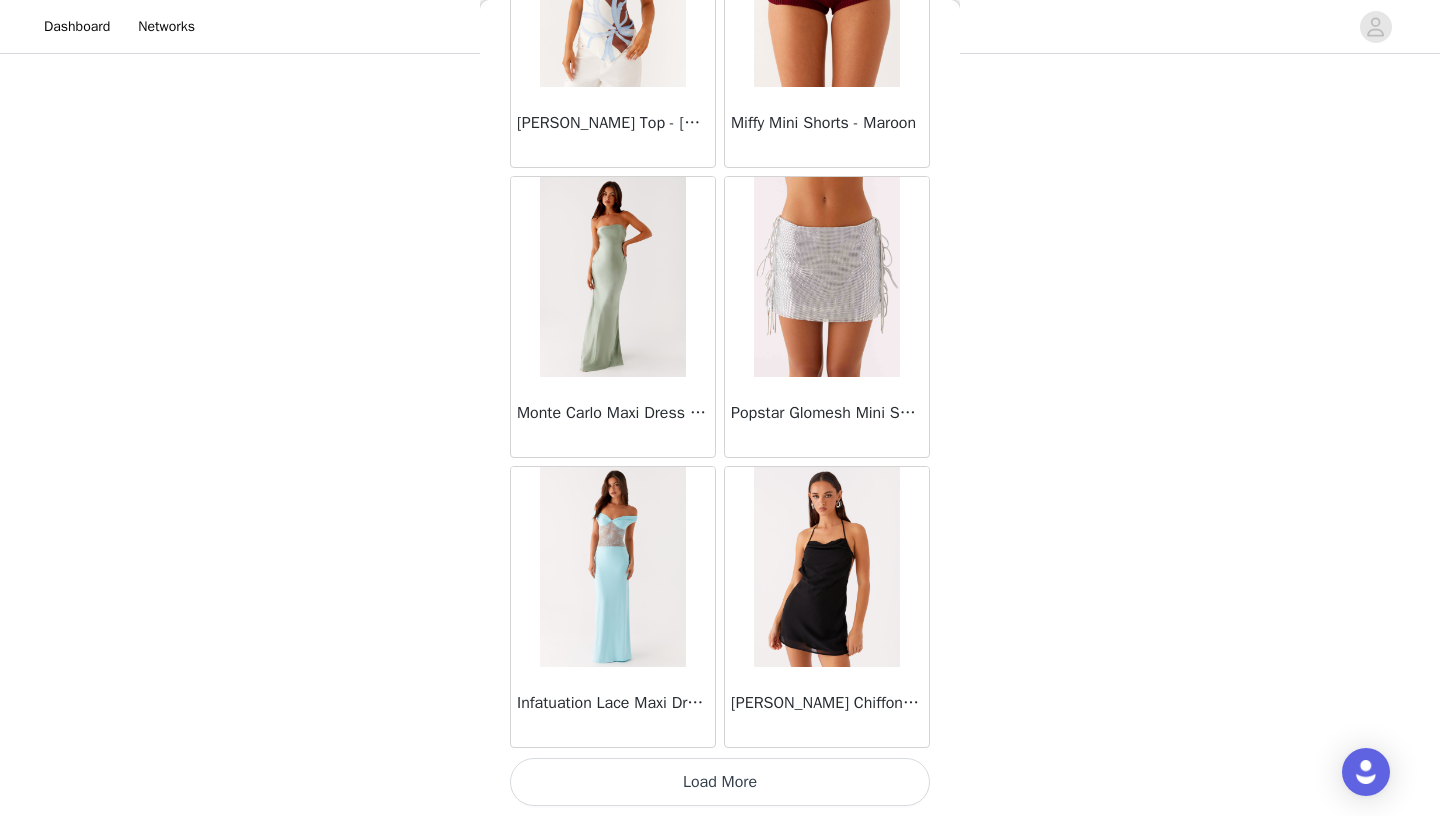 scroll, scrollTop: 77644, scrollLeft: 0, axis: vertical 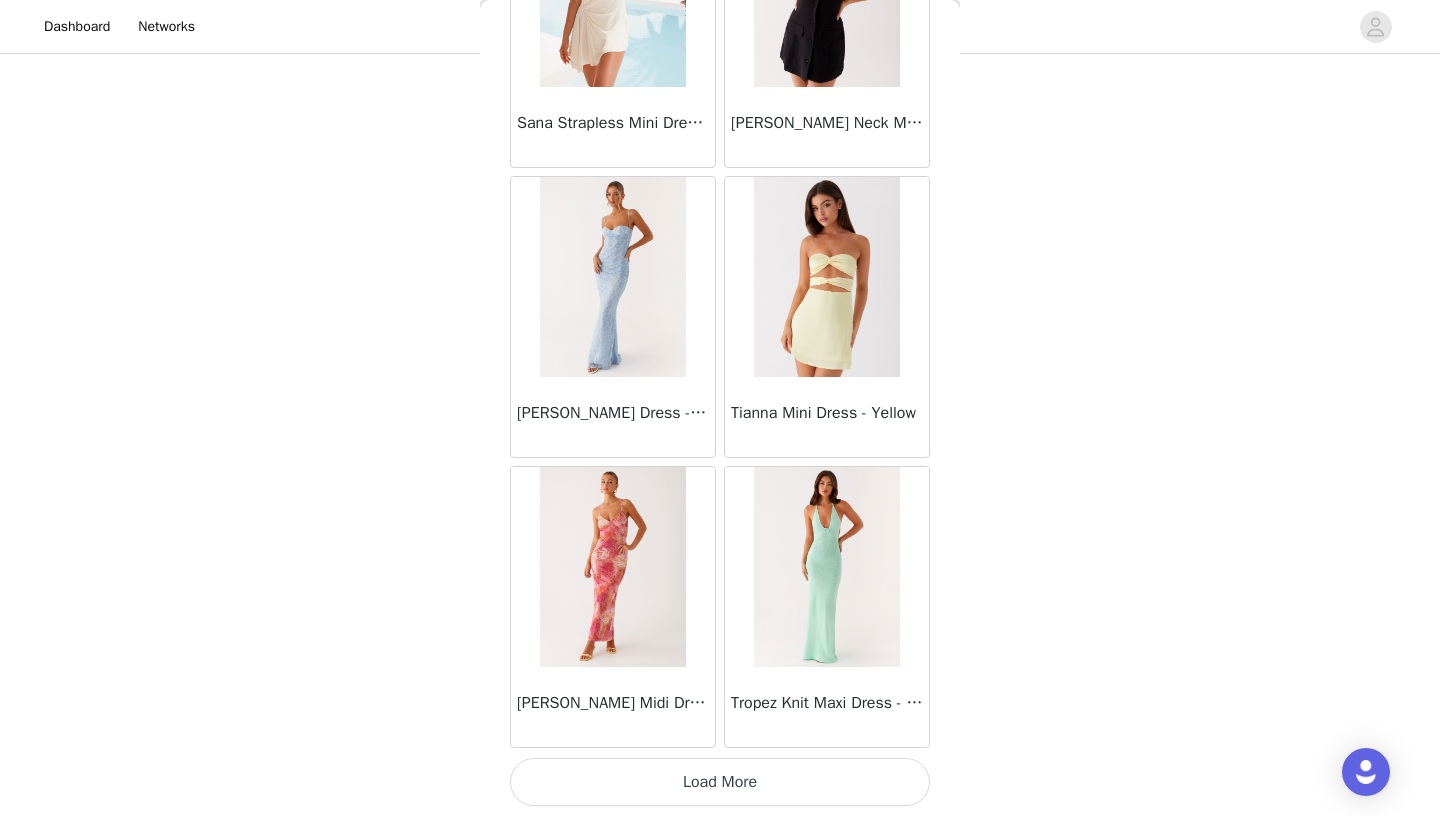 click on "Load More" at bounding box center (720, 782) 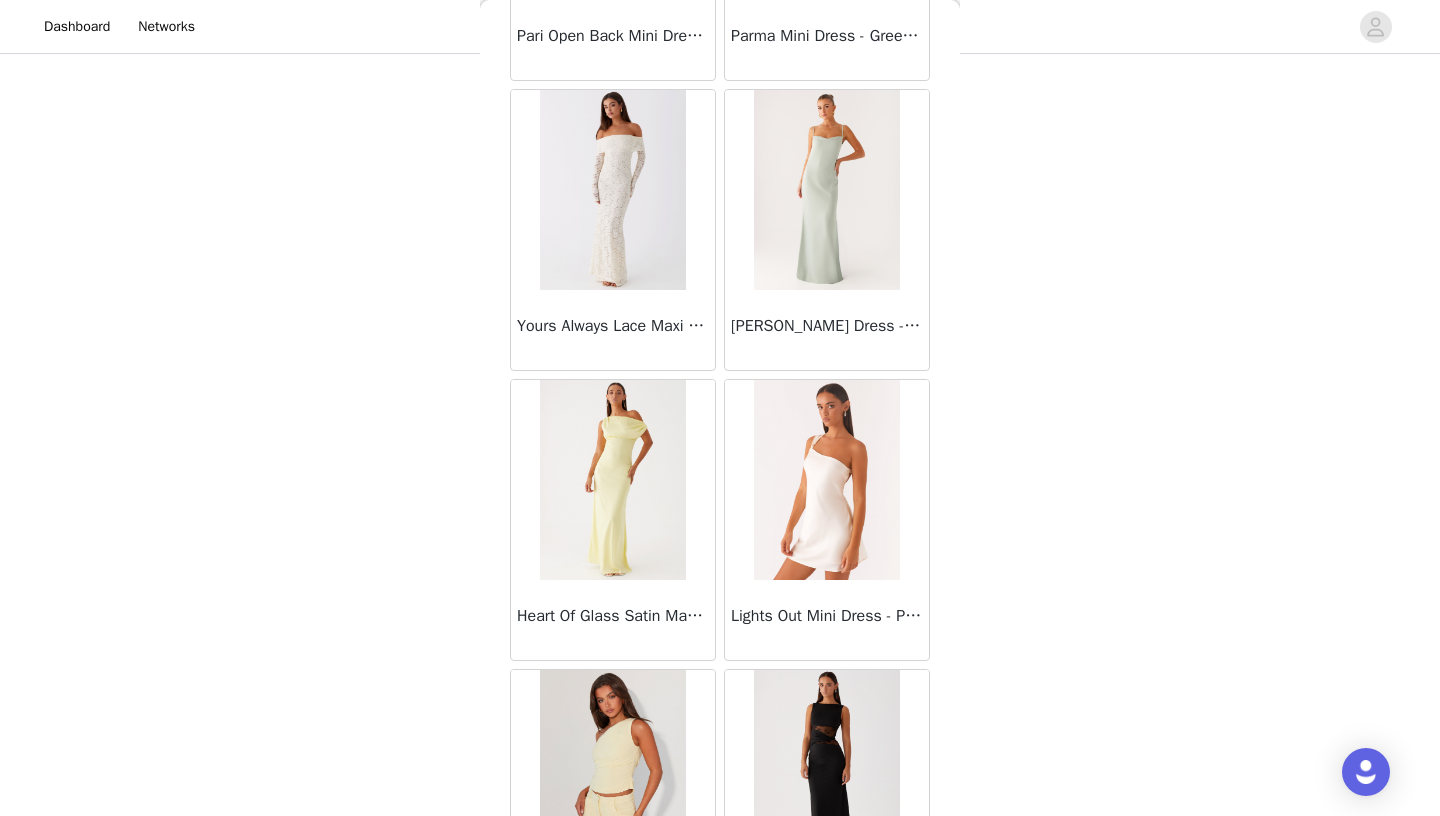 scroll, scrollTop: 83444, scrollLeft: 0, axis: vertical 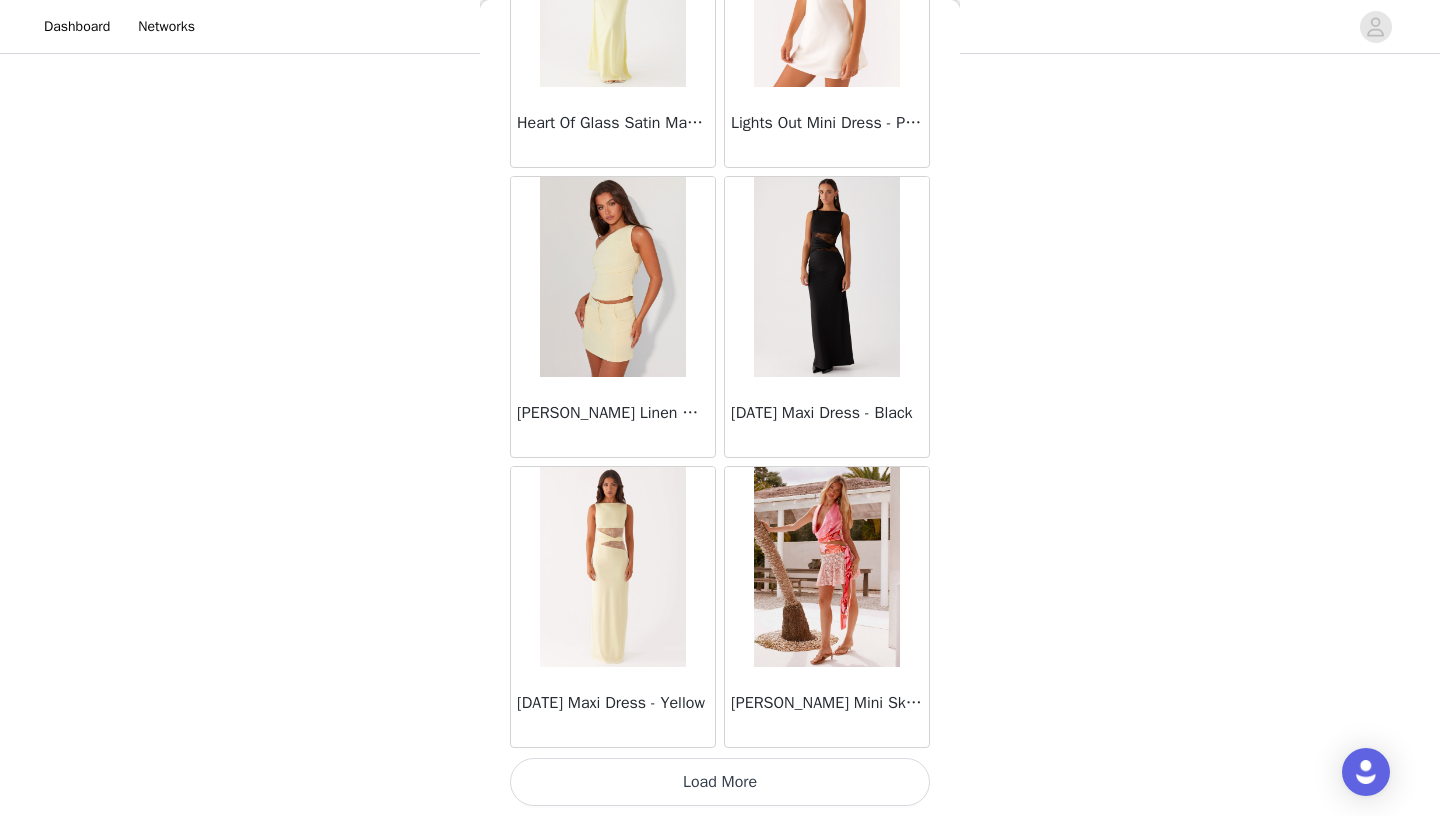 click on "Load More" at bounding box center (720, 782) 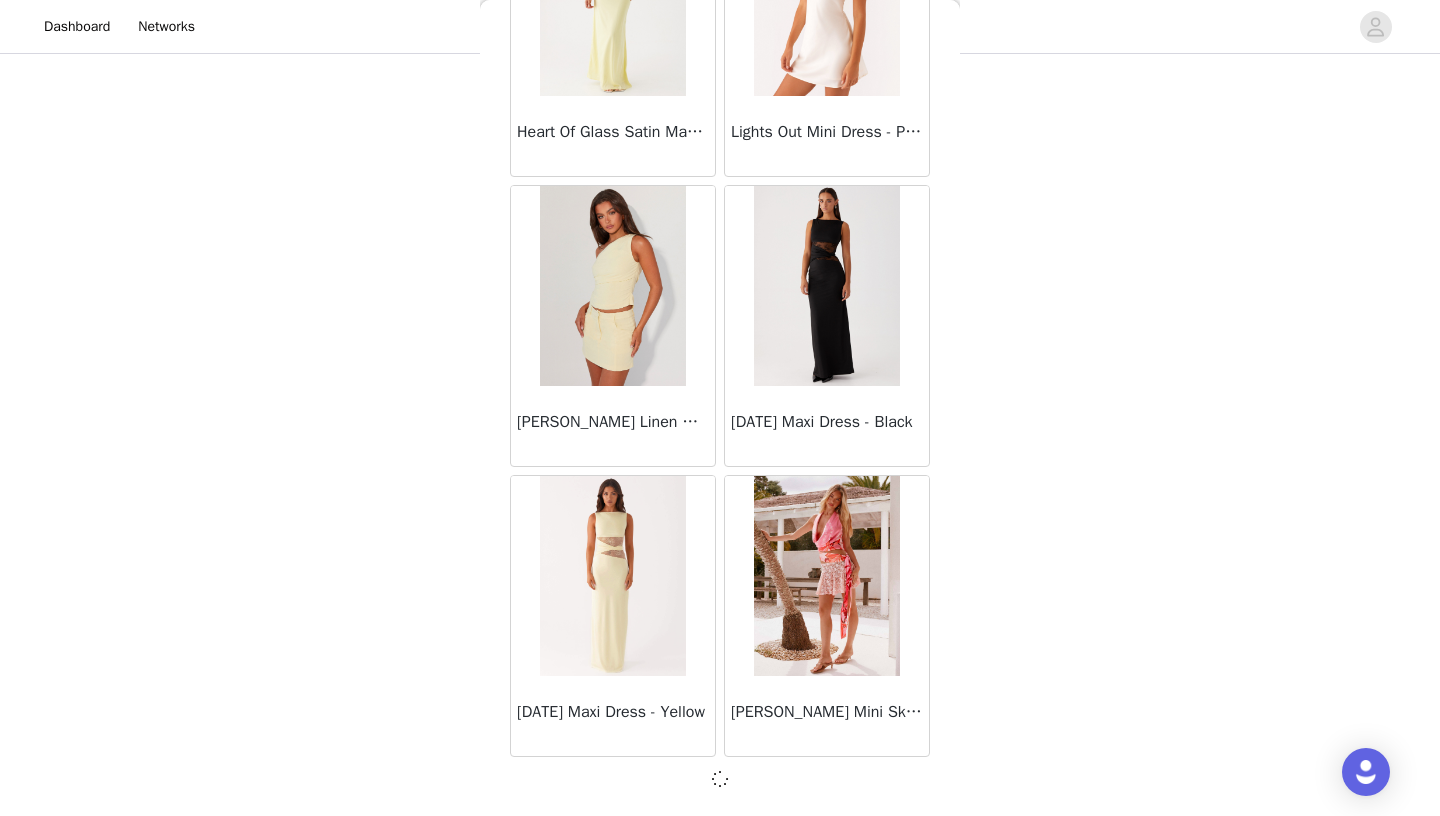 scroll, scrollTop: 83435, scrollLeft: 0, axis: vertical 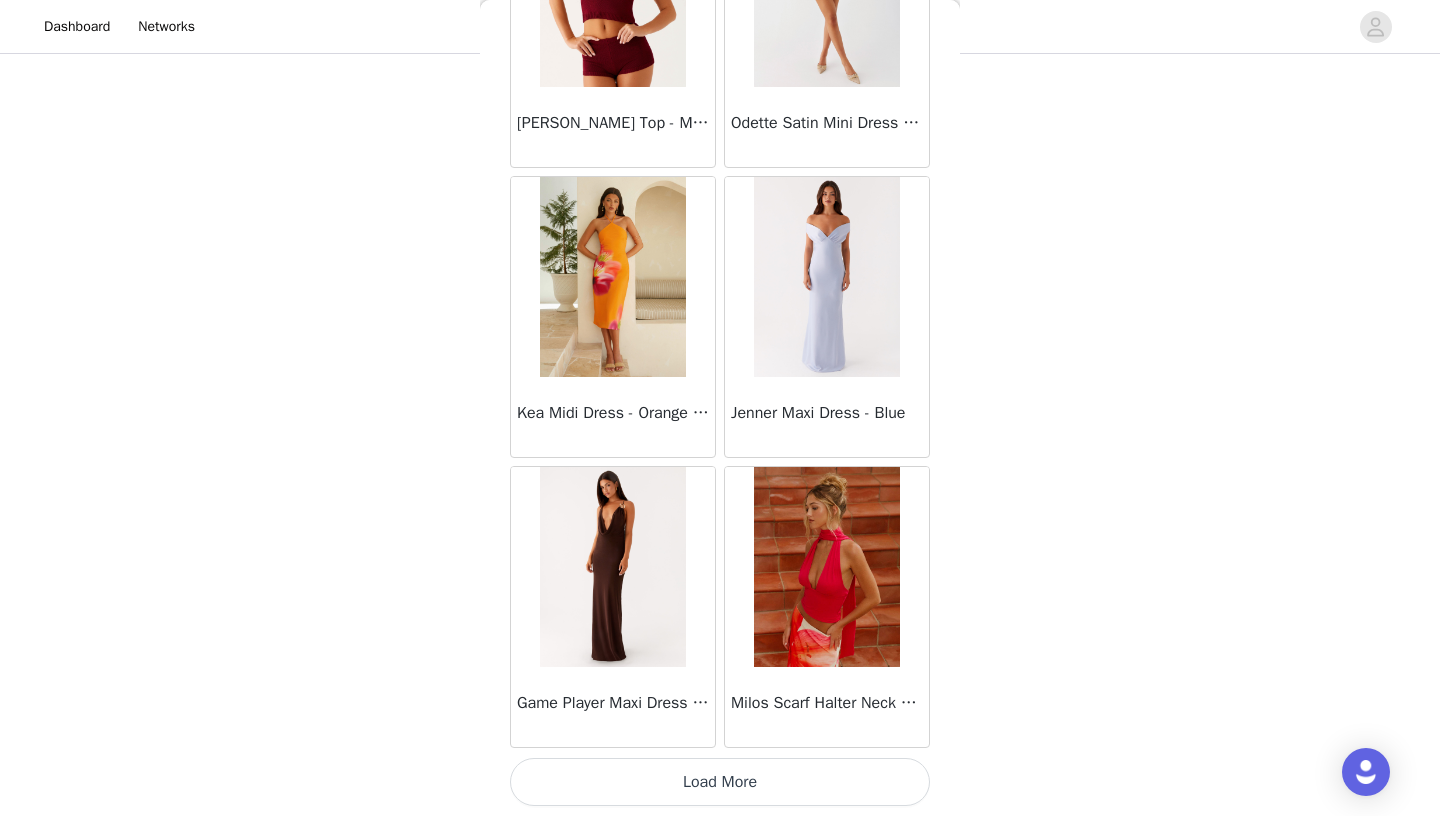 click on "Load More" at bounding box center [720, 782] 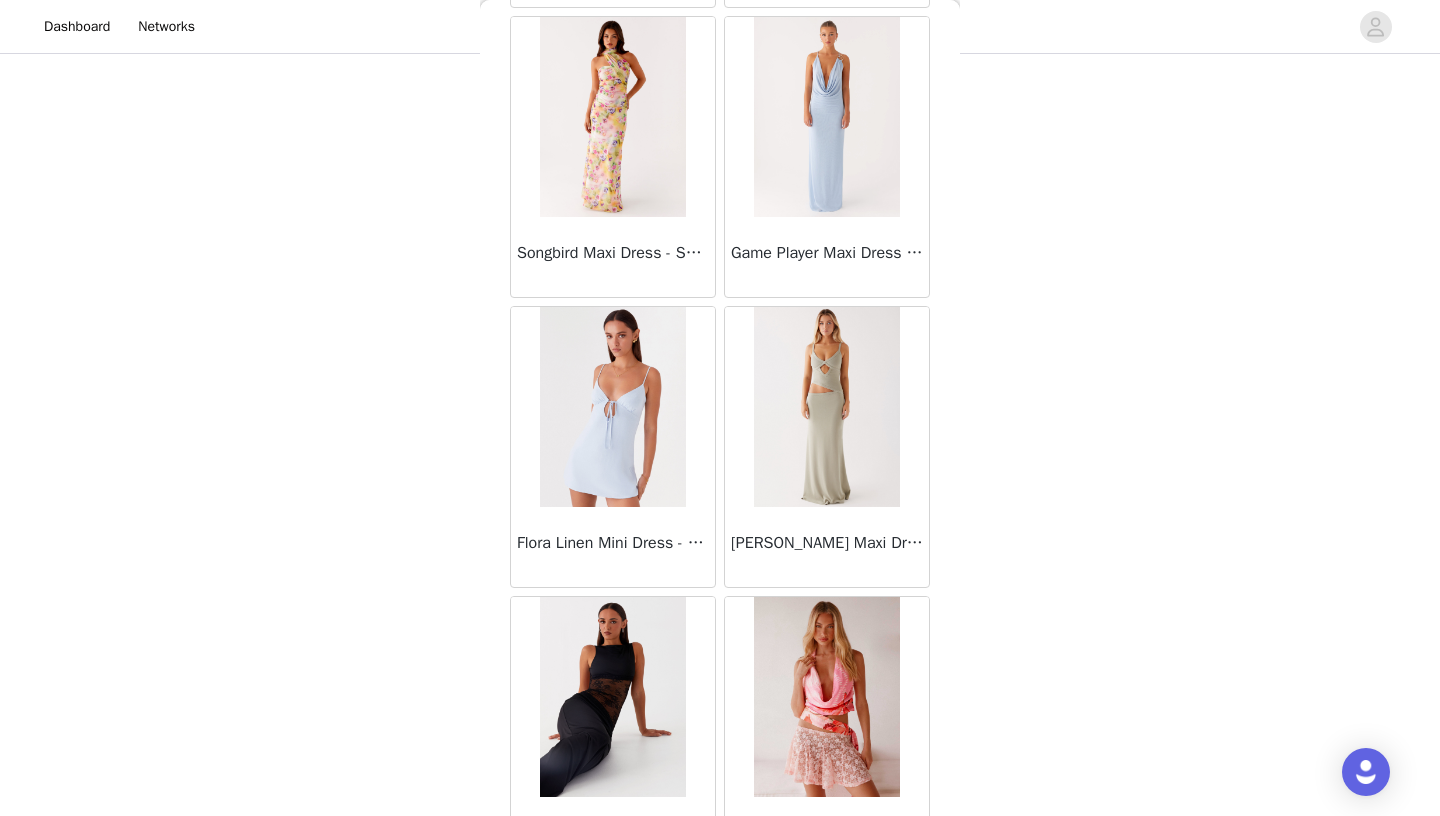 scroll, scrollTop: 87324, scrollLeft: 0, axis: vertical 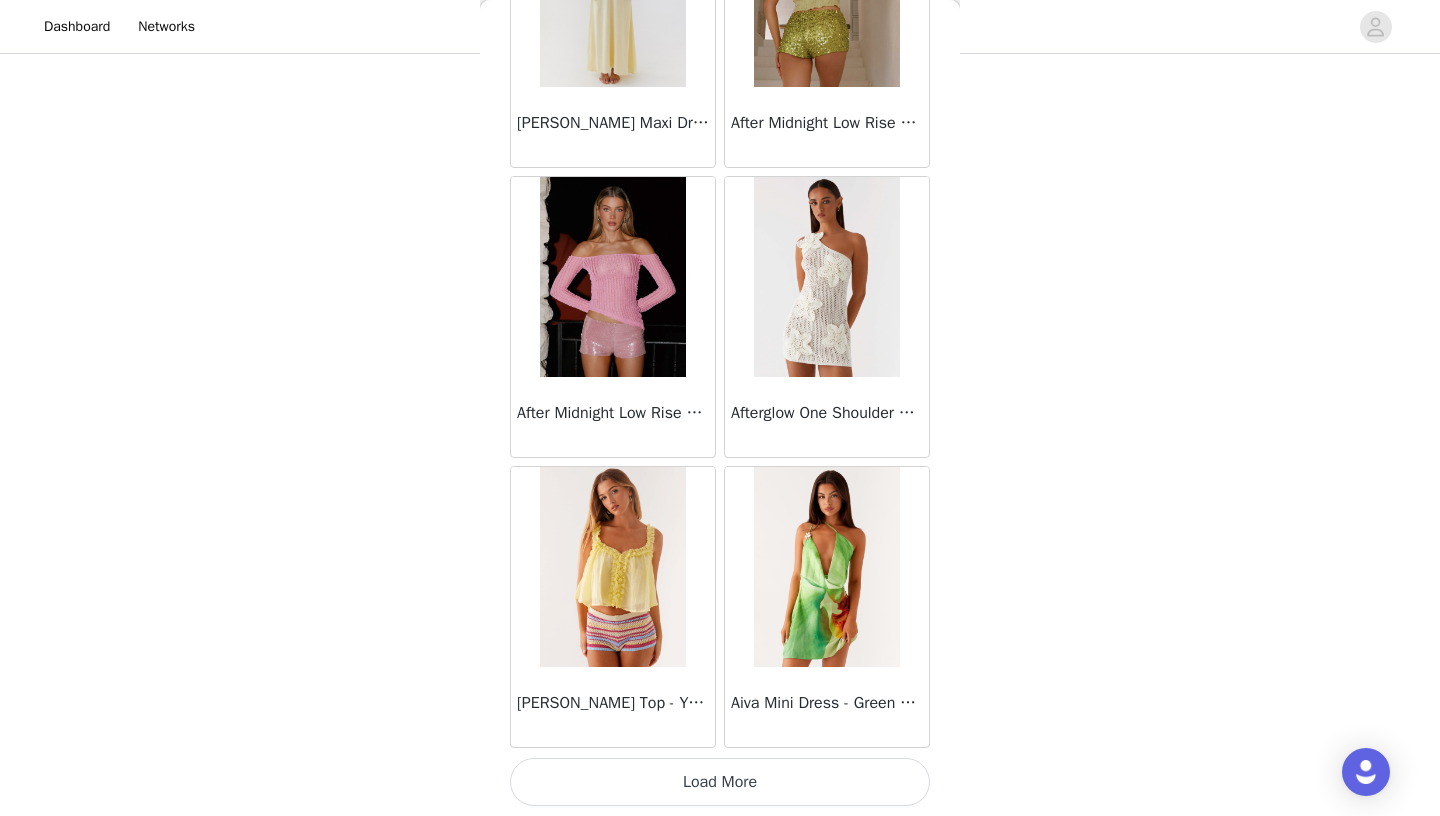 click on "Load More" at bounding box center (720, 782) 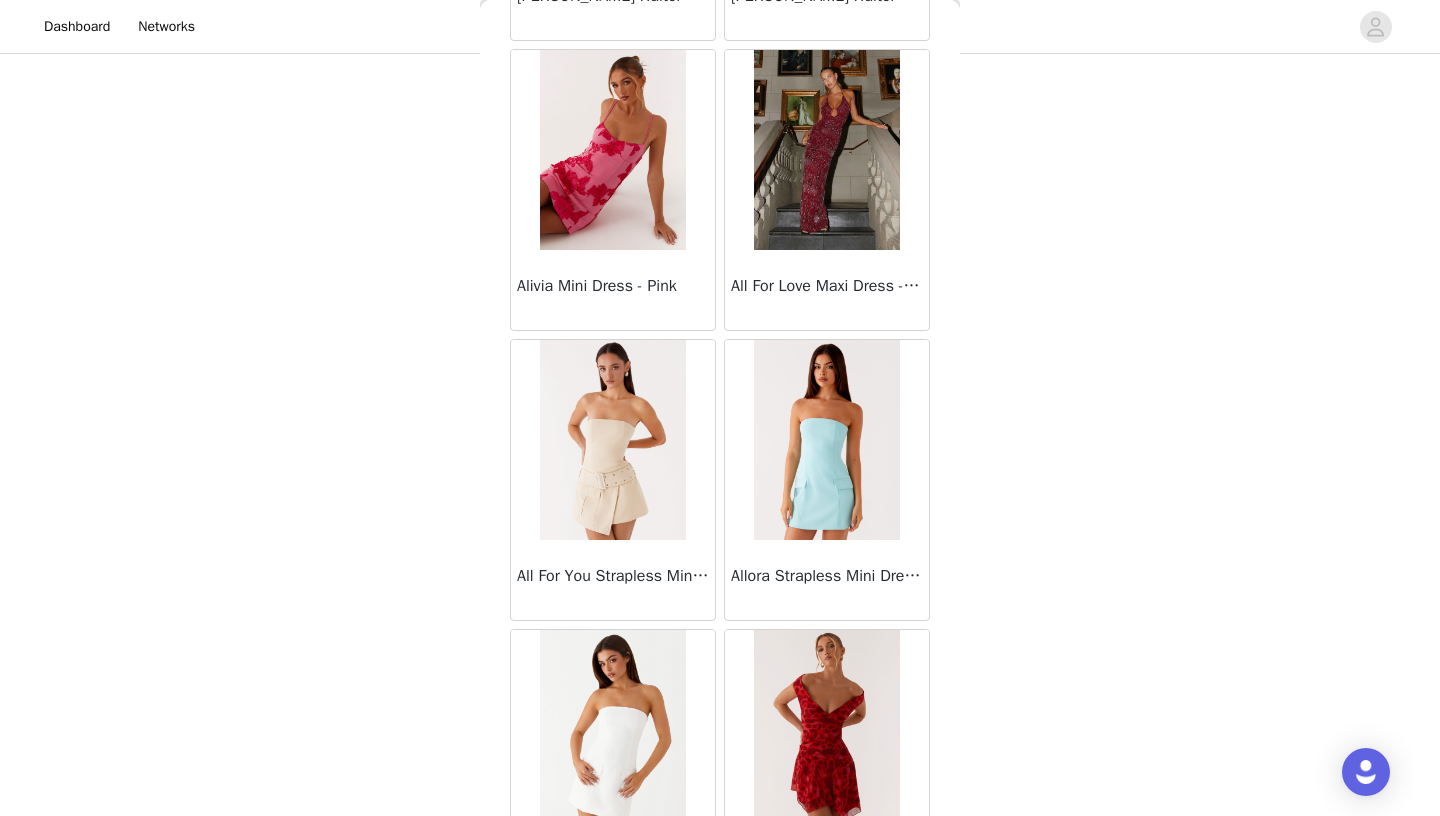 scroll, scrollTop: 92006, scrollLeft: 0, axis: vertical 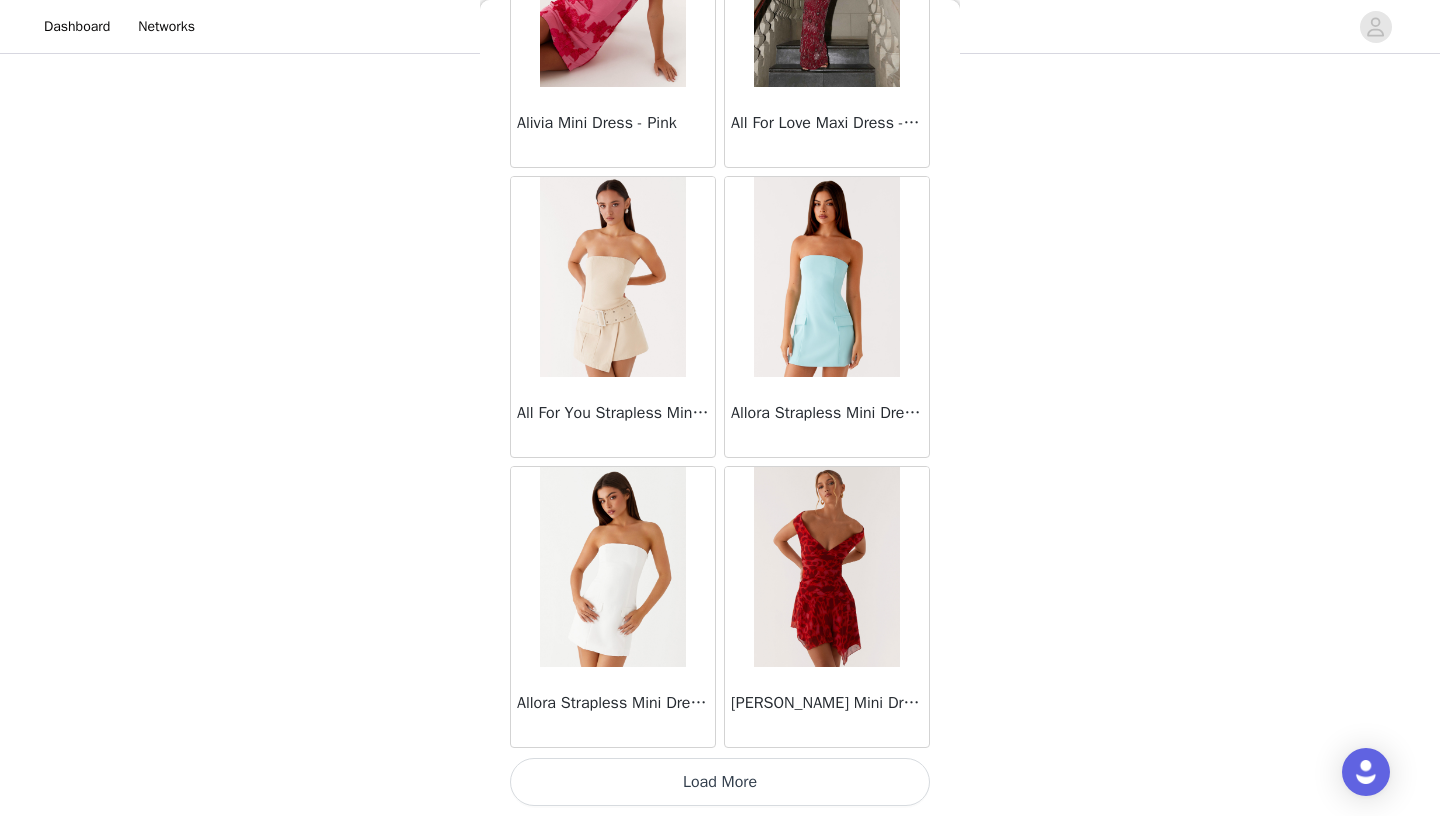 click on "Load More" at bounding box center (720, 782) 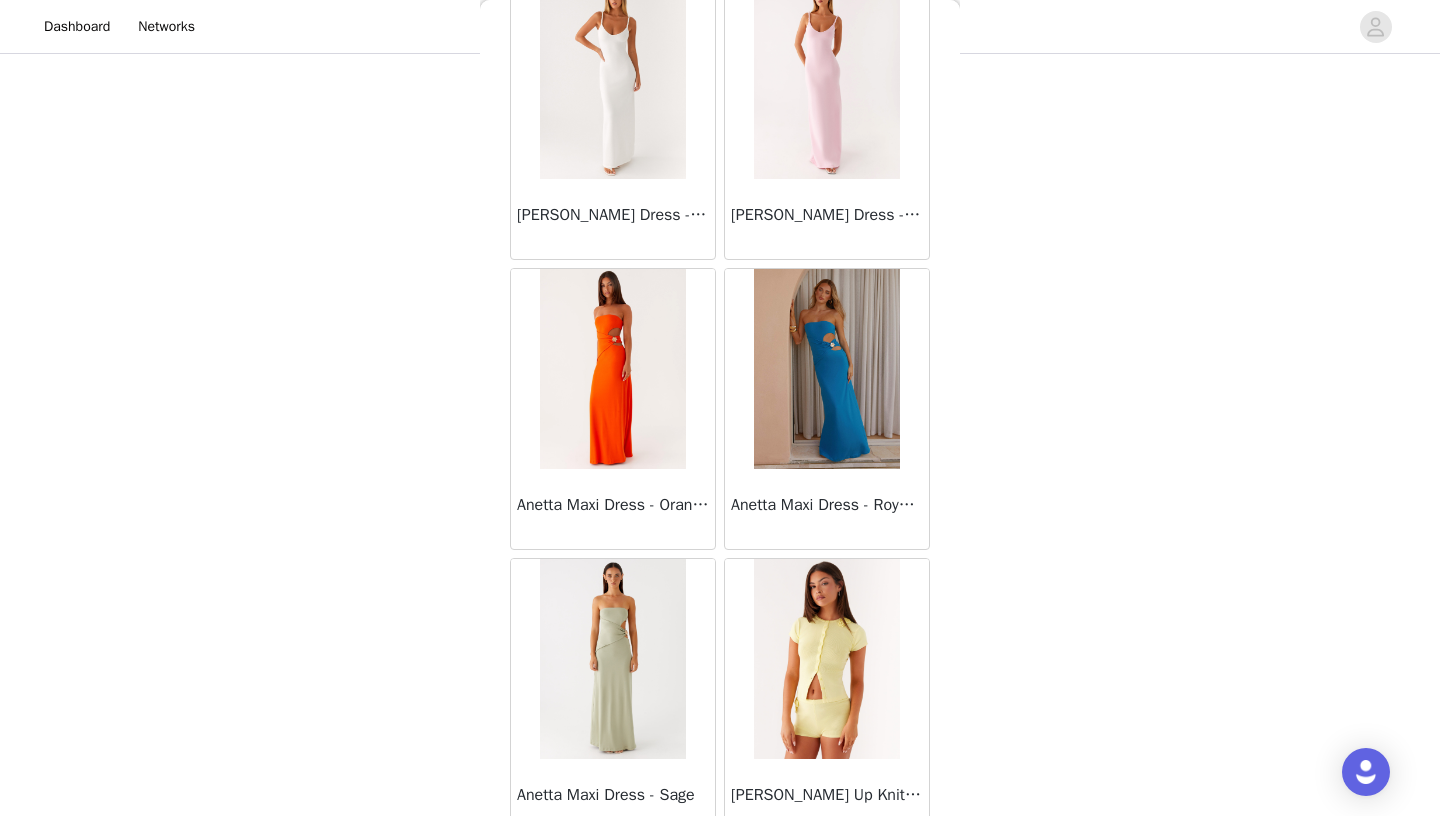 scroll, scrollTop: 94047, scrollLeft: 0, axis: vertical 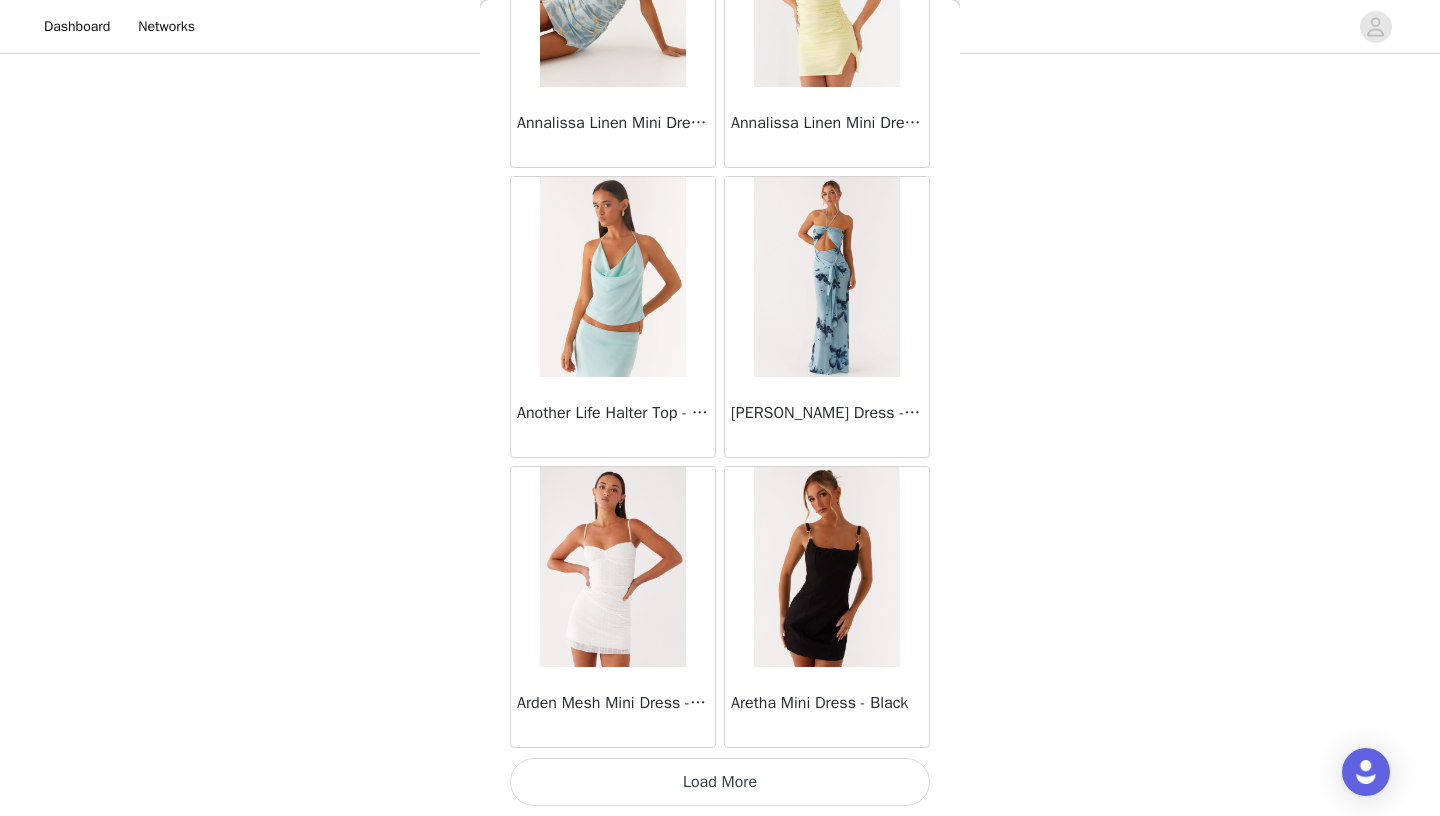 click on "Load More" at bounding box center (720, 782) 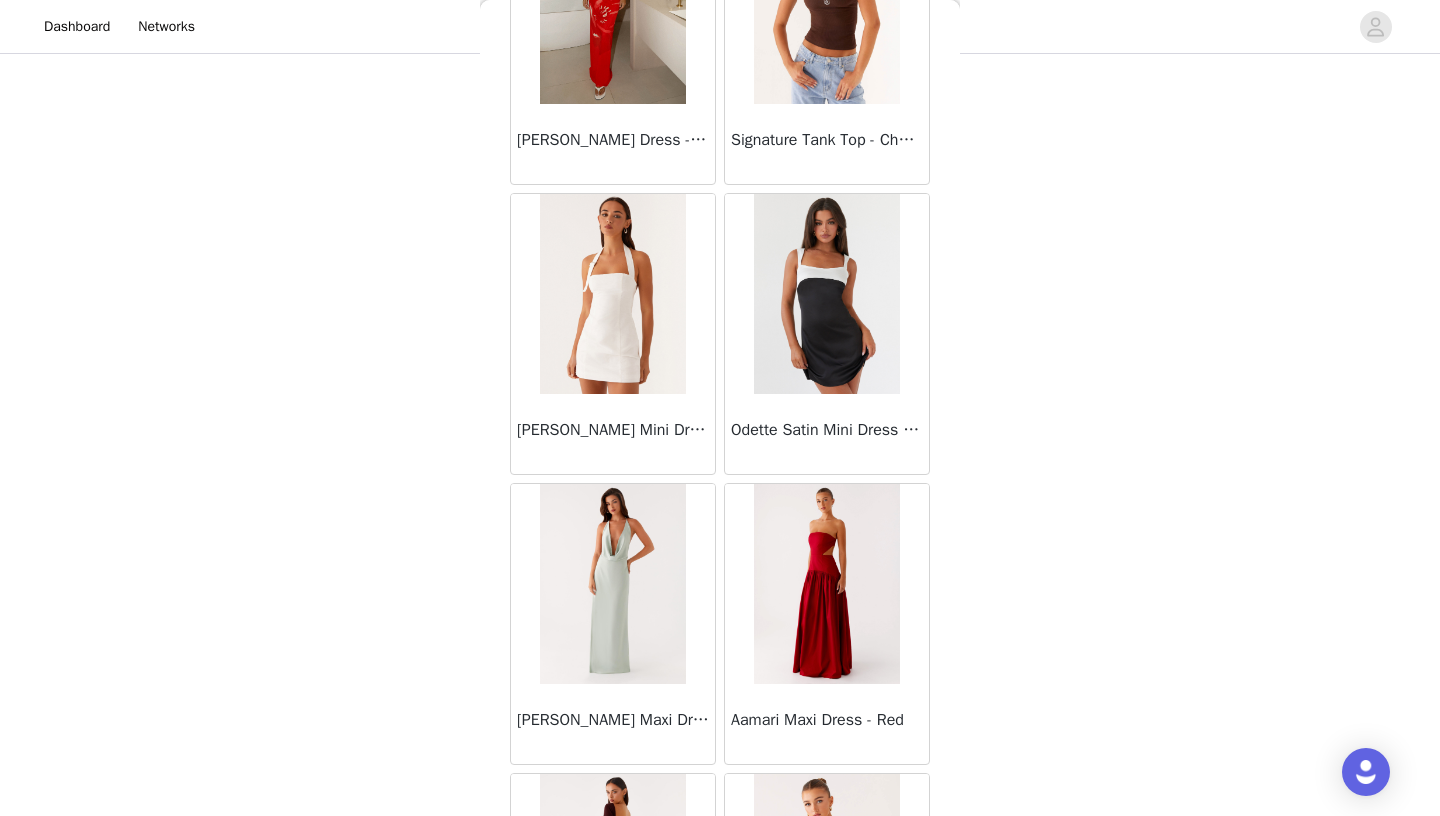scroll, scrollTop: 87669, scrollLeft: 0, axis: vertical 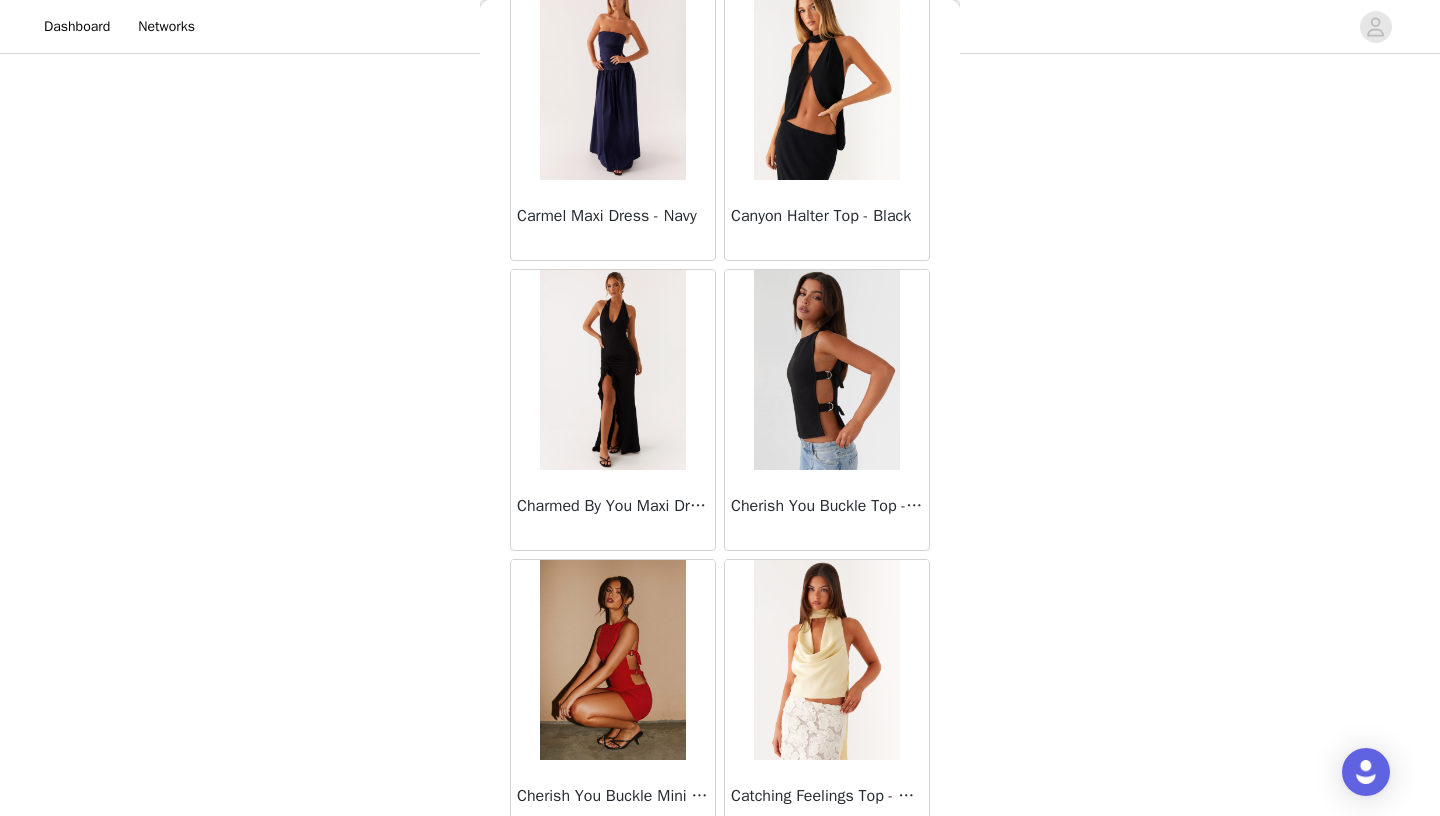 click at bounding box center (612, 370) 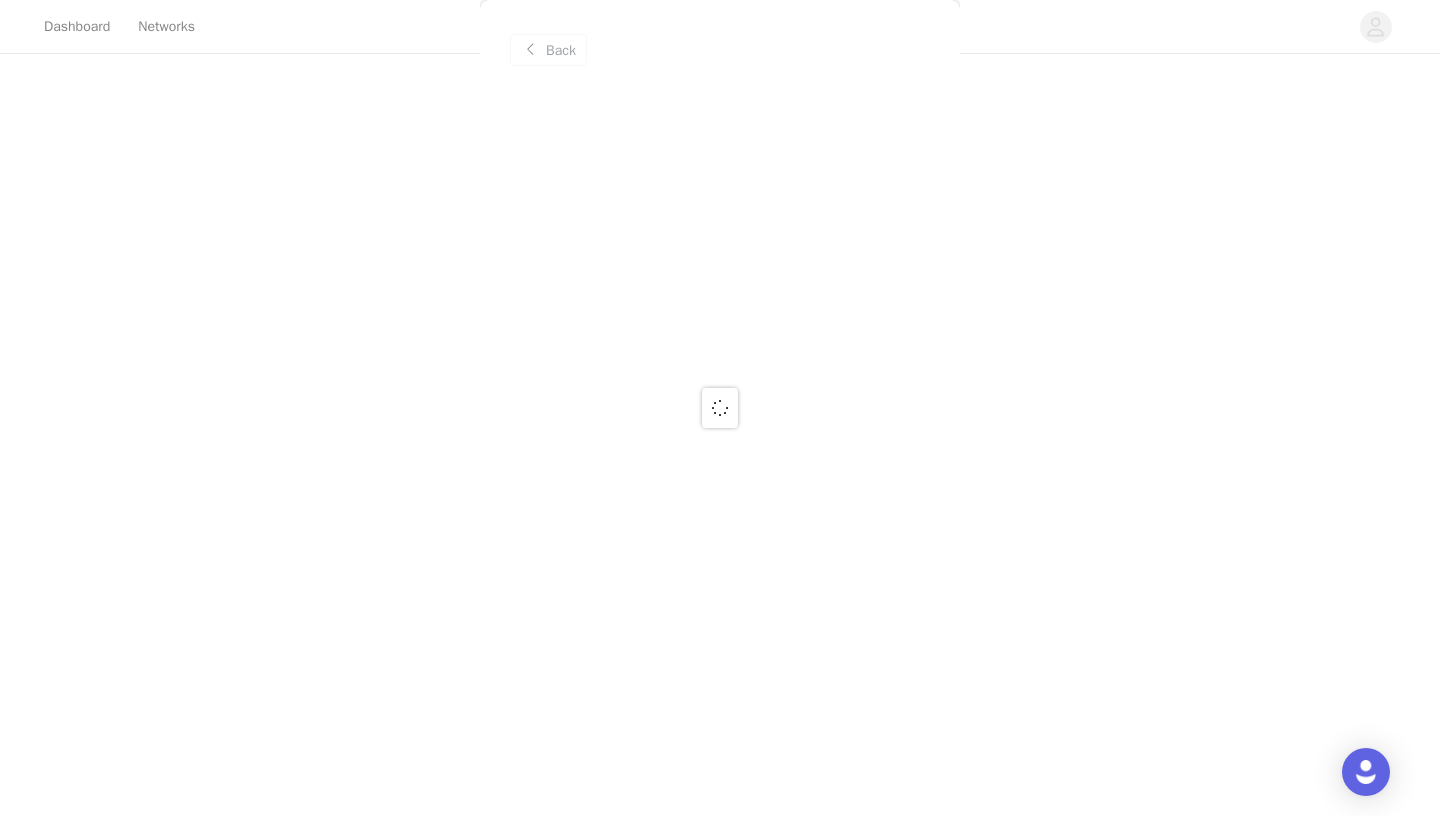 scroll, scrollTop: 0, scrollLeft: 0, axis: both 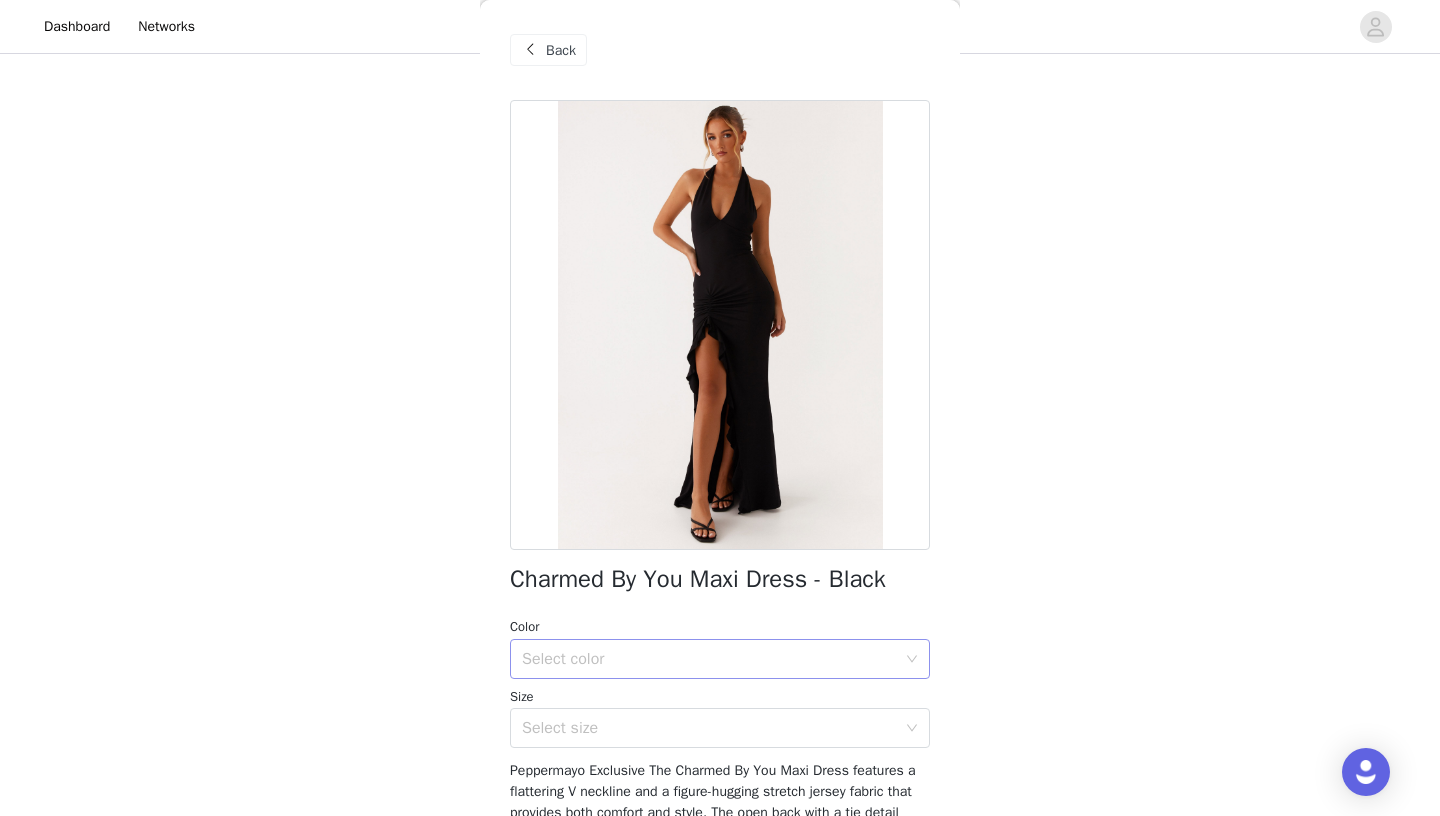 click on "Select color" at bounding box center [709, 659] 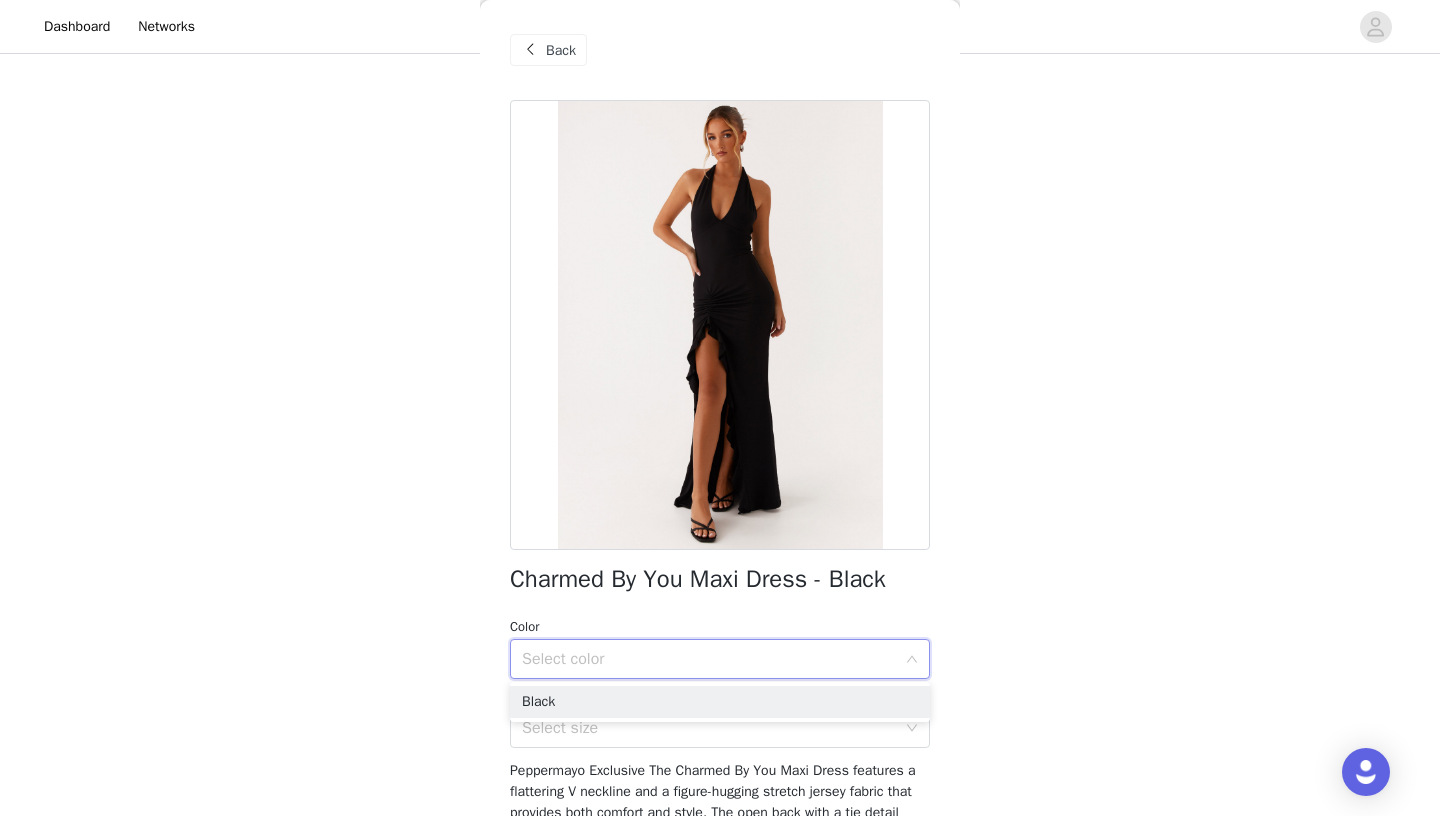 click on "Select color" at bounding box center (709, 659) 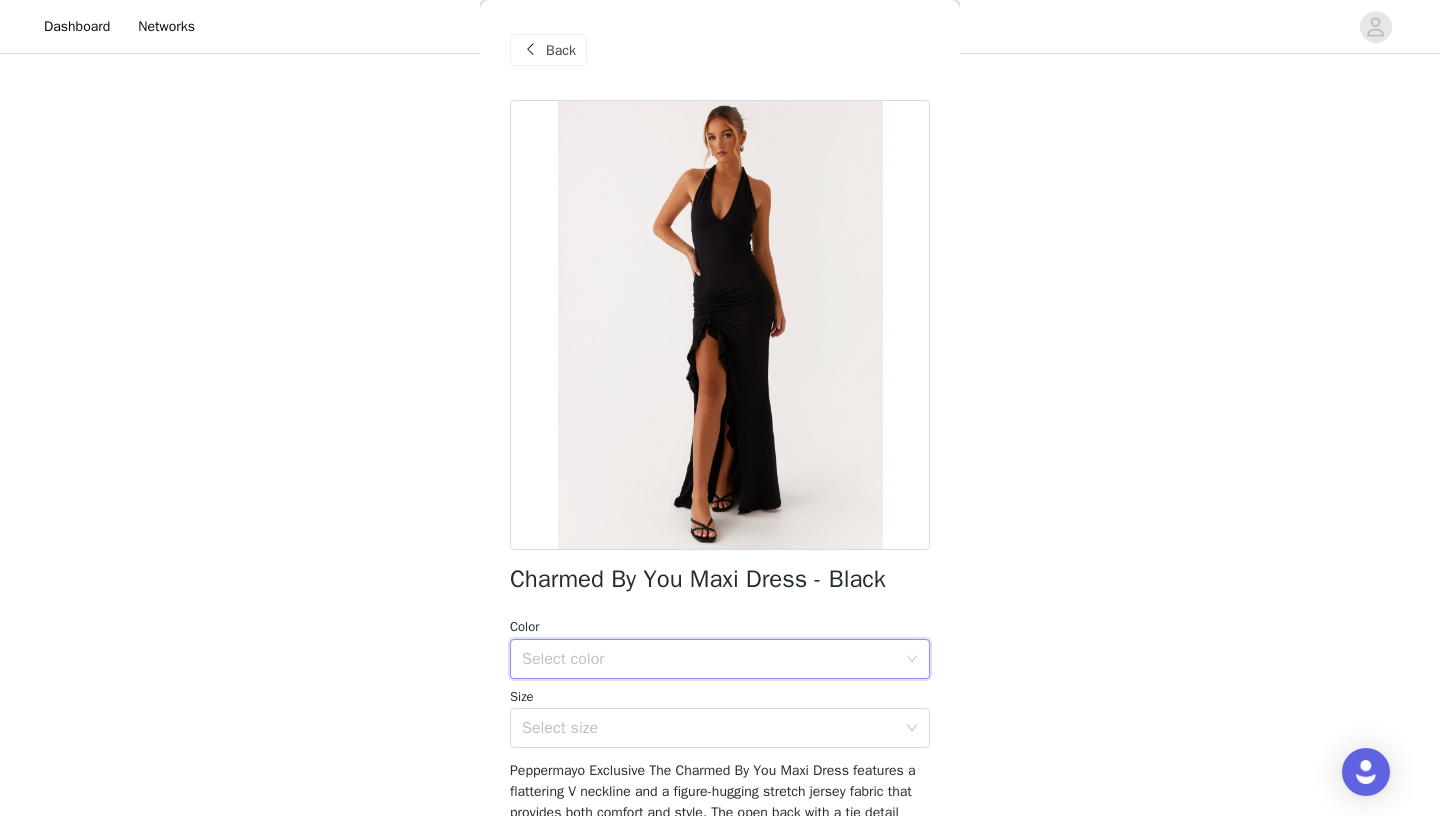 click on "Select color" at bounding box center [709, 659] 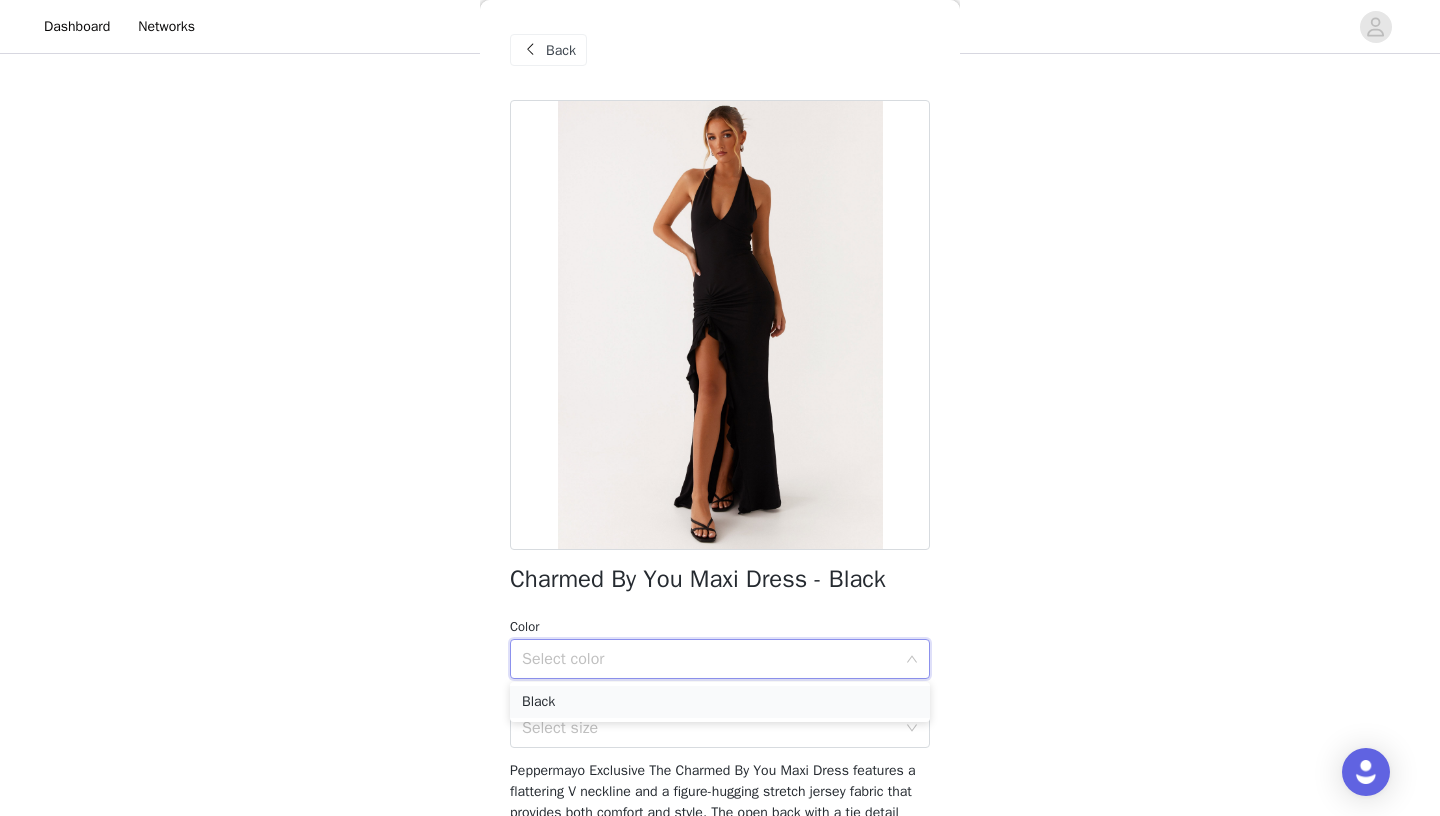 click on "Black" at bounding box center [720, 702] 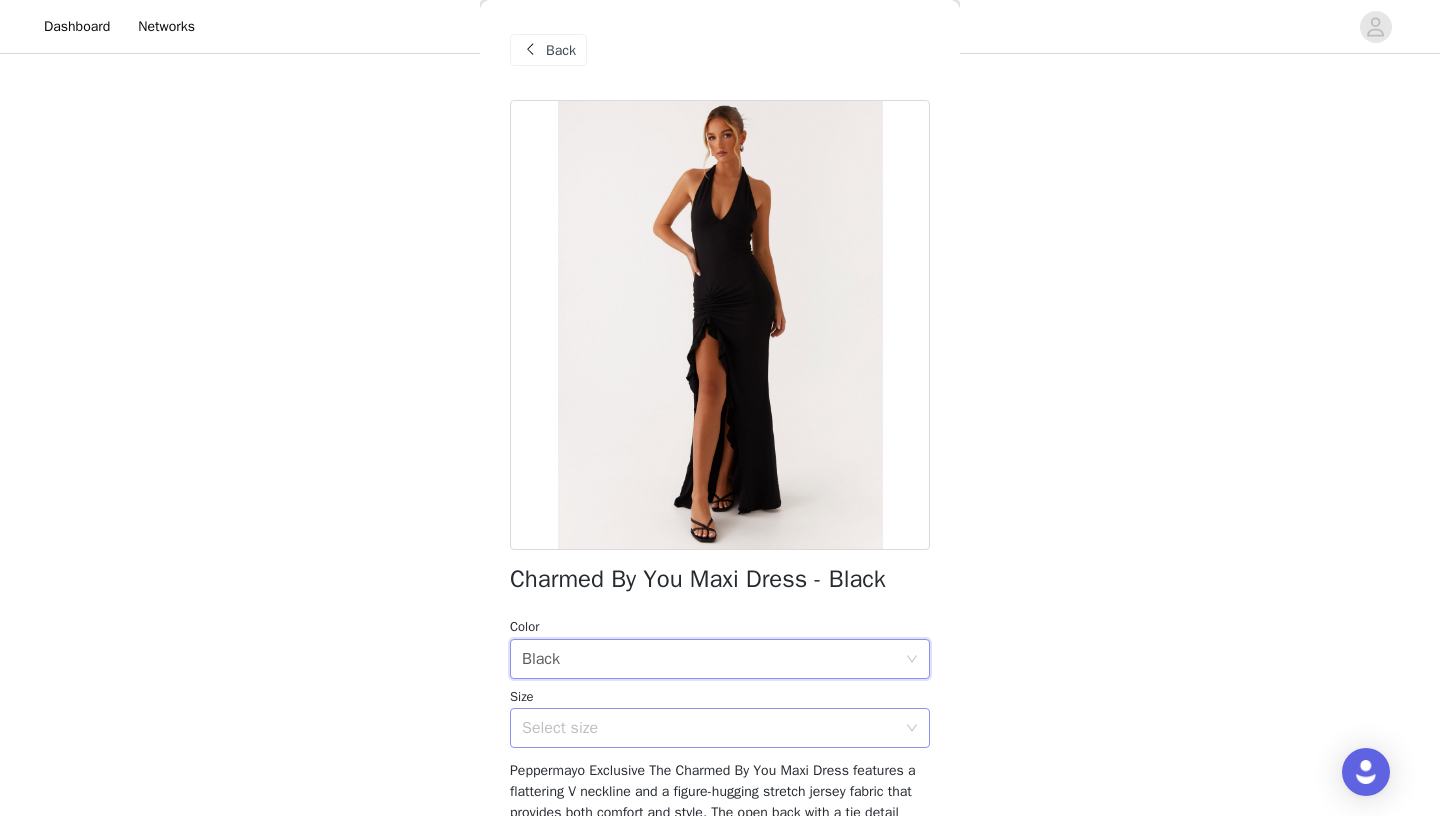 click on "Select size" at bounding box center [709, 728] 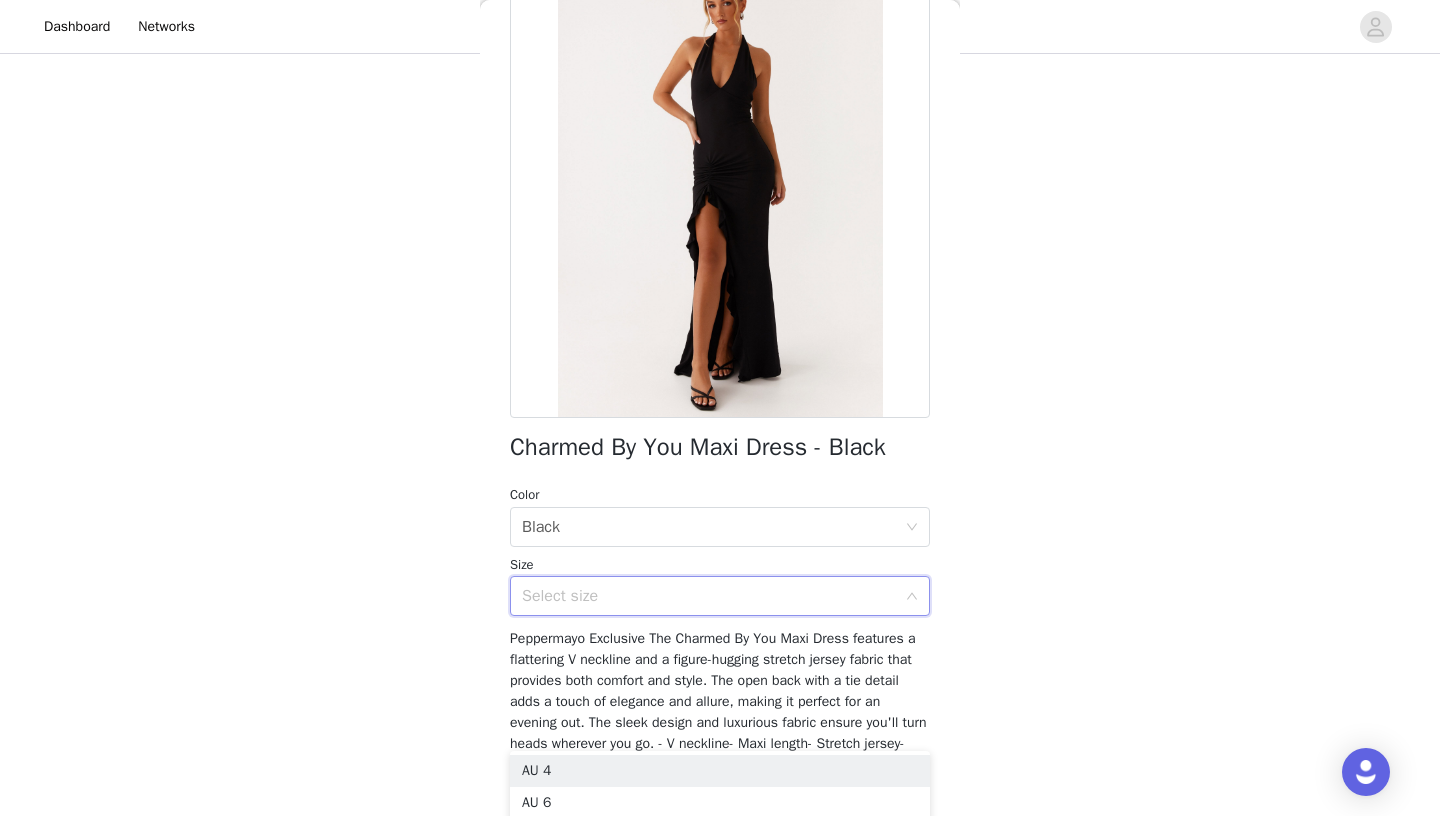 scroll, scrollTop: 155, scrollLeft: 0, axis: vertical 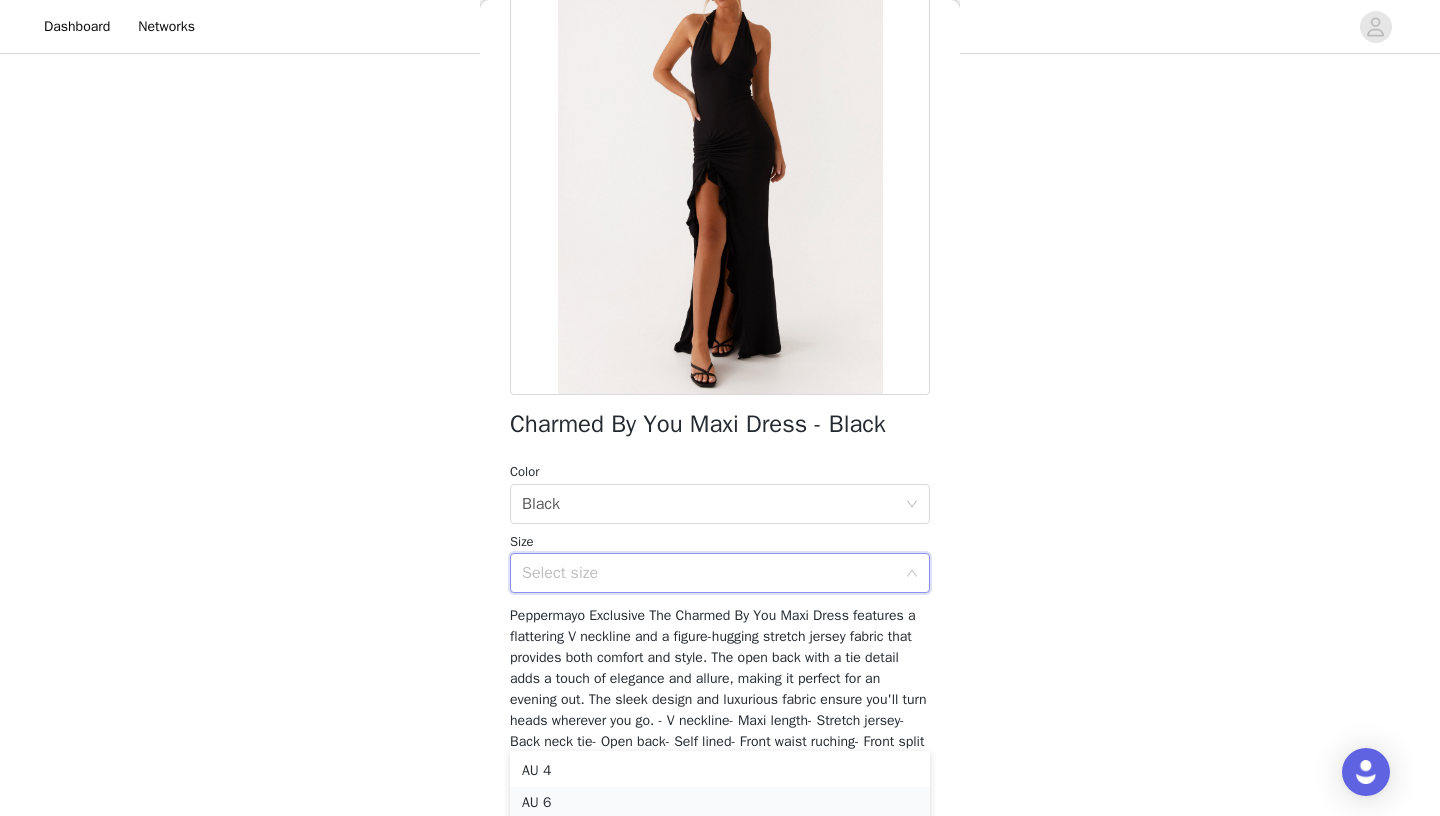 click on "AU 6" at bounding box center [720, 803] 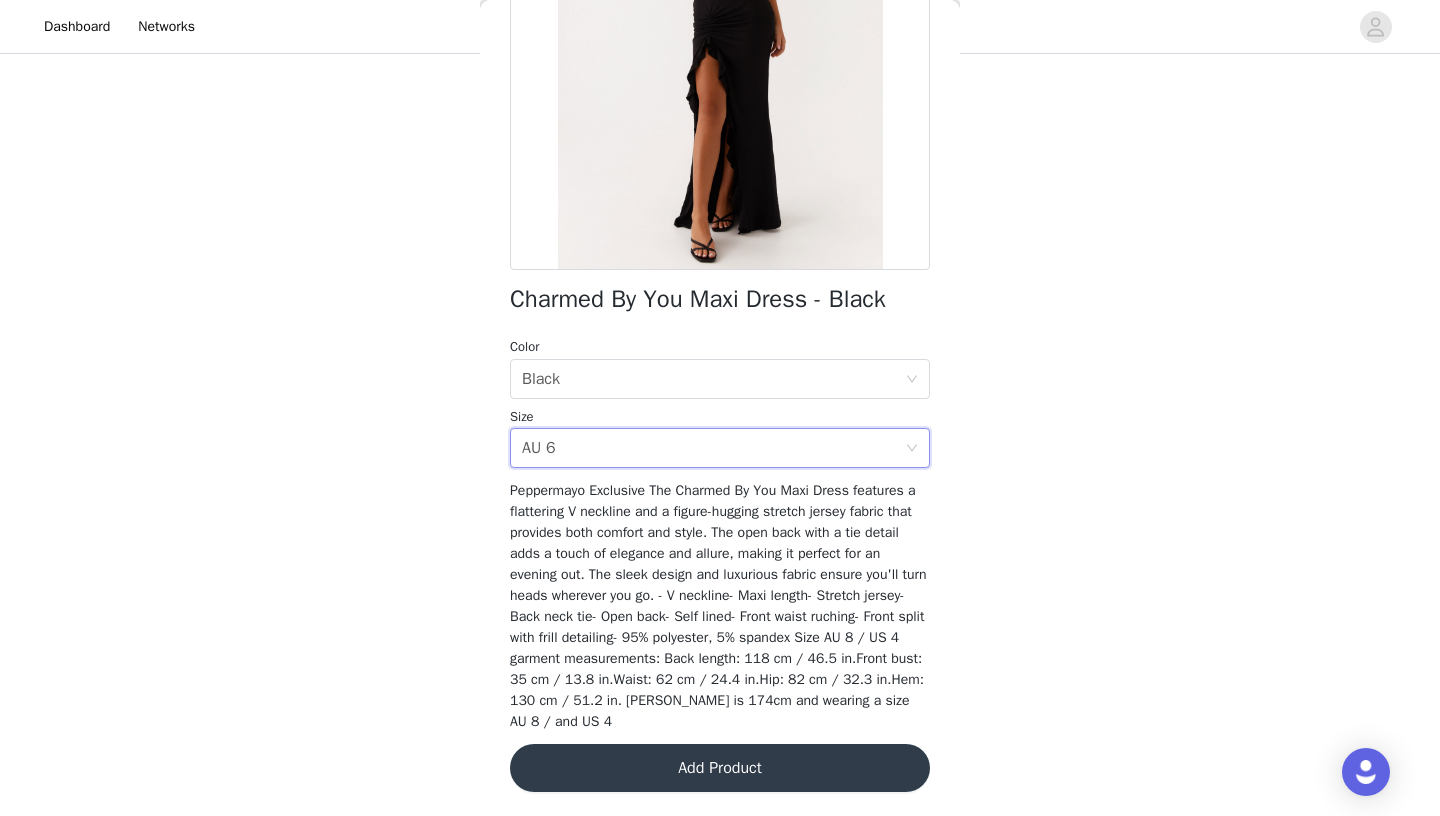 scroll, scrollTop: 279, scrollLeft: 0, axis: vertical 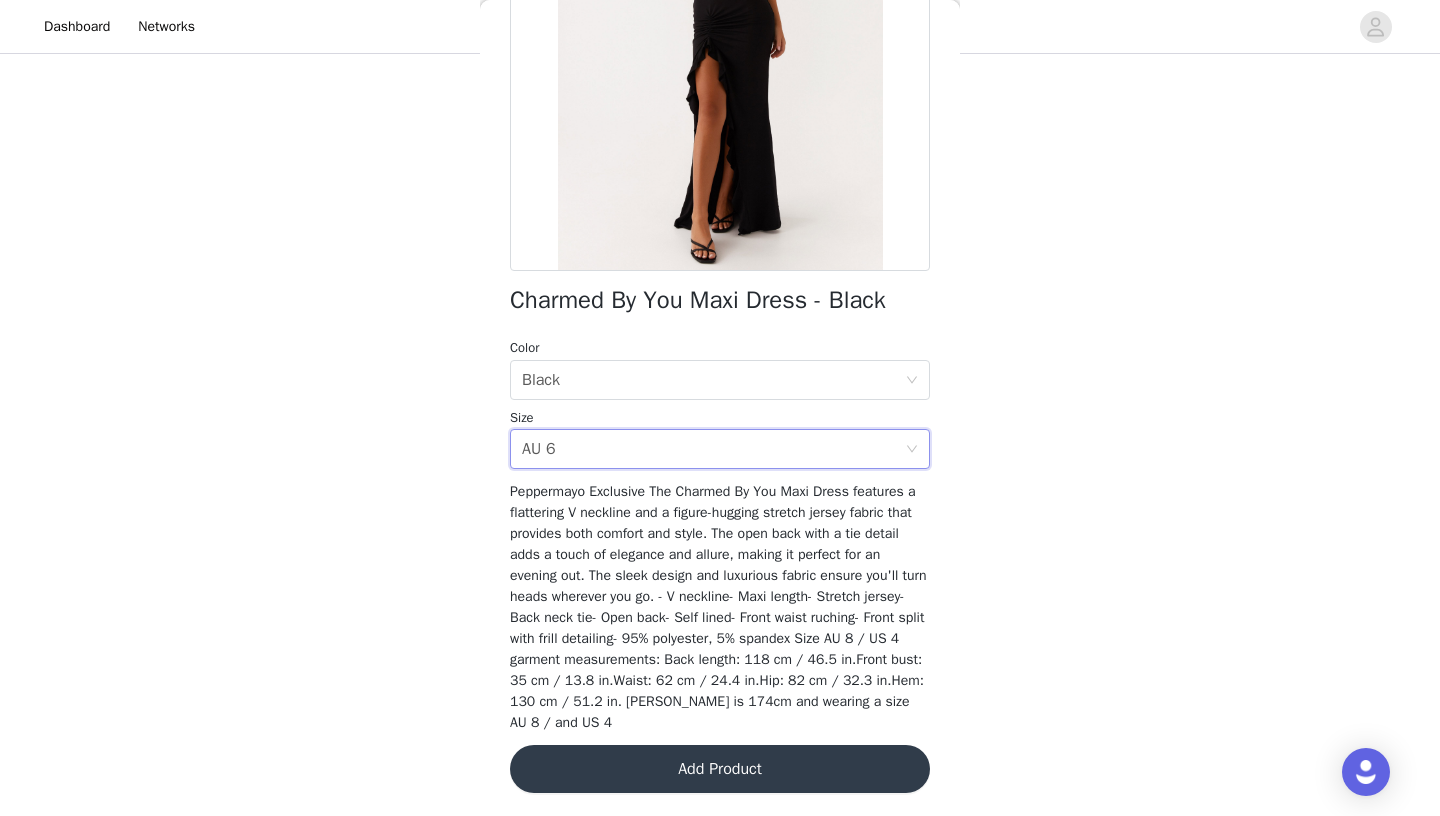 click on "Add Product" at bounding box center [720, 769] 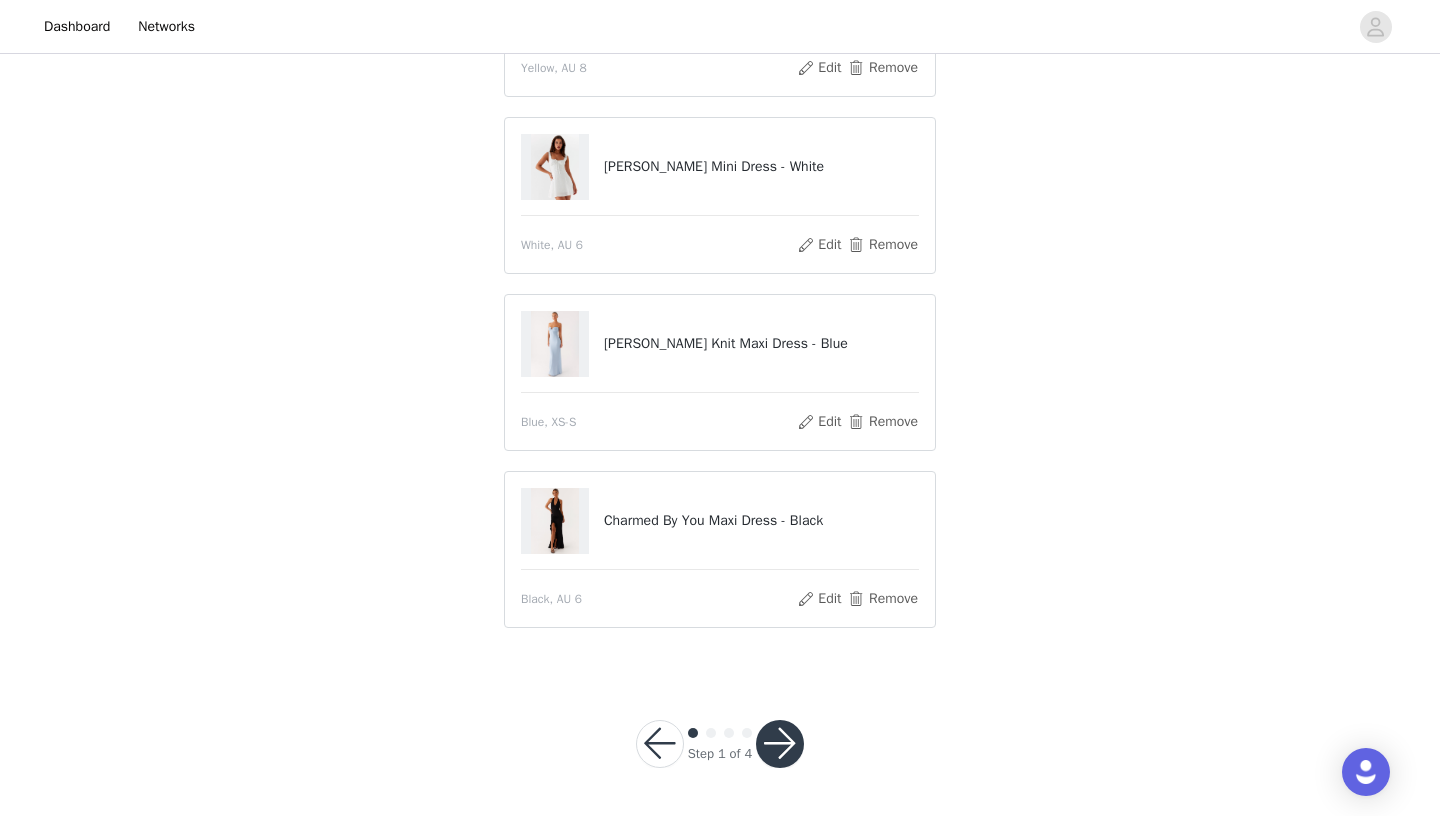 scroll, scrollTop: 323, scrollLeft: 0, axis: vertical 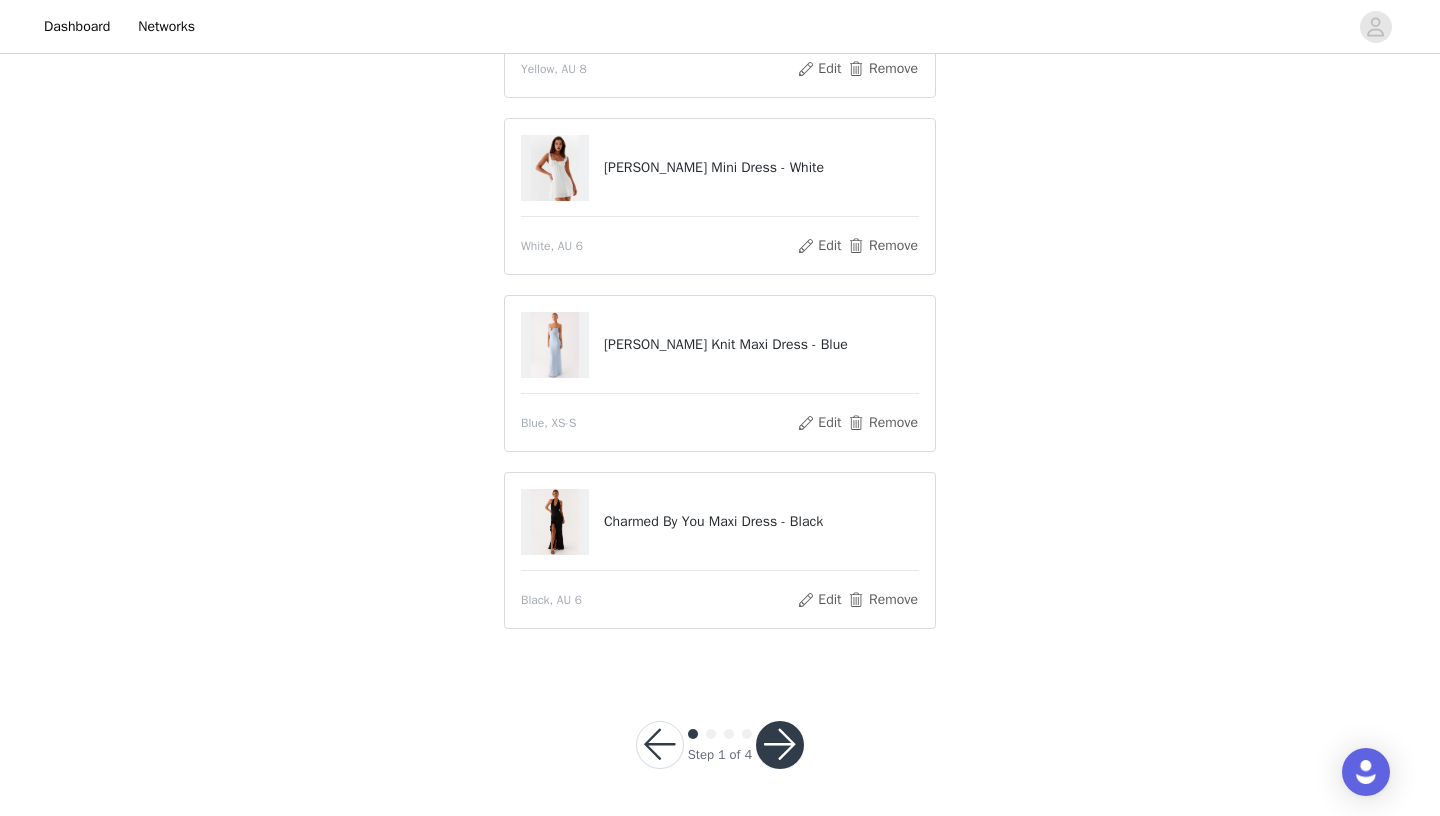 click at bounding box center [780, 745] 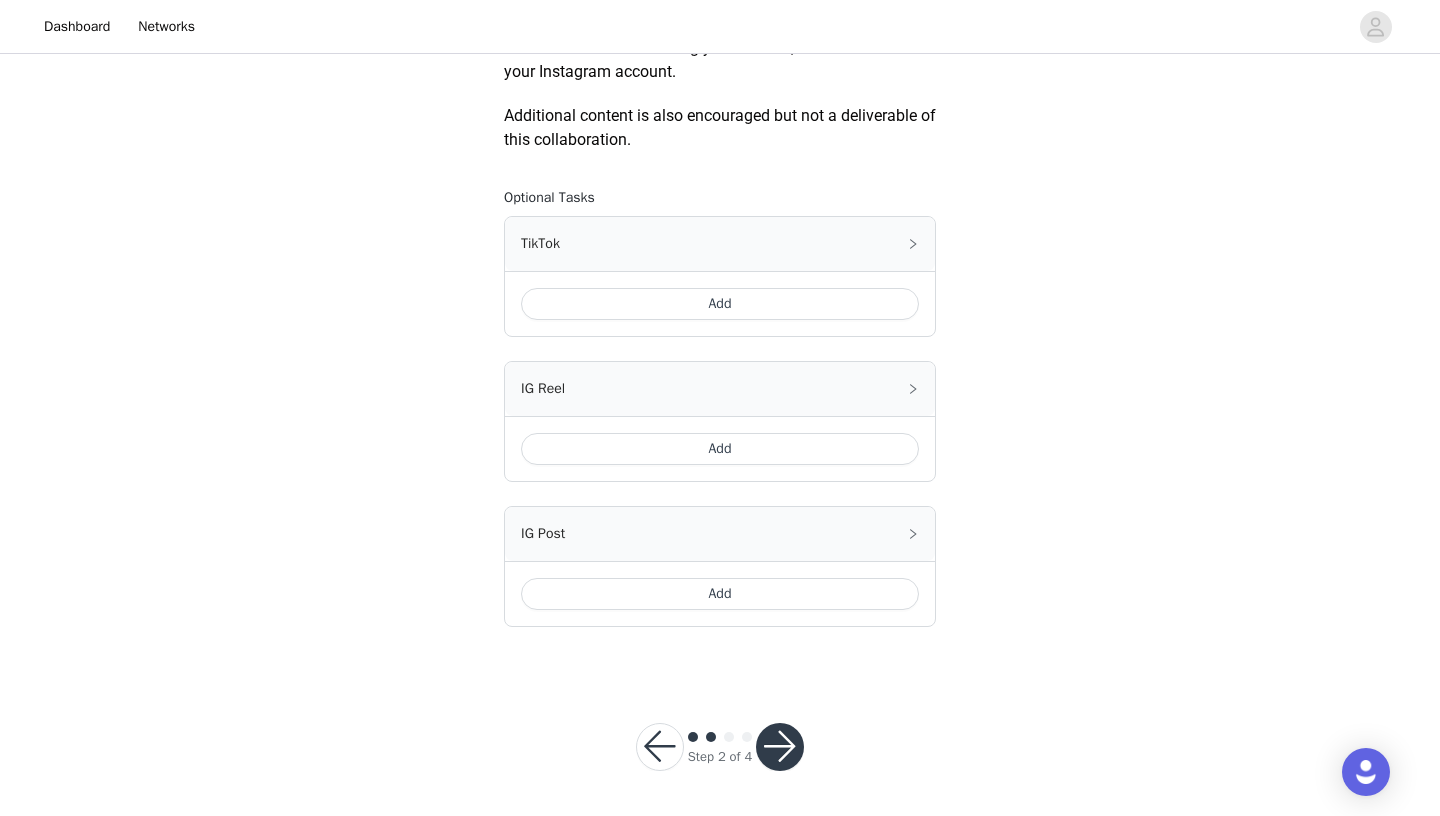 scroll, scrollTop: 1052, scrollLeft: 0, axis: vertical 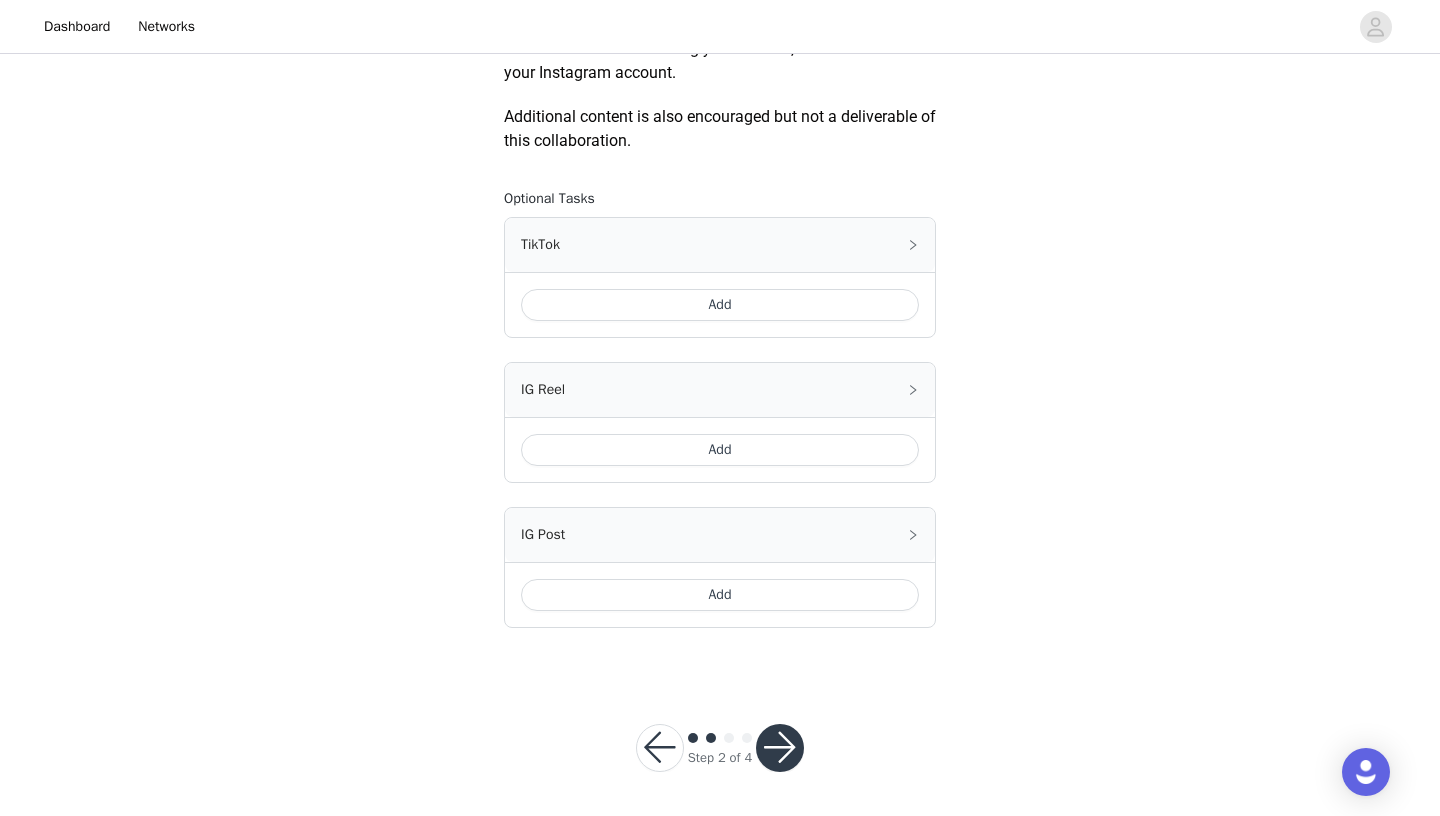click on "Add" at bounding box center (720, 595) 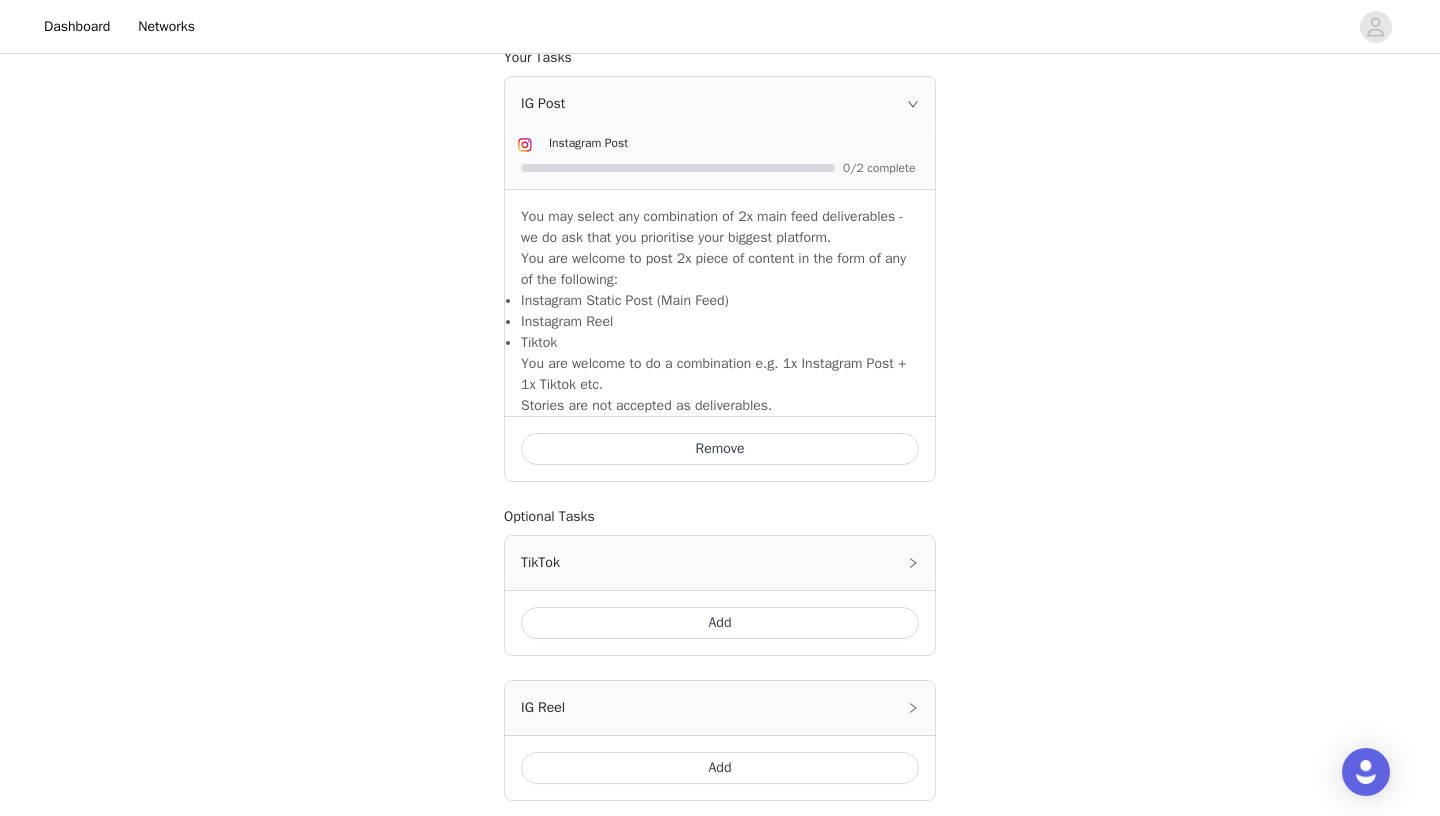 scroll, scrollTop: 1201, scrollLeft: 0, axis: vertical 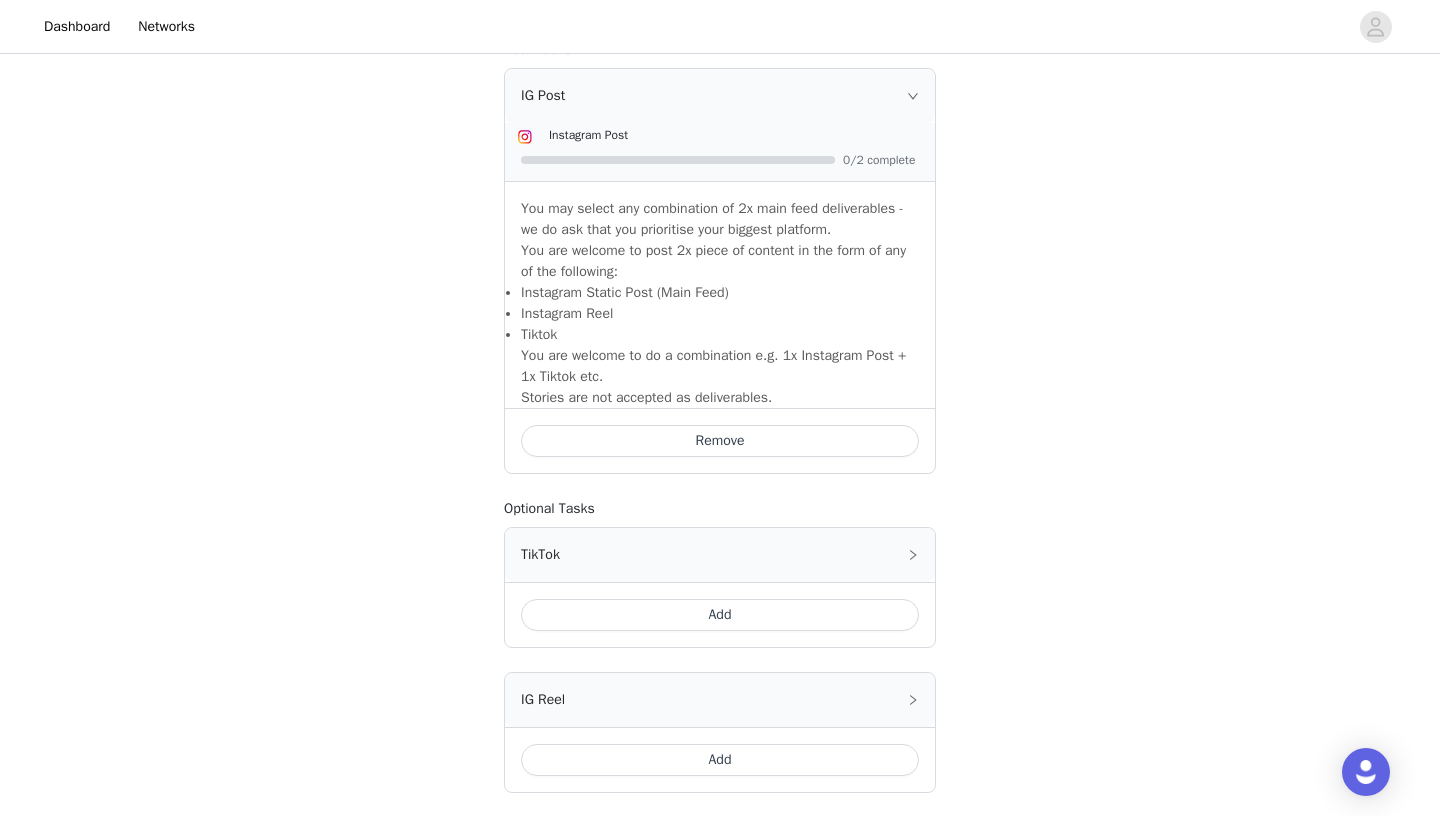 click on "Add" at bounding box center [720, 615] 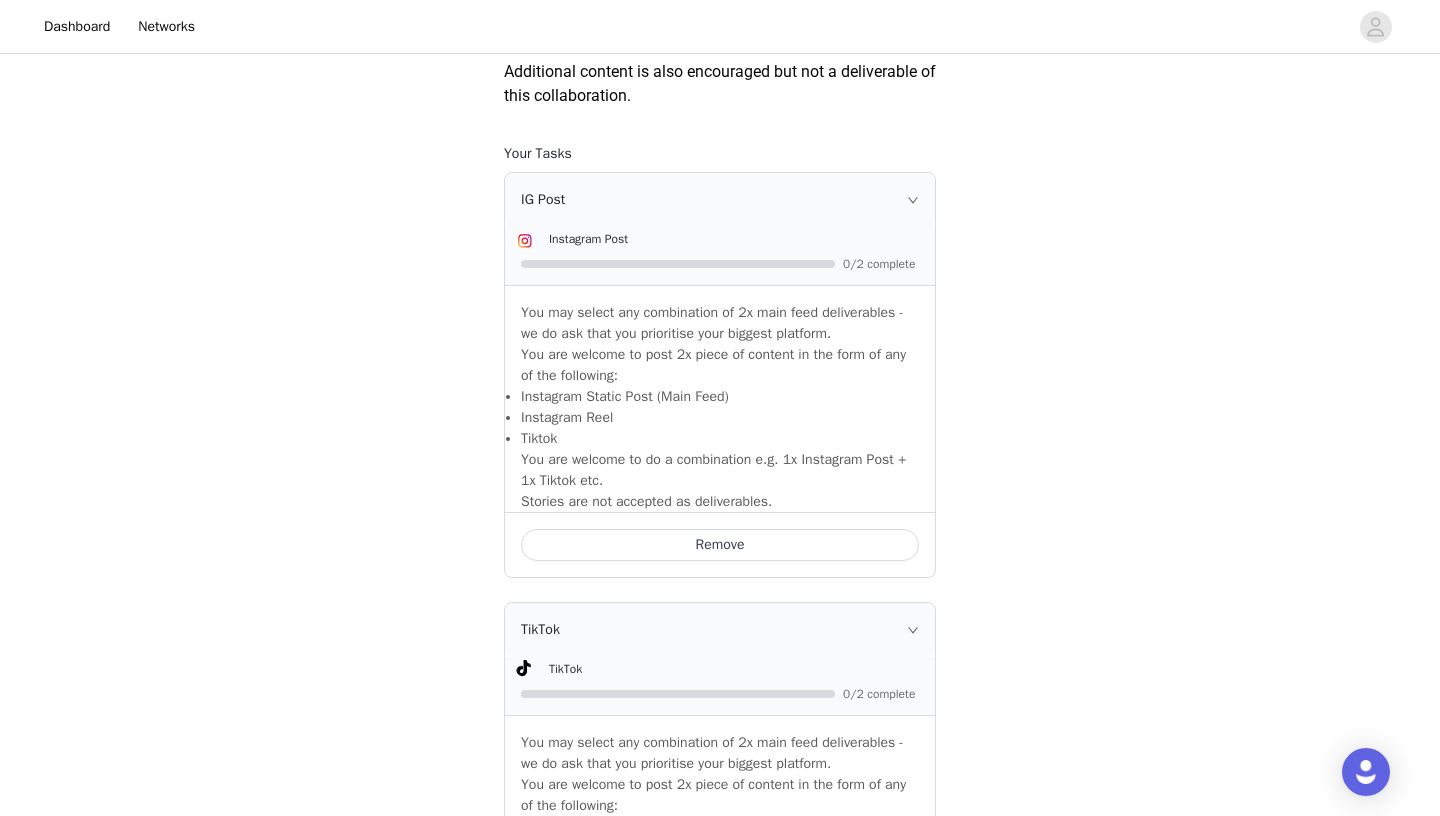 scroll, scrollTop: 1091, scrollLeft: 0, axis: vertical 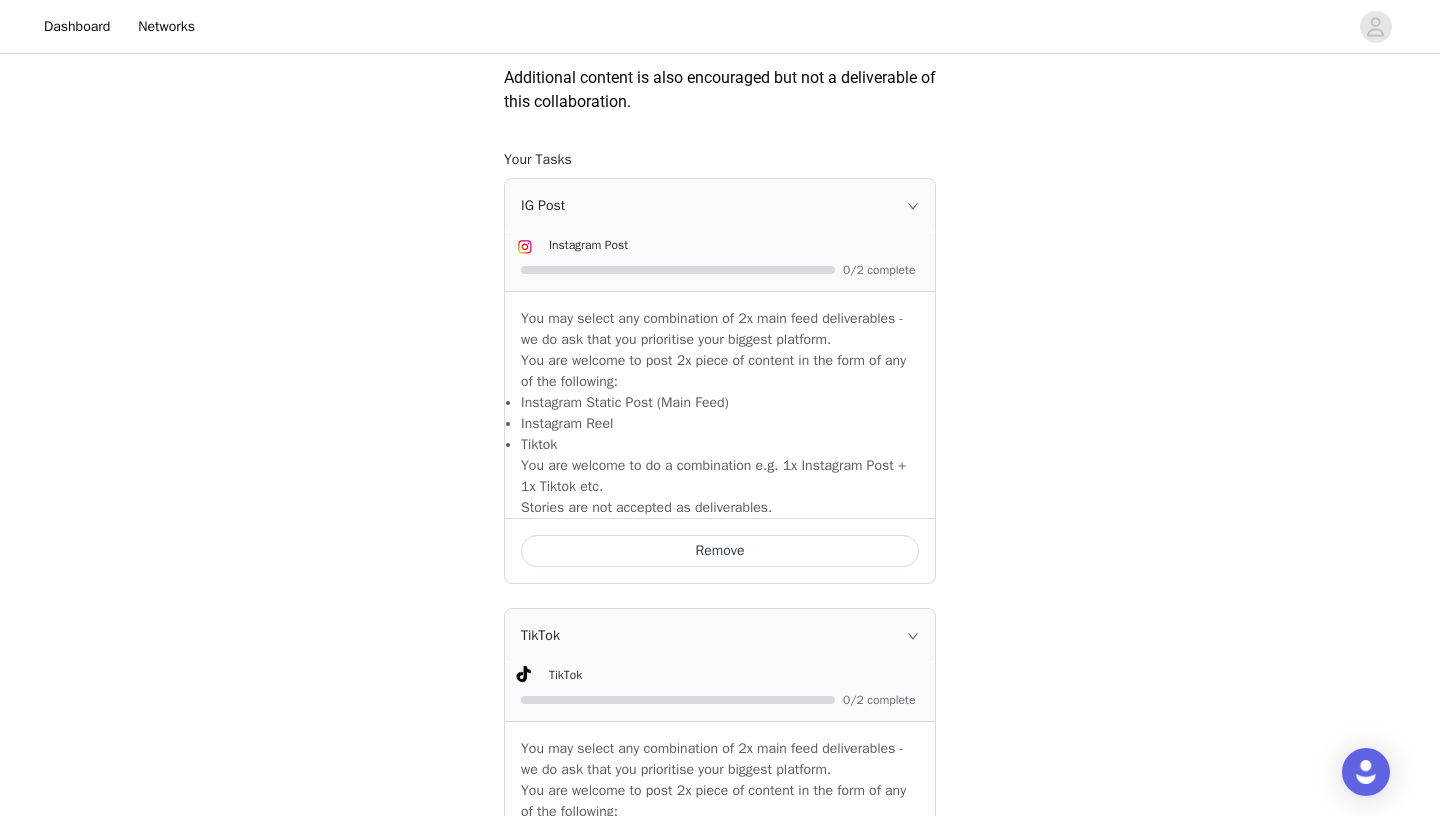 click on "IG Post" at bounding box center [720, 206] 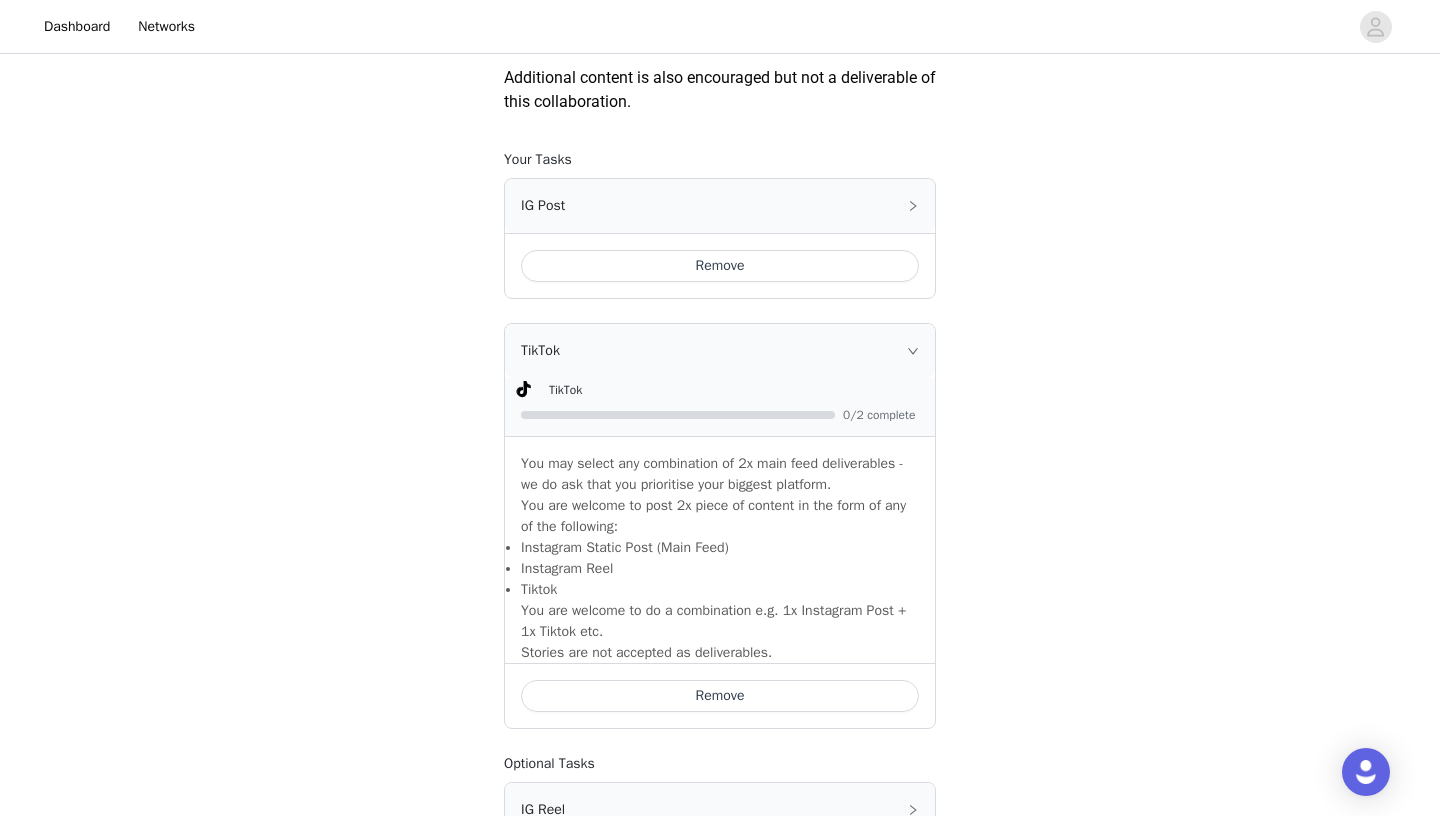 click 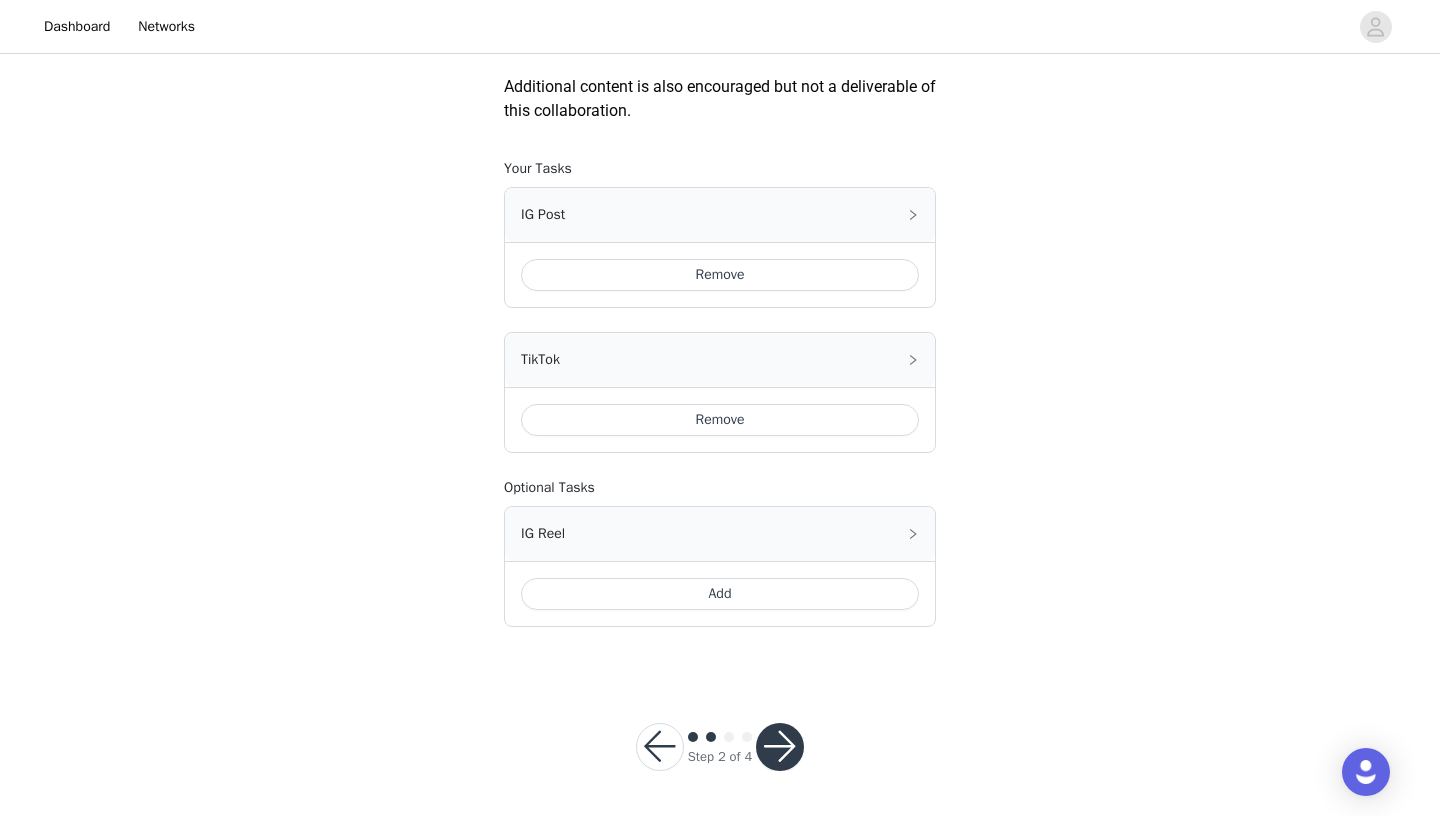 scroll, scrollTop: 1081, scrollLeft: 0, axis: vertical 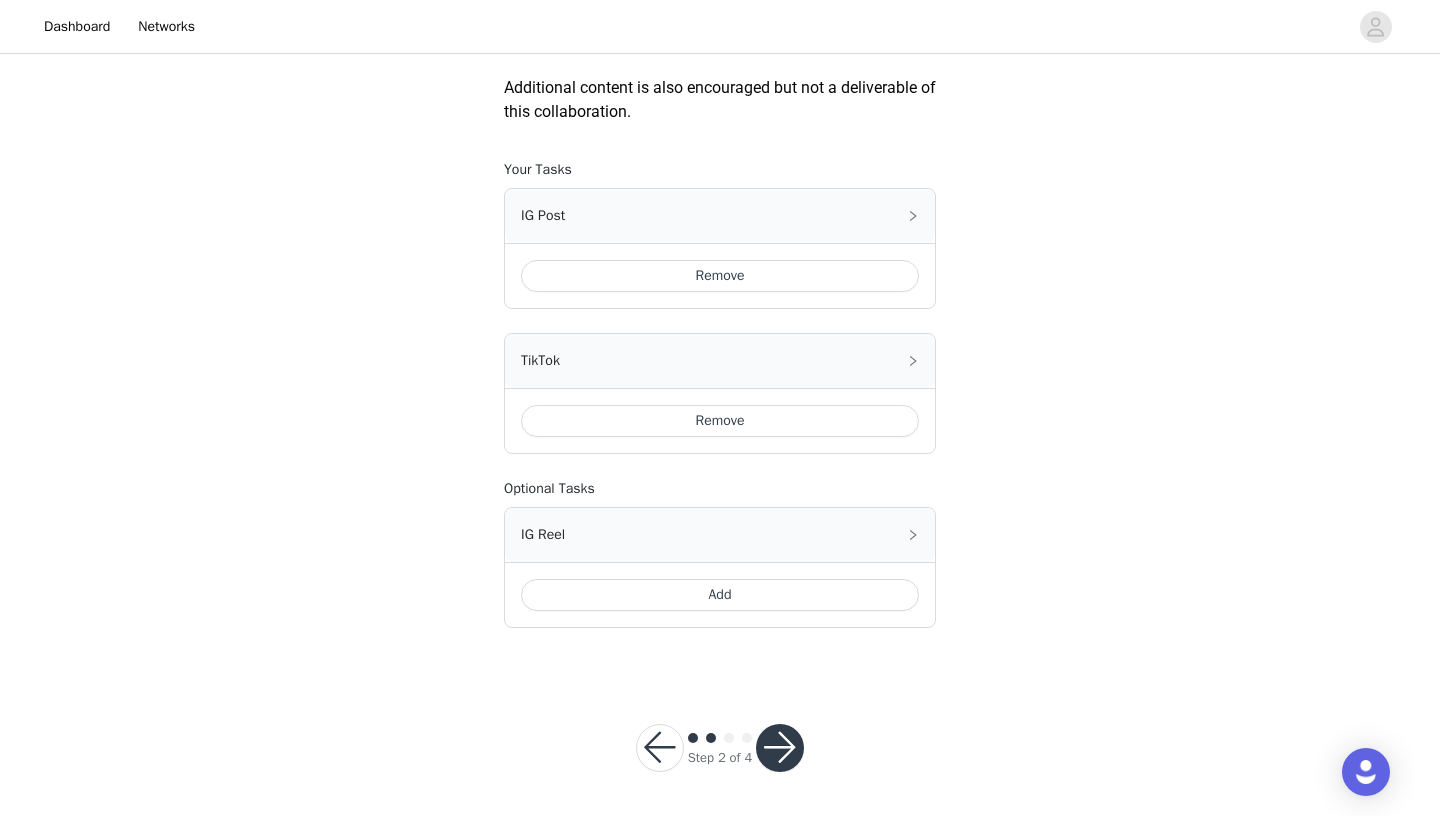 click on "Add" at bounding box center [720, 595] 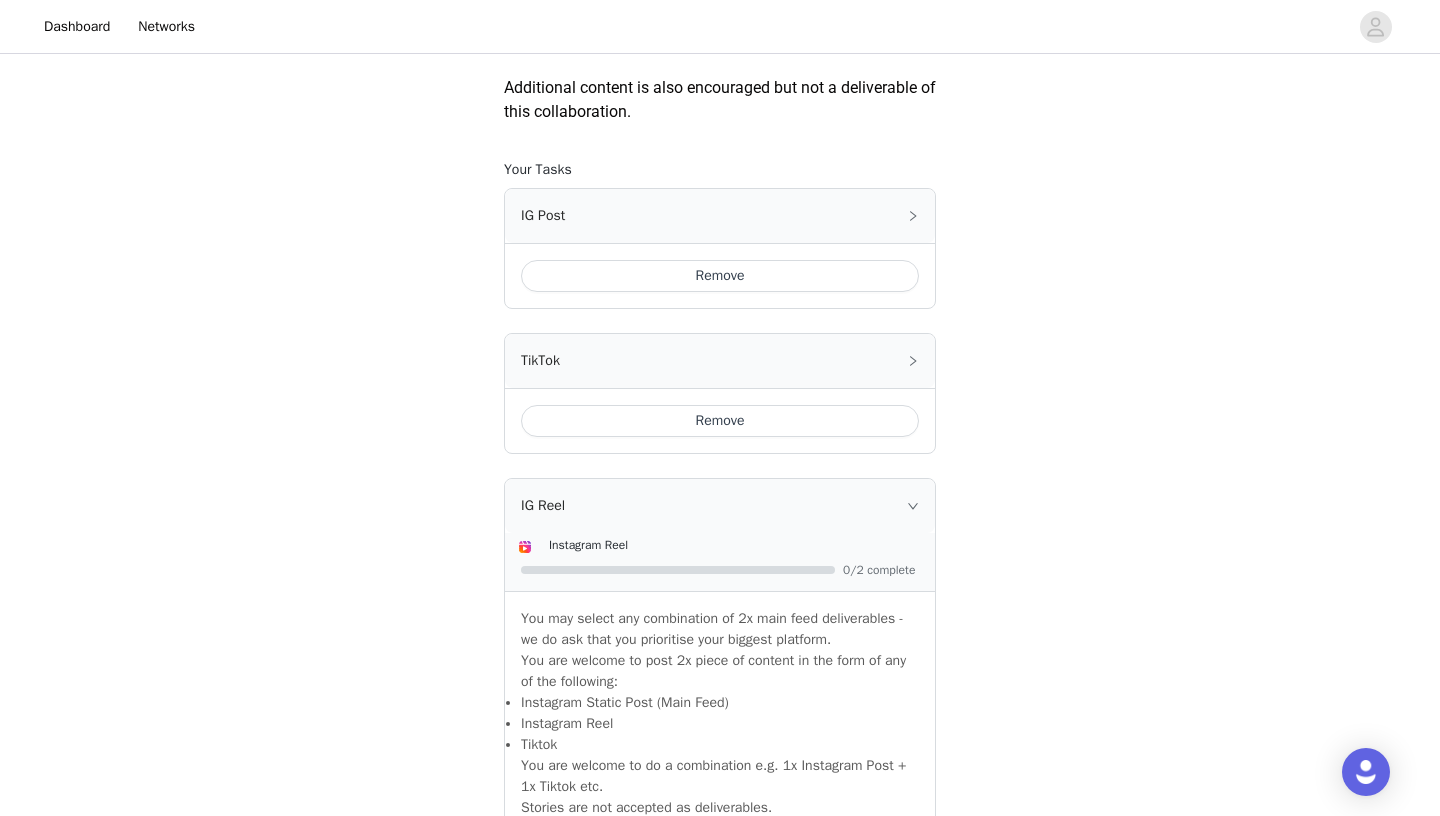scroll, scrollTop: 1053, scrollLeft: 0, axis: vertical 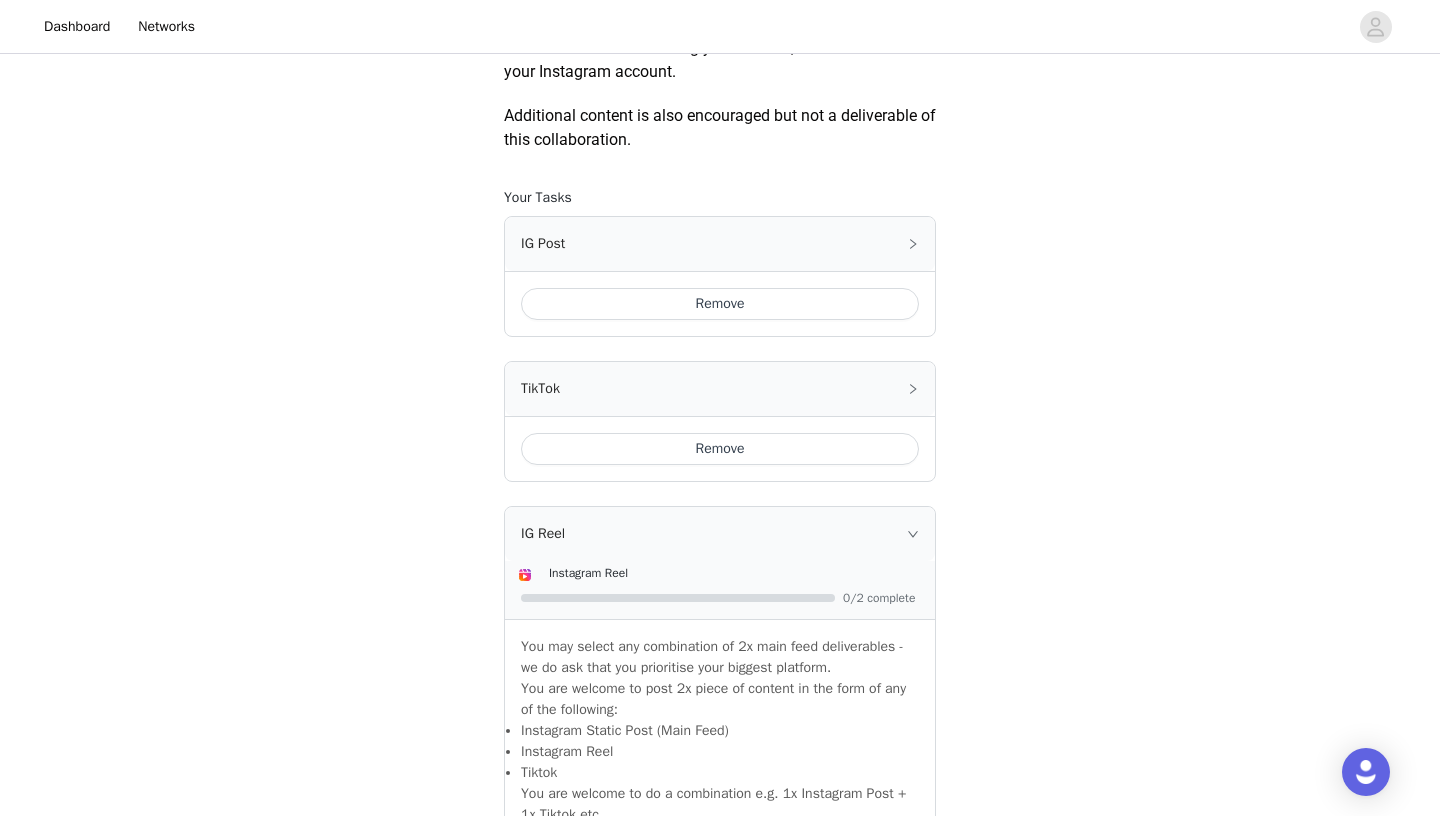 click on "IG Reel" at bounding box center [720, 534] 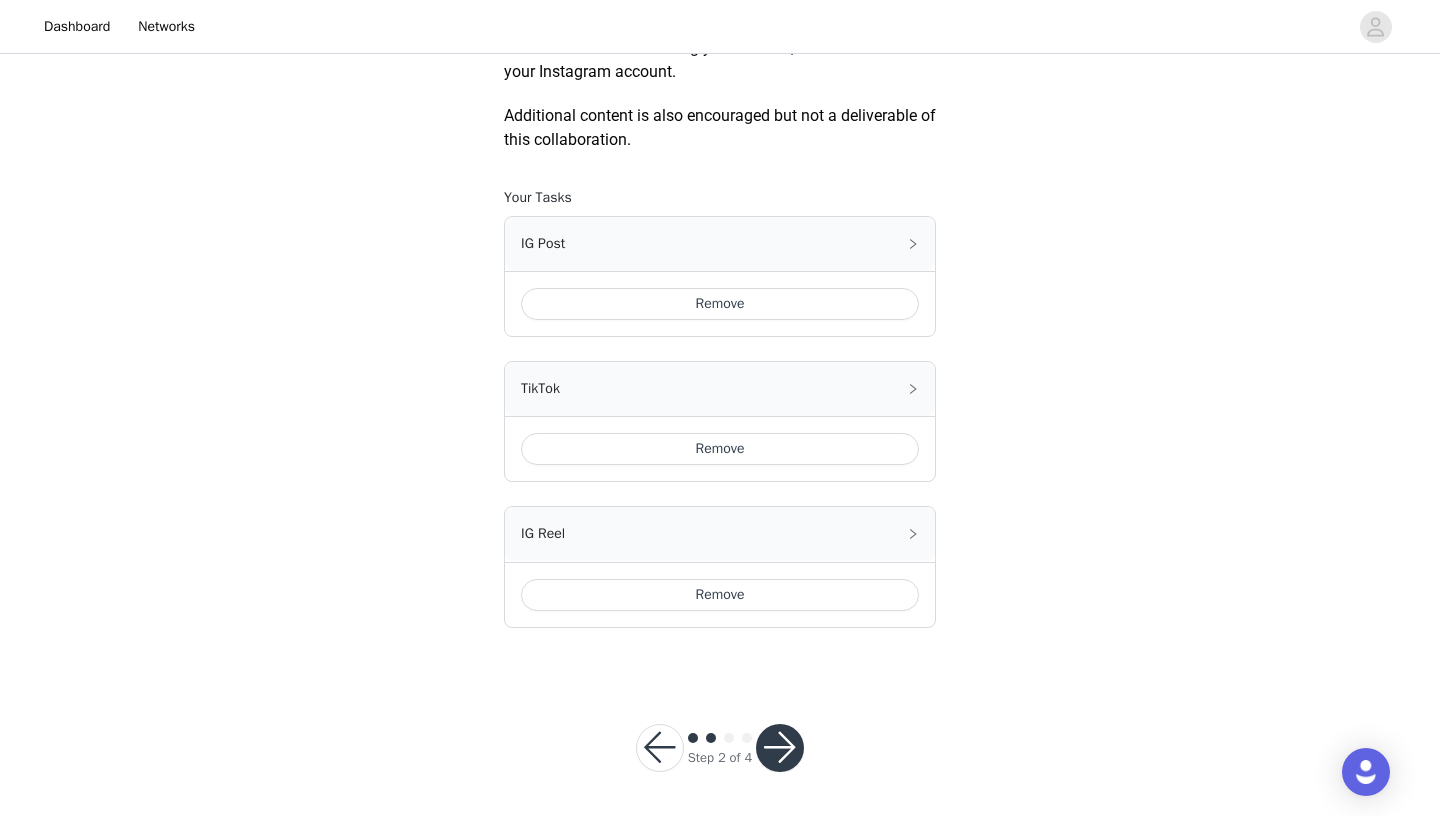 scroll, scrollTop: 1052, scrollLeft: 0, axis: vertical 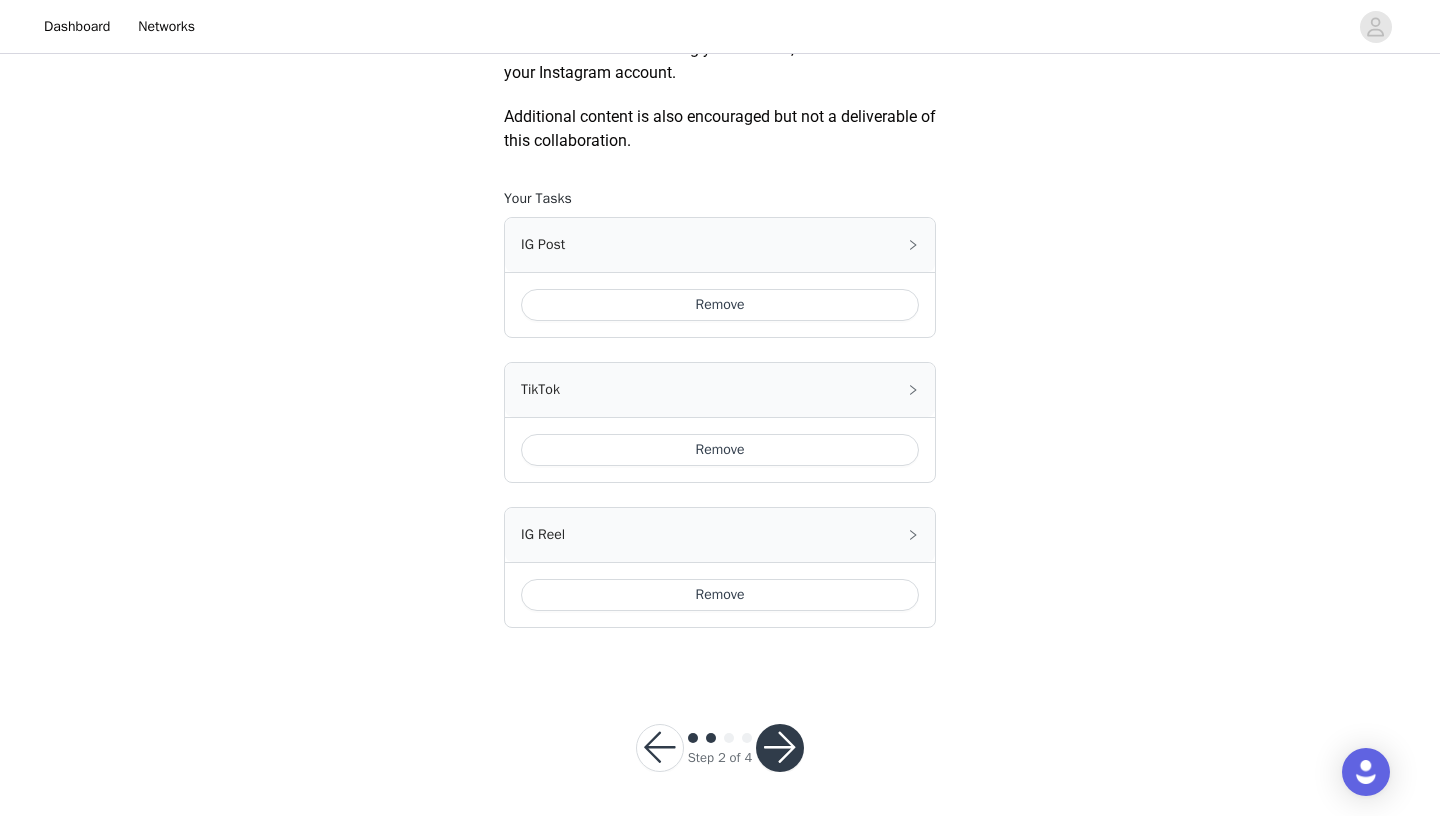 click on "Remove" at bounding box center [720, 595] 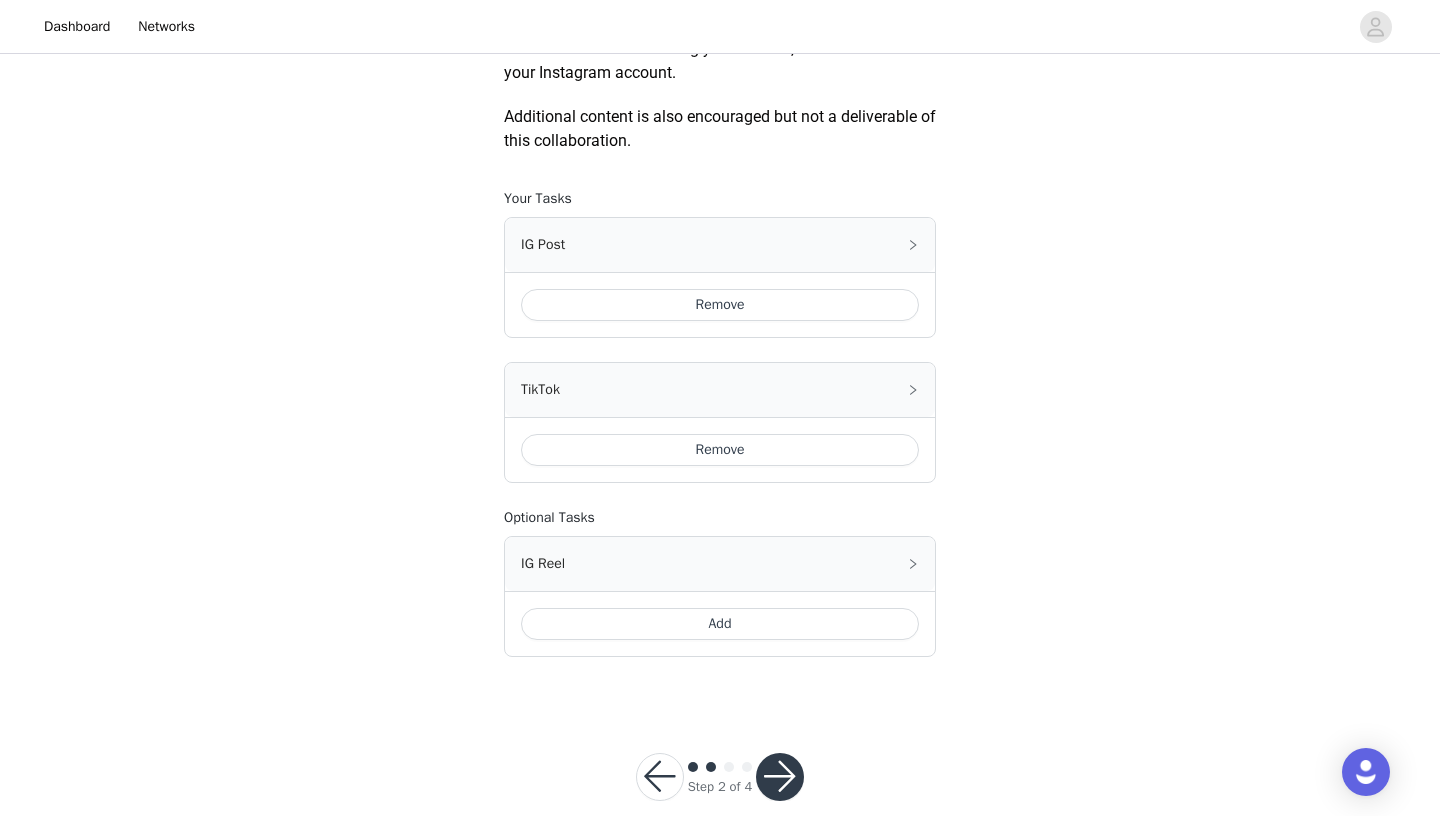 click on "Remove" at bounding box center [720, 450] 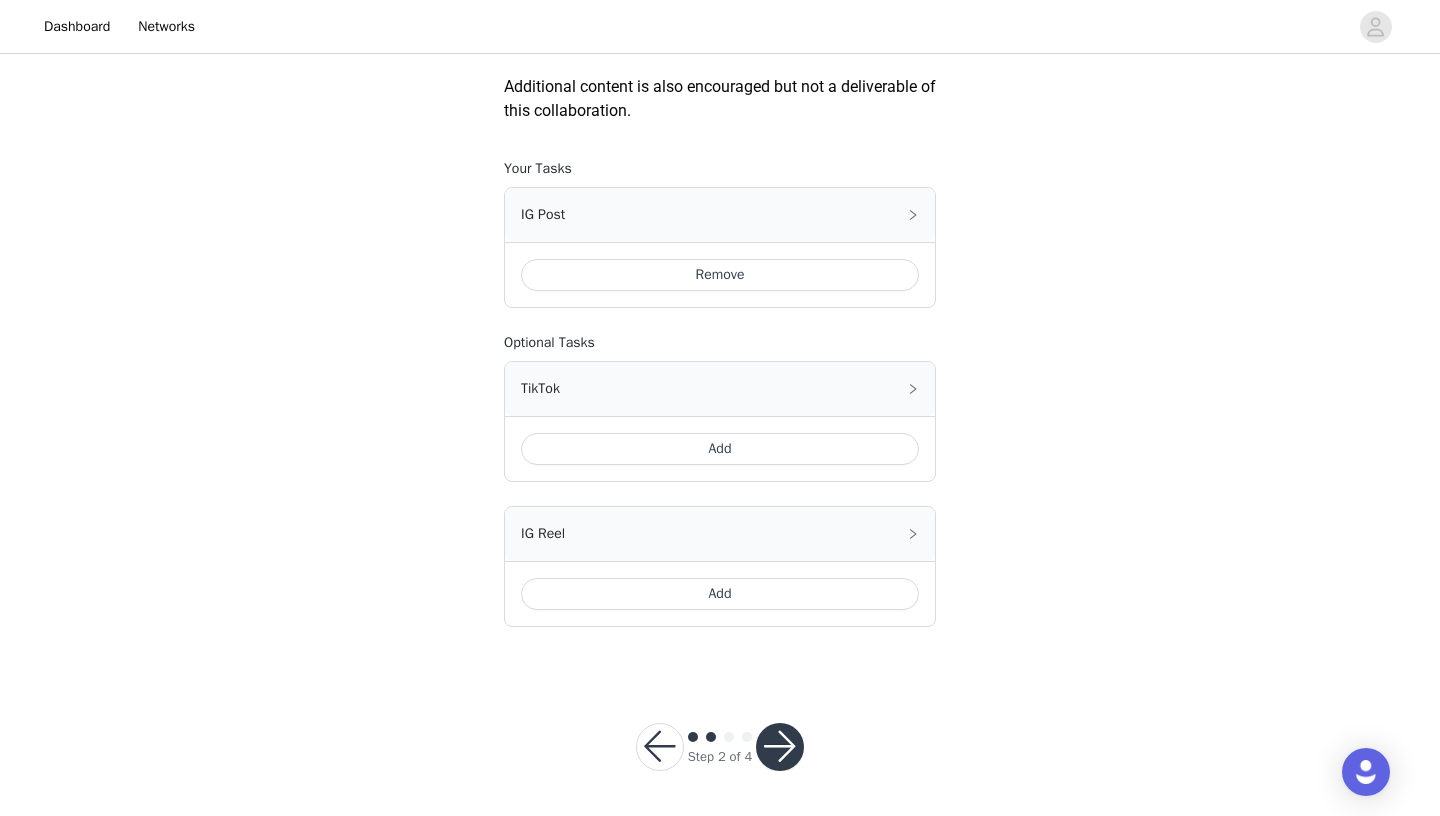 scroll, scrollTop: 1081, scrollLeft: 0, axis: vertical 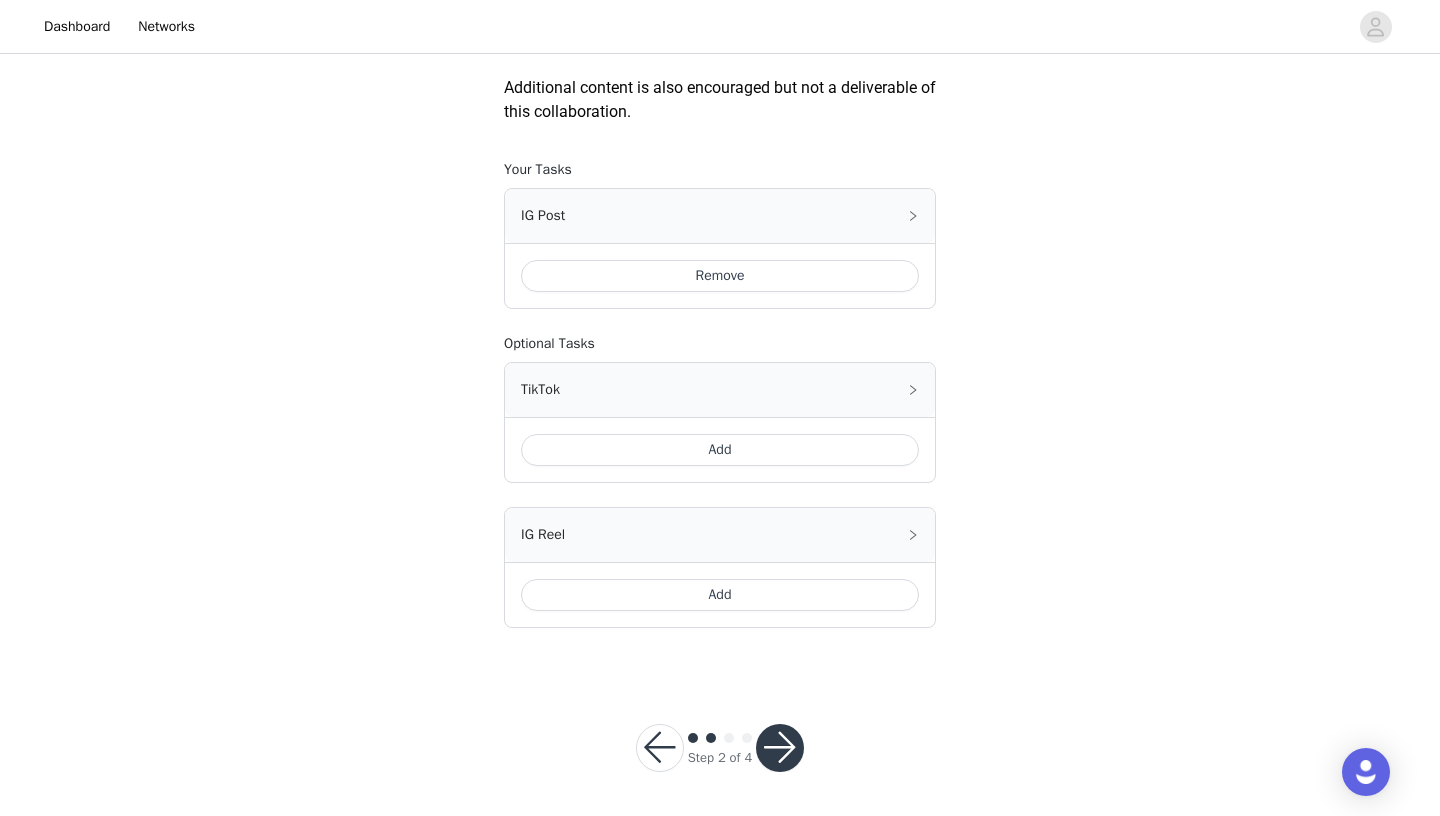 click at bounding box center [780, 748] 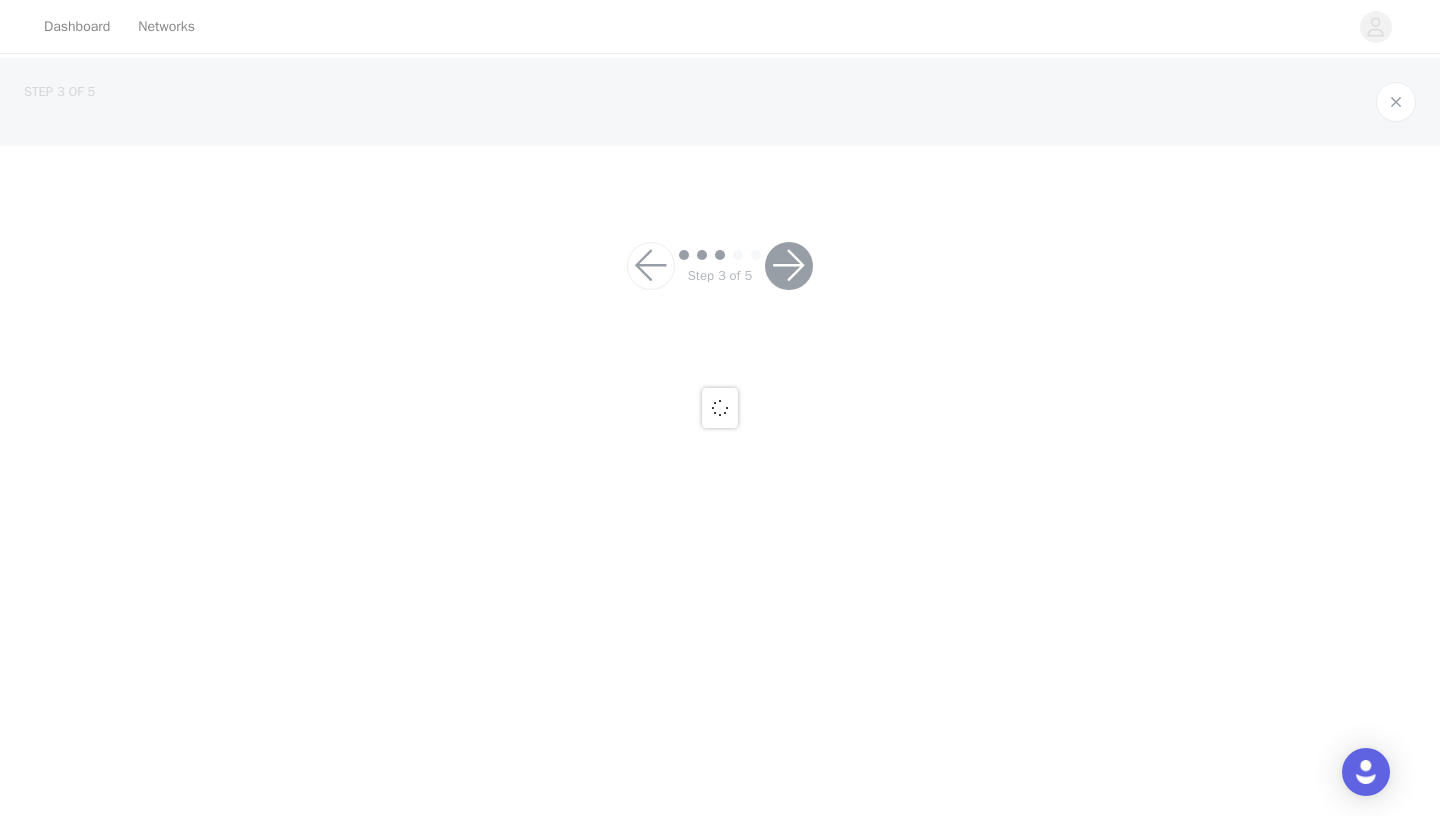 scroll, scrollTop: 0, scrollLeft: 0, axis: both 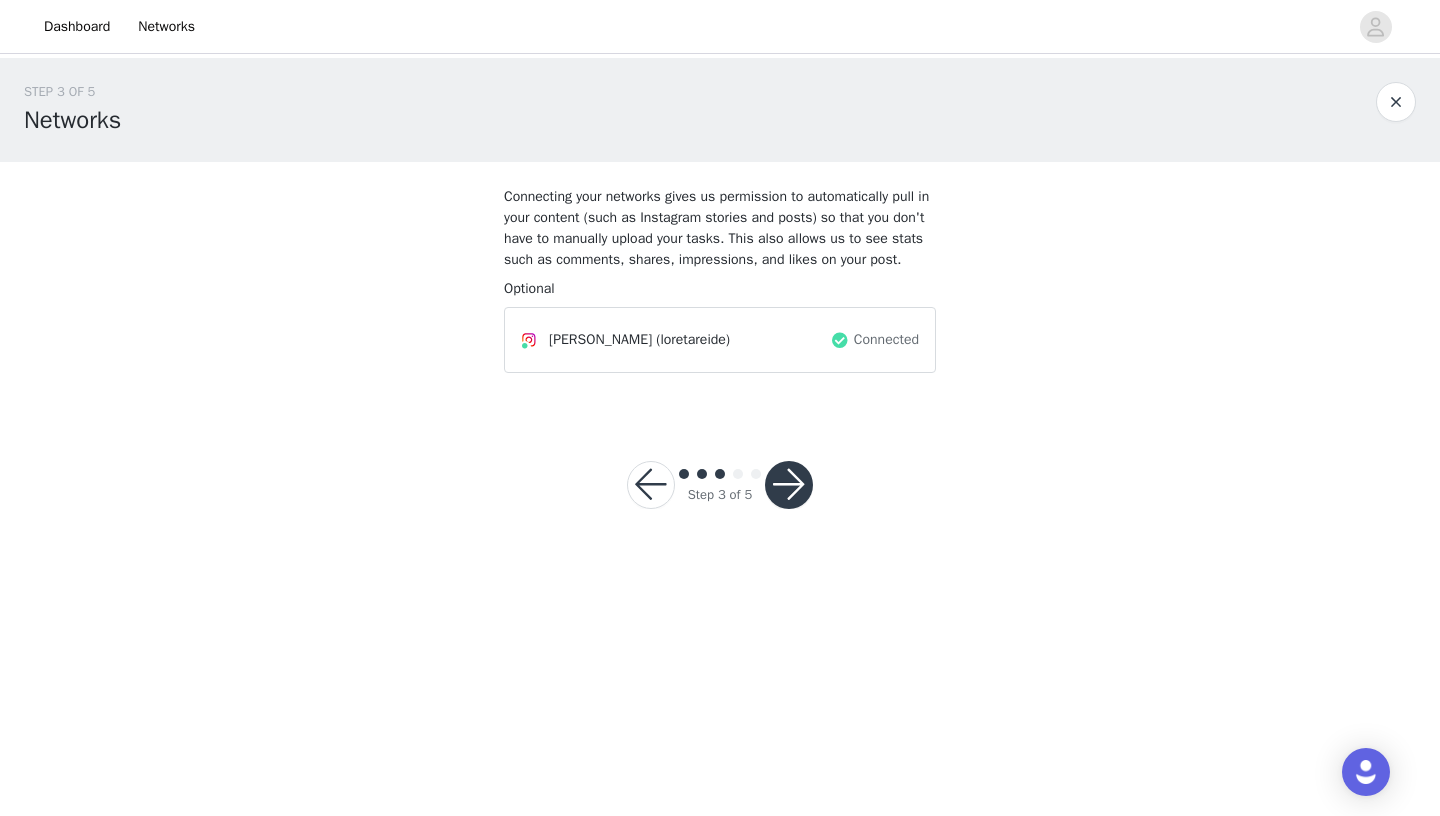 click at bounding box center [789, 485] 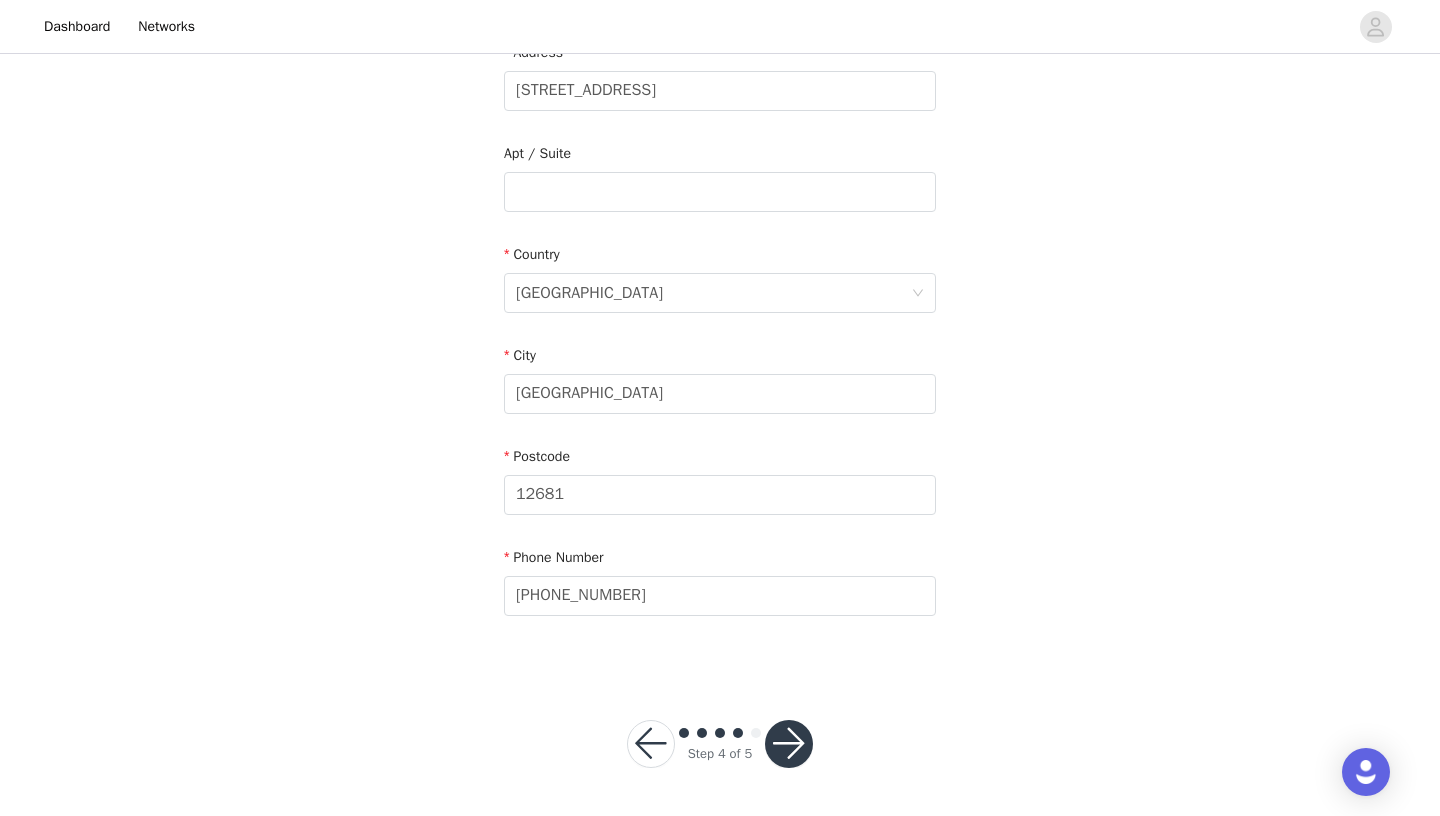 scroll, scrollTop: 488, scrollLeft: 0, axis: vertical 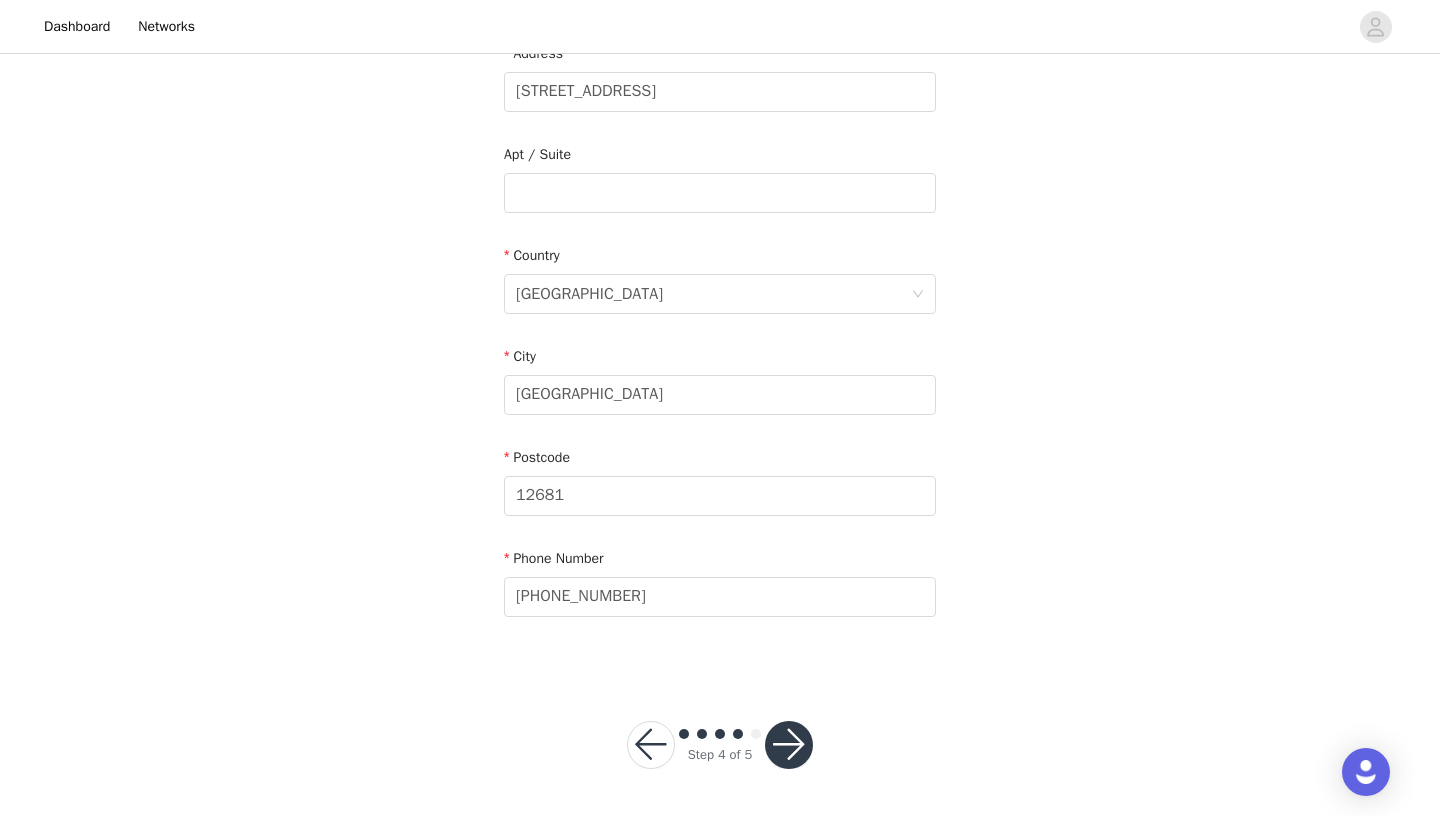 click at bounding box center (789, 745) 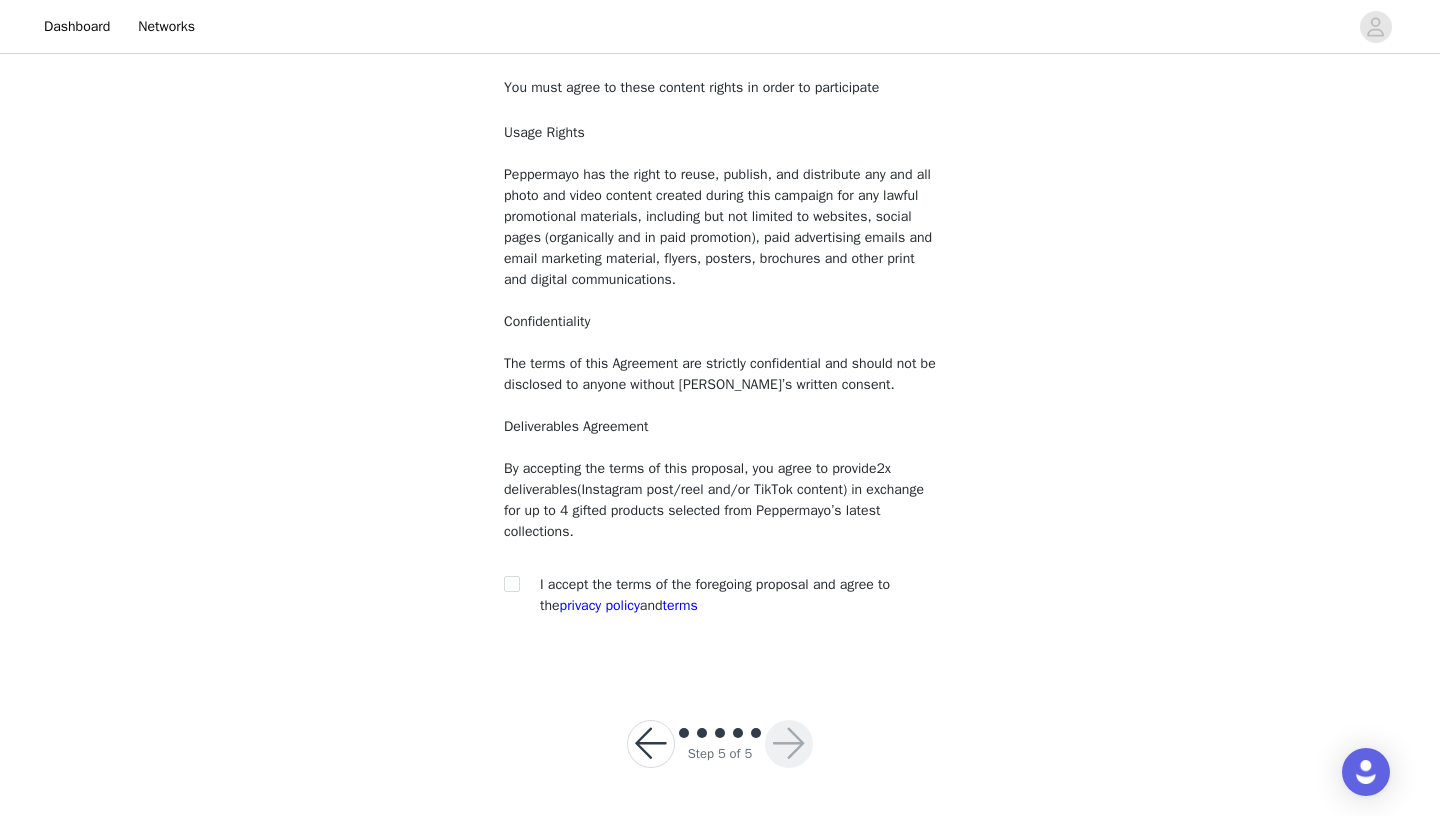 scroll, scrollTop: 108, scrollLeft: 0, axis: vertical 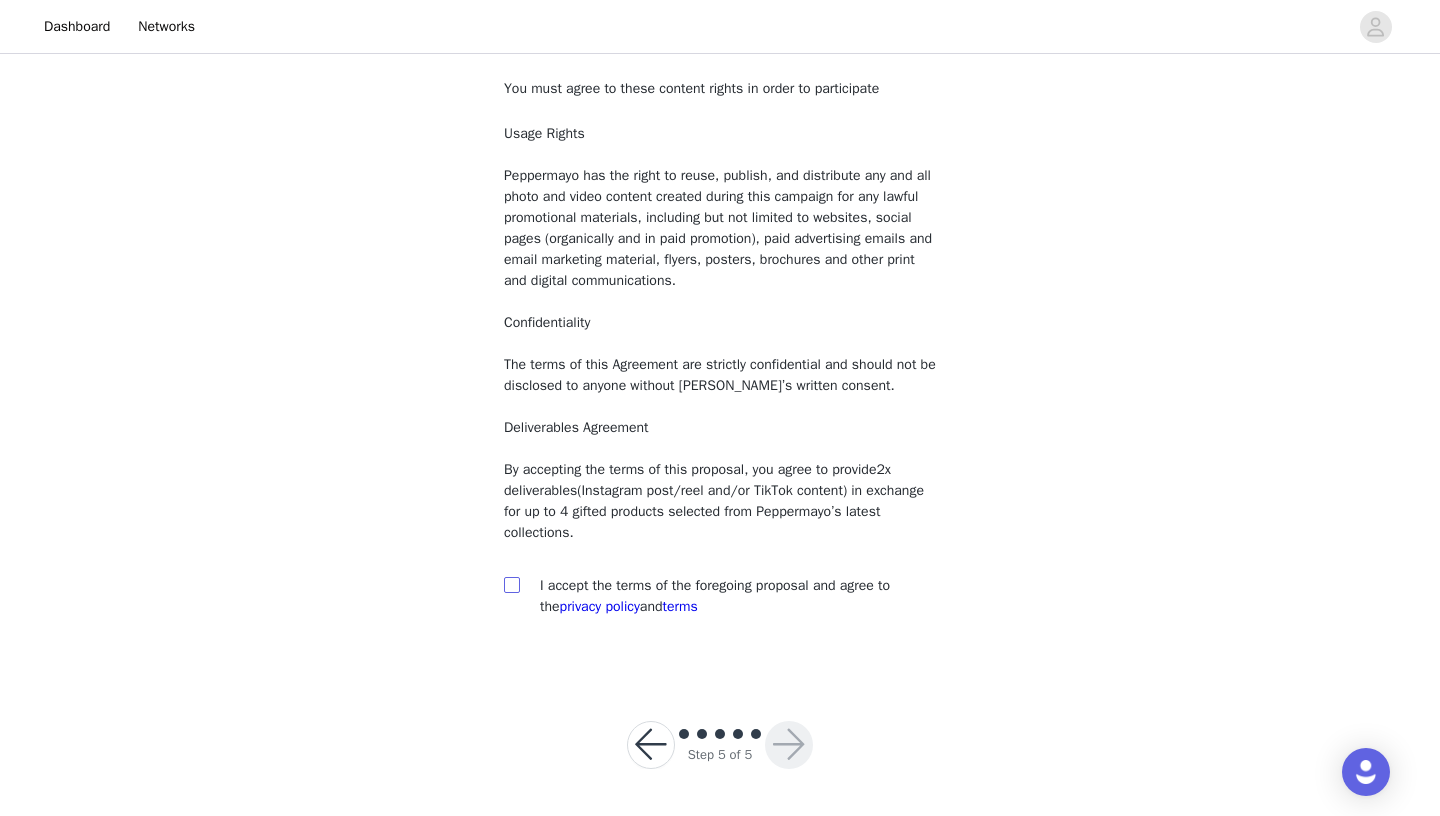 click at bounding box center (511, 584) 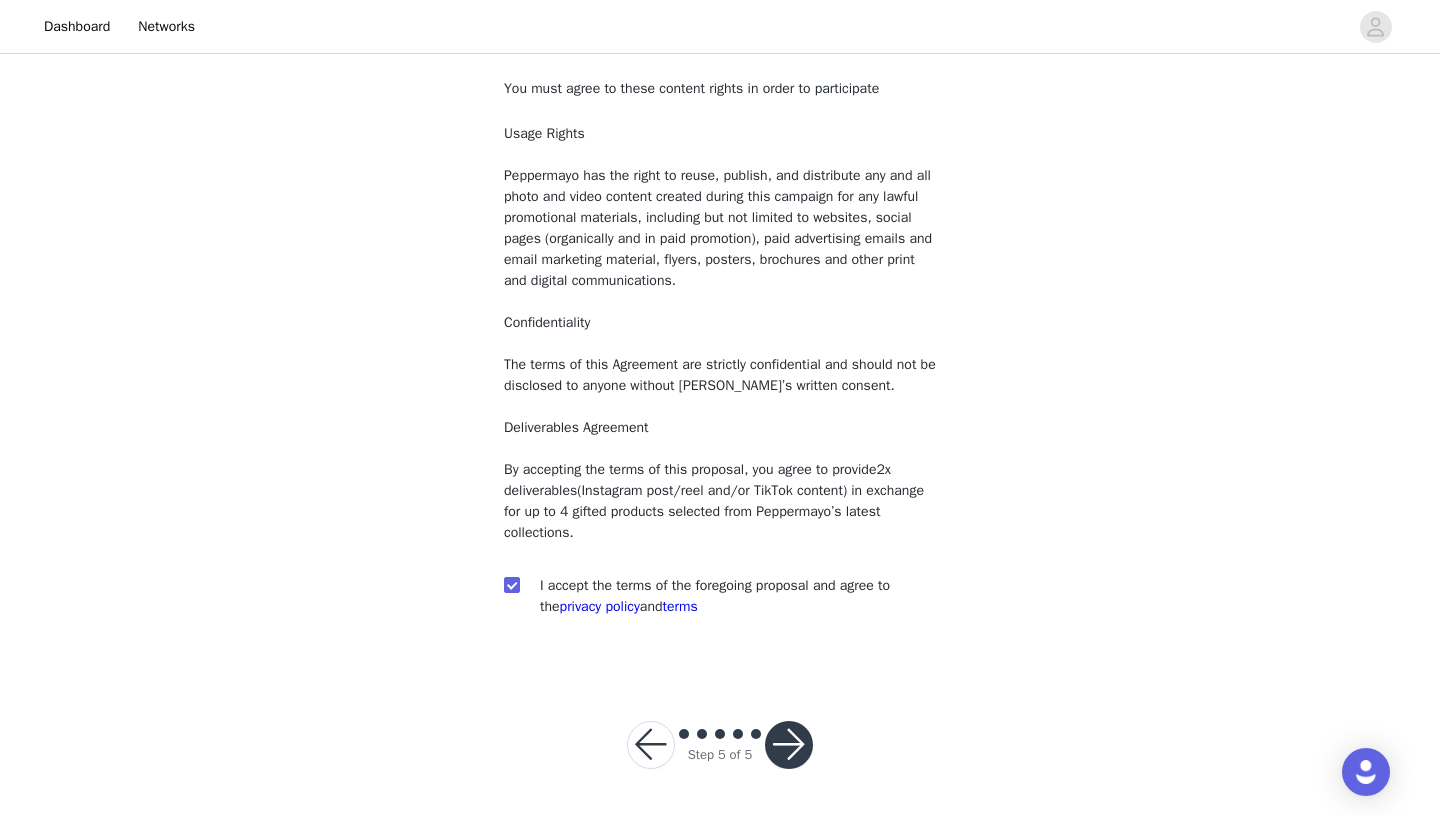 click at bounding box center (789, 745) 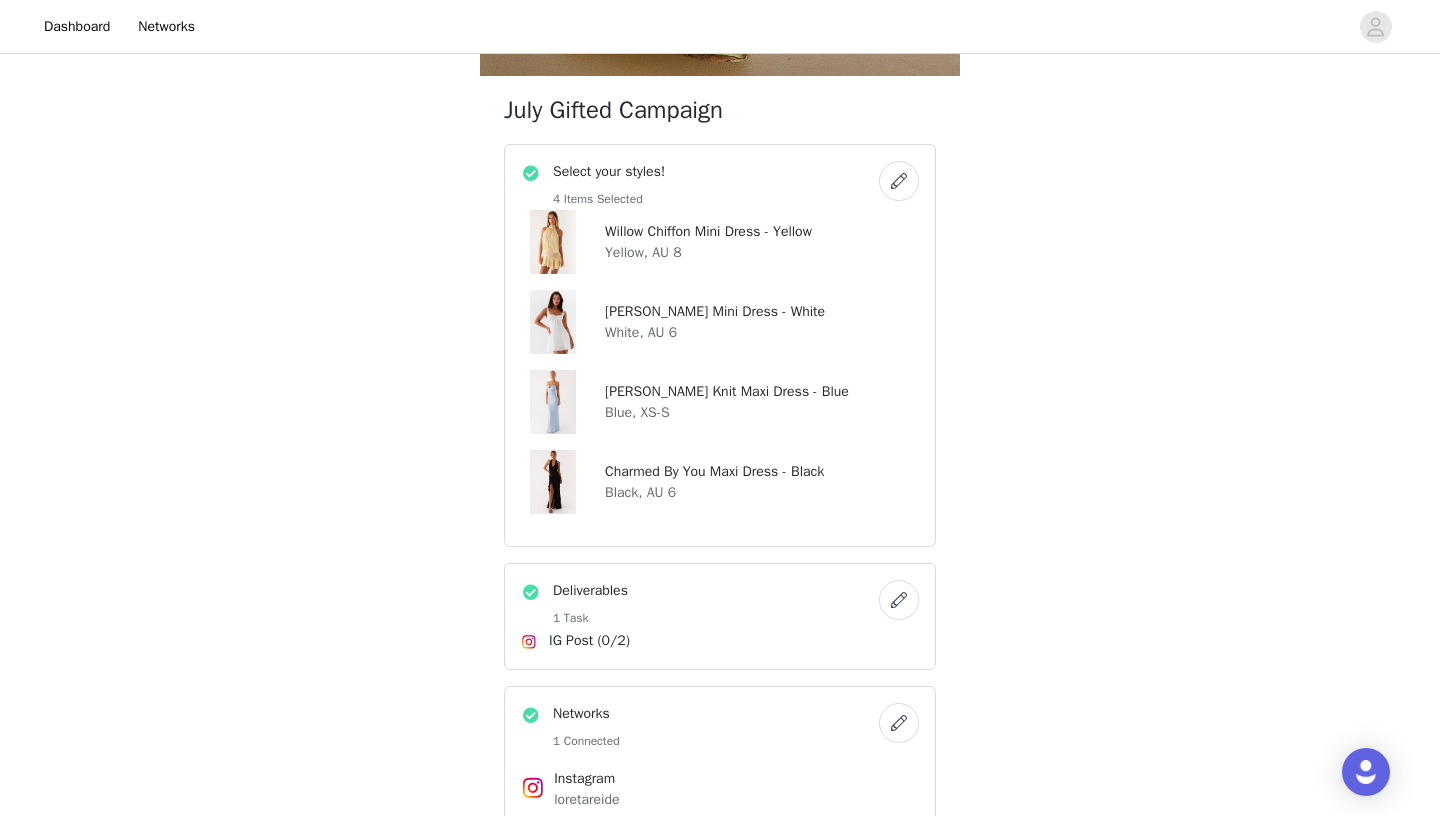 scroll, scrollTop: 704, scrollLeft: 0, axis: vertical 